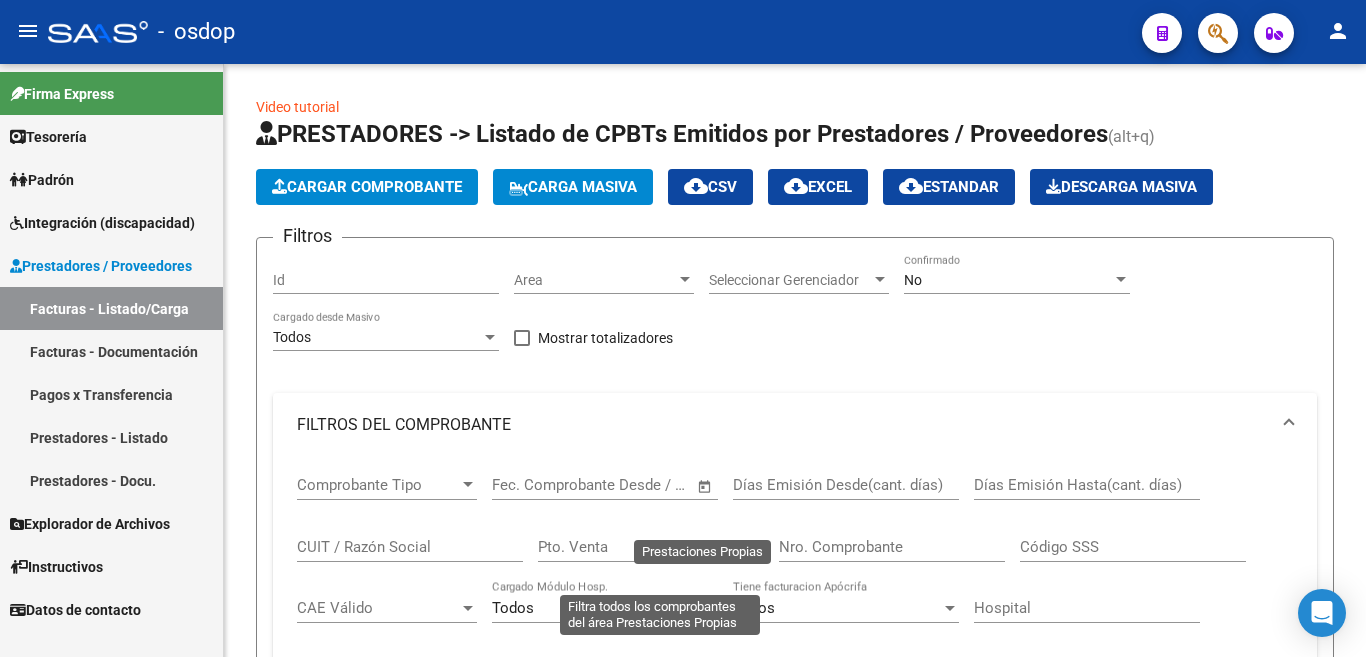 scroll, scrollTop: 0, scrollLeft: 0, axis: both 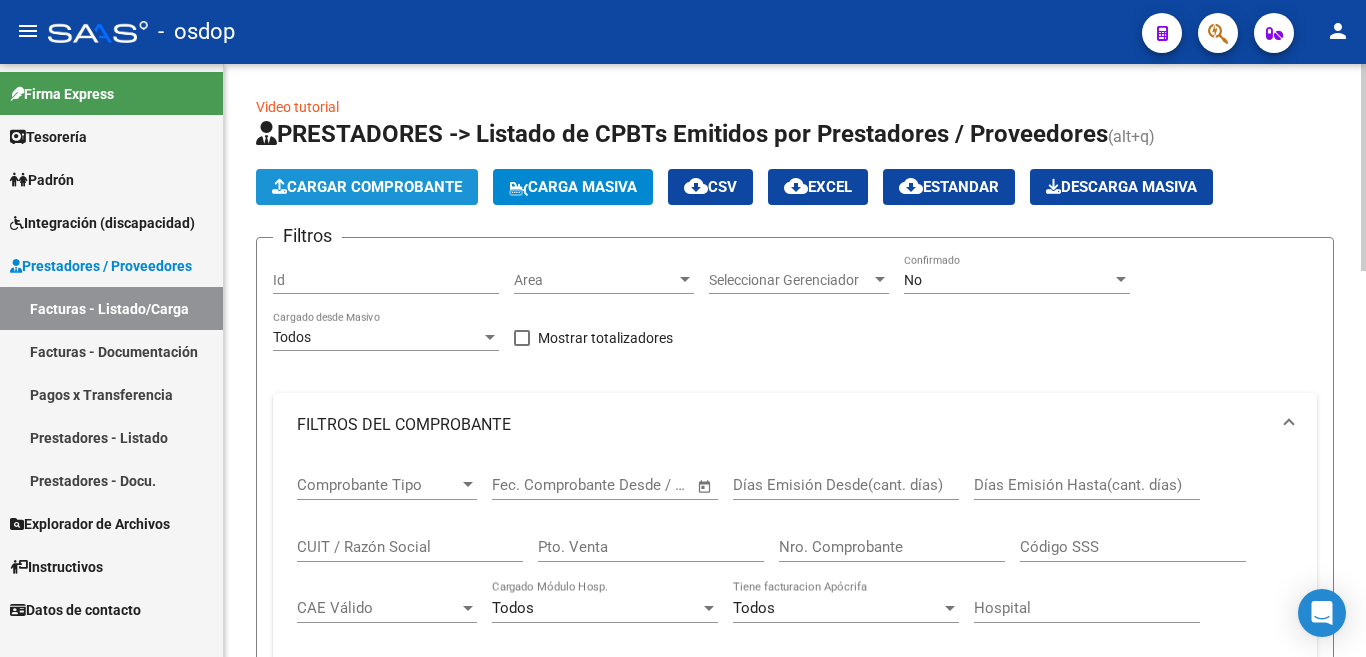 click on "Cargar Comprobante" 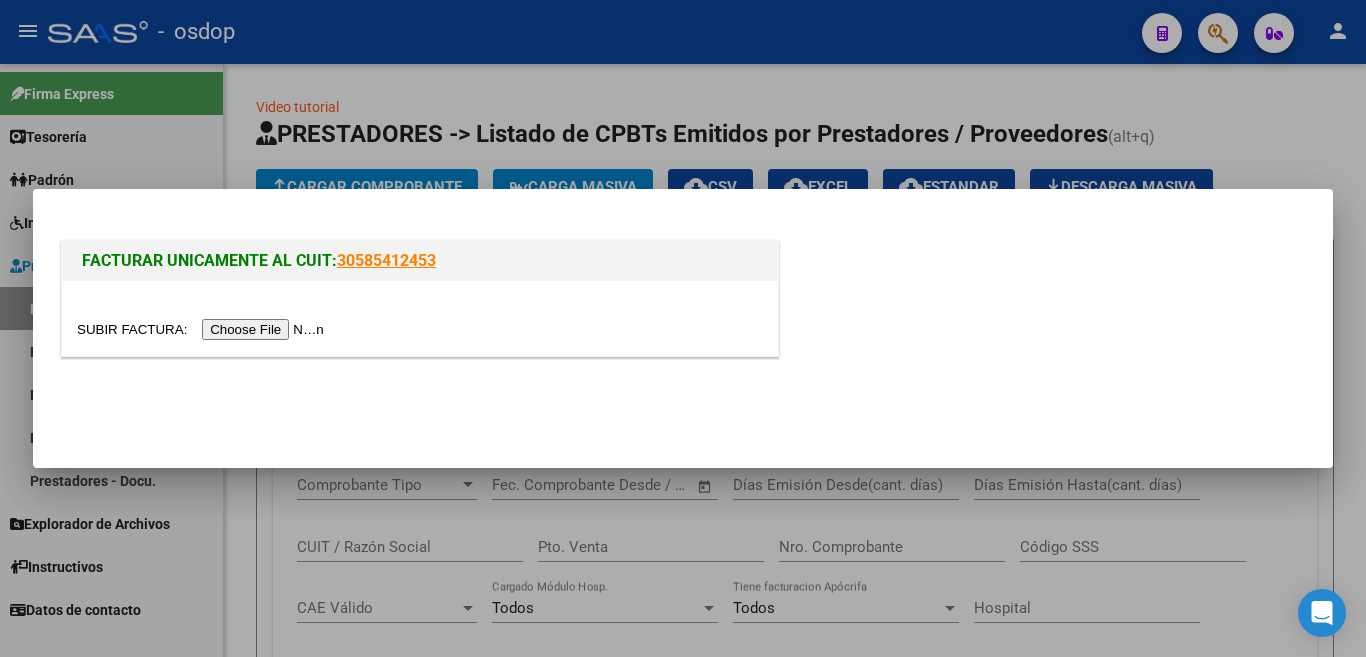 click at bounding box center (420, 318) 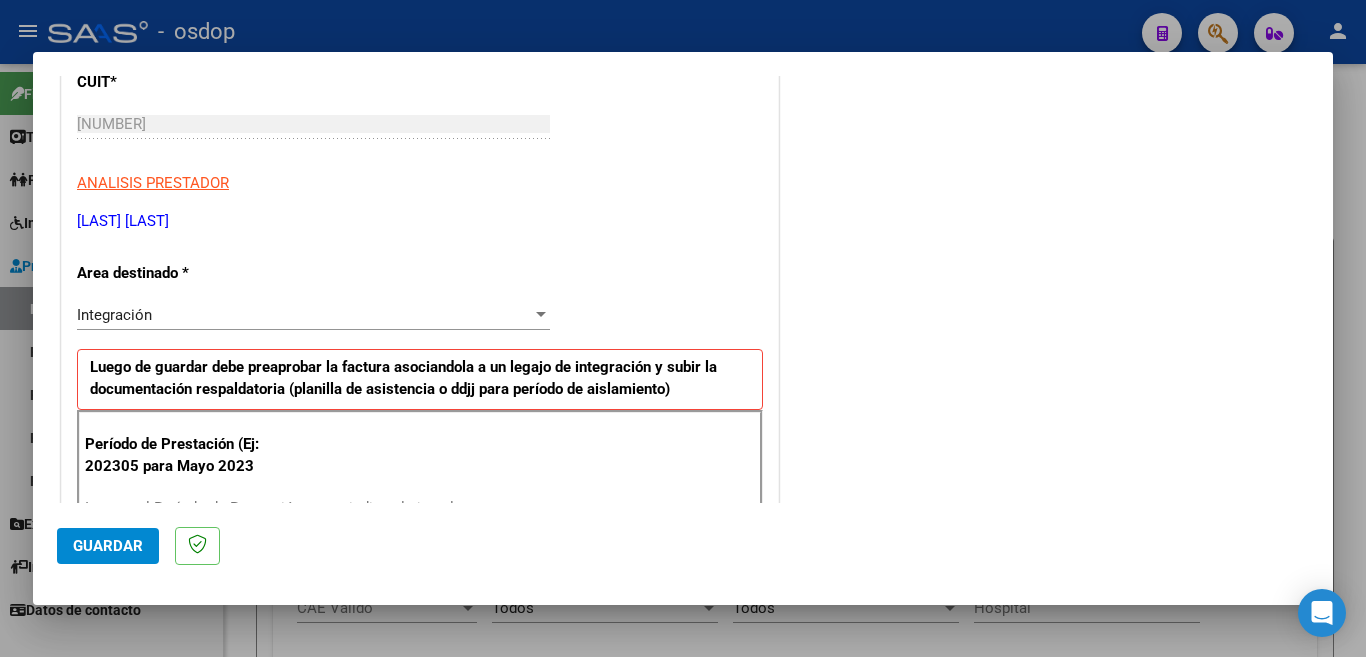 scroll, scrollTop: 400, scrollLeft: 0, axis: vertical 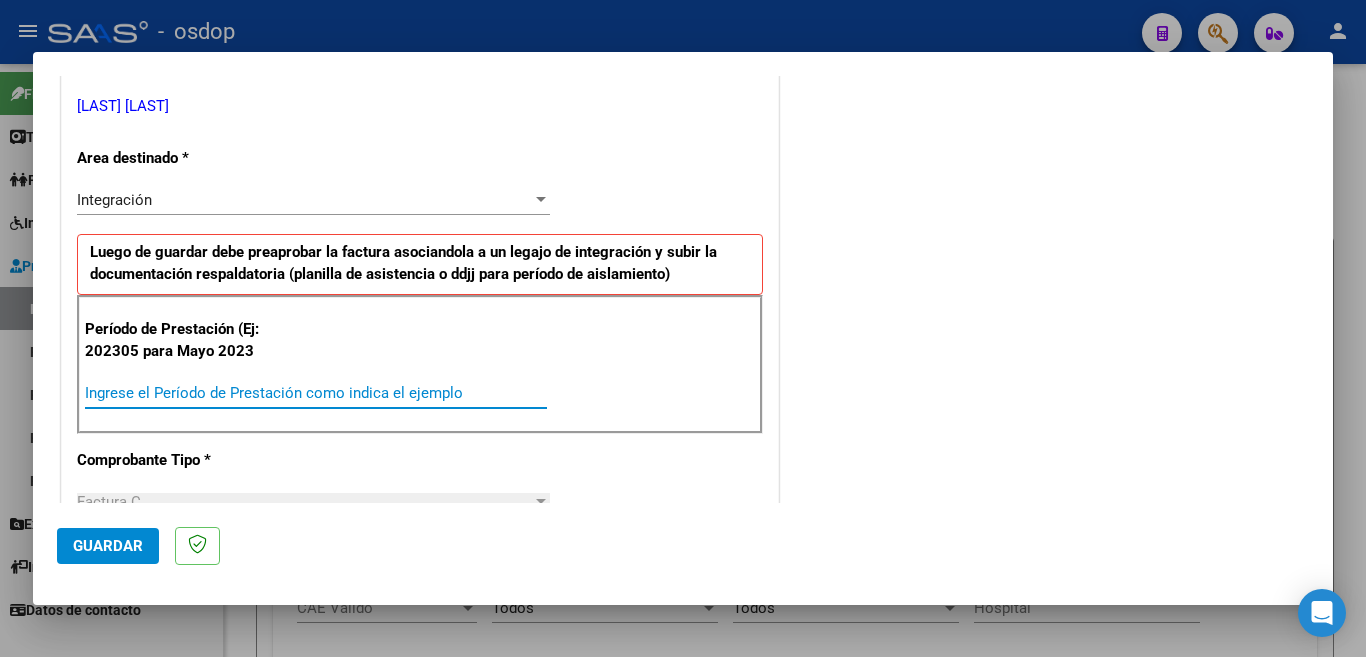 click on "Ingrese el Período de Prestación como indica el ejemplo" at bounding box center [316, 393] 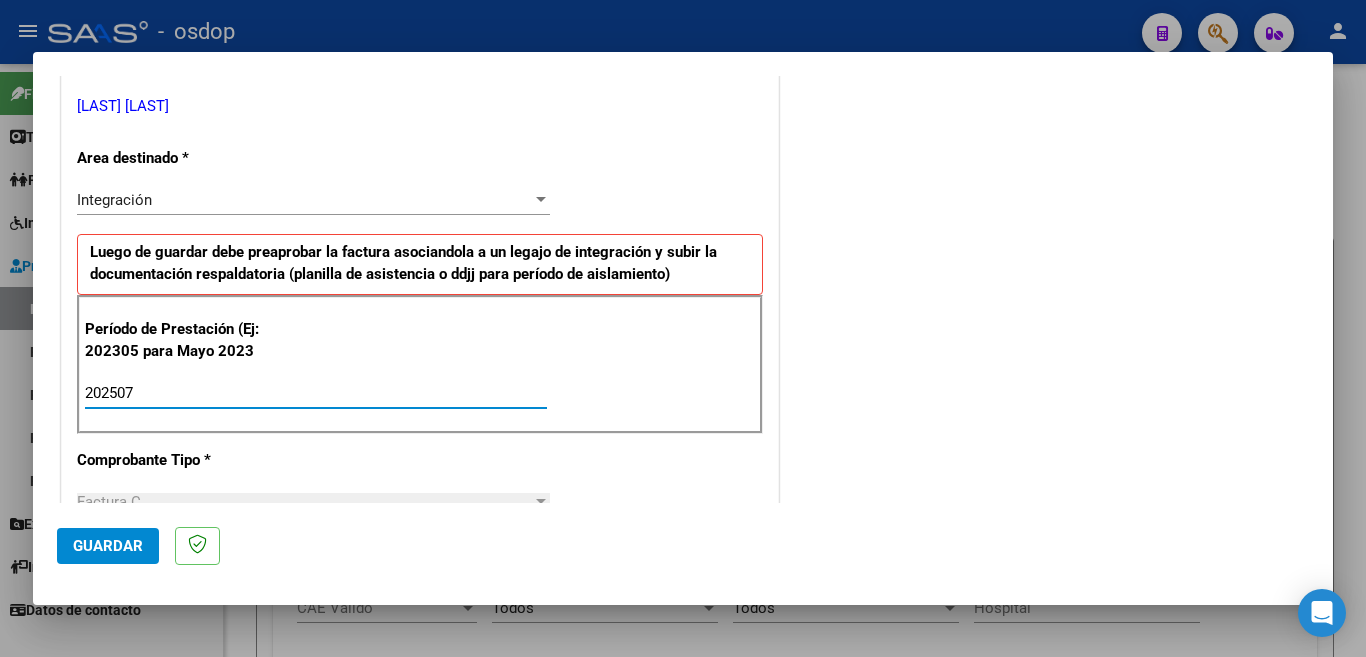 type on "202507" 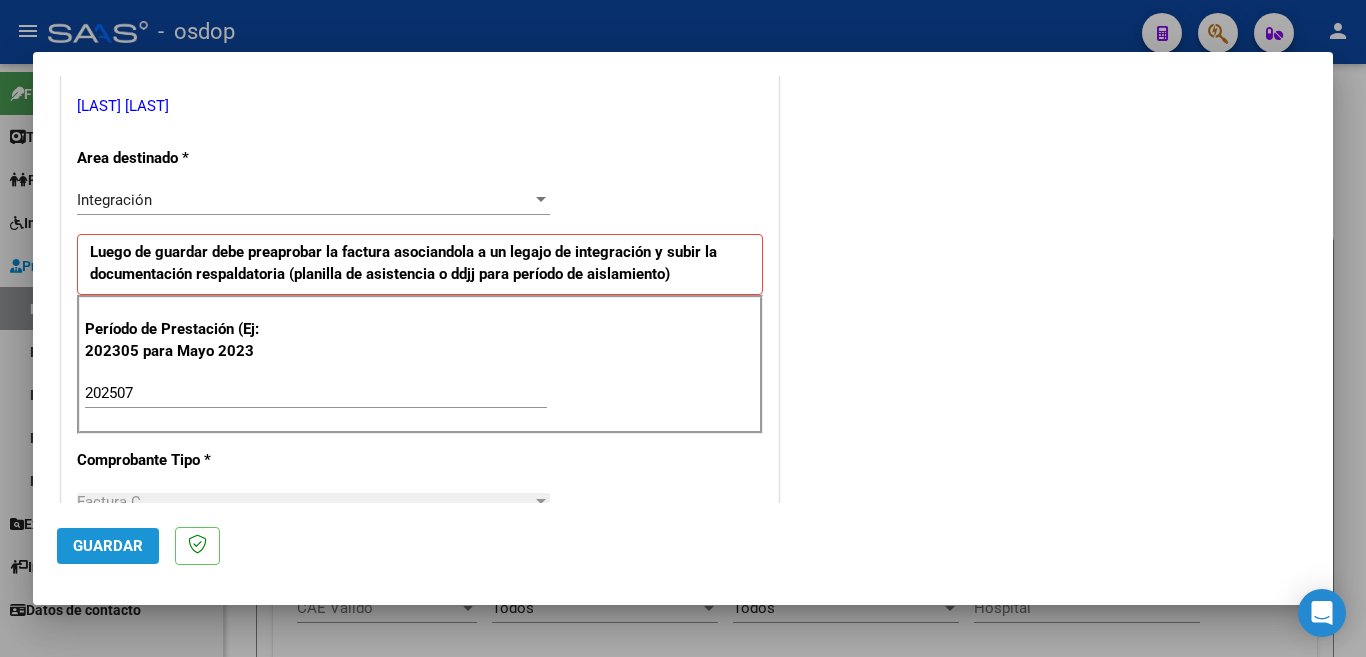 click on "Guardar" 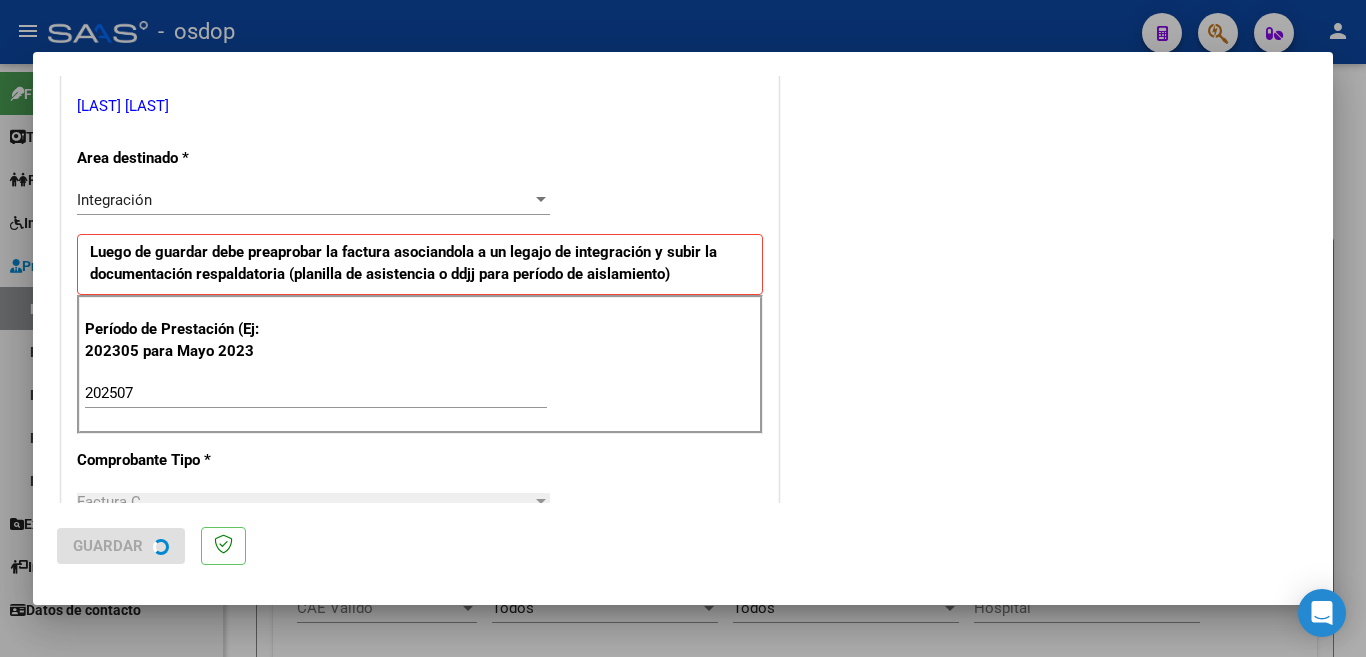 scroll, scrollTop: 0, scrollLeft: 0, axis: both 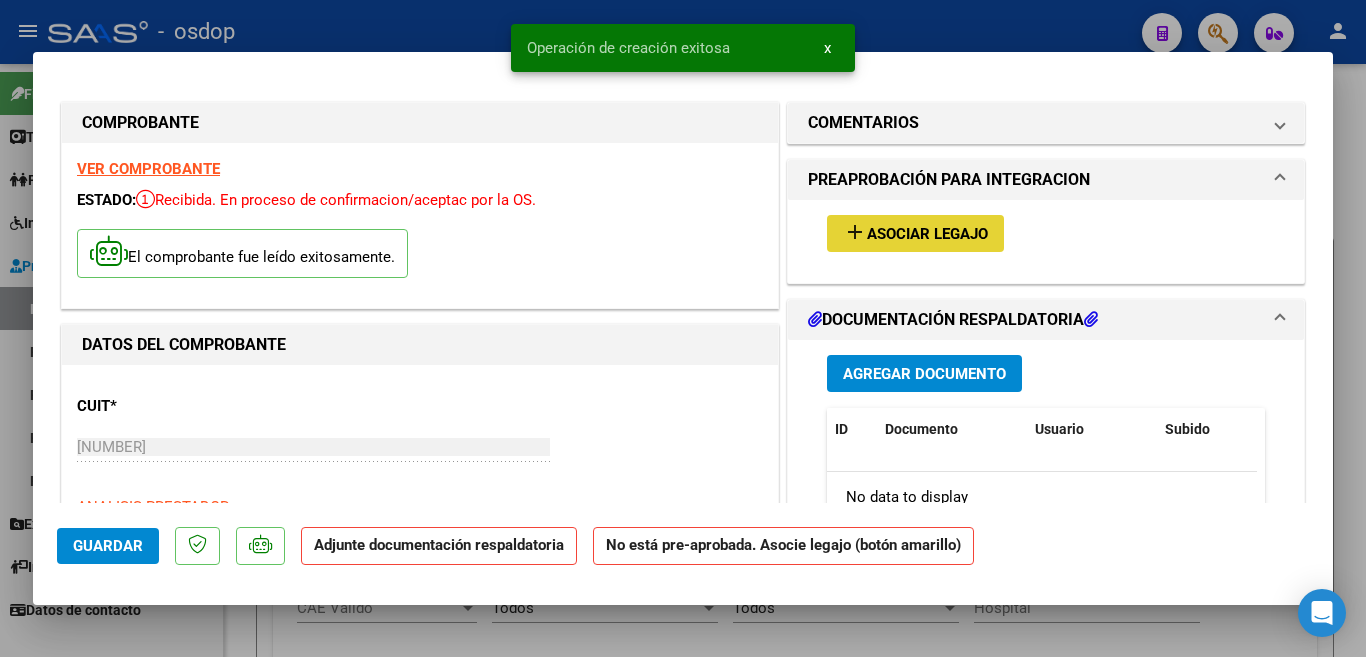 click on "Asociar Legajo" at bounding box center [927, 234] 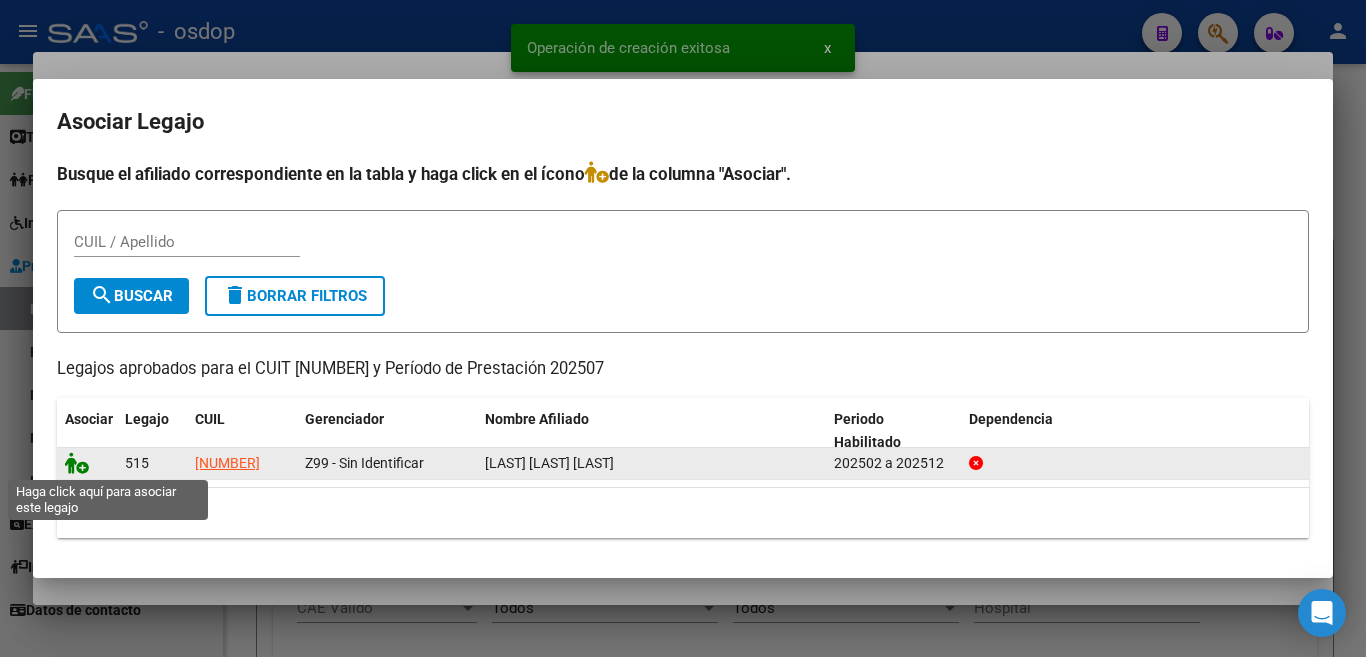 click 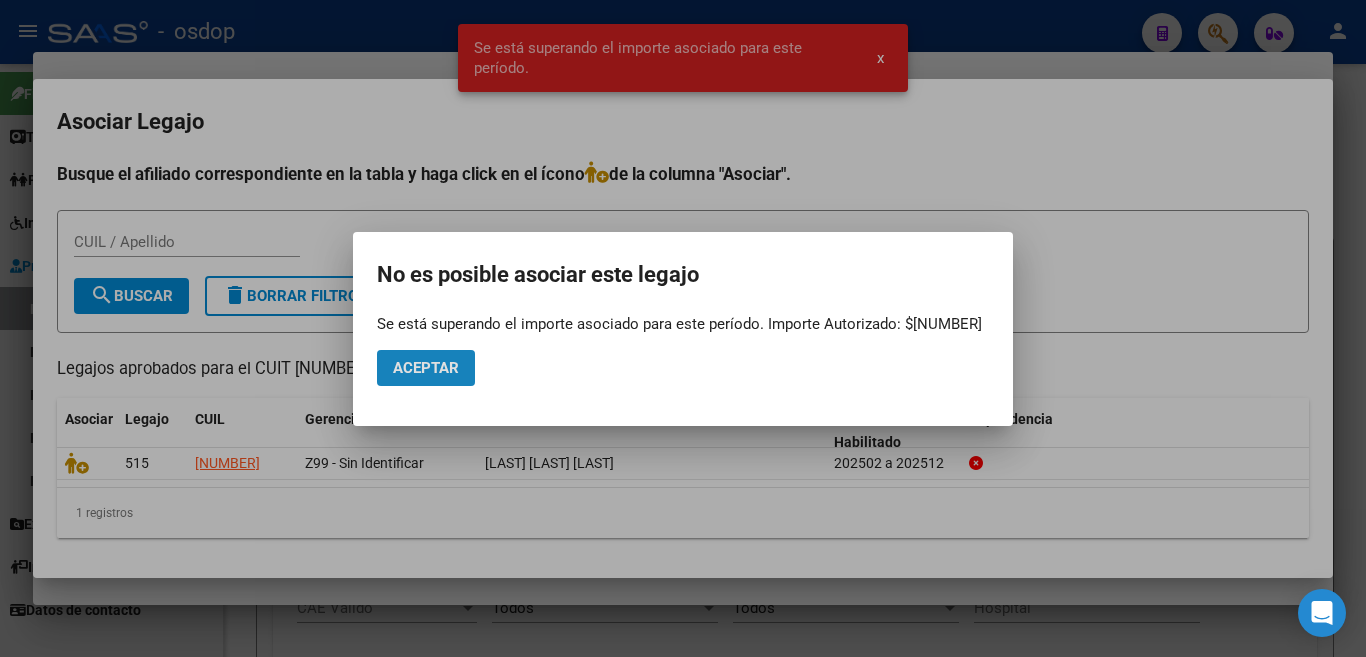 click on "Aceptar" 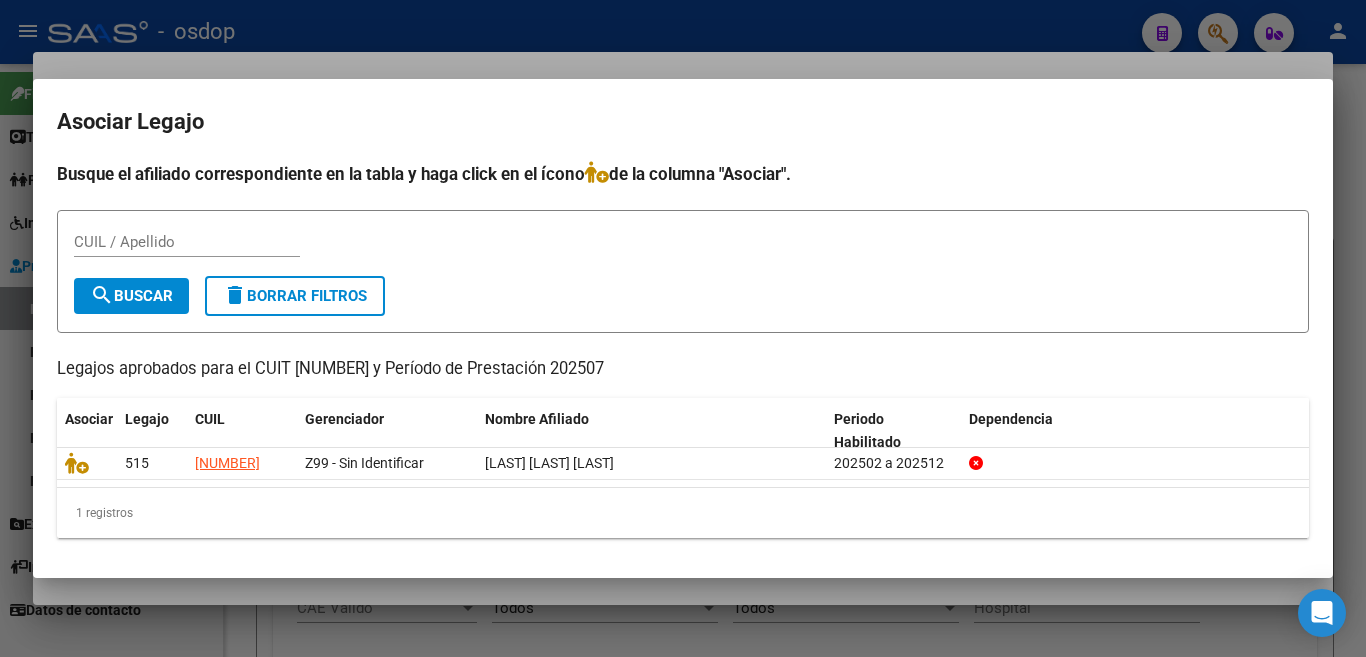 click at bounding box center (683, 328) 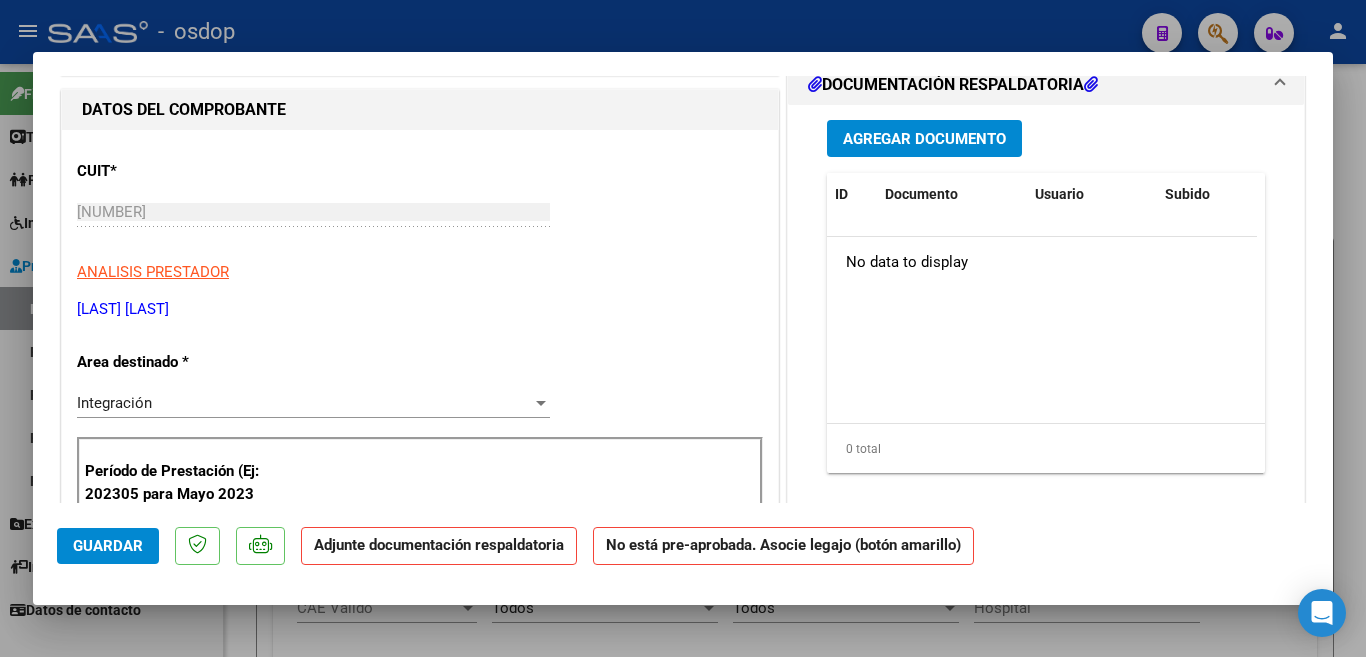 scroll, scrollTop: 200, scrollLeft: 0, axis: vertical 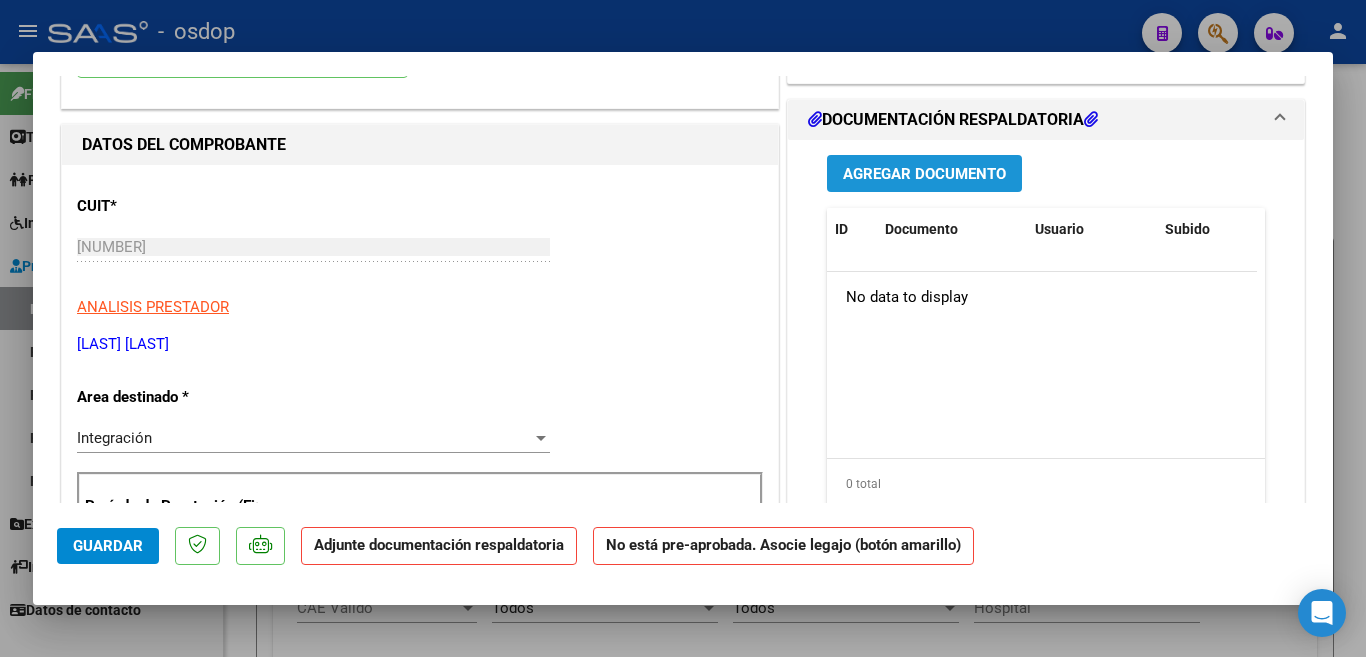 click on "Agregar Documento" at bounding box center (924, 174) 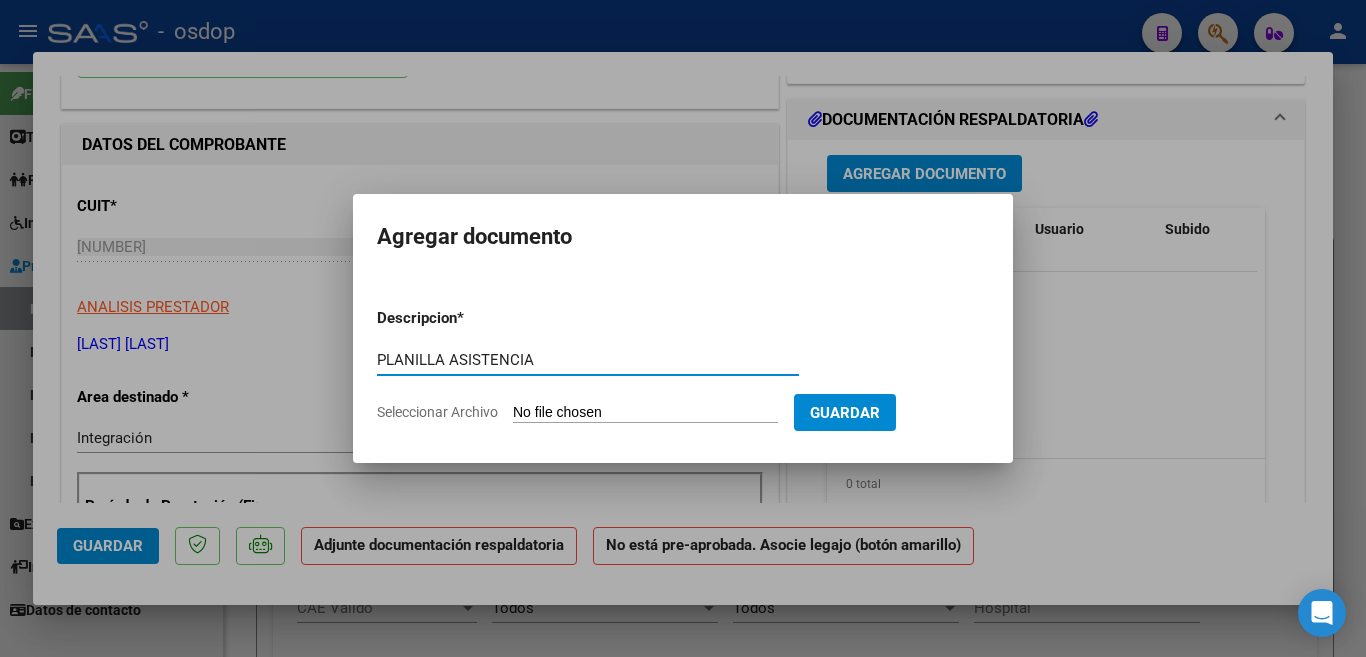 type on "PLANILLA ASISTENCIA" 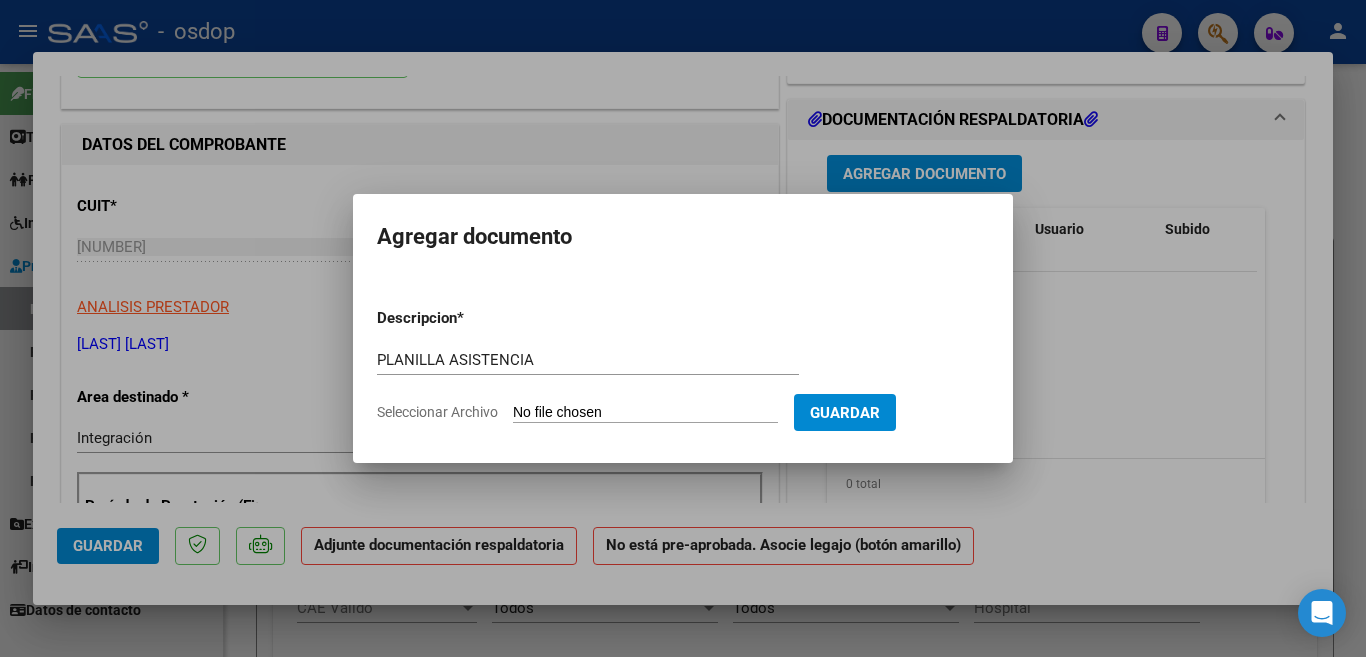 type on "C:\fakepath\[LAST] [NUMBER] - [LAST] - JUL - ASIS.pdf" 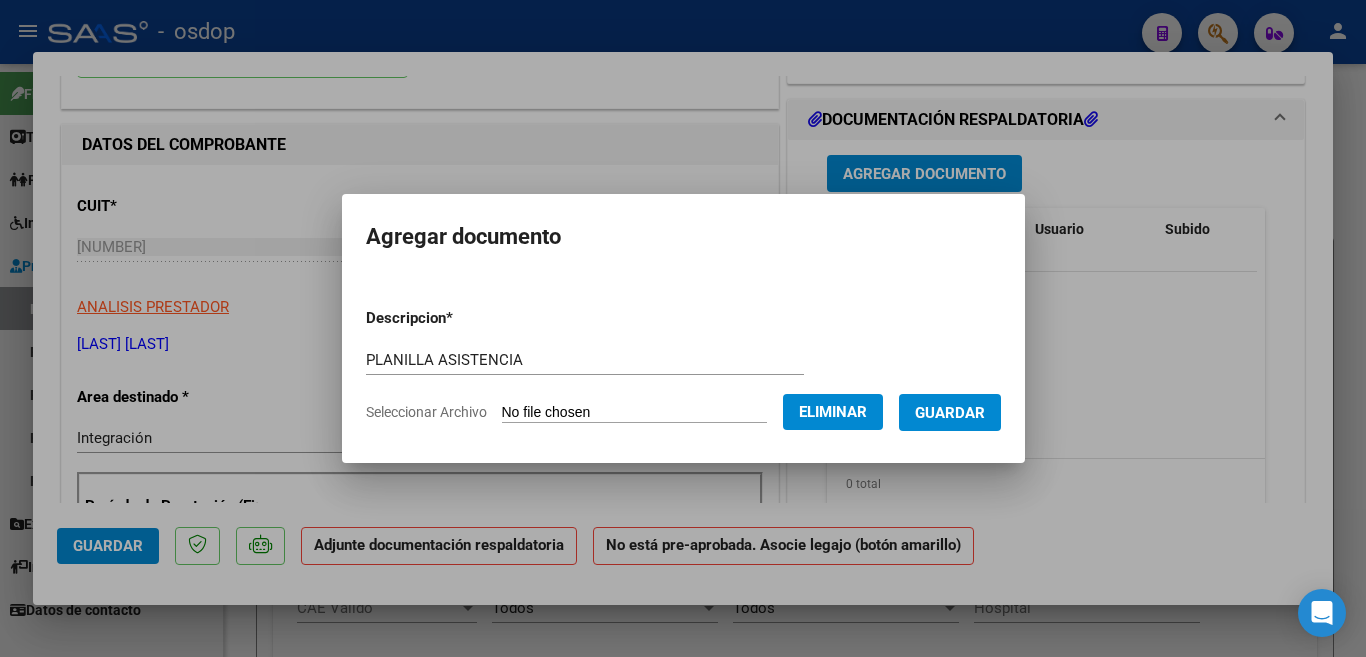 click on "Guardar" at bounding box center [950, 413] 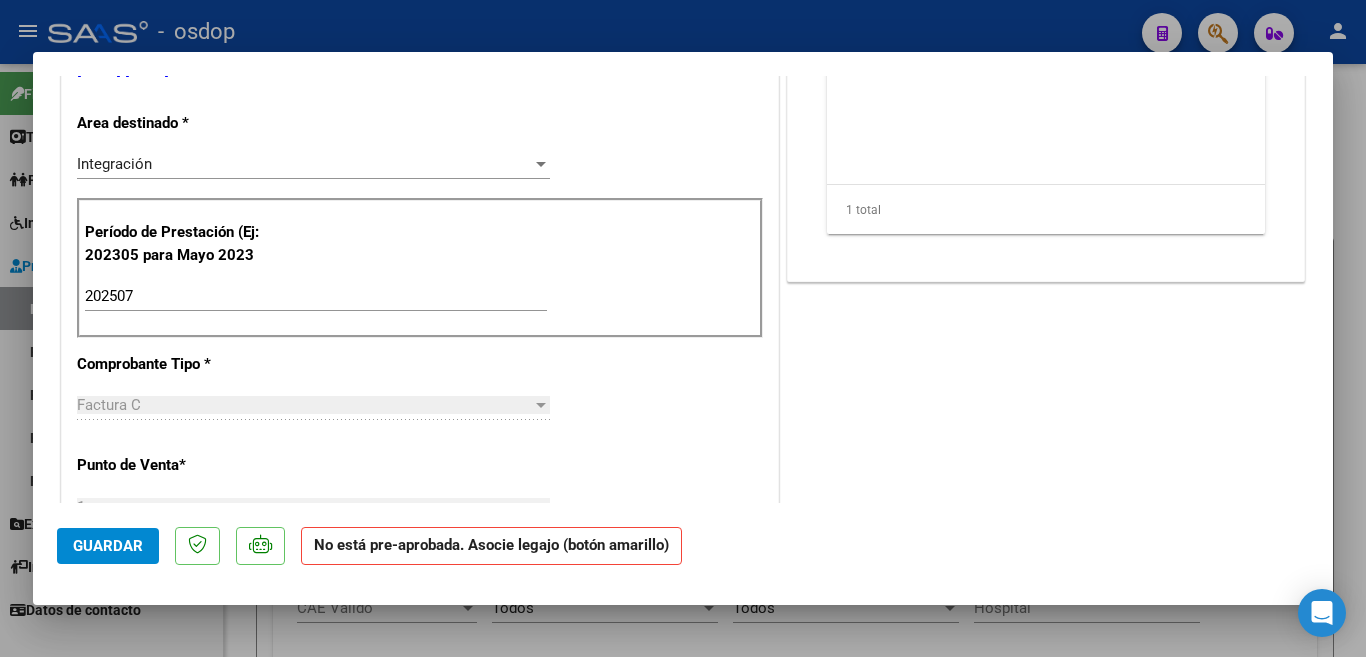 scroll, scrollTop: 700, scrollLeft: 0, axis: vertical 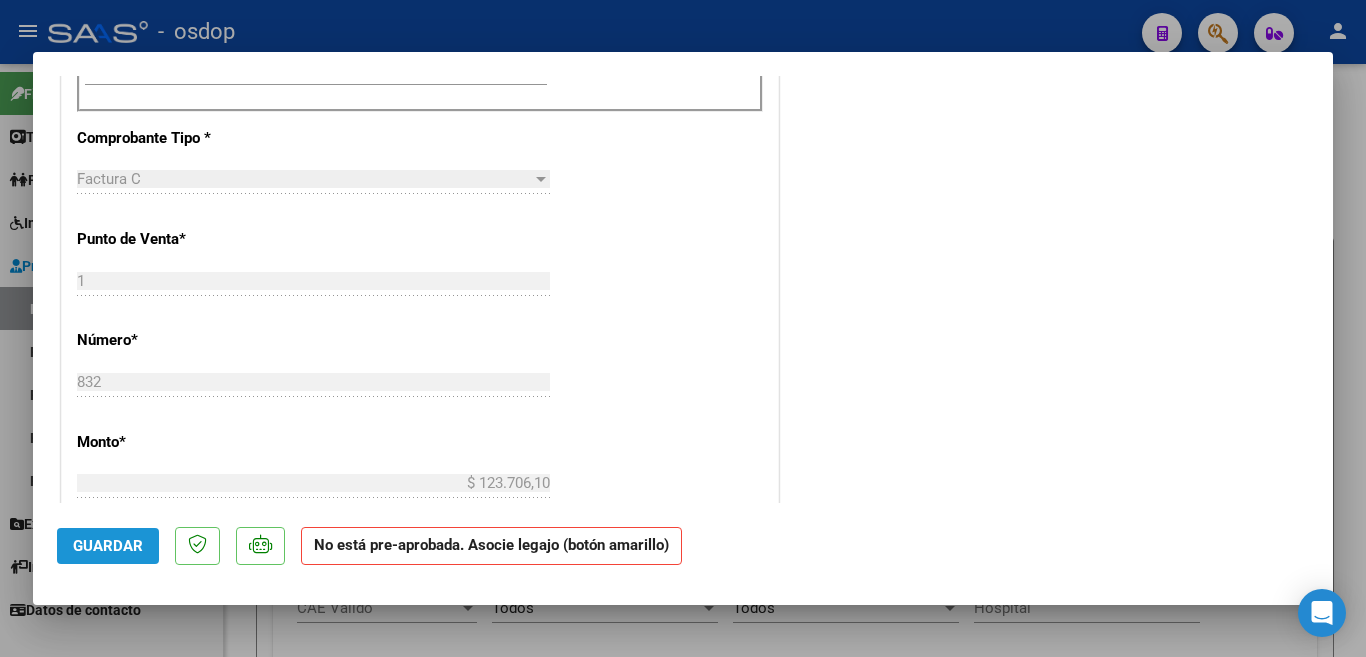 click on "Guardar" 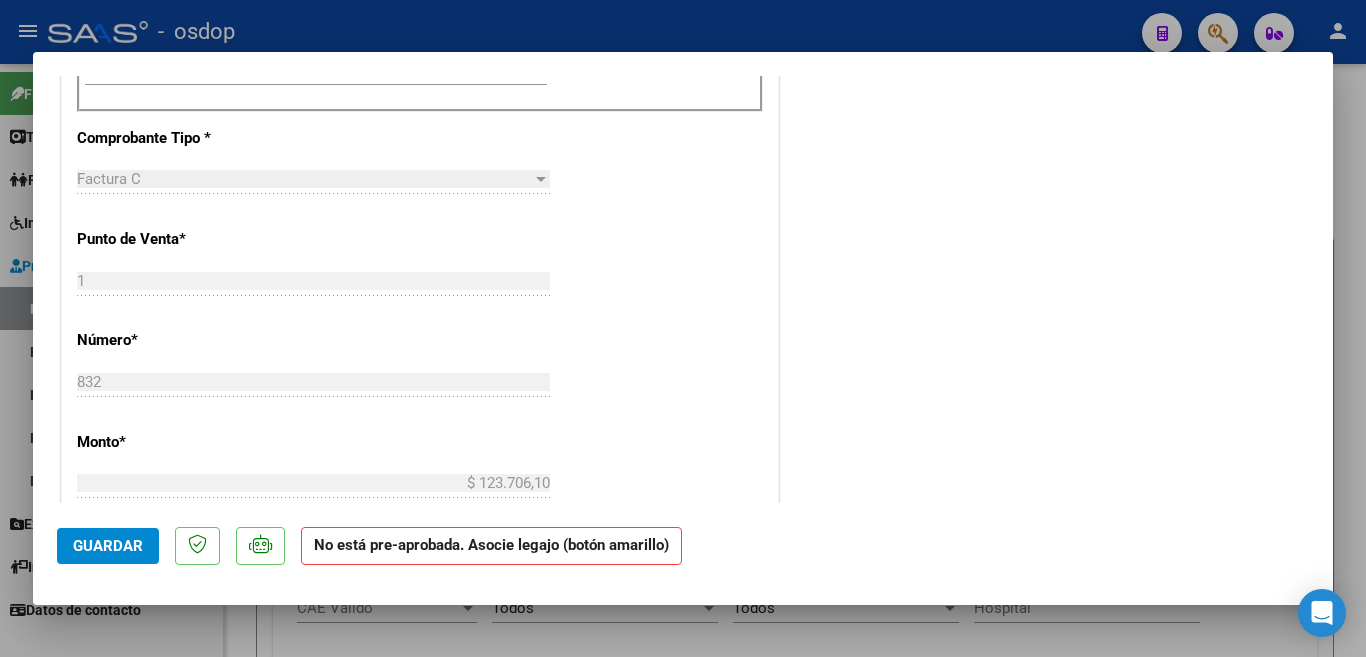 click on "Guardar" 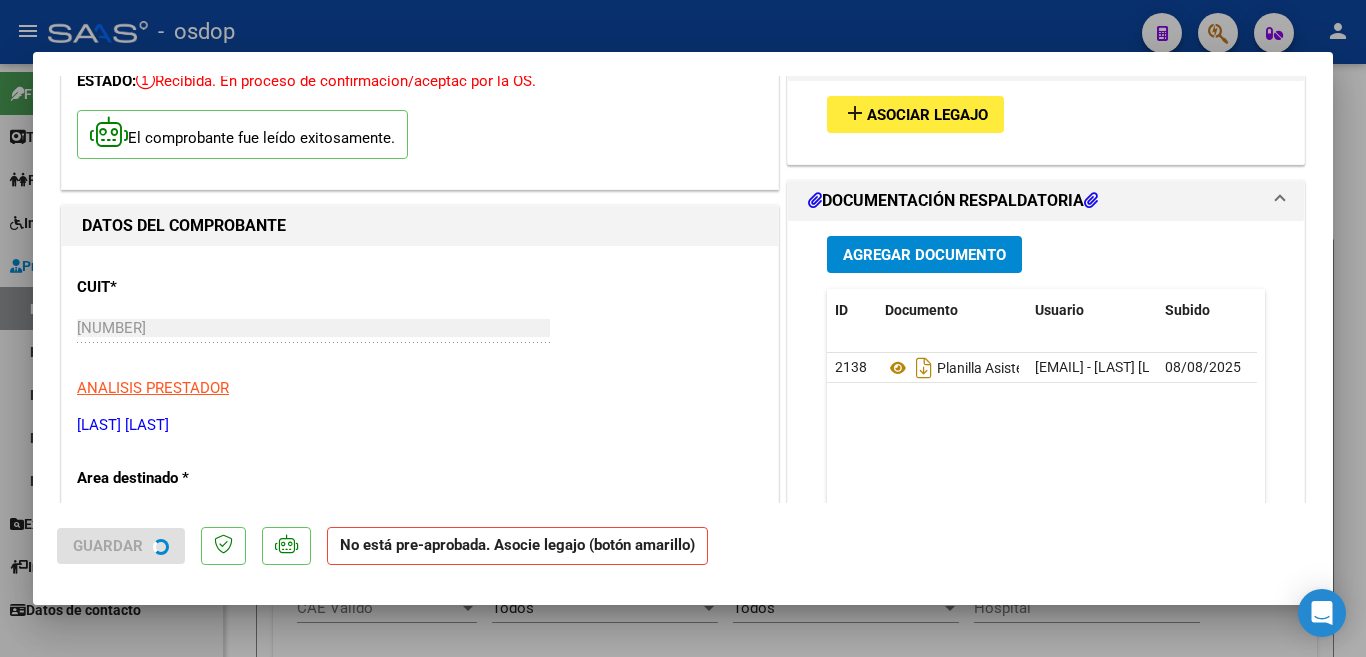 scroll, scrollTop: 0, scrollLeft: 0, axis: both 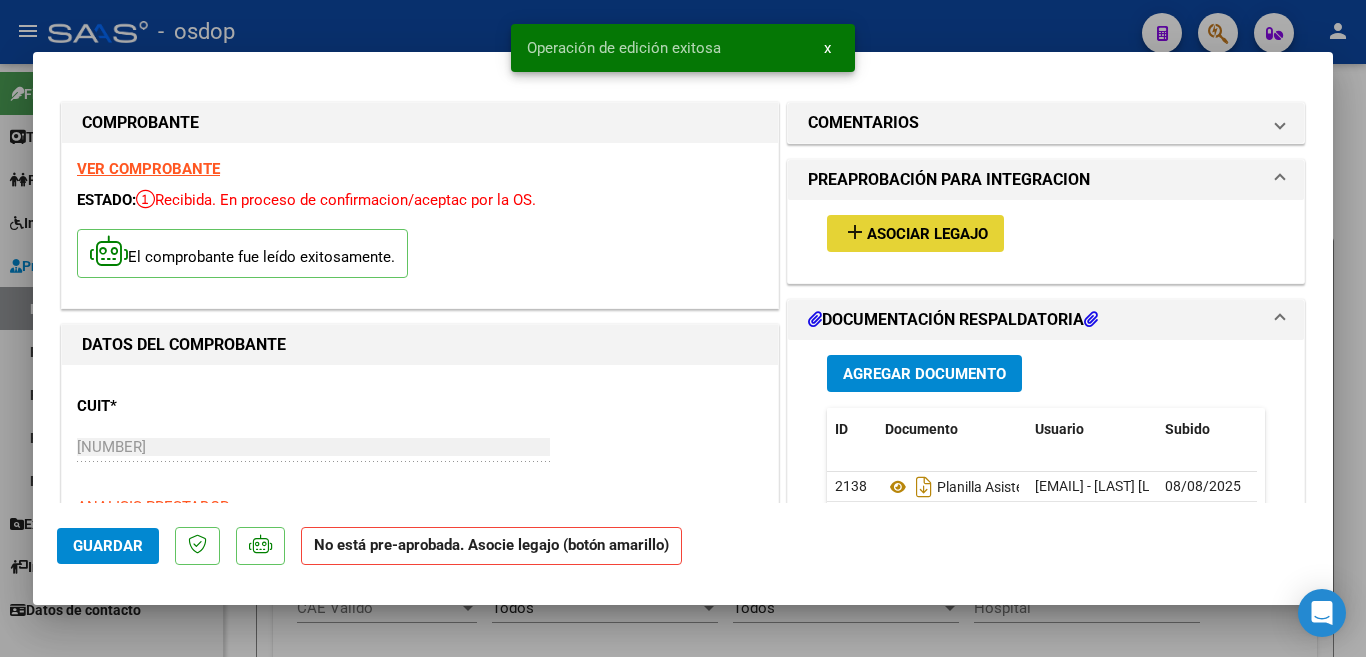 click on "Asociar Legajo" at bounding box center (927, 234) 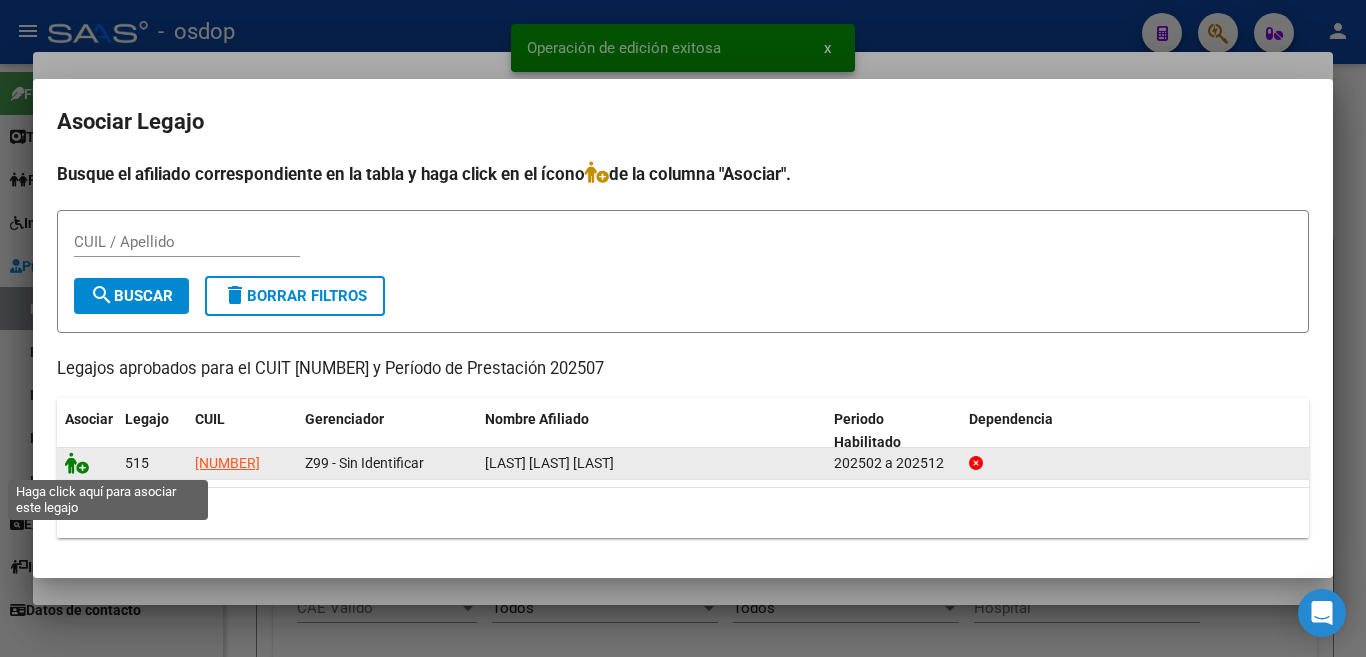 click 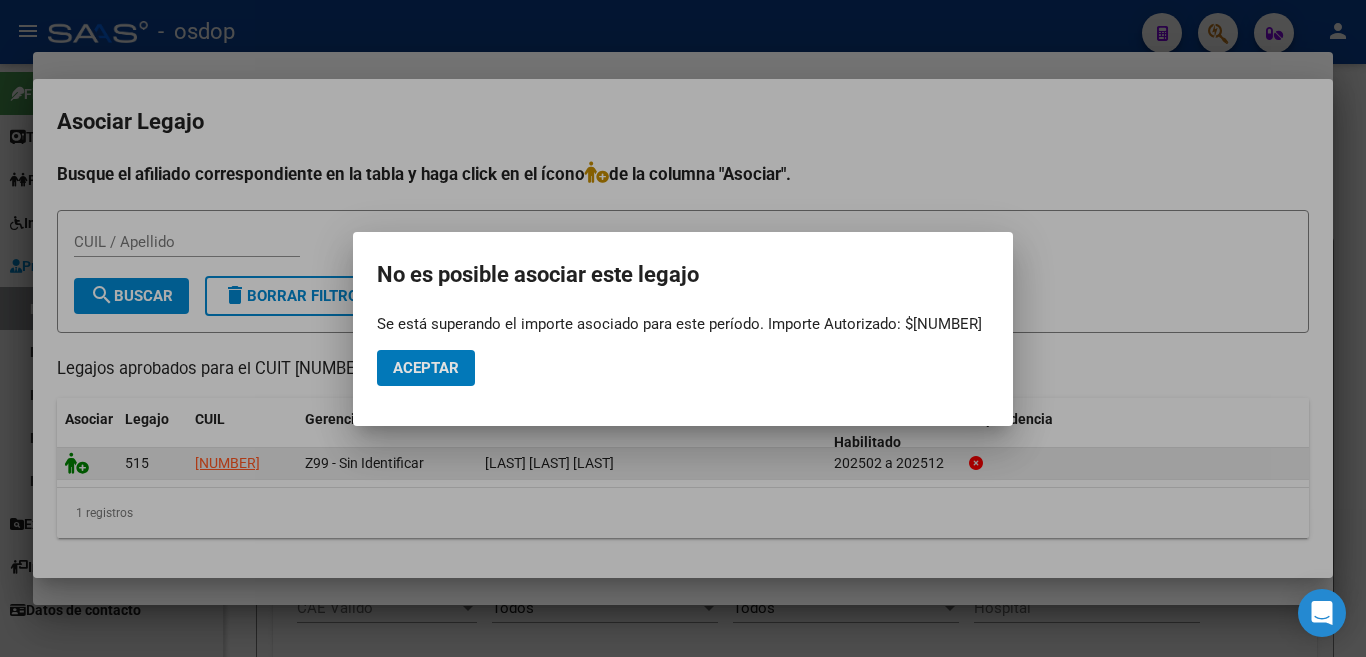 type 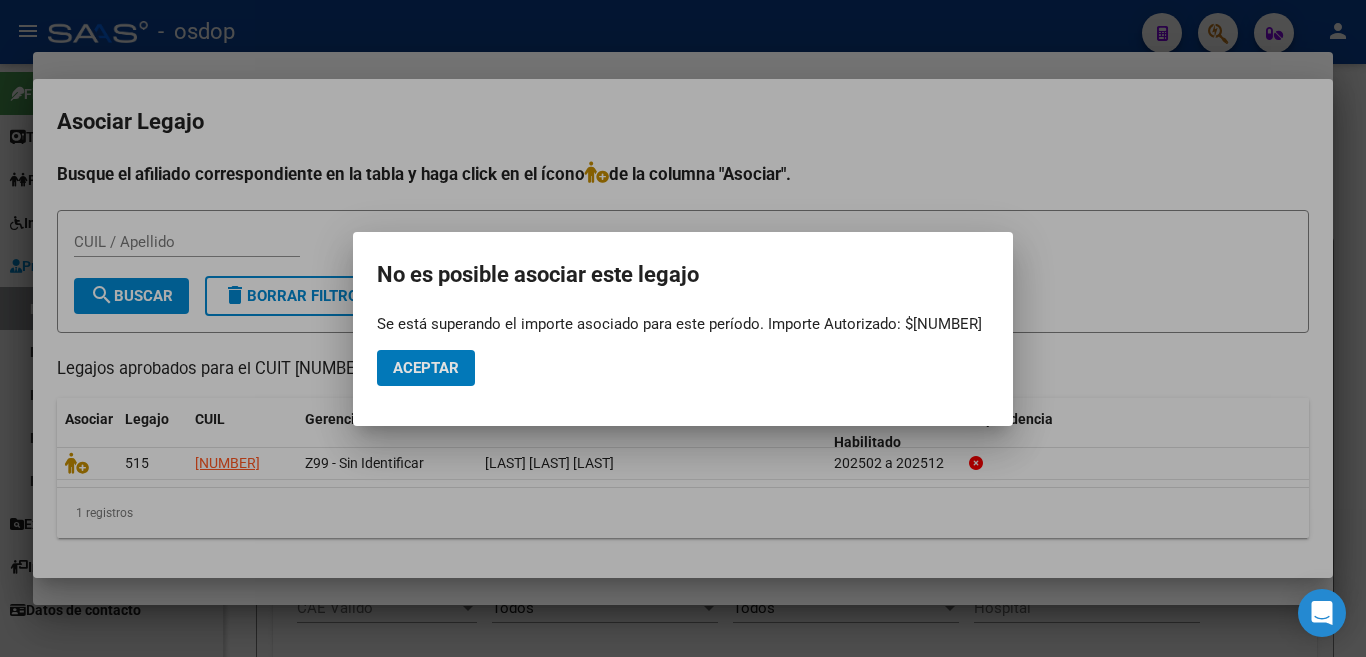 click on "Aceptar" 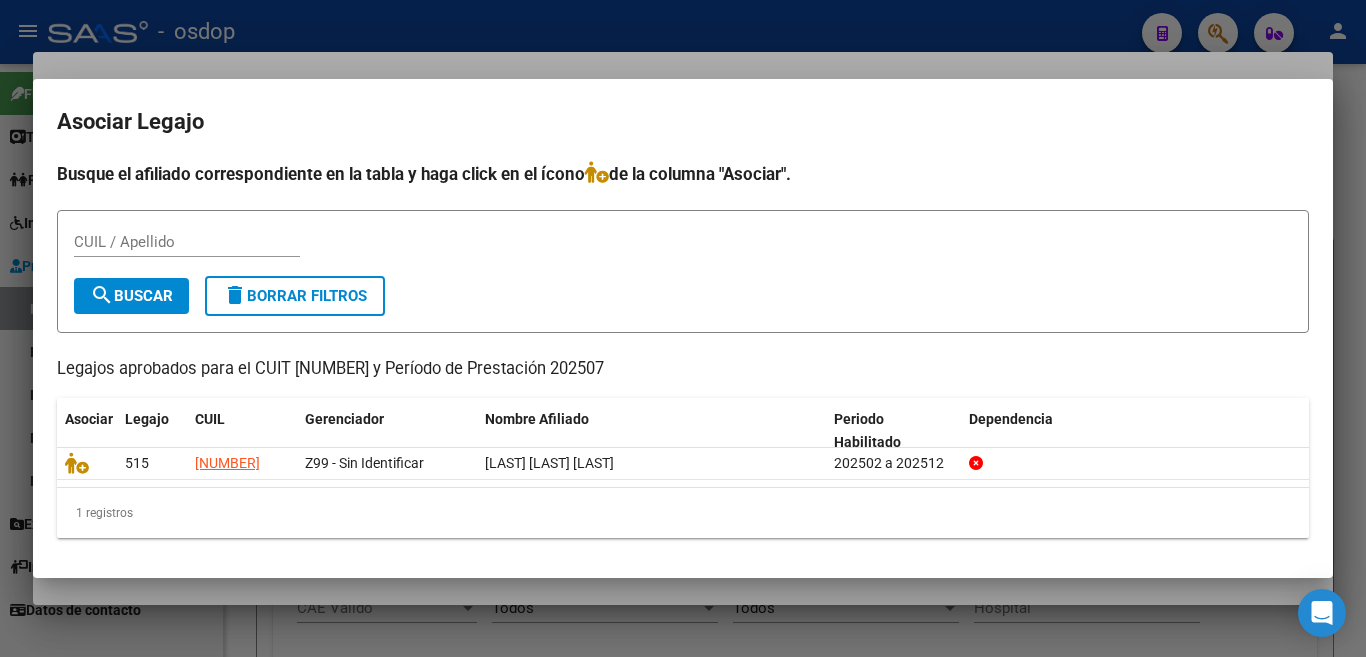 click at bounding box center [683, 328] 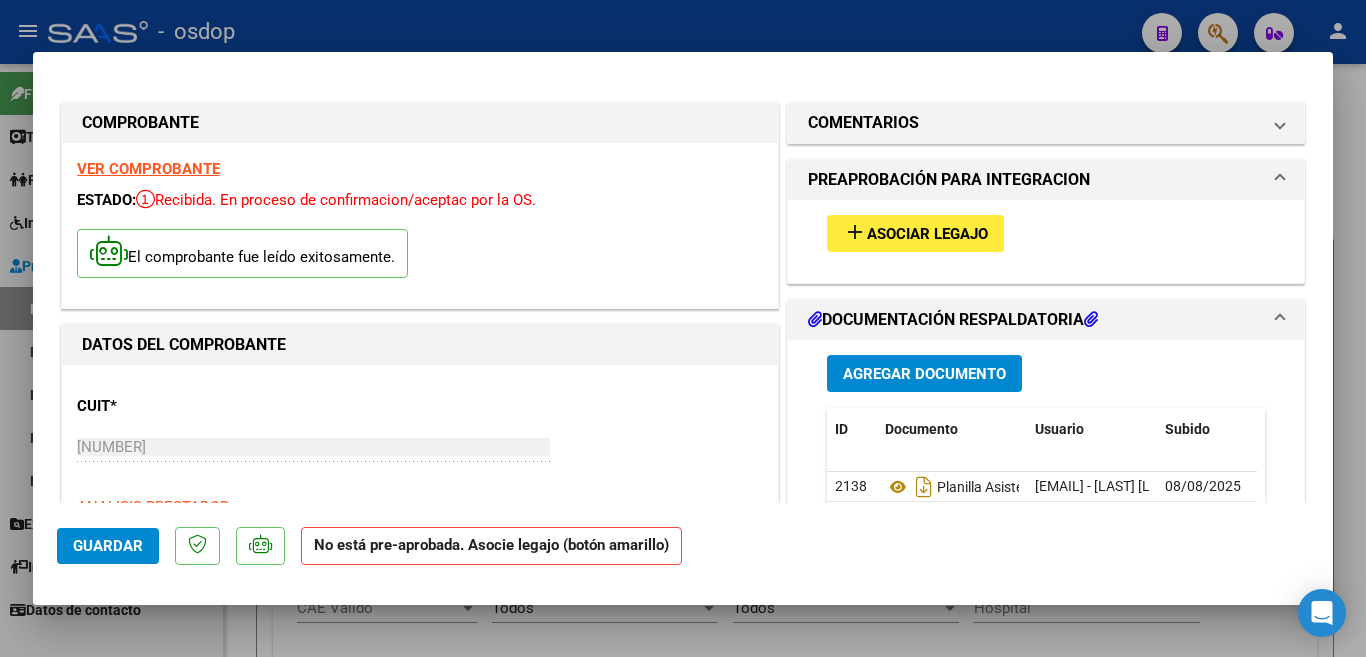 click at bounding box center (683, 328) 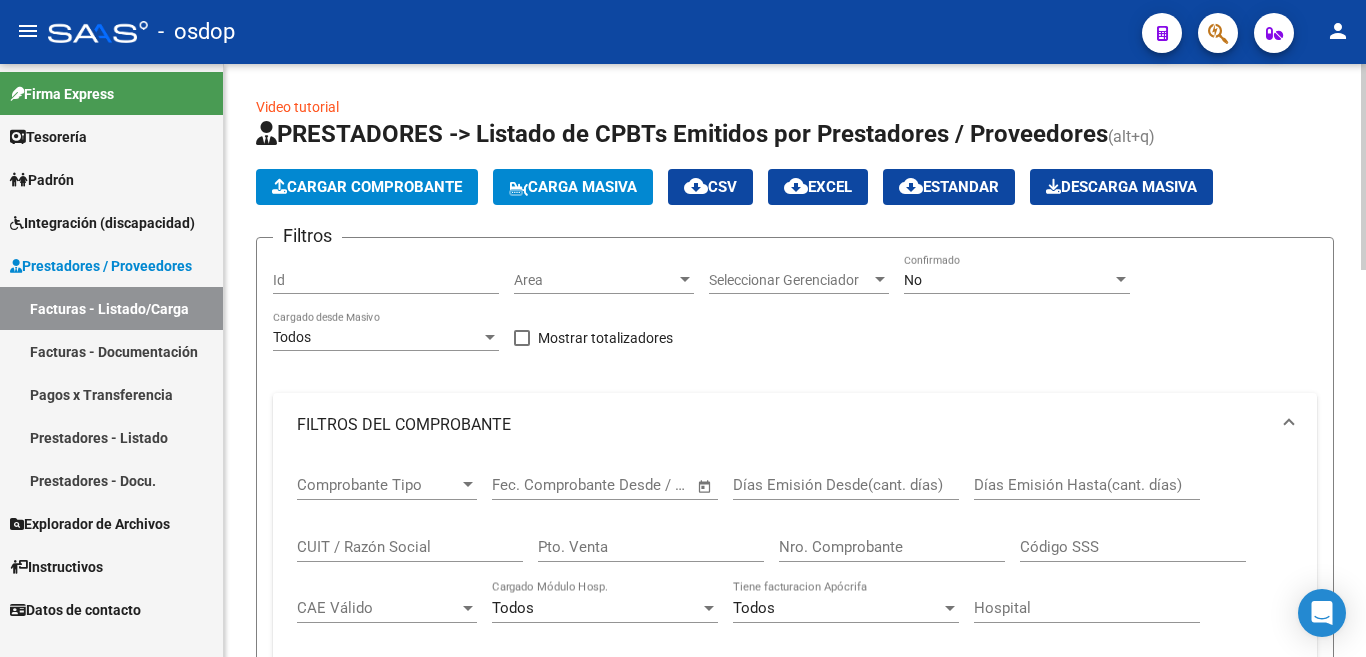 scroll, scrollTop: 0, scrollLeft: 0, axis: both 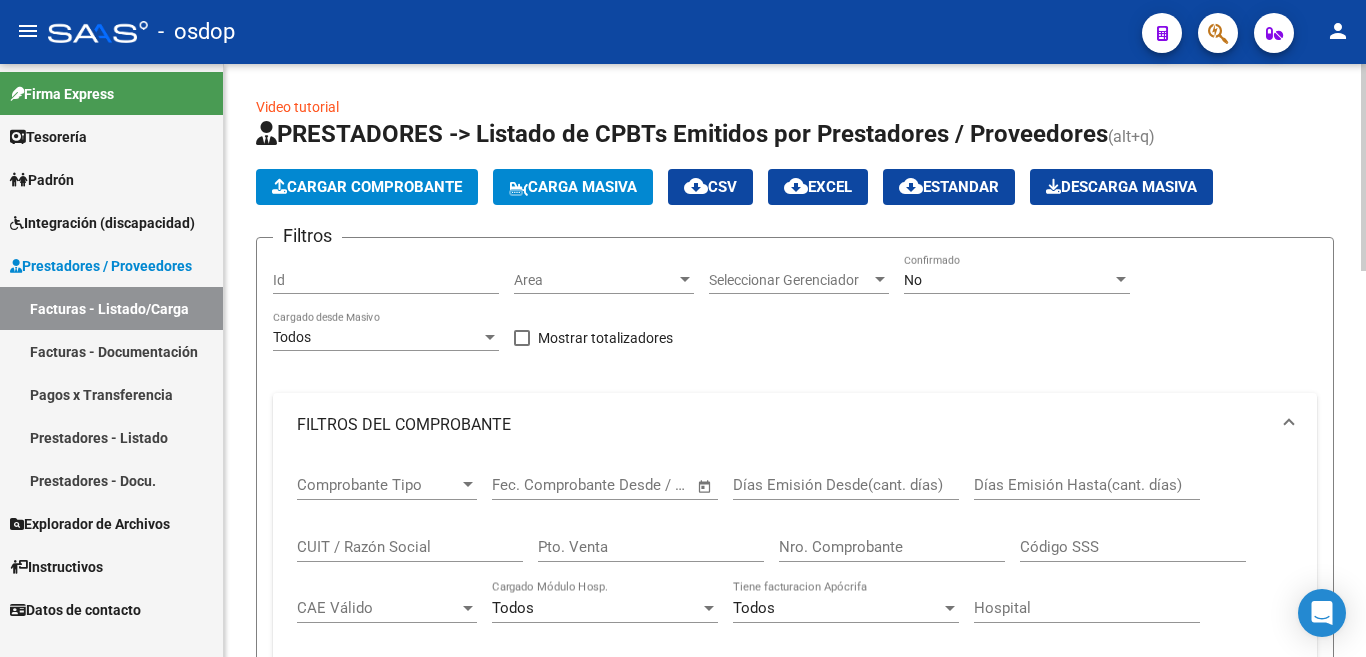 click on "Cargar Comprobante" 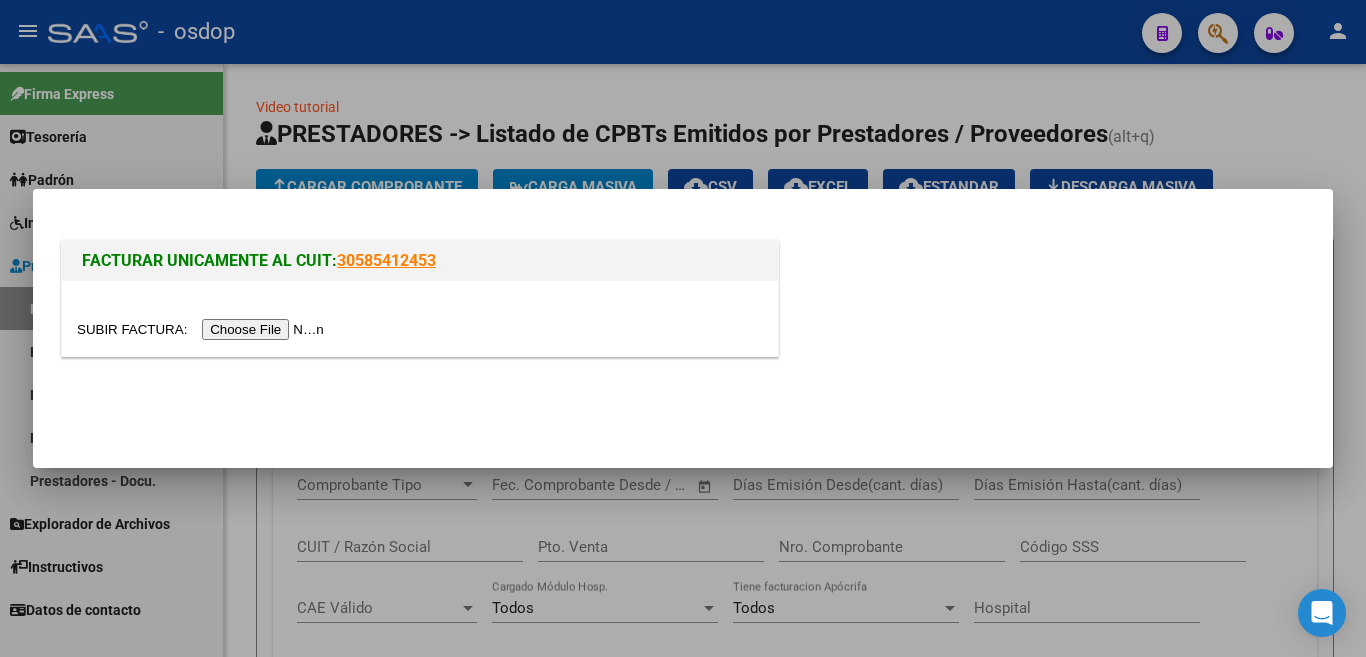 click at bounding box center (203, 329) 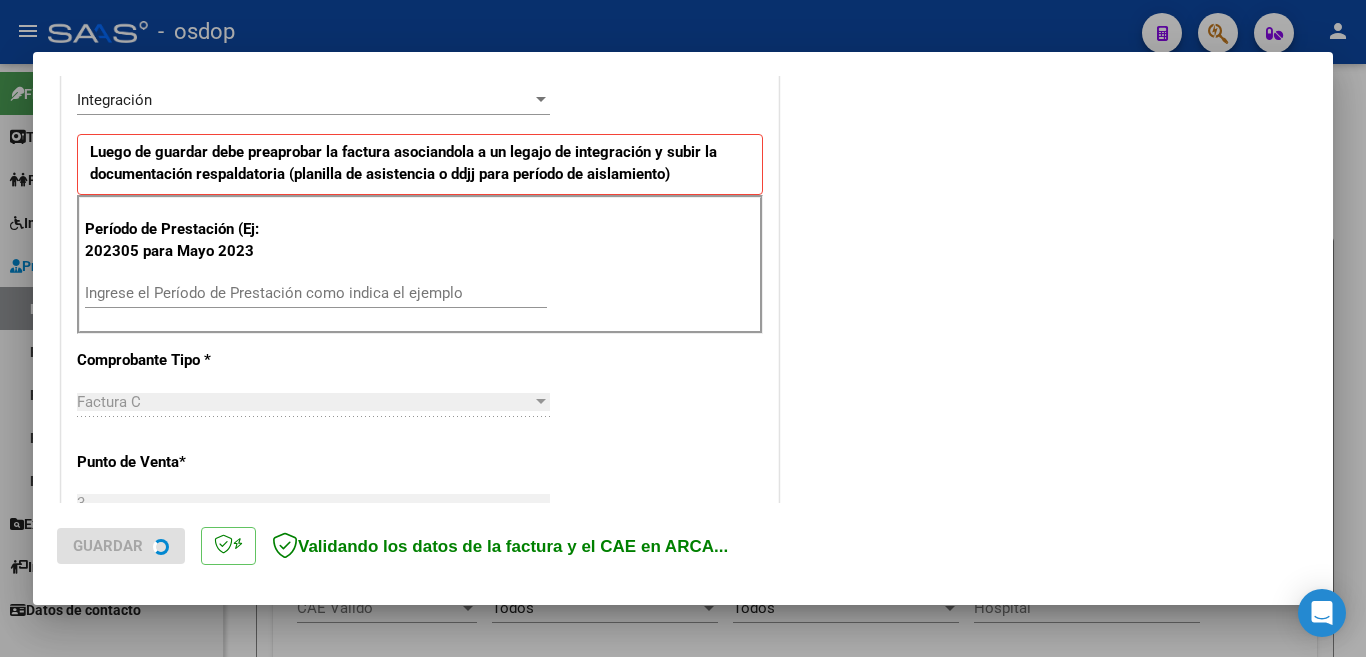 scroll, scrollTop: 538, scrollLeft: 0, axis: vertical 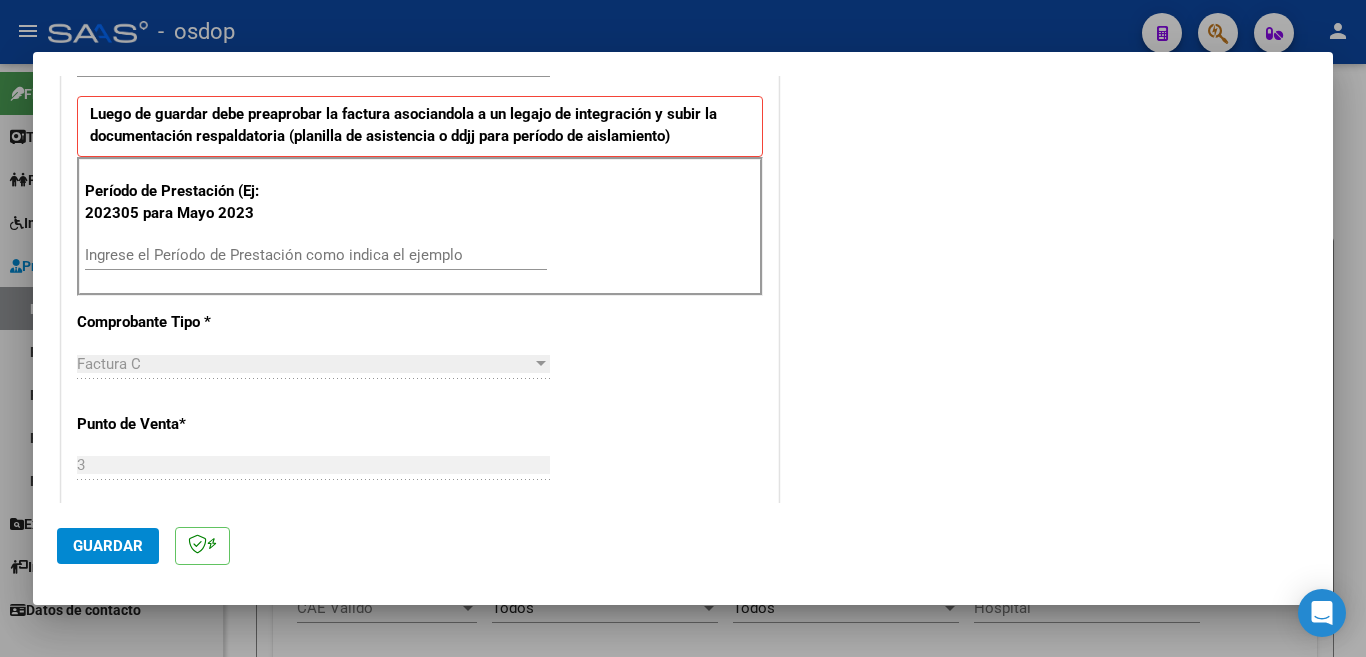 click on "Ingrese el Período de Prestación como indica el ejemplo" at bounding box center [316, 255] 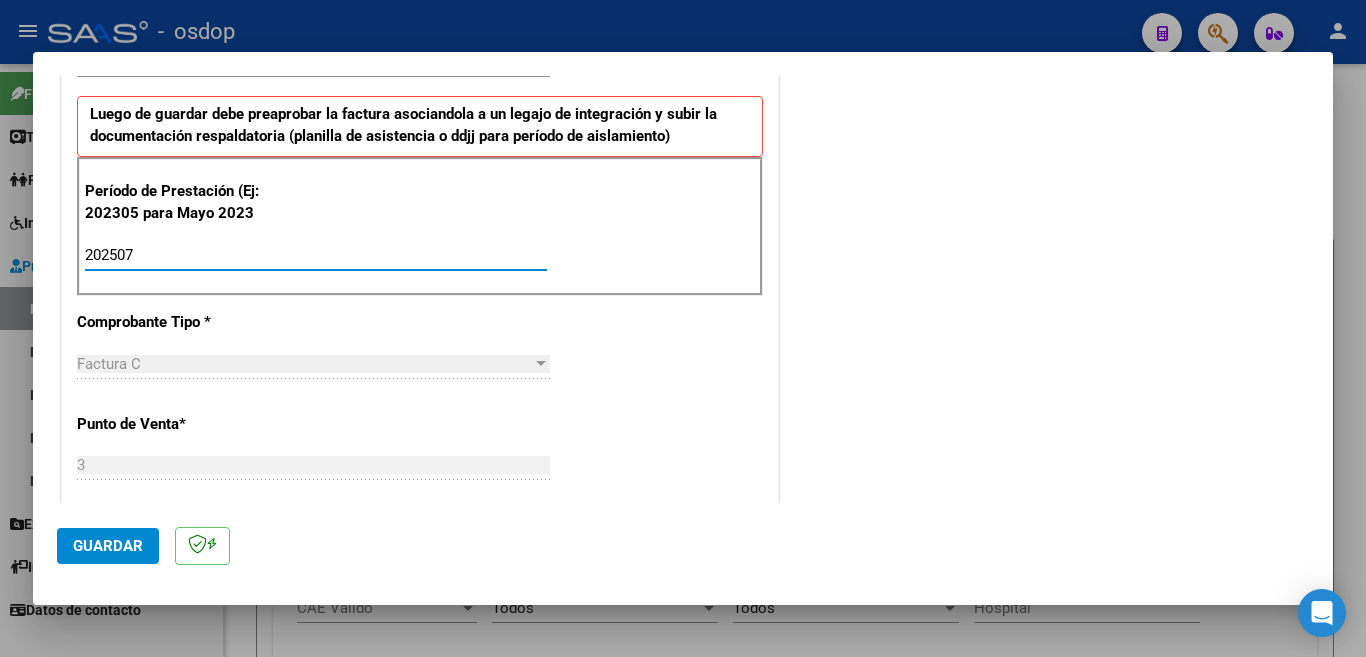 type on "202507" 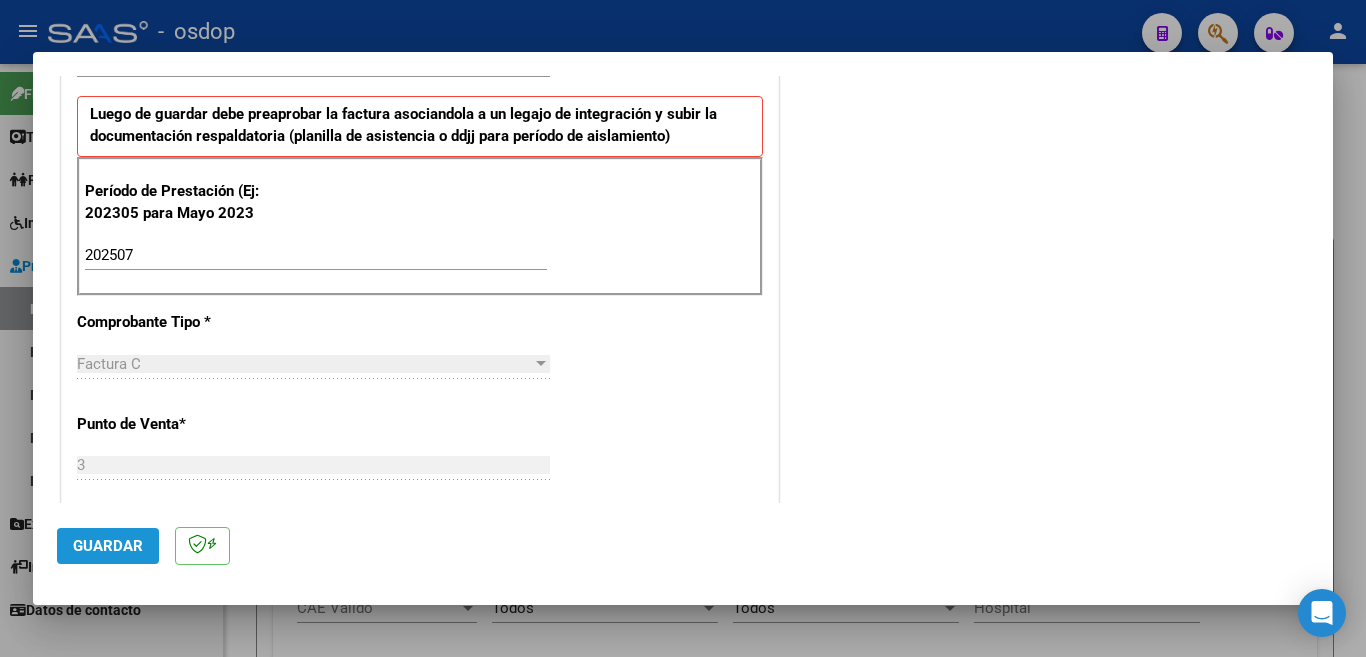 click on "Guardar" 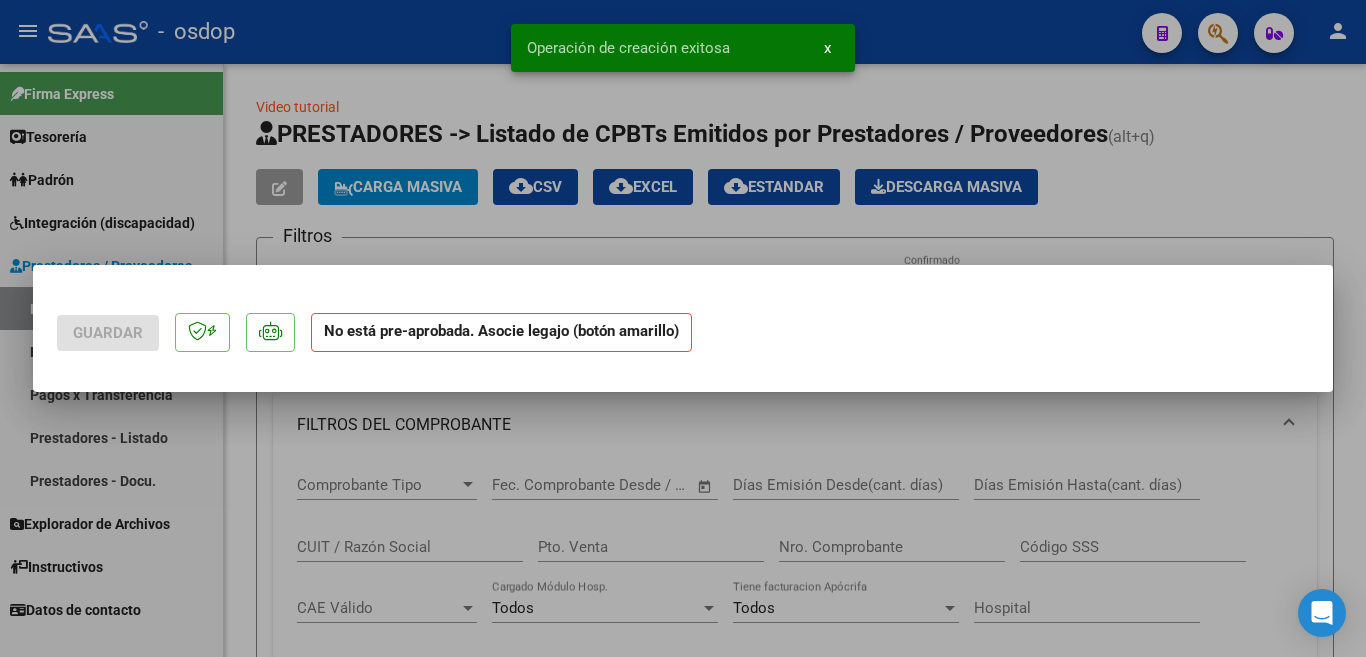 scroll, scrollTop: 0, scrollLeft: 0, axis: both 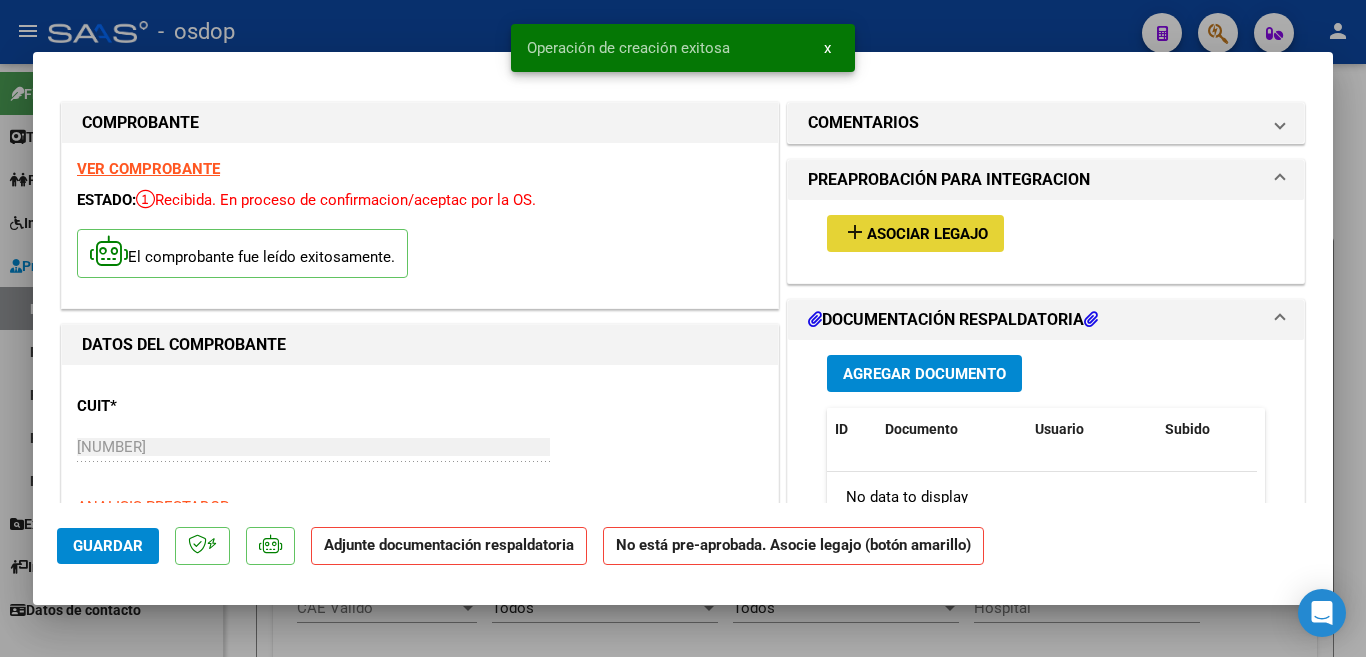 click on "Asociar Legajo" at bounding box center (927, 234) 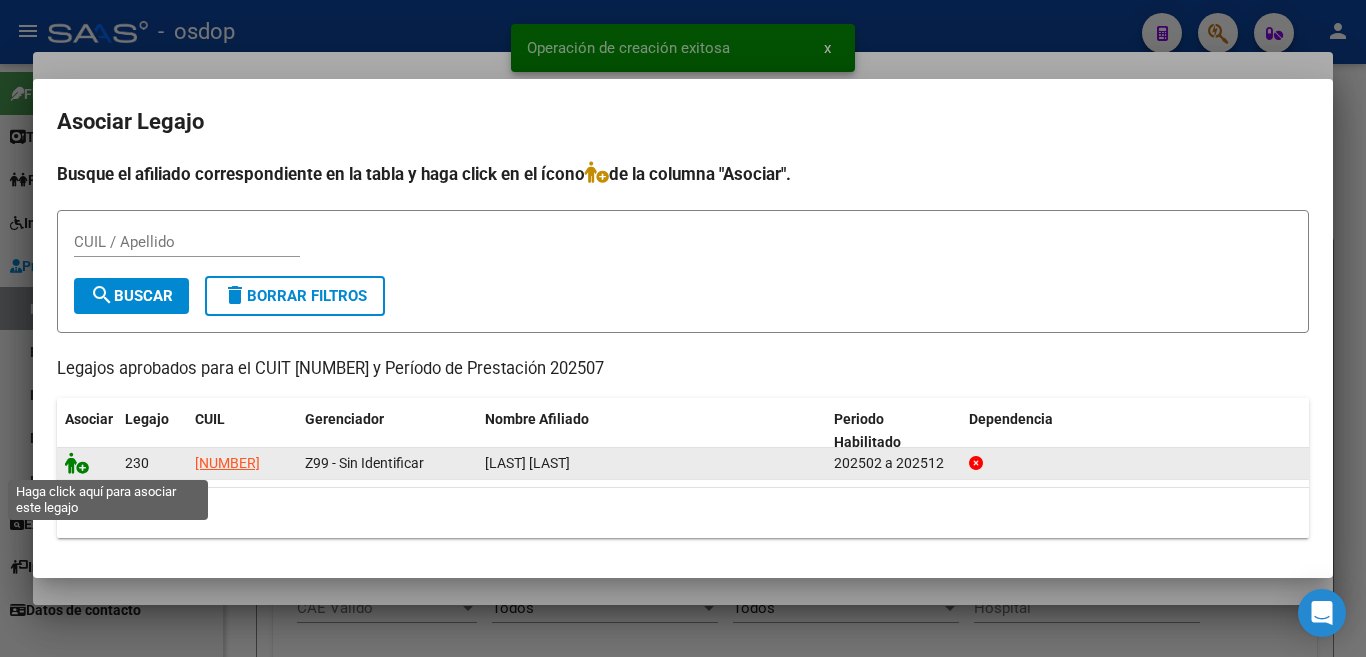 click 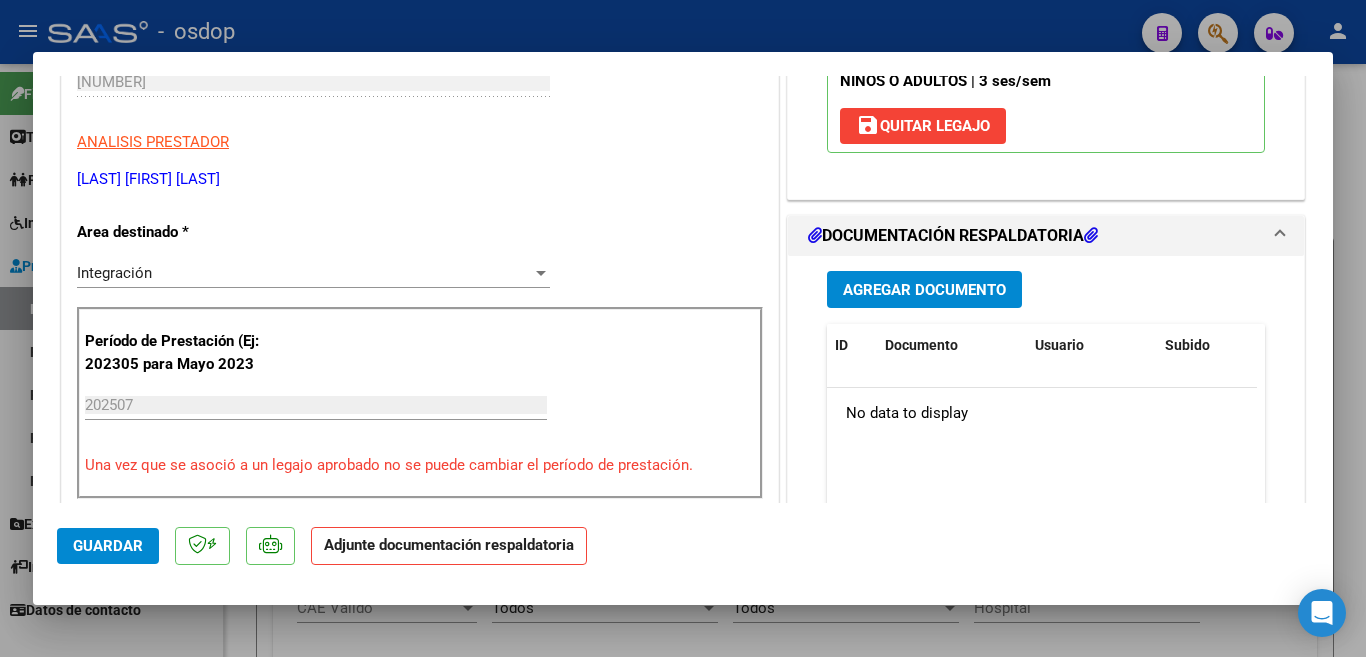 scroll, scrollTop: 400, scrollLeft: 0, axis: vertical 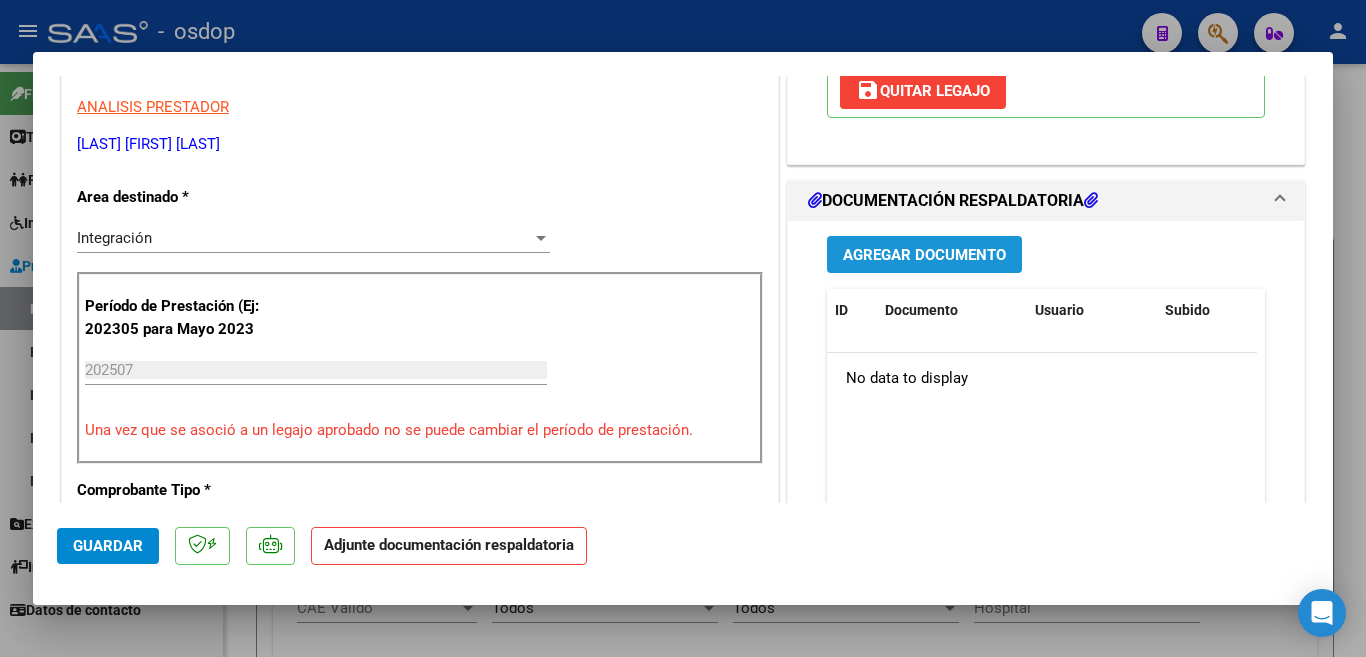 click on "Agregar Documento" at bounding box center [924, 255] 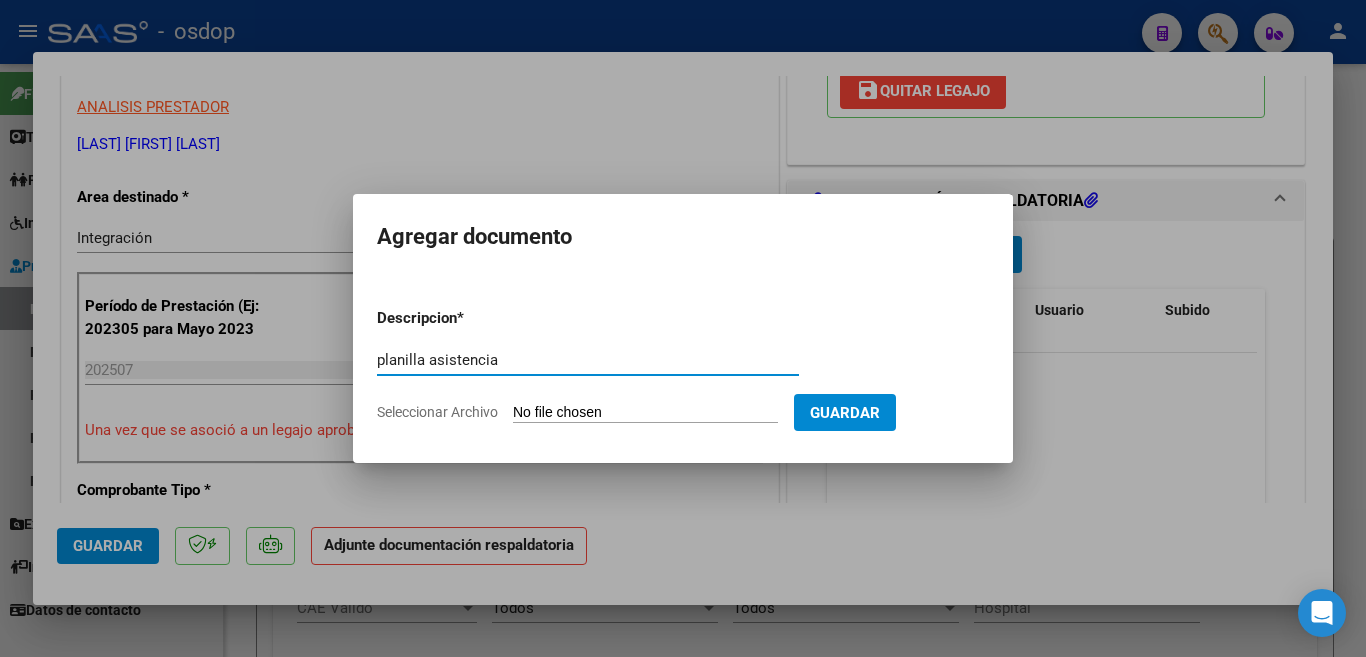 type on "planilla asistencia" 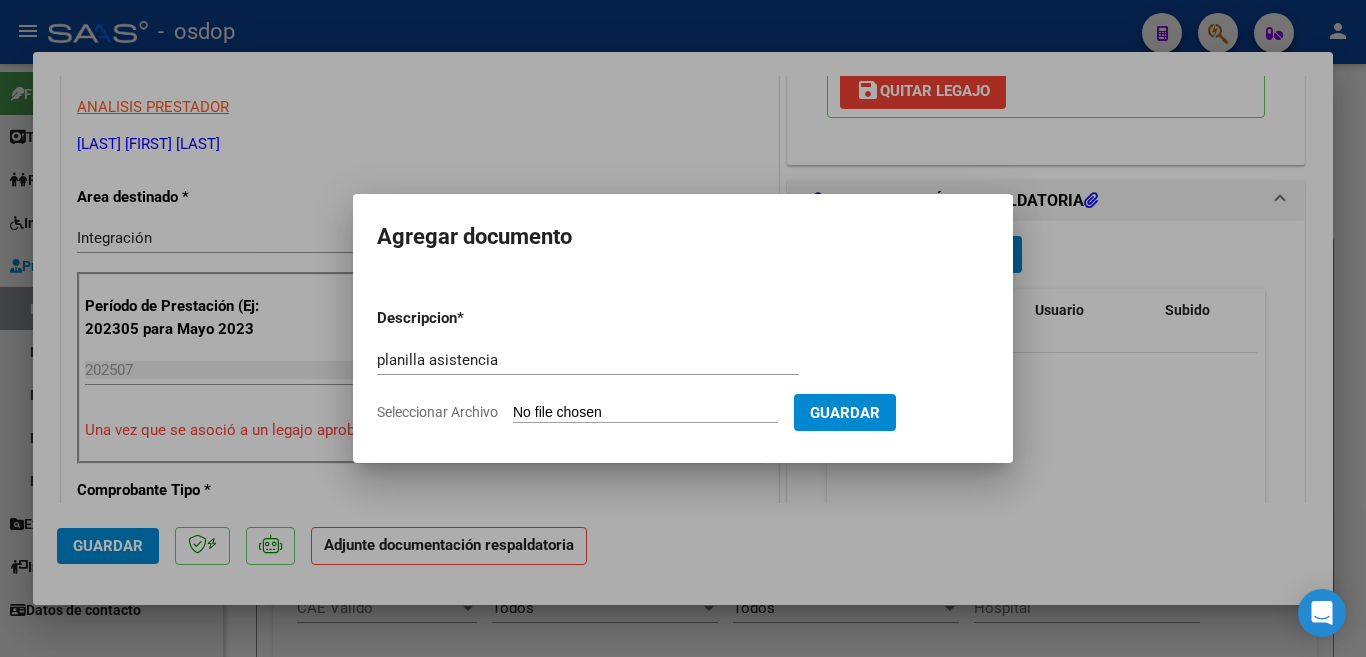 type on "C:\fakepath\[LAST] [NUMBER] - [LAST] - JUL - ASIS.pdf" 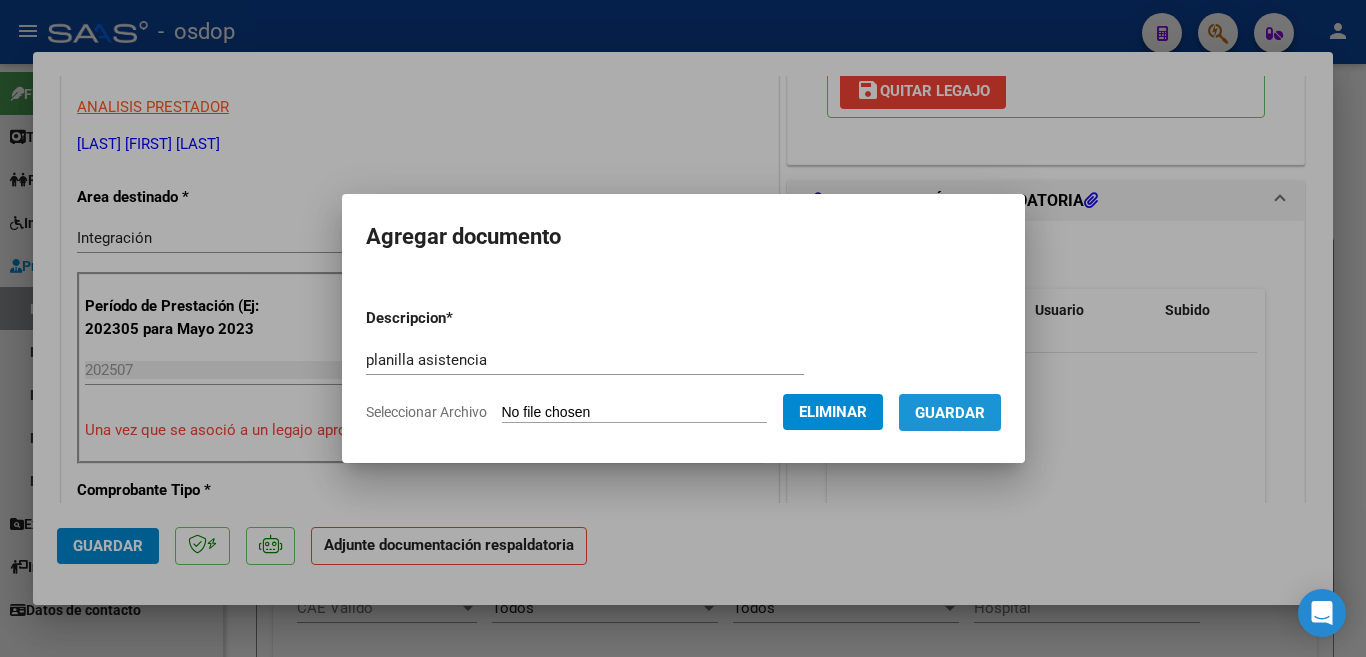 click on "Guardar" at bounding box center [950, 413] 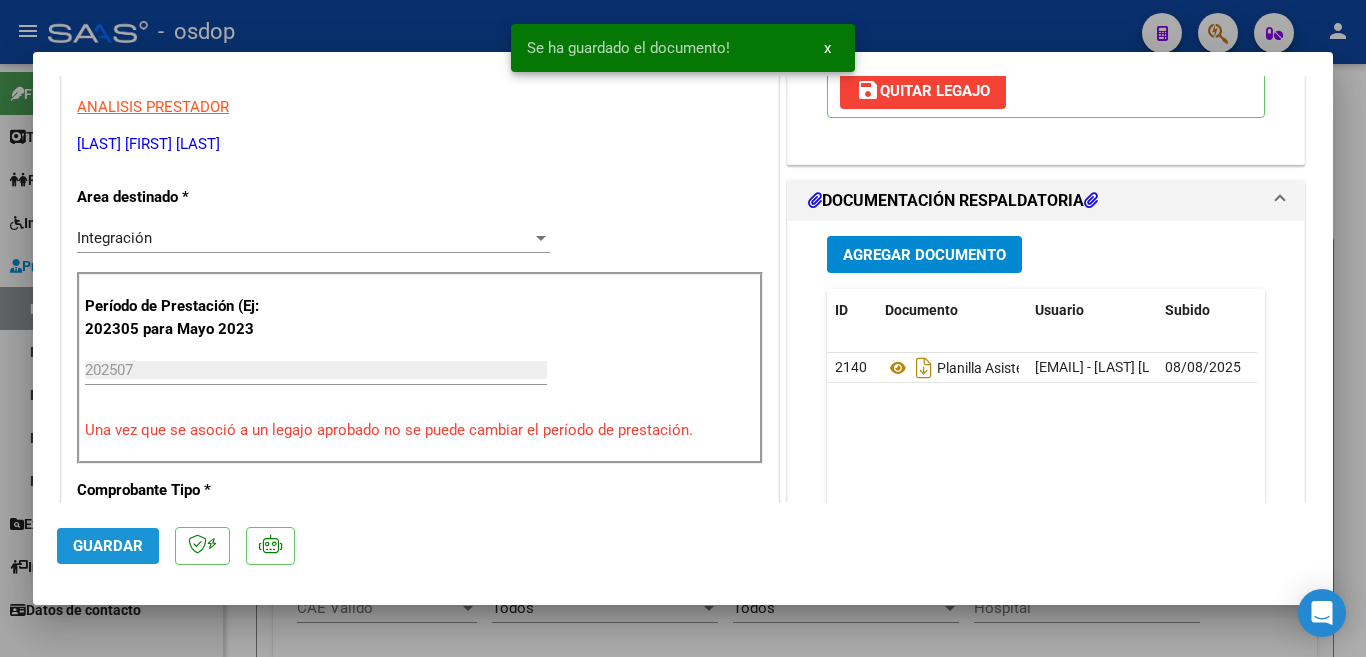 click on "Guardar" 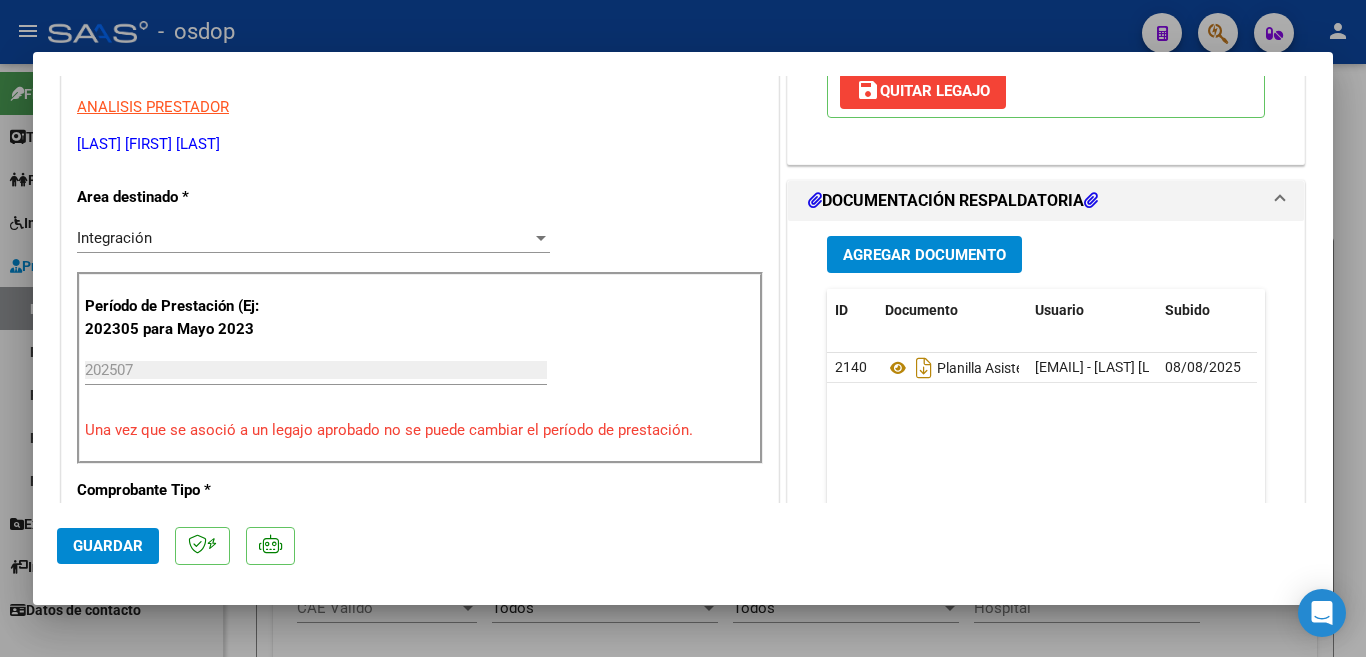 click at bounding box center [683, 328] 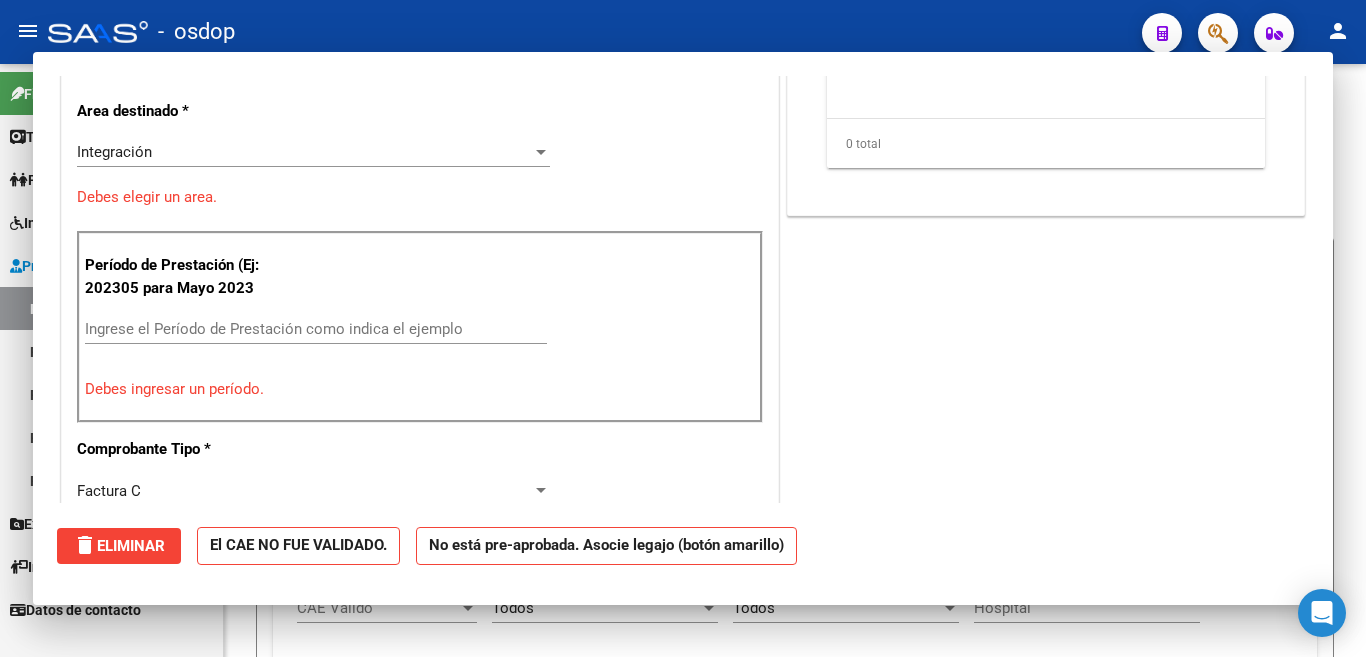 scroll, scrollTop: 0, scrollLeft: 0, axis: both 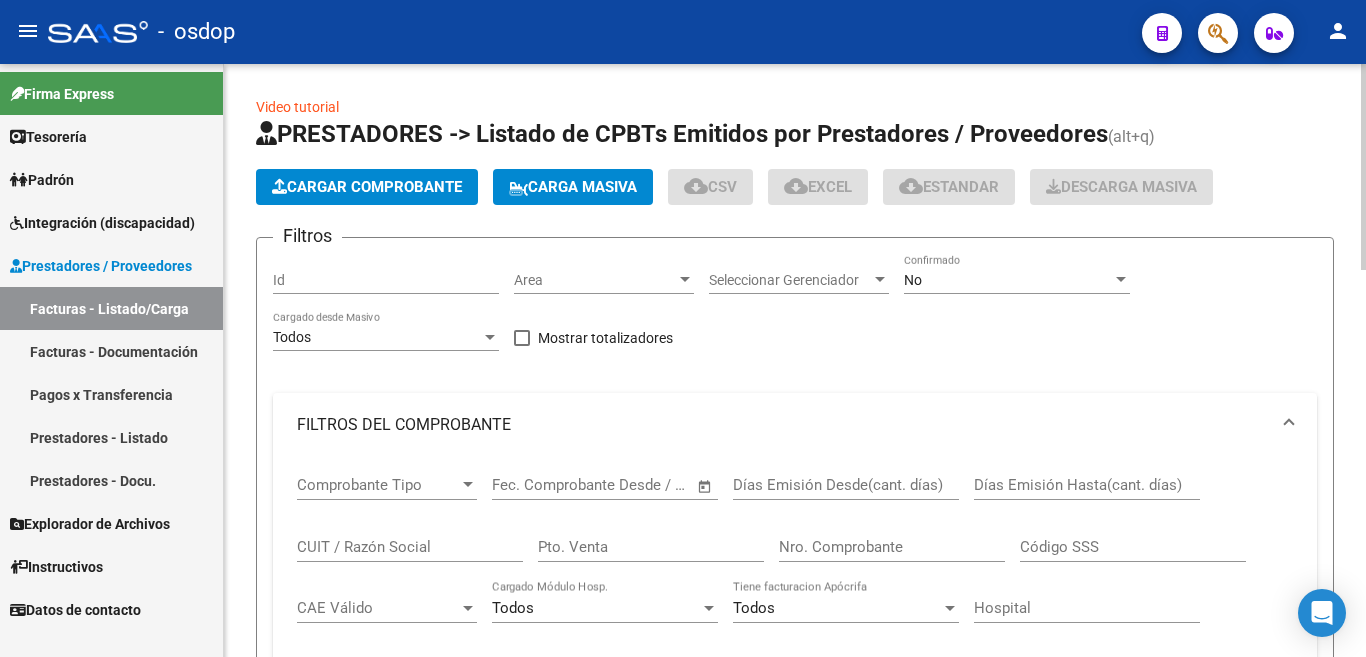 click on "Cargar Comprobante" 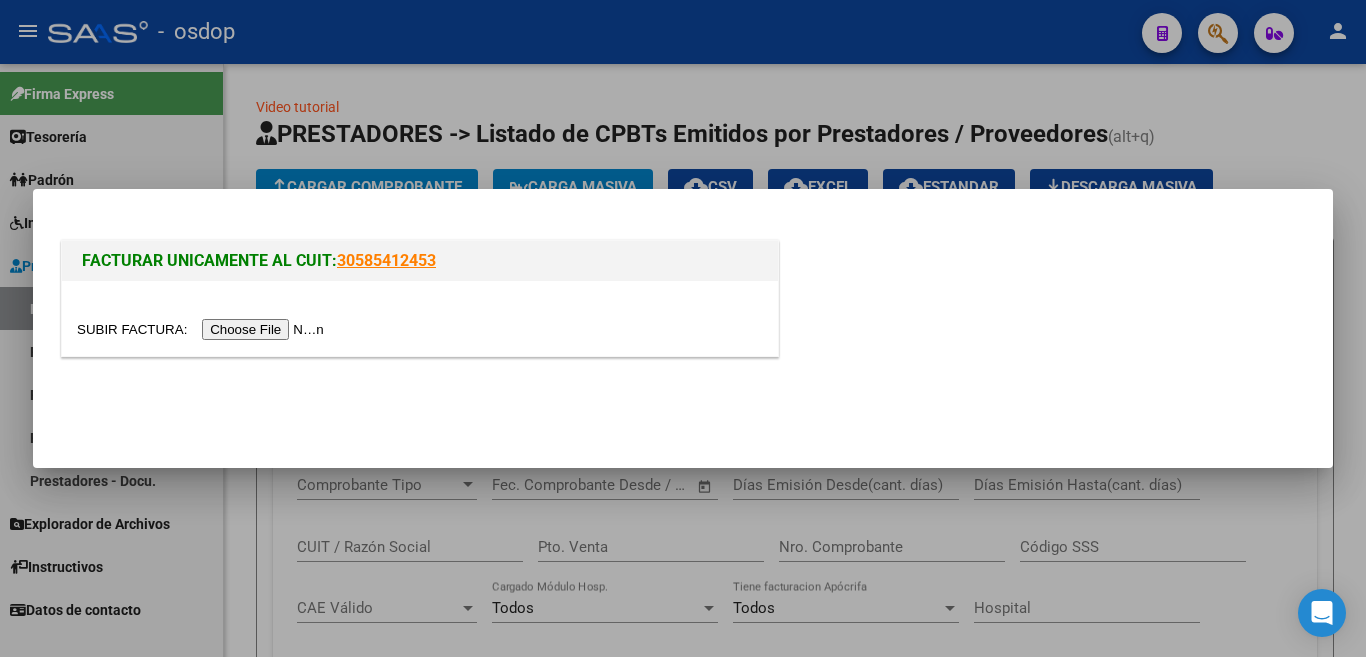 click at bounding box center (203, 329) 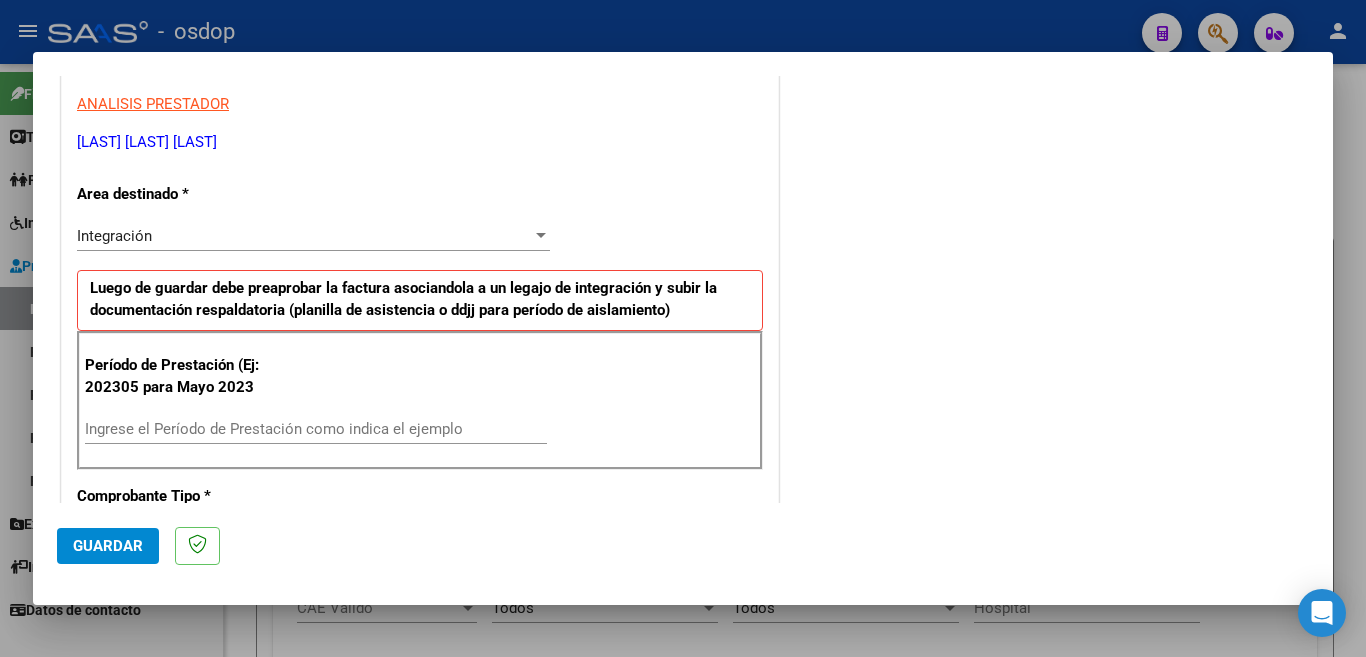 scroll, scrollTop: 400, scrollLeft: 0, axis: vertical 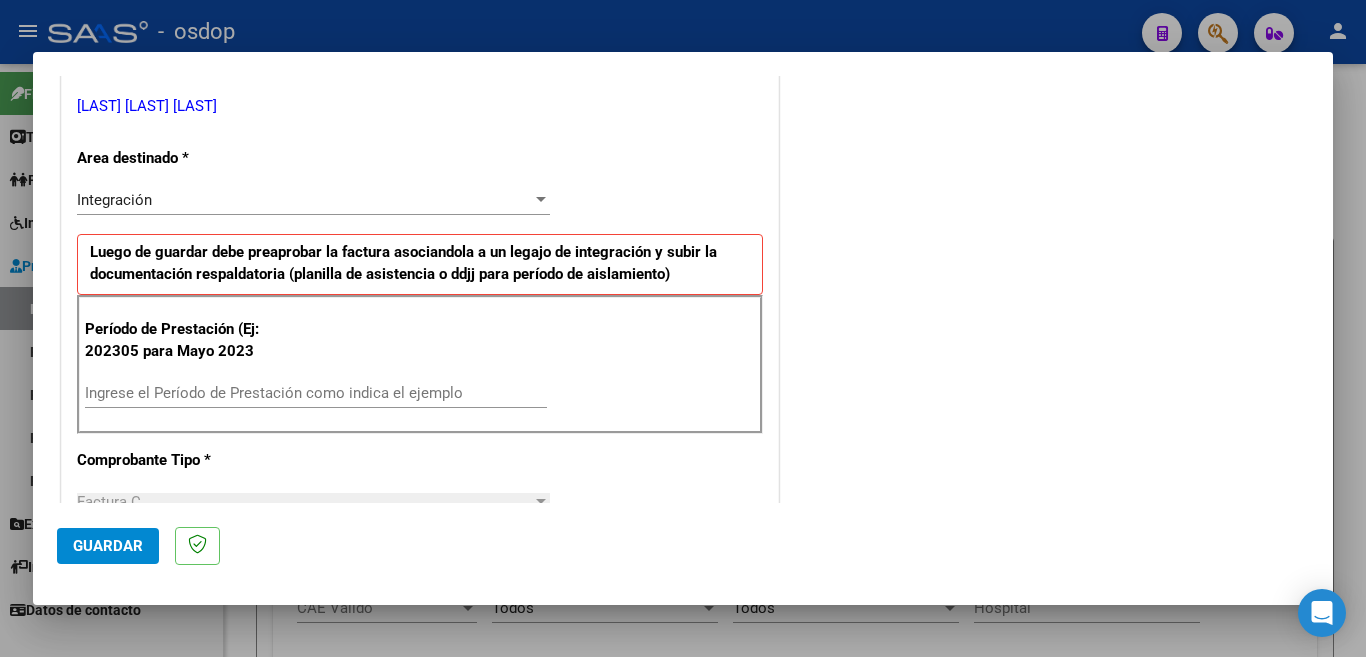 click on "Ingrese el Período de Prestación como indica el ejemplo" at bounding box center (316, 393) 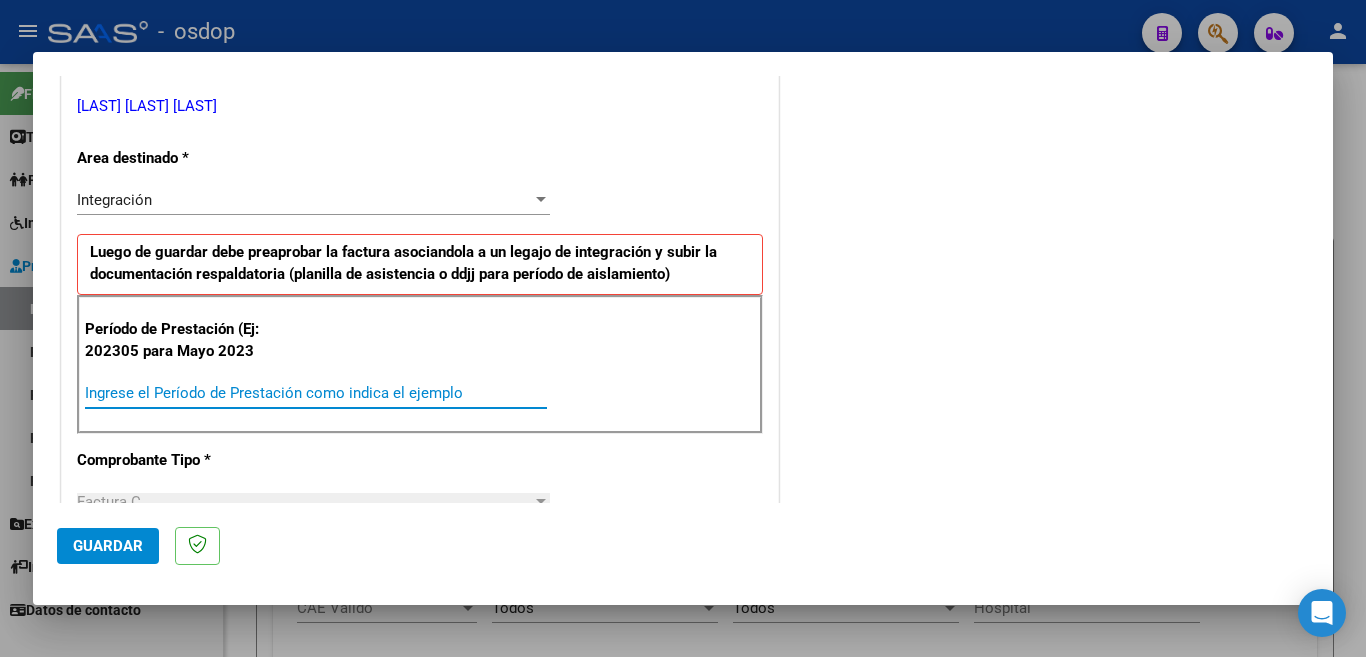 type on "0" 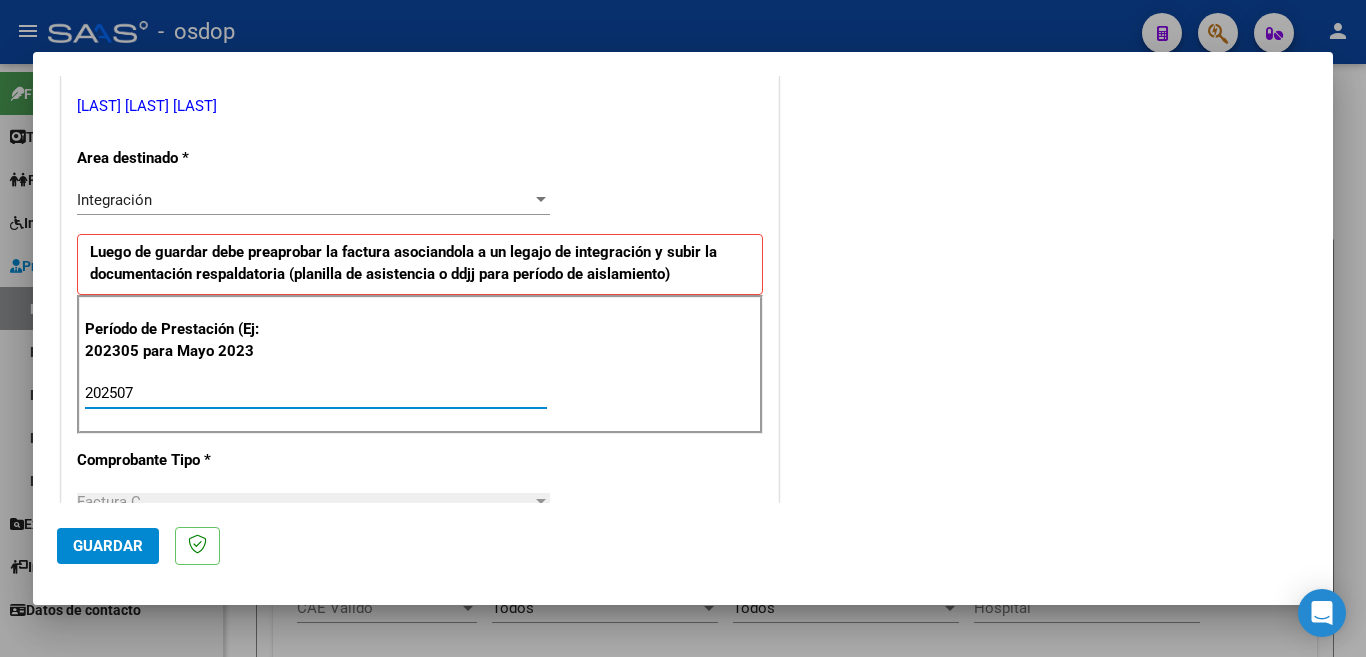 type on "202507" 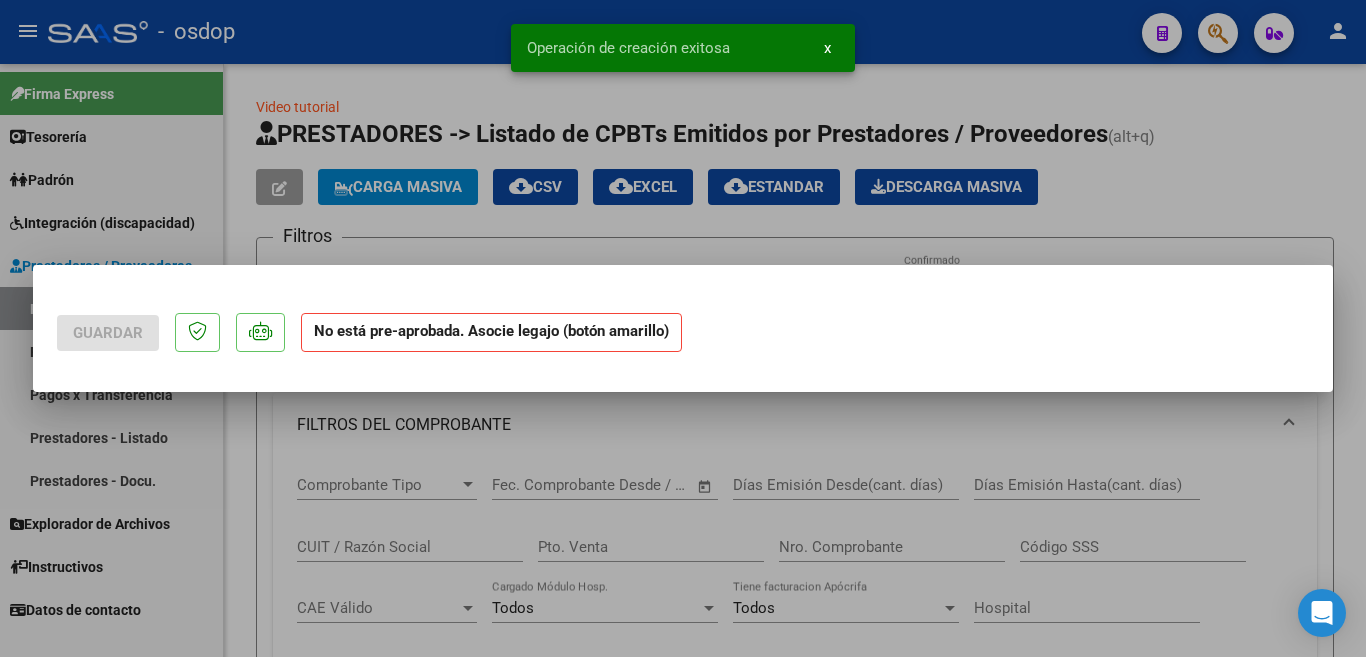 scroll, scrollTop: 0, scrollLeft: 0, axis: both 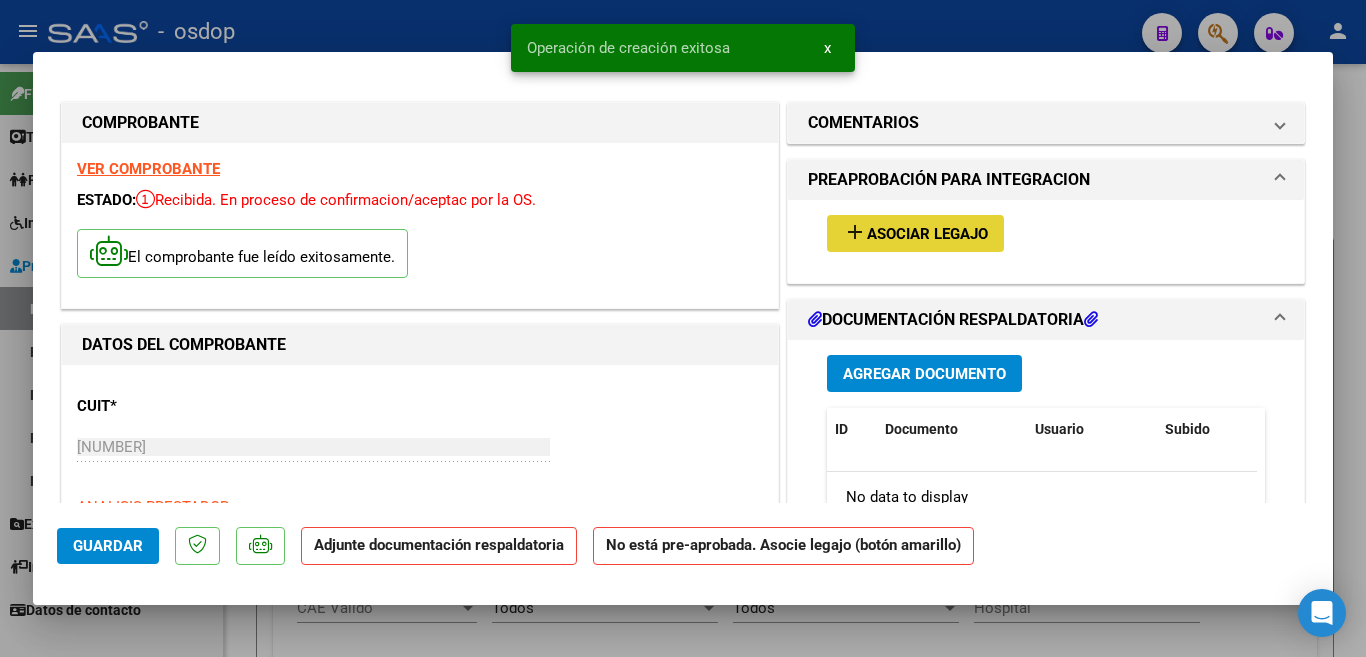 click on "Asociar Legajo" at bounding box center [927, 234] 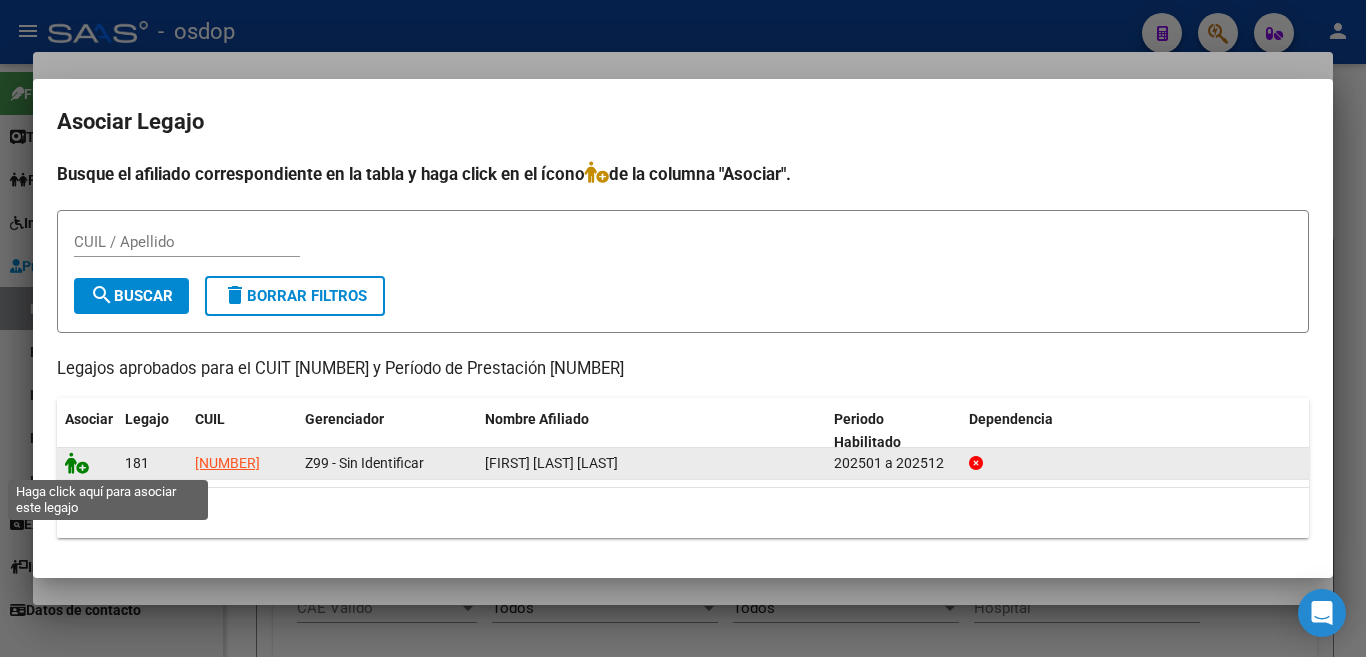 click 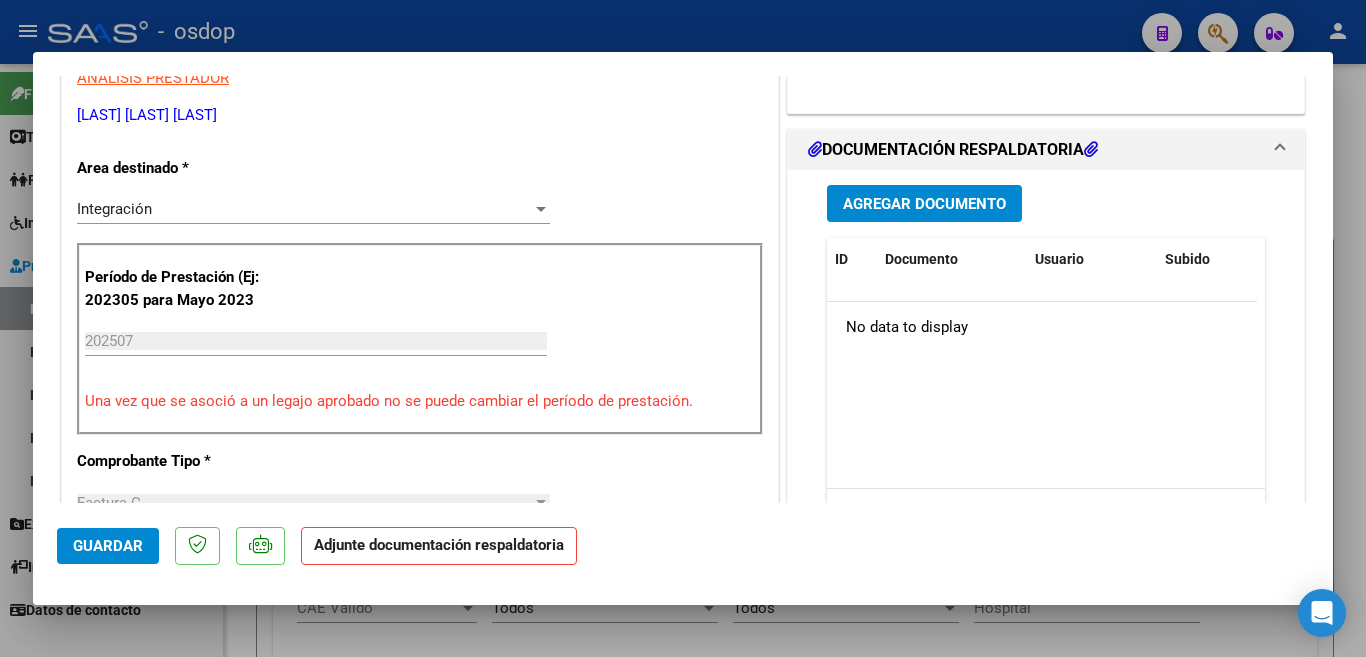 scroll, scrollTop: 500, scrollLeft: 0, axis: vertical 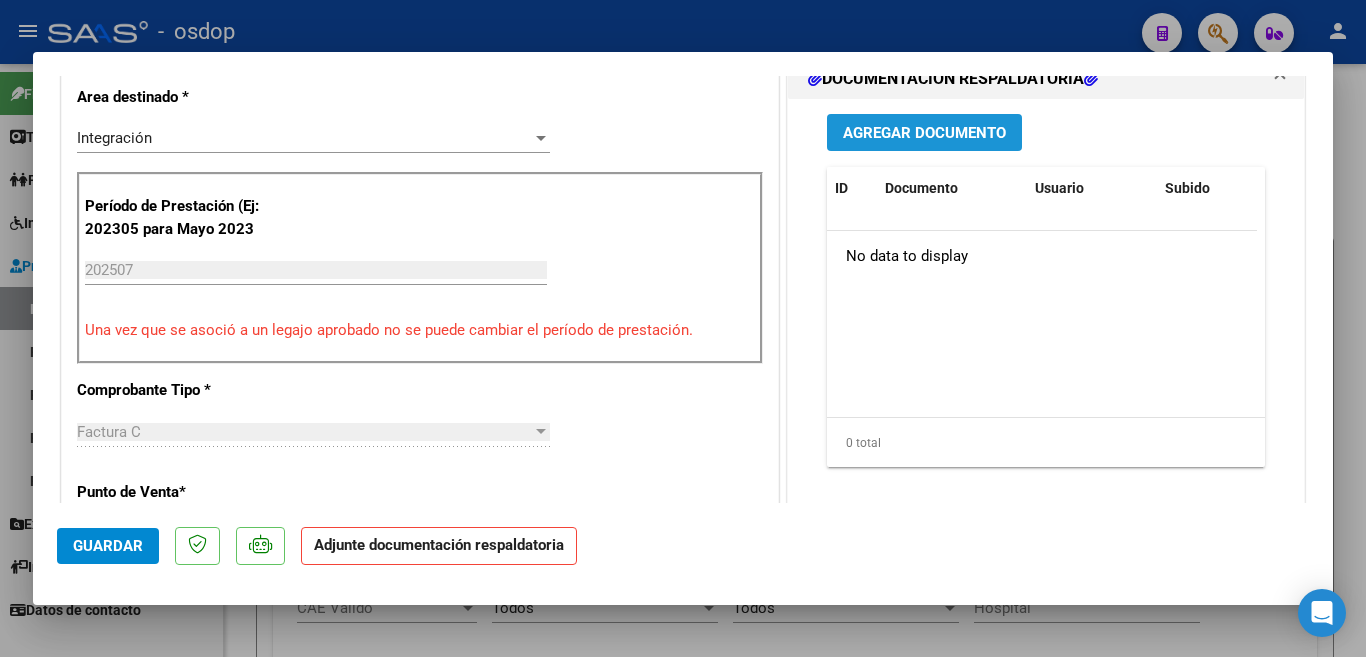 click on "Agregar Documento" at bounding box center [924, 133] 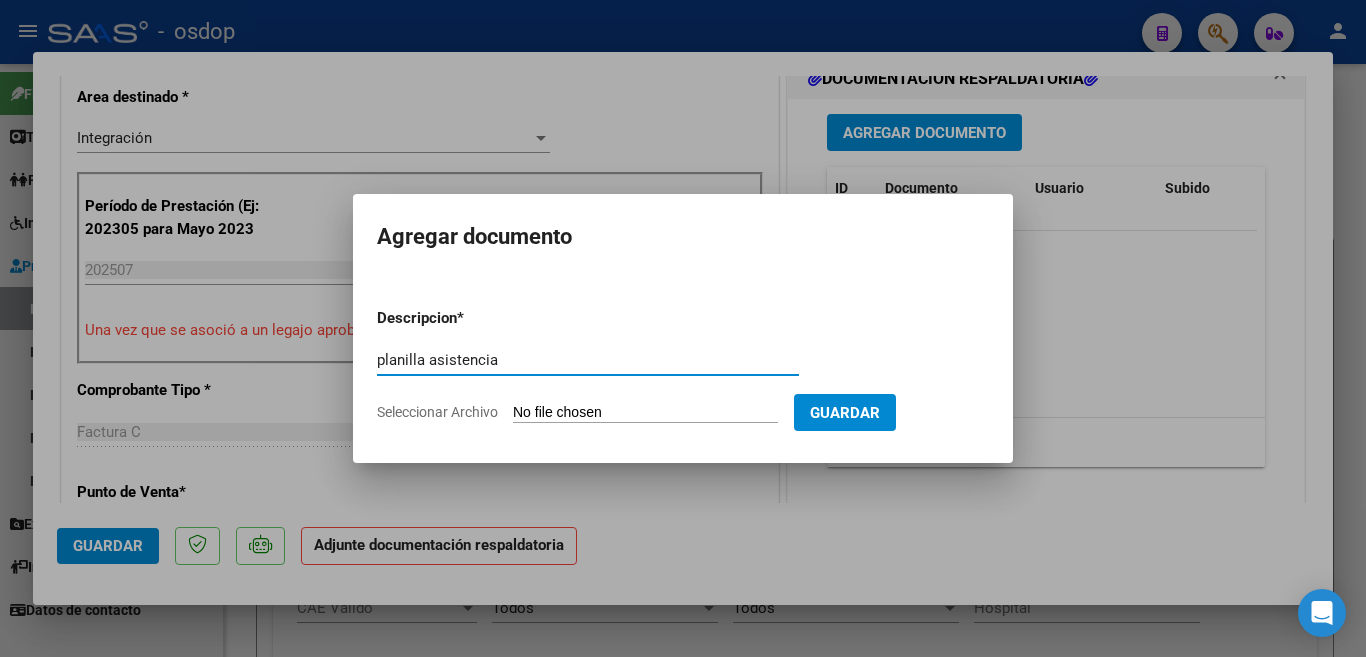 type on "planilla asistencia" 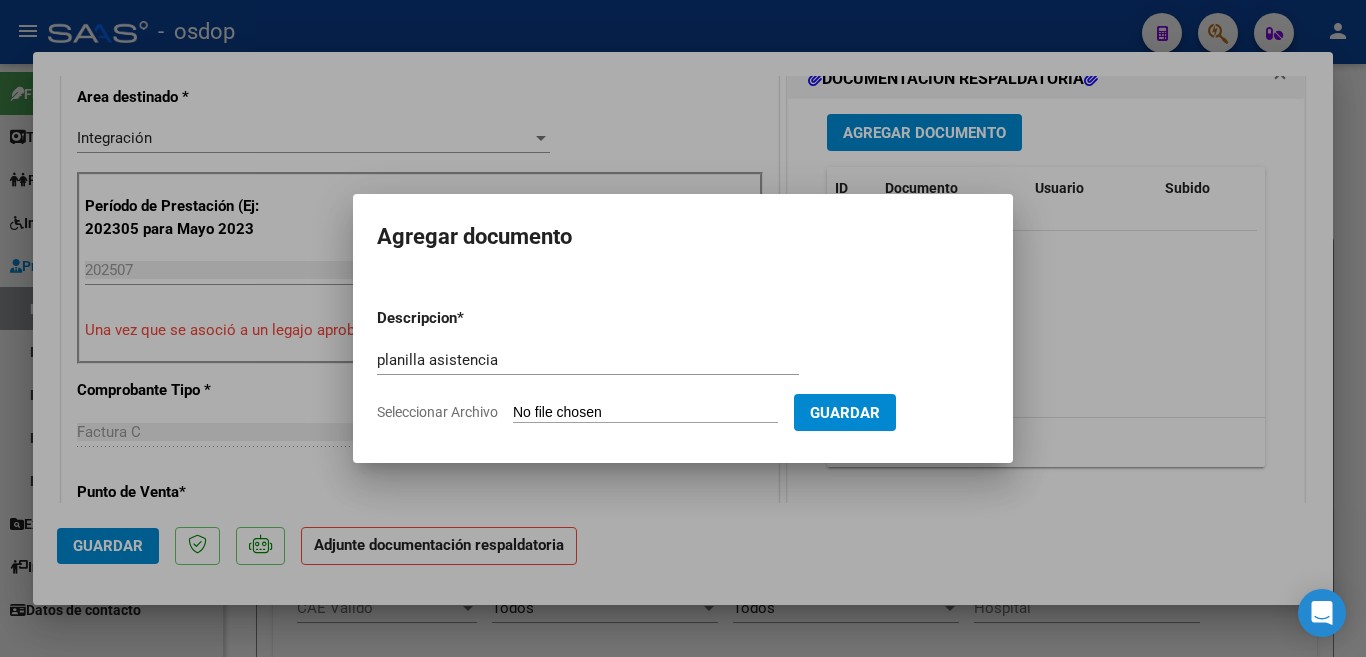 click on "Seleccionar Archivo" at bounding box center (645, 413) 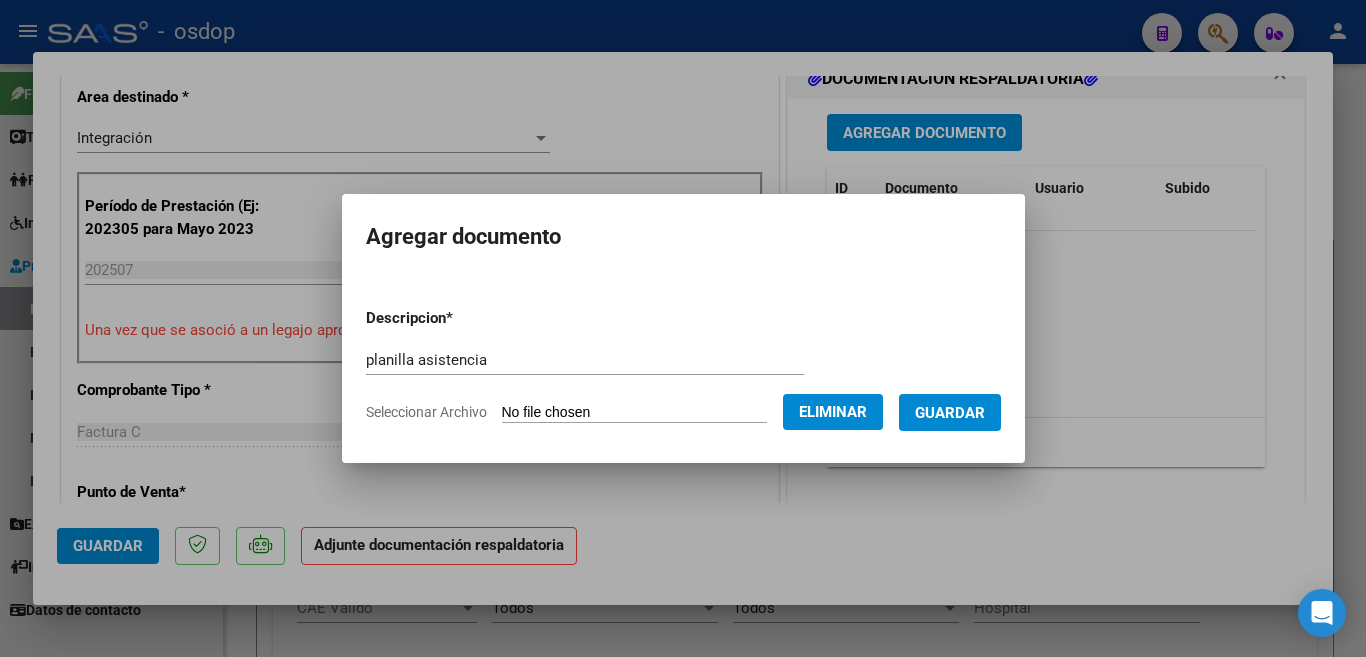 click on "Guardar" at bounding box center [950, 413] 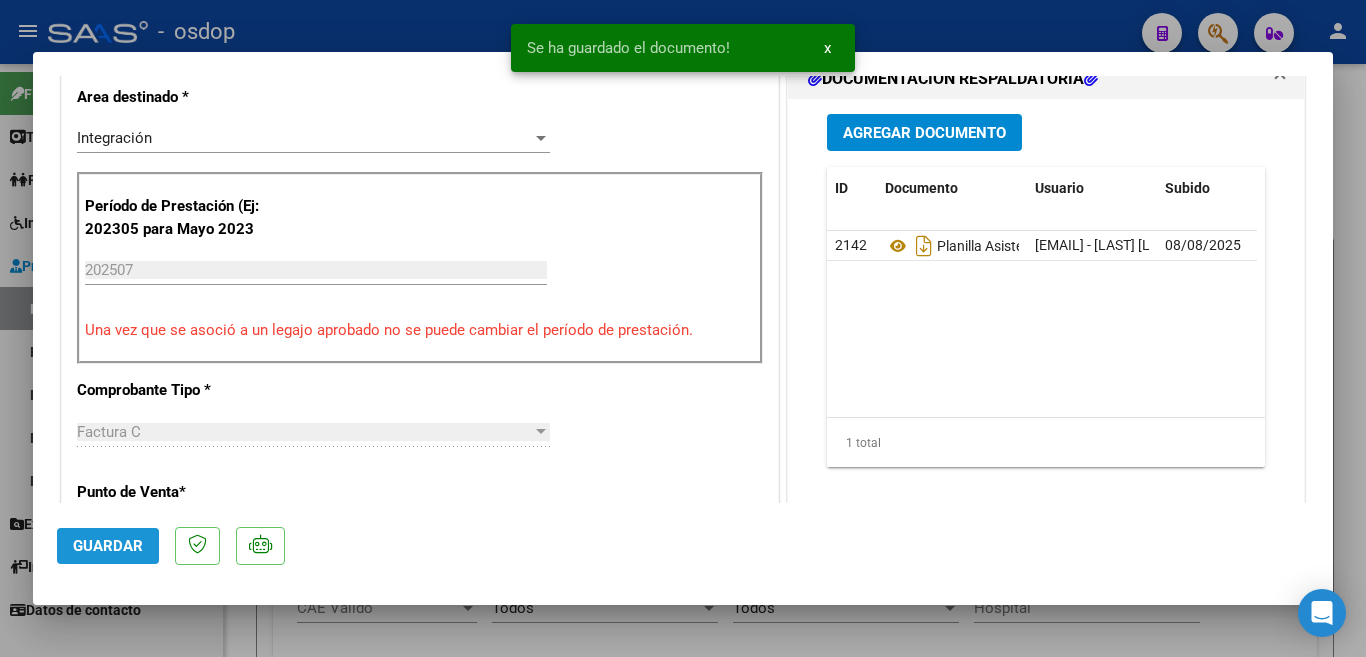 click on "Guardar" 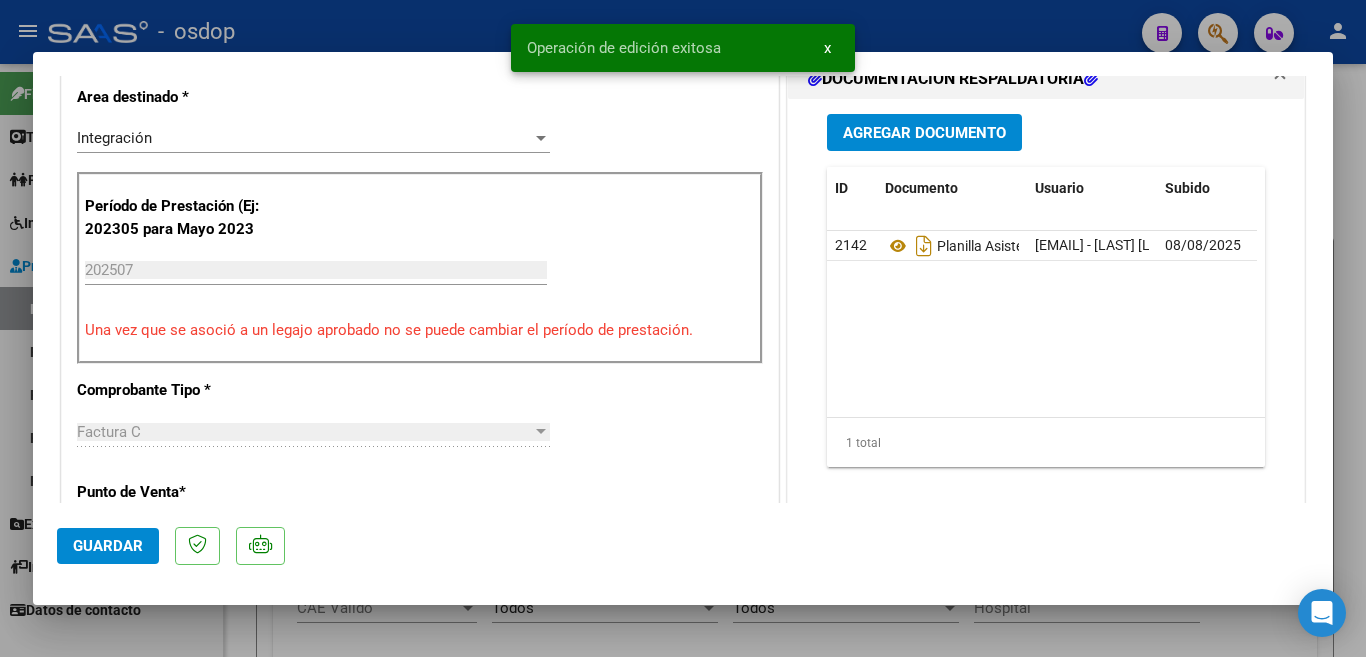 click at bounding box center (683, 328) 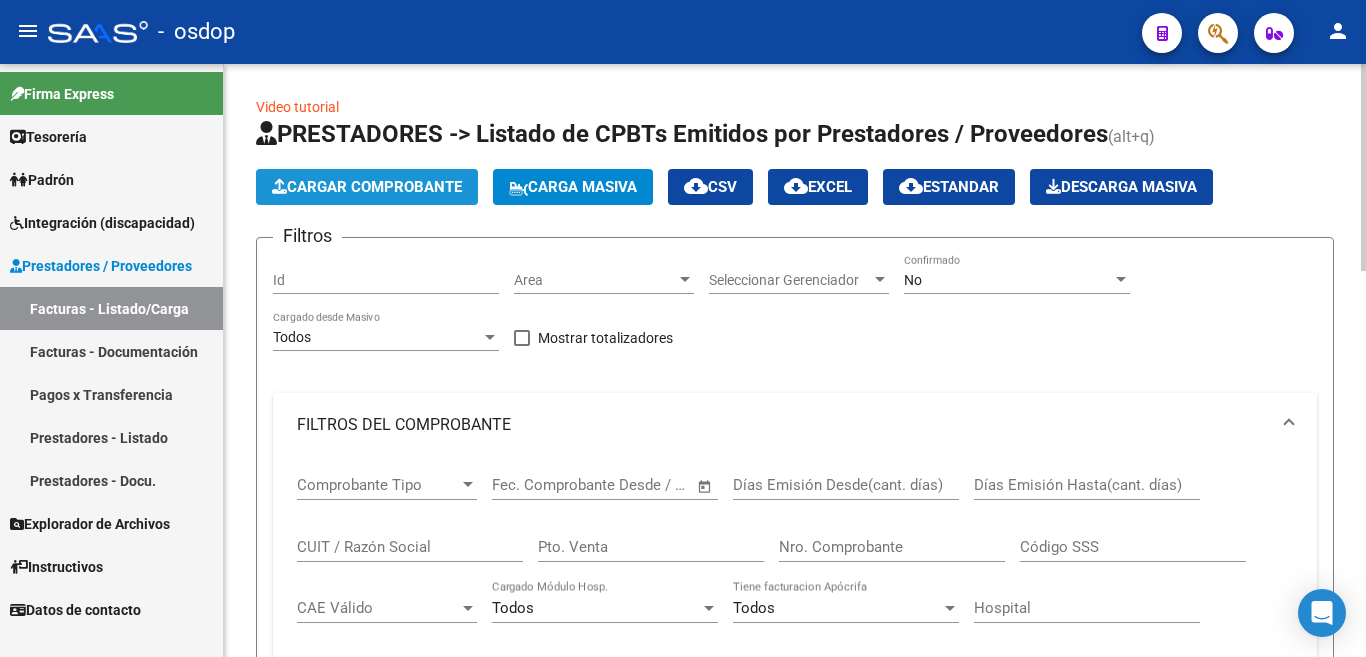 click on "Cargar Comprobante" 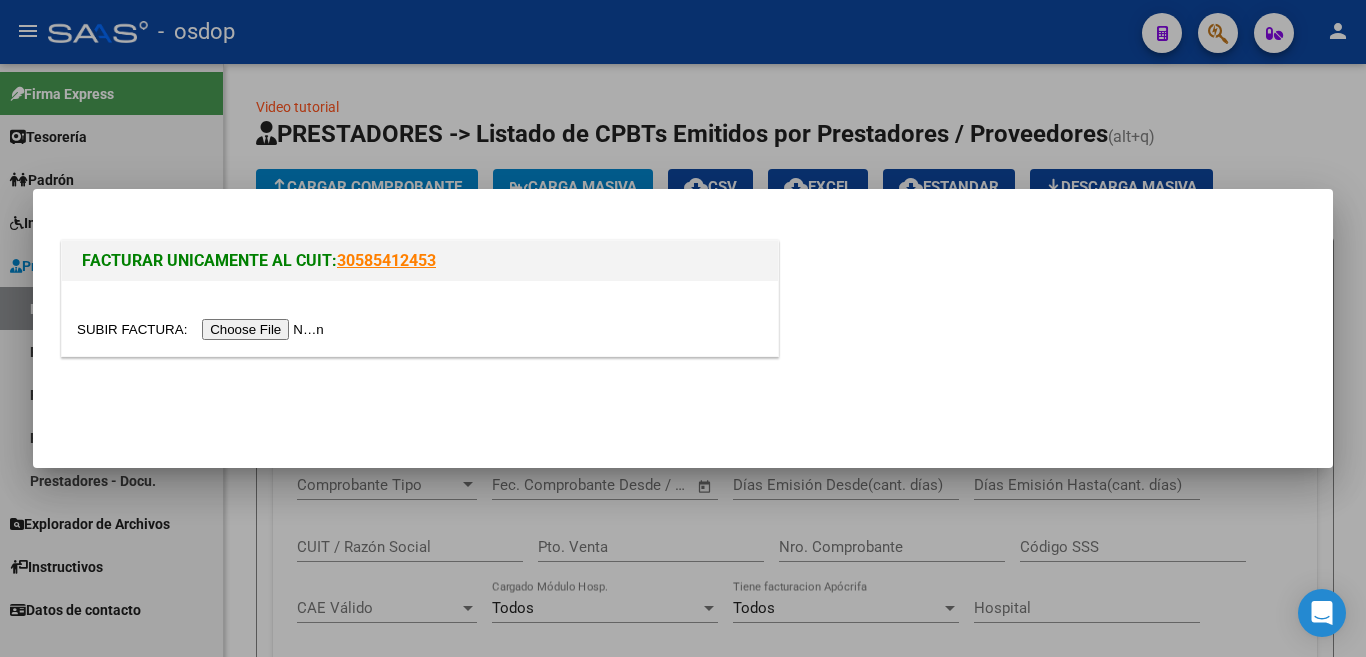 click at bounding box center (203, 329) 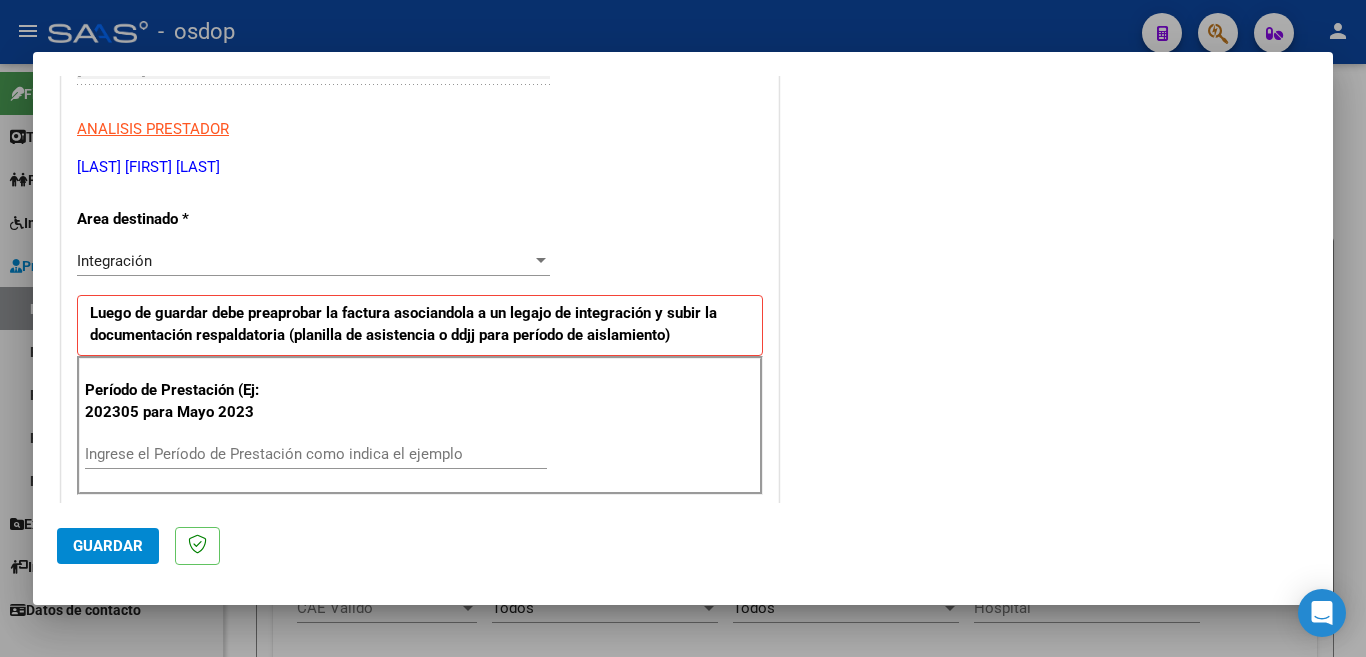 scroll, scrollTop: 400, scrollLeft: 0, axis: vertical 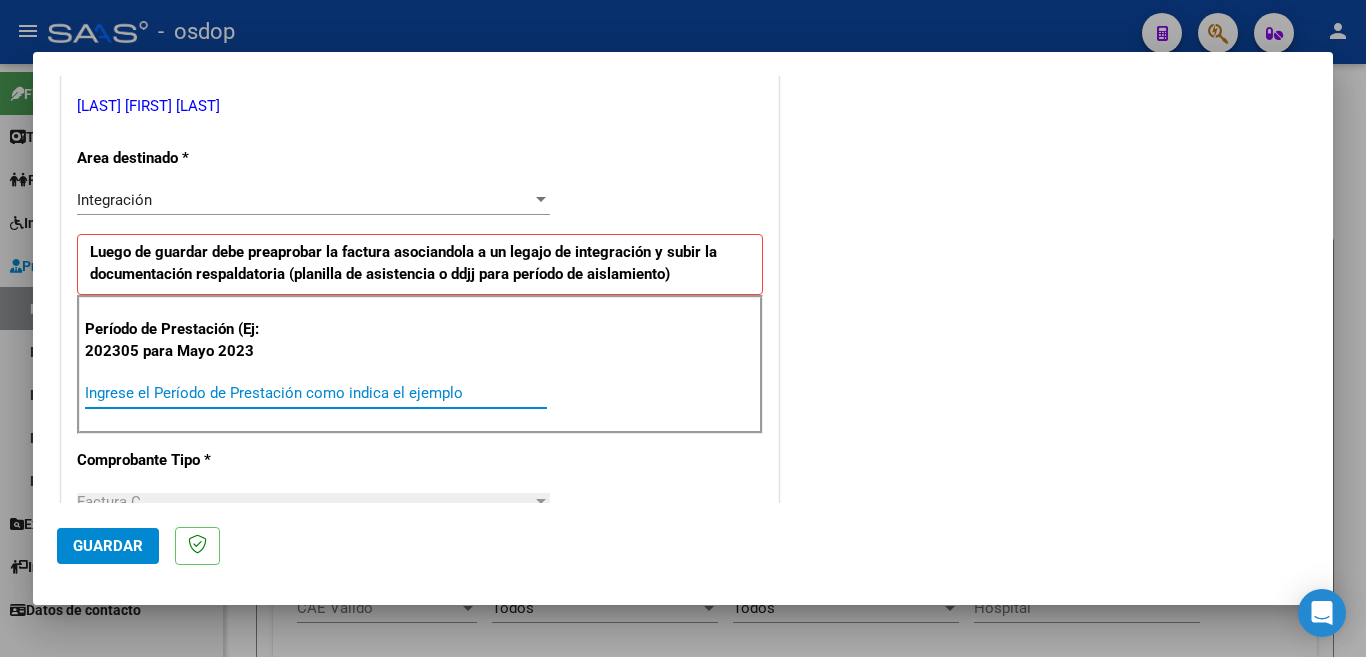 click on "Ingrese el Período de Prestación como indica el ejemplo" at bounding box center (316, 393) 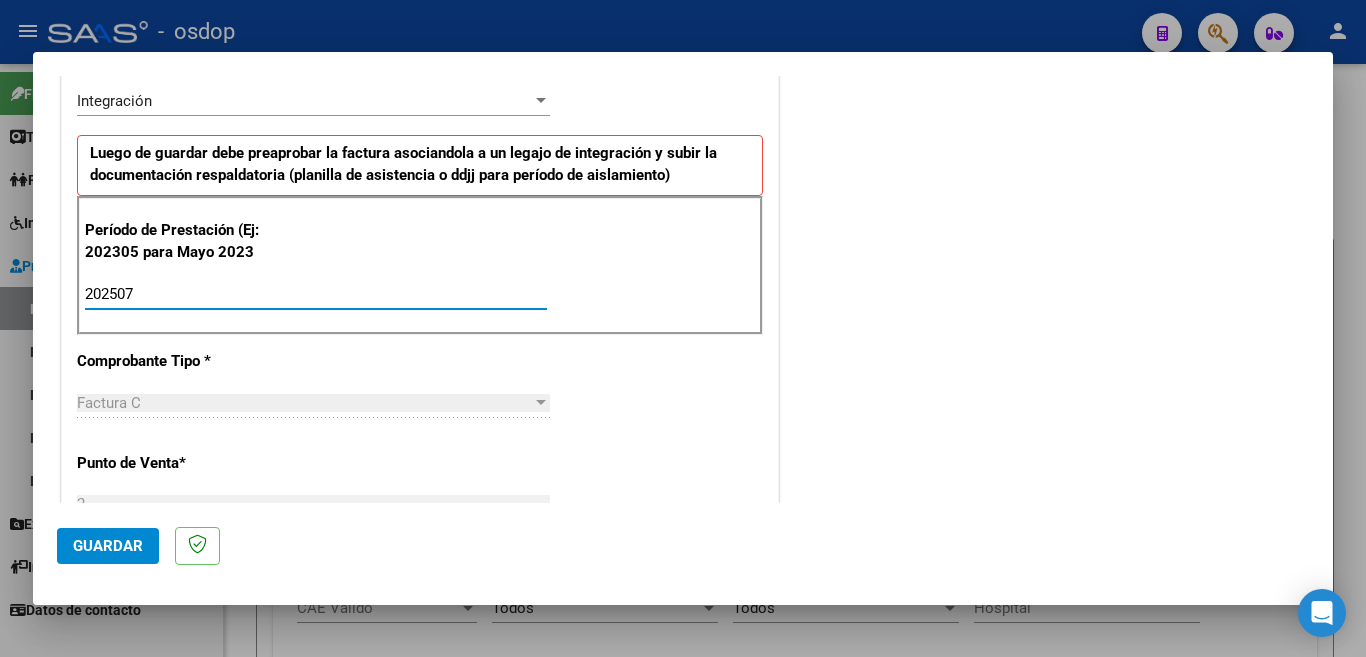 scroll, scrollTop: 500, scrollLeft: 0, axis: vertical 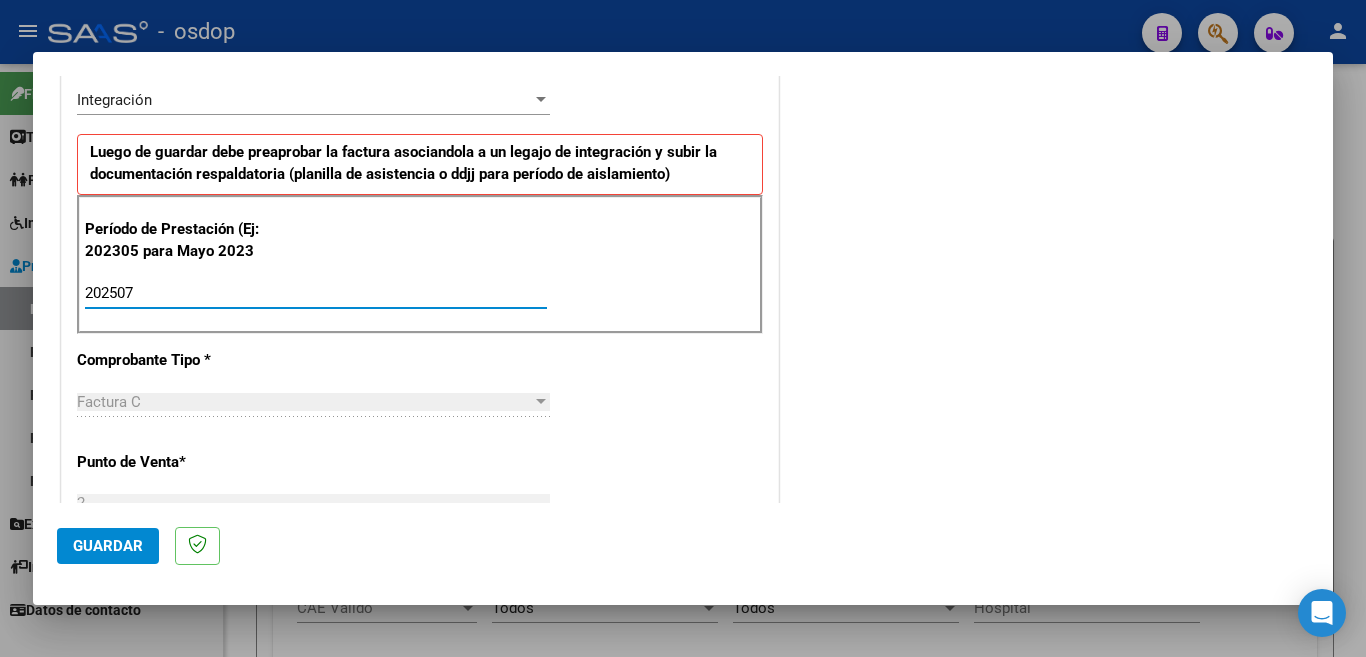 type on "202507" 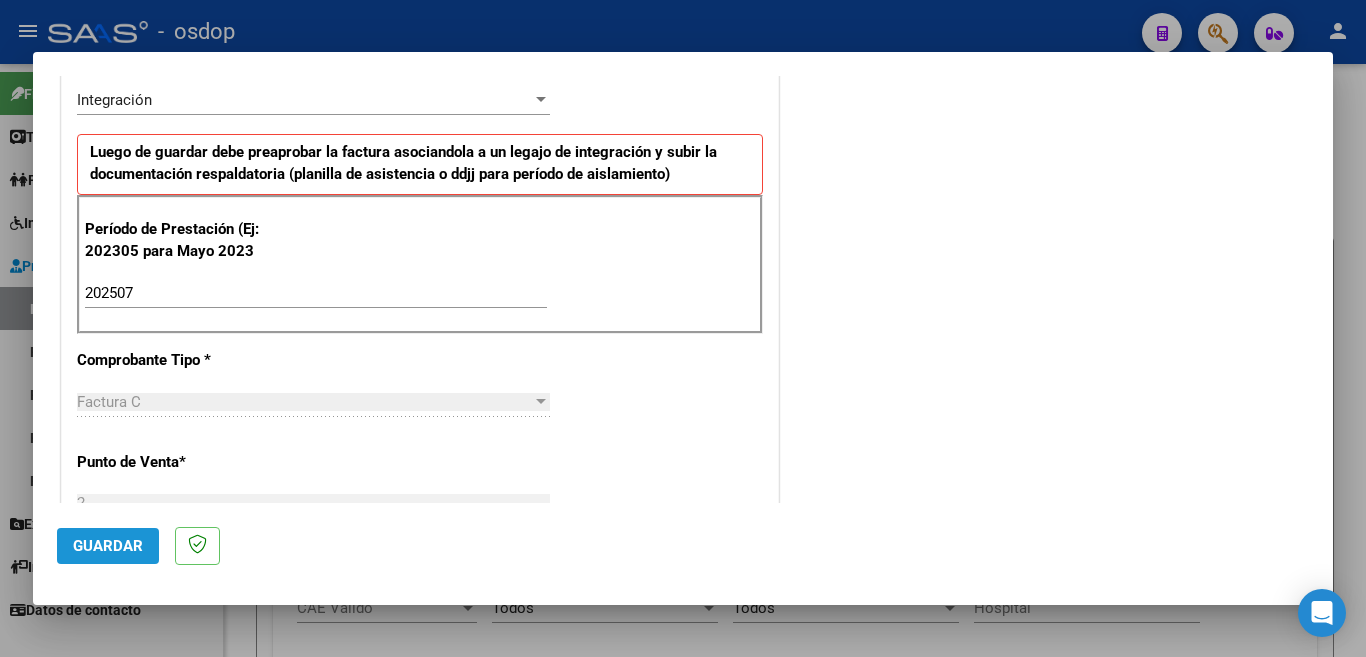 click on "Guardar" 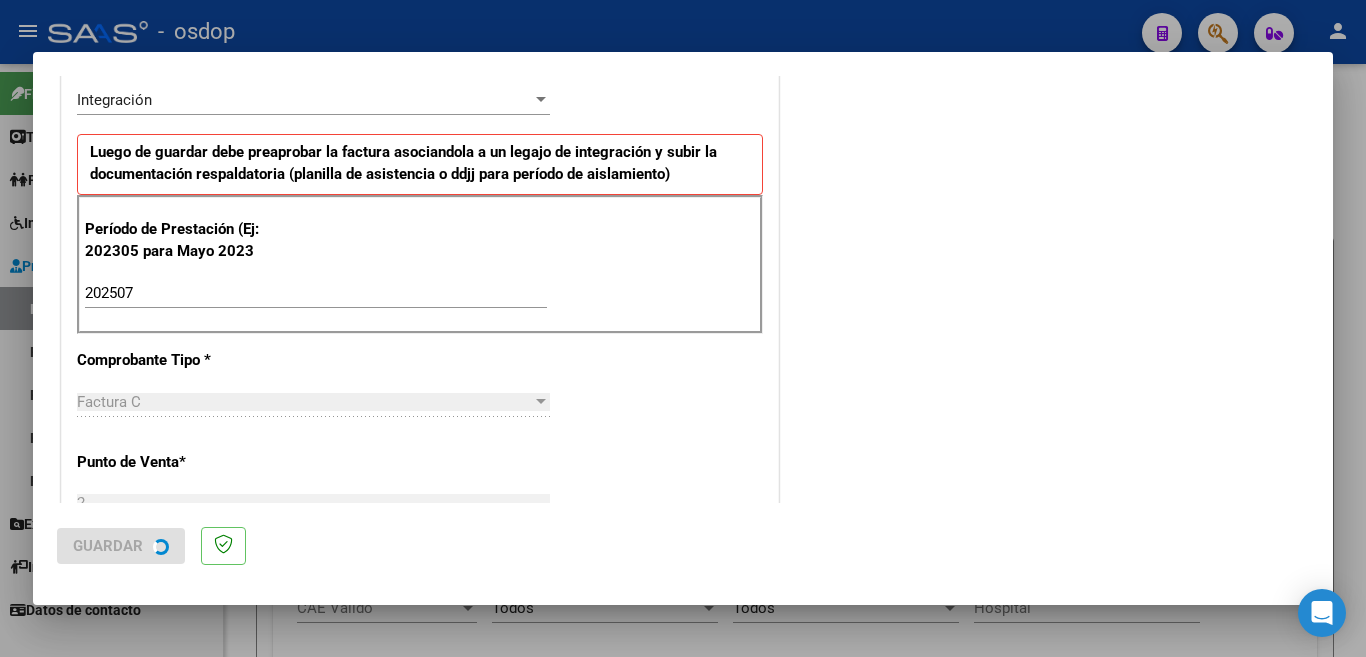 scroll, scrollTop: 0, scrollLeft: 0, axis: both 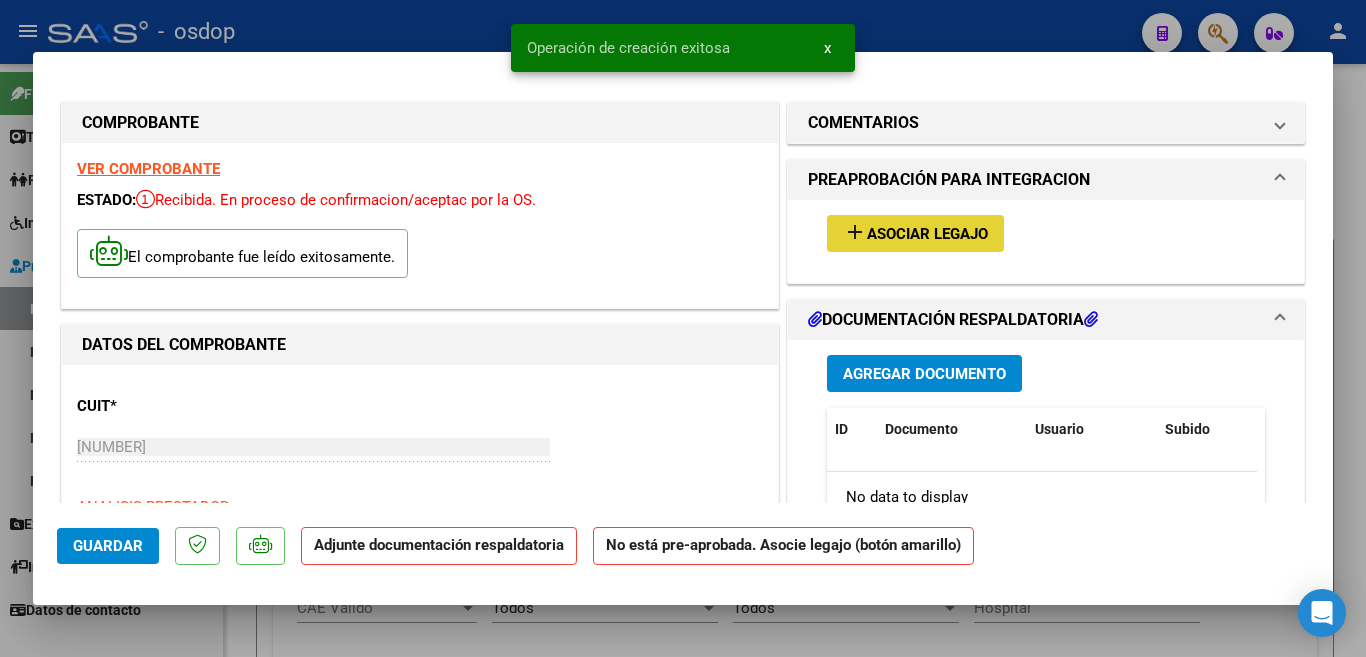 click on "Asociar Legajo" at bounding box center (927, 234) 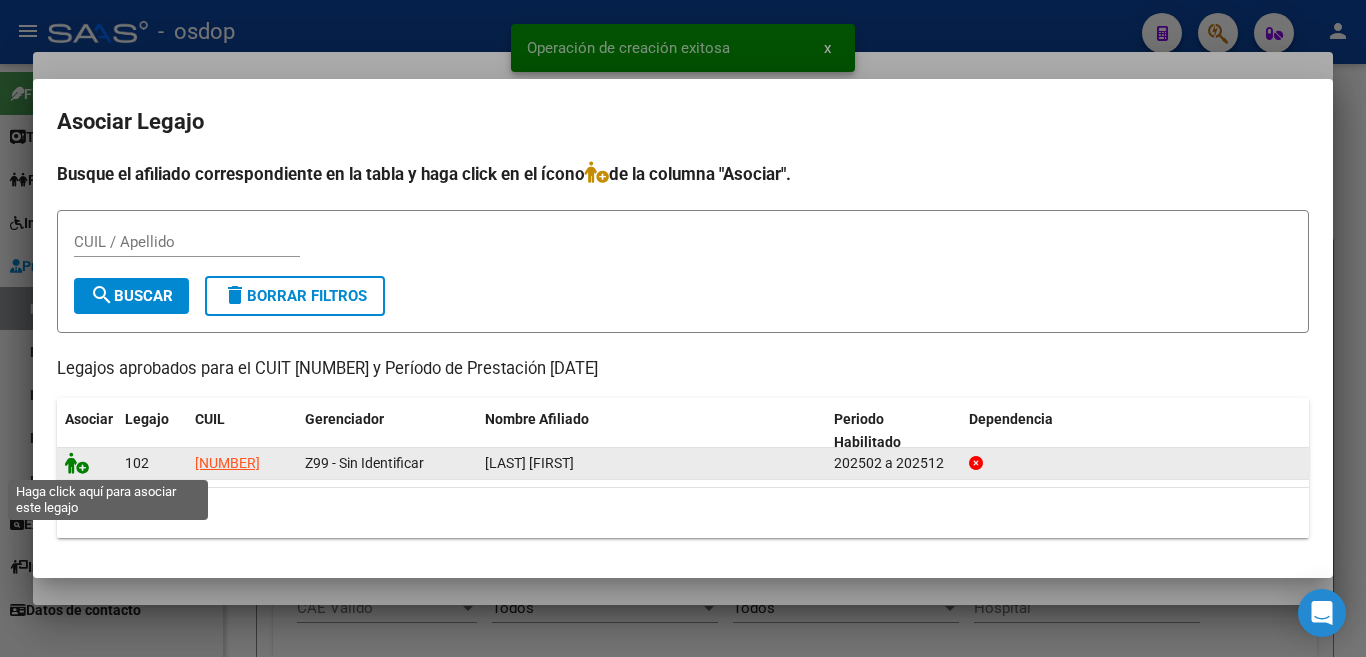 click 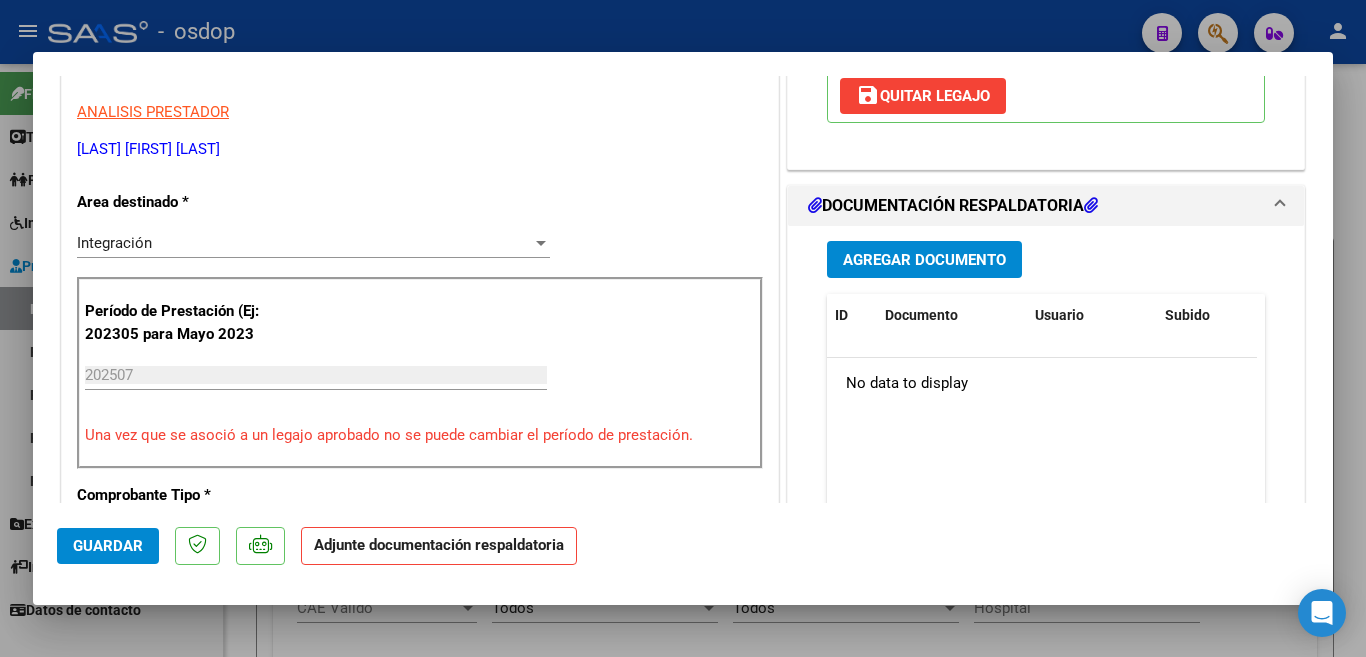 scroll, scrollTop: 400, scrollLeft: 0, axis: vertical 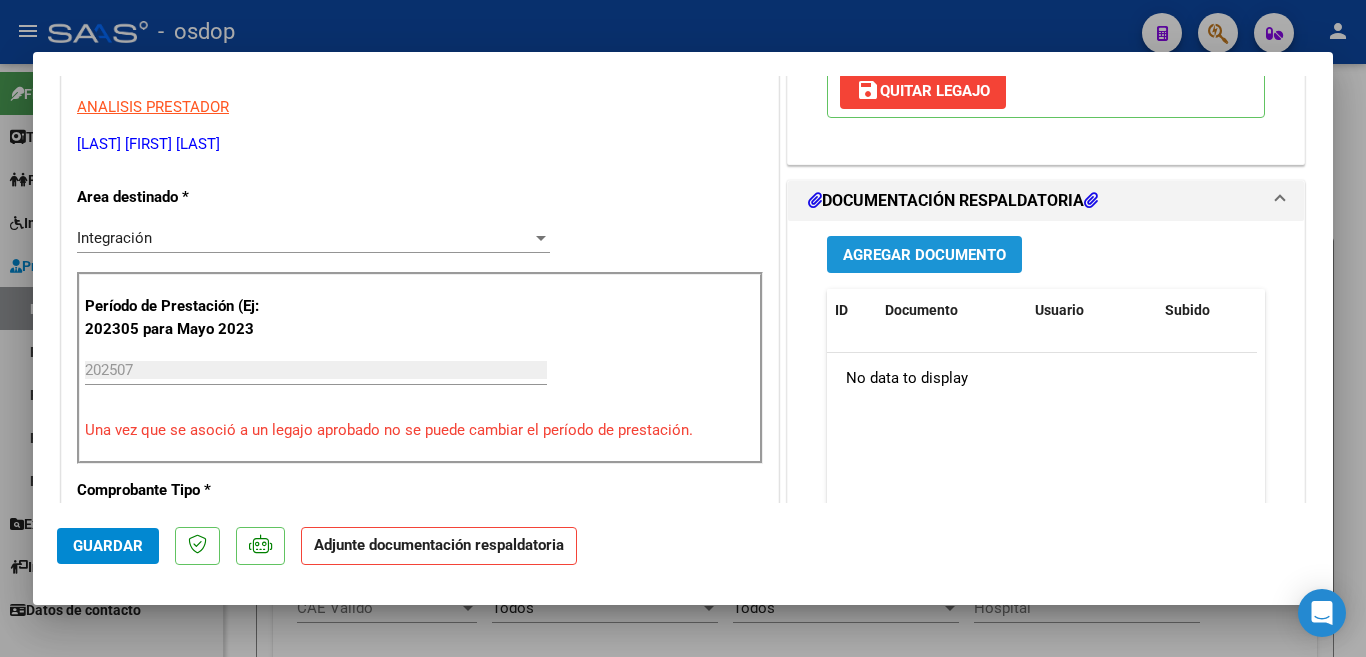 click on "Agregar Documento" at bounding box center [924, 255] 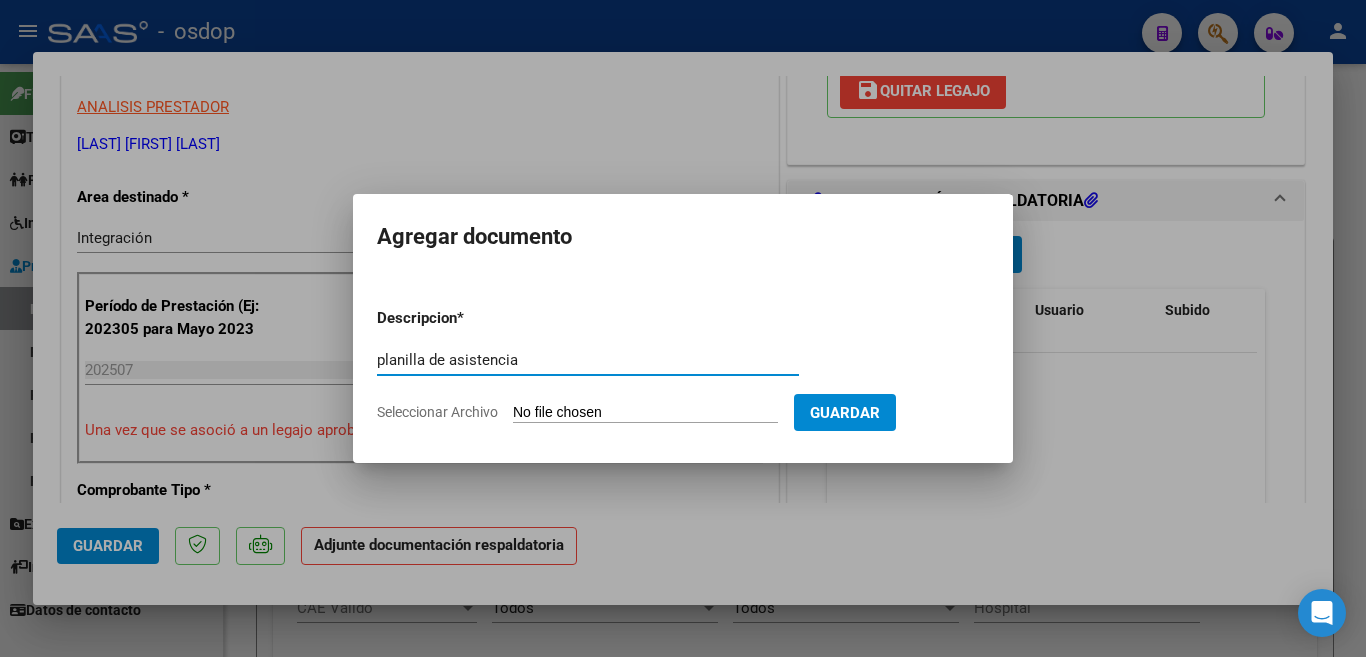 type on "planilla de asistencia" 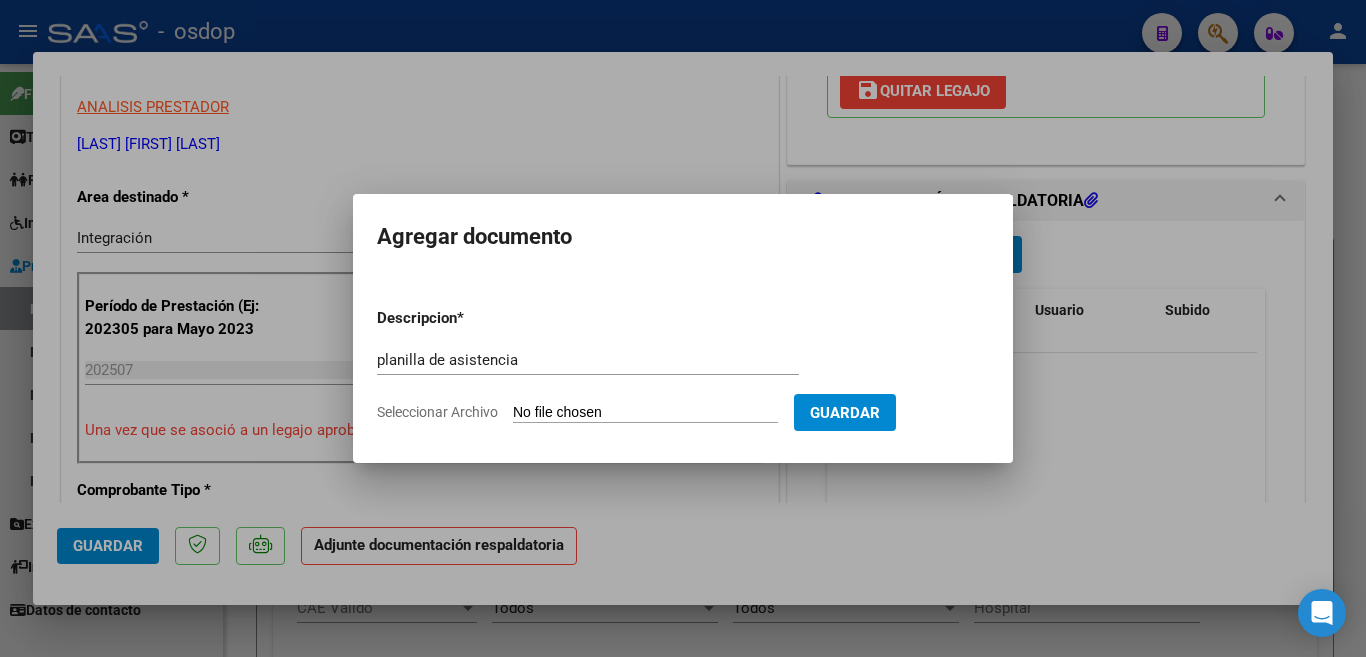 type on "C:\fakepath\[LAST] [NUMBER] - [LAST] - ASIS.pdf" 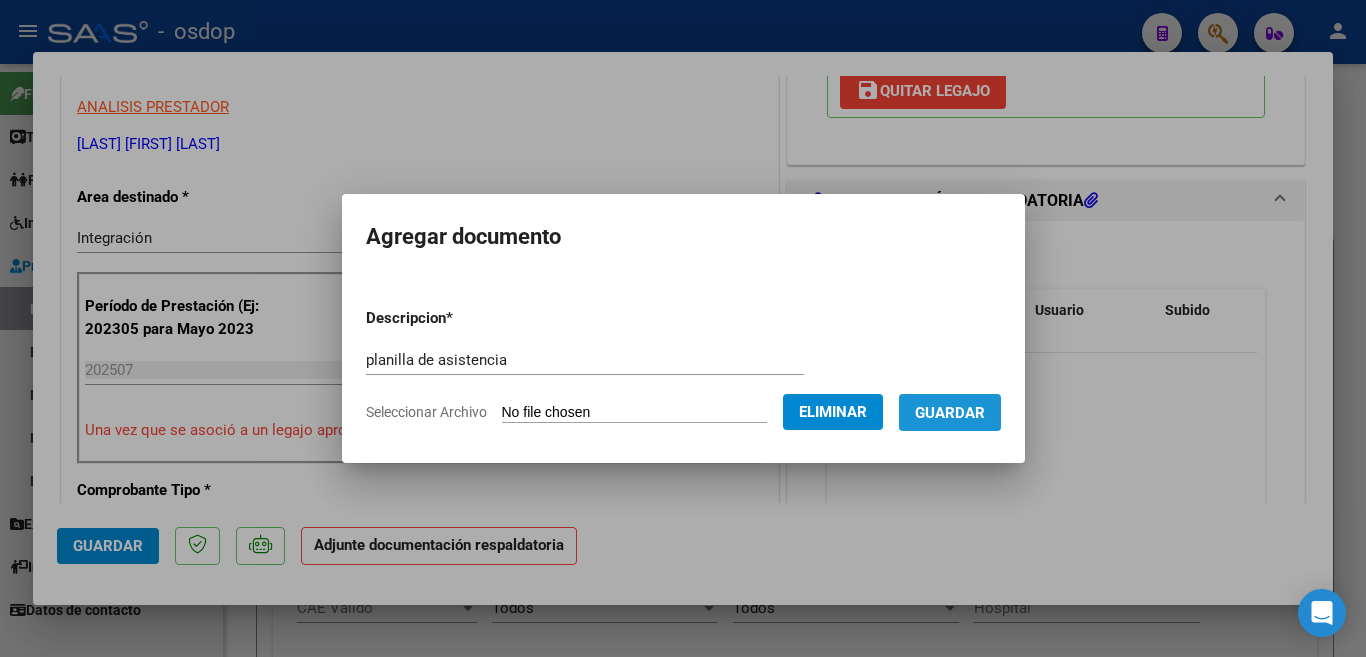 click on "Guardar" at bounding box center [950, 412] 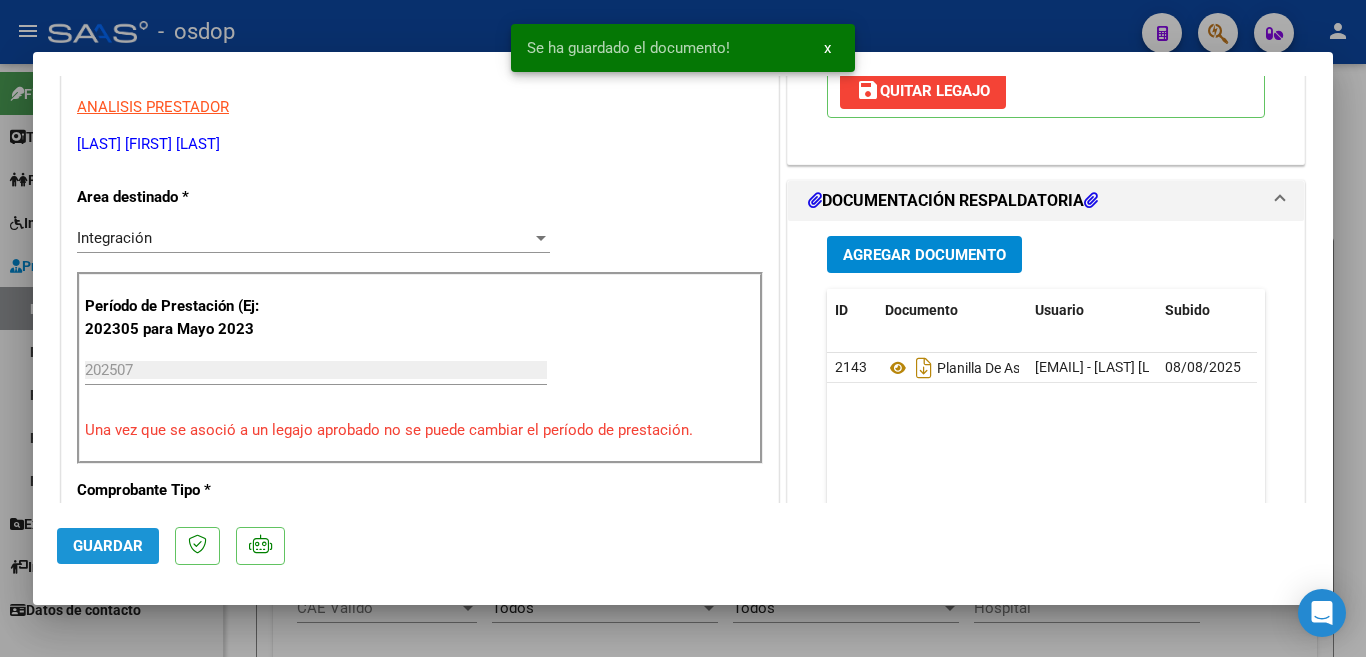 click on "Guardar" 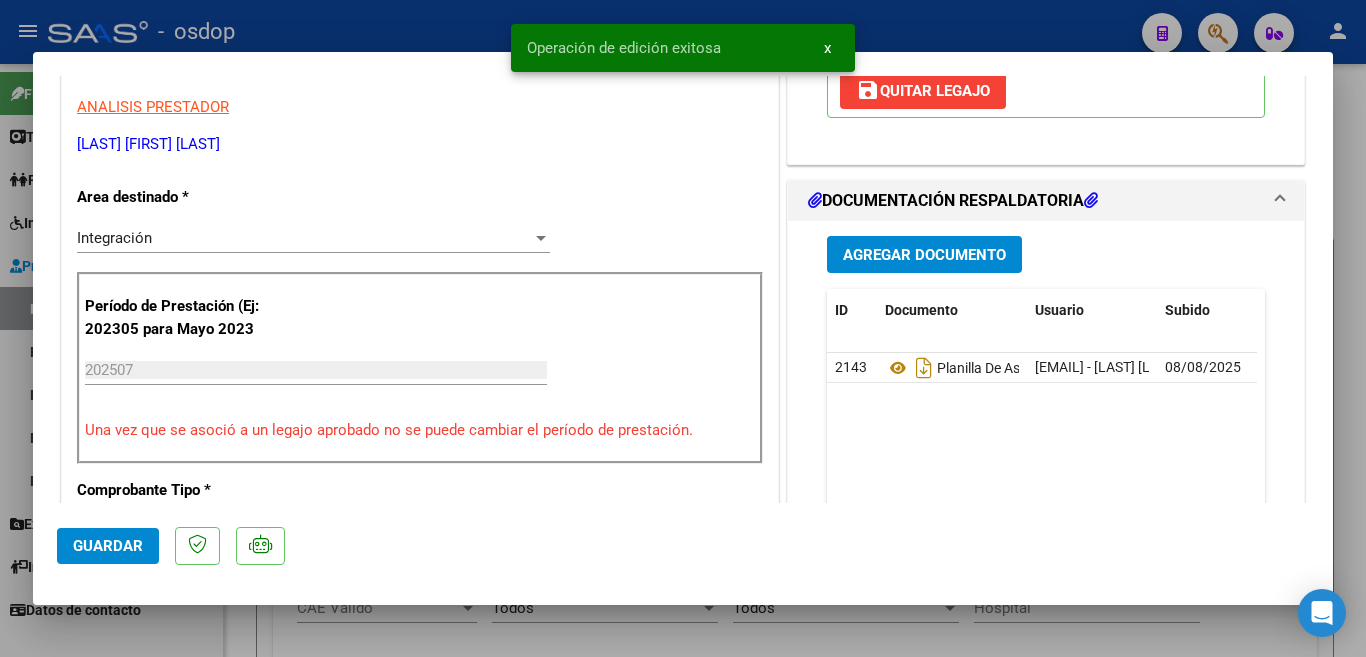 click at bounding box center (683, 328) 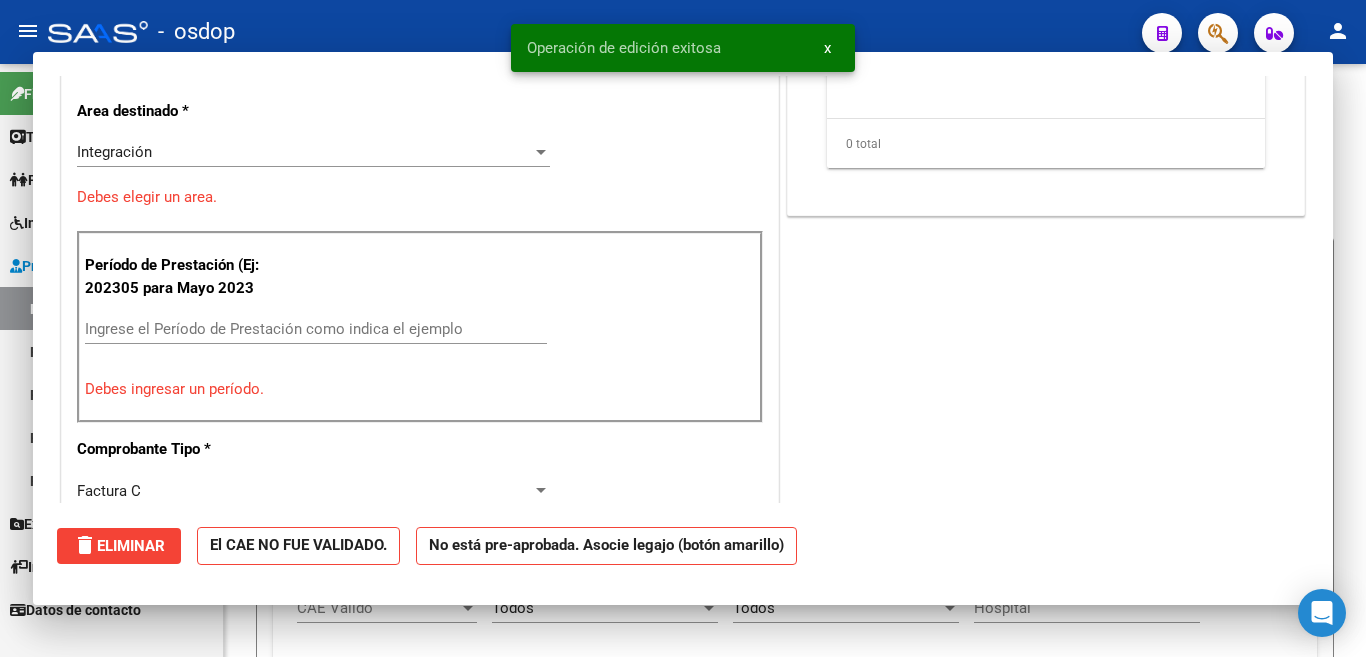 scroll, scrollTop: 339, scrollLeft: 0, axis: vertical 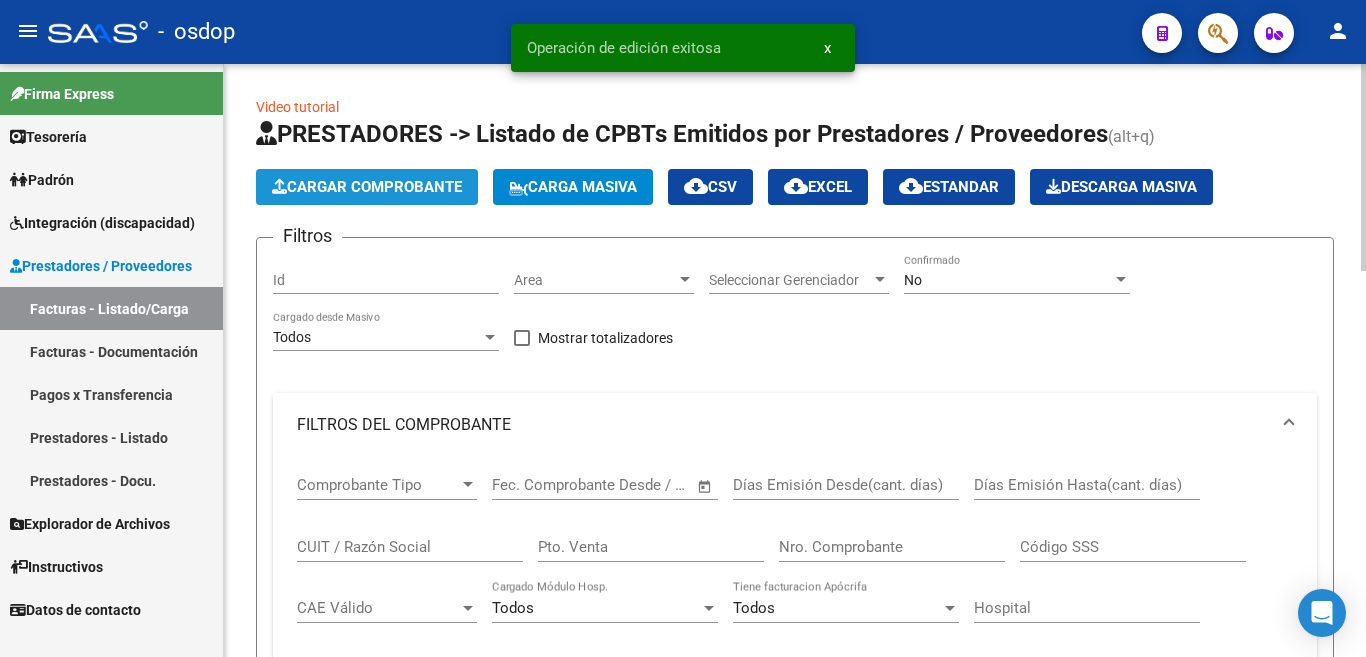 click on "Cargar Comprobante" 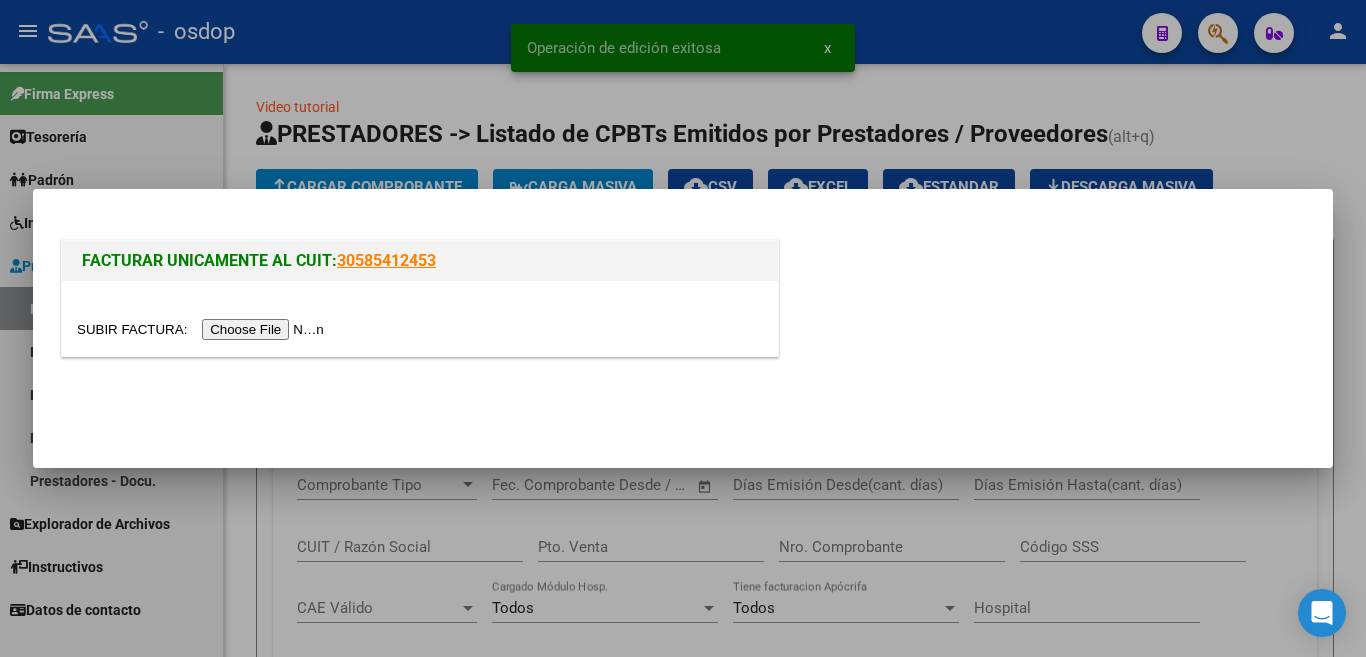 click at bounding box center [203, 329] 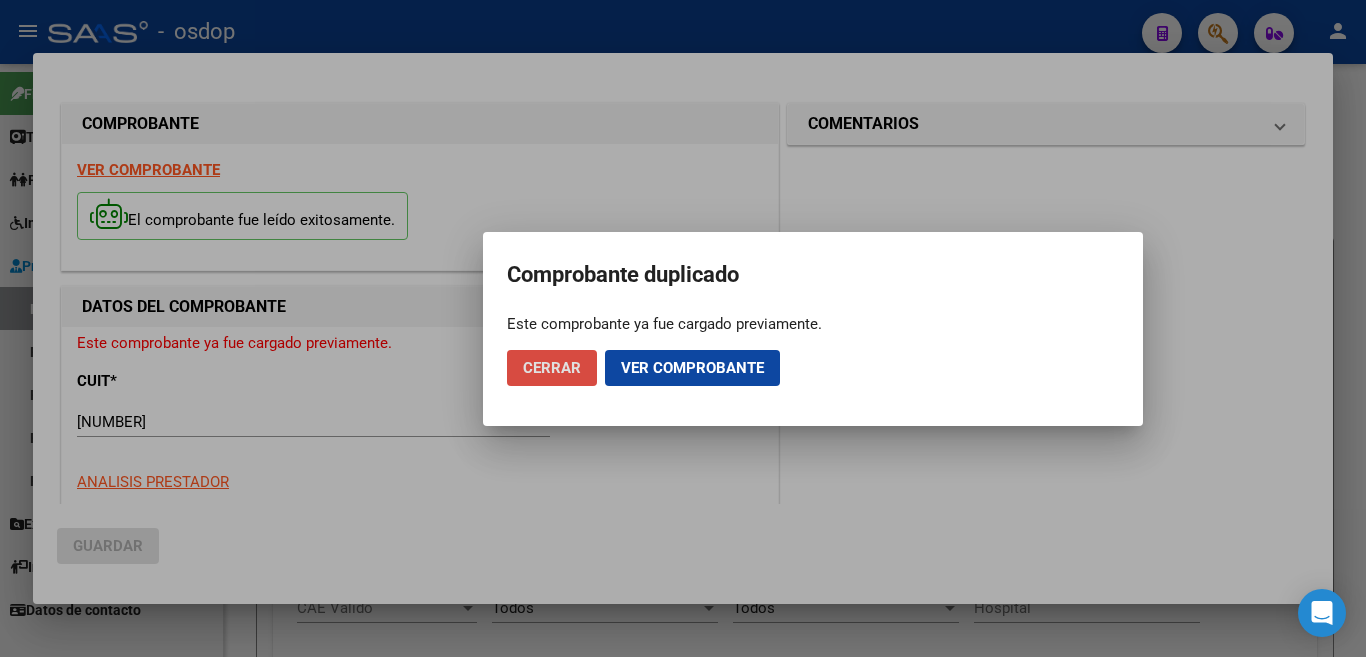 click on "Cerrar" 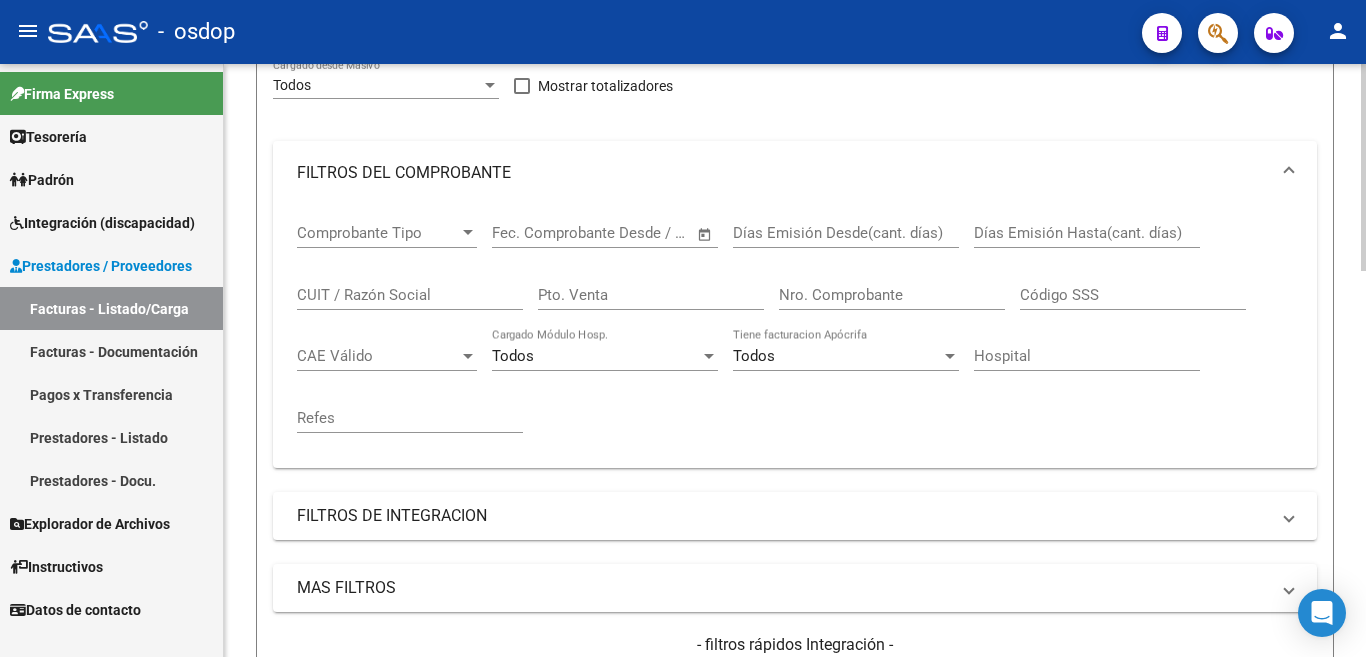 scroll, scrollTop: 100, scrollLeft: 0, axis: vertical 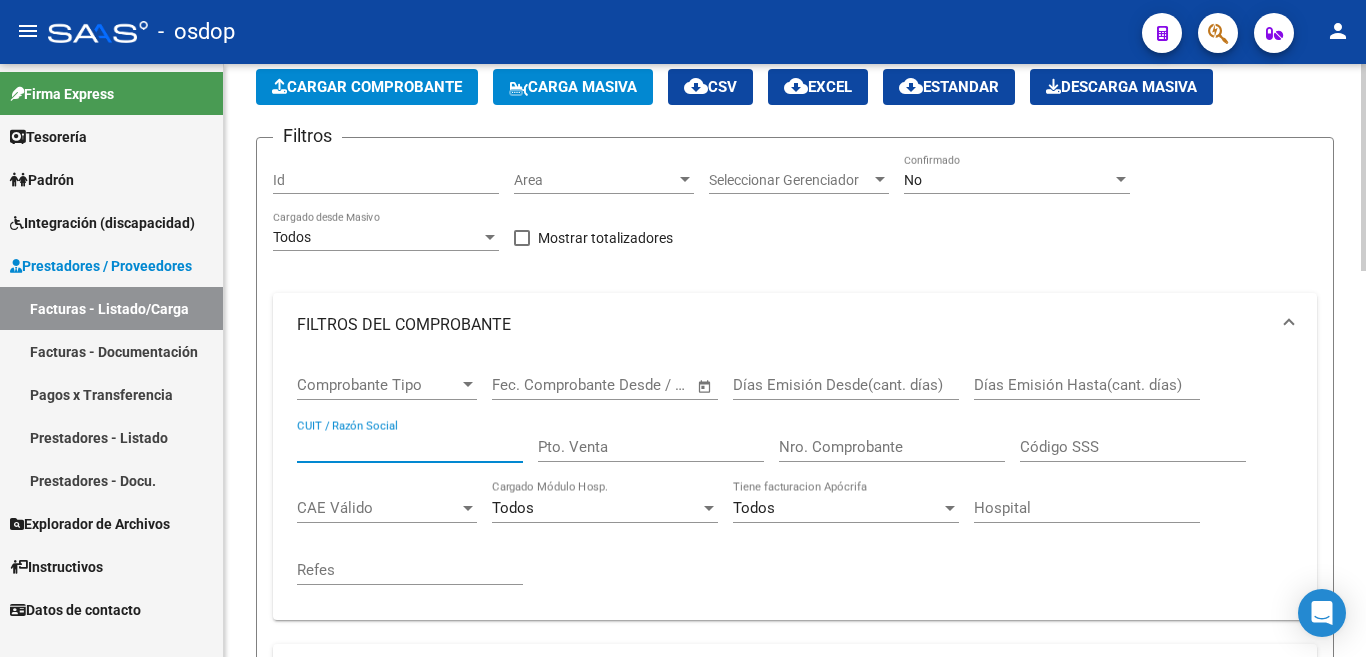 click on "CUIT / Razón Social" at bounding box center (410, 447) 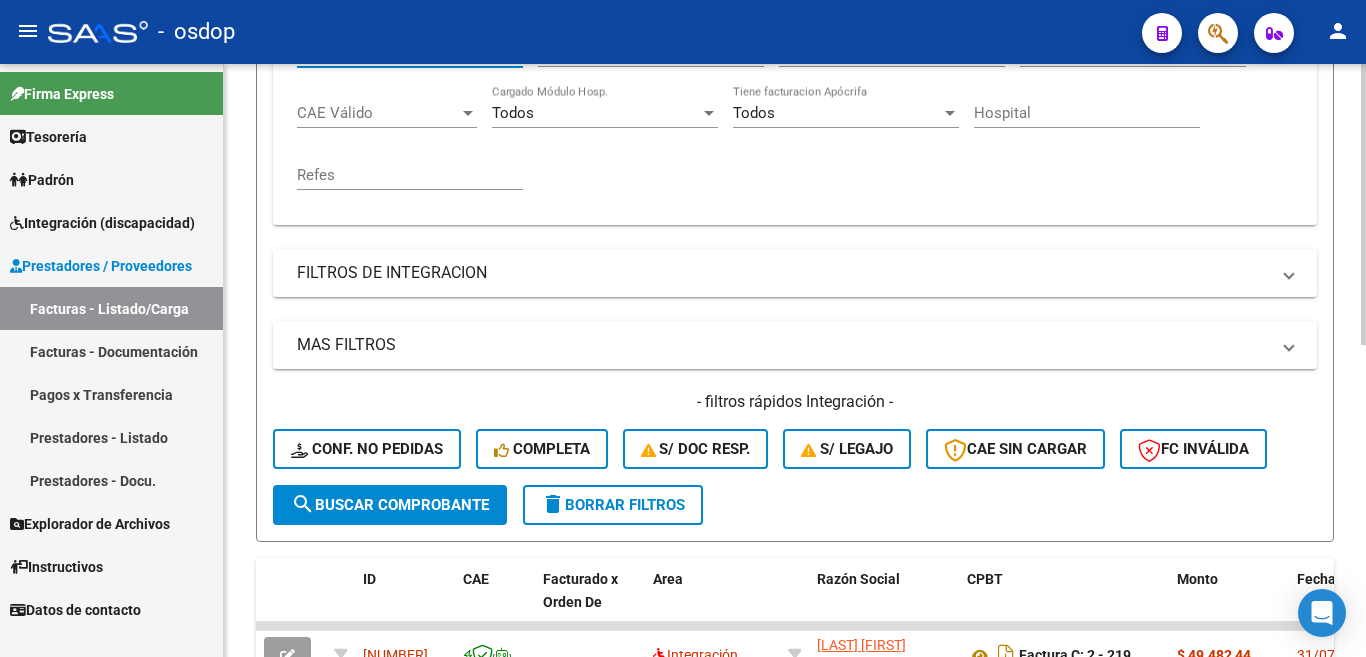 scroll, scrollTop: 500, scrollLeft: 0, axis: vertical 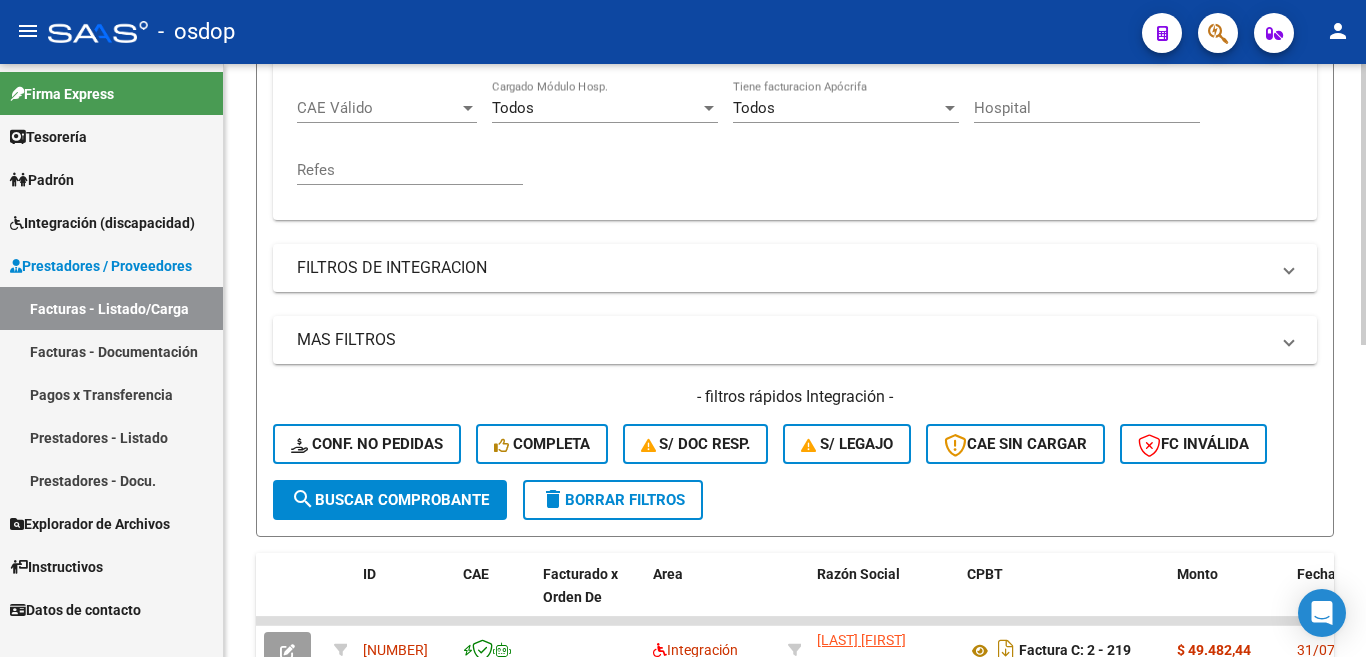 type on "[LAST]" 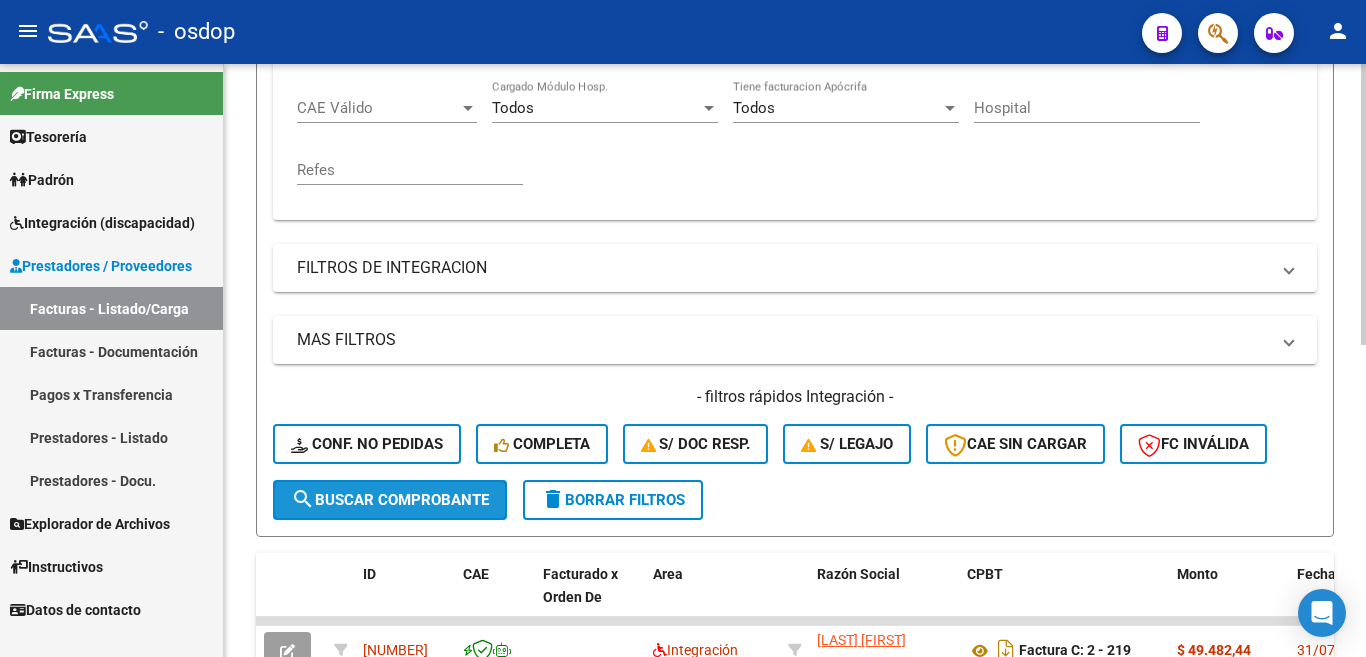 click on "search  Buscar Comprobante" 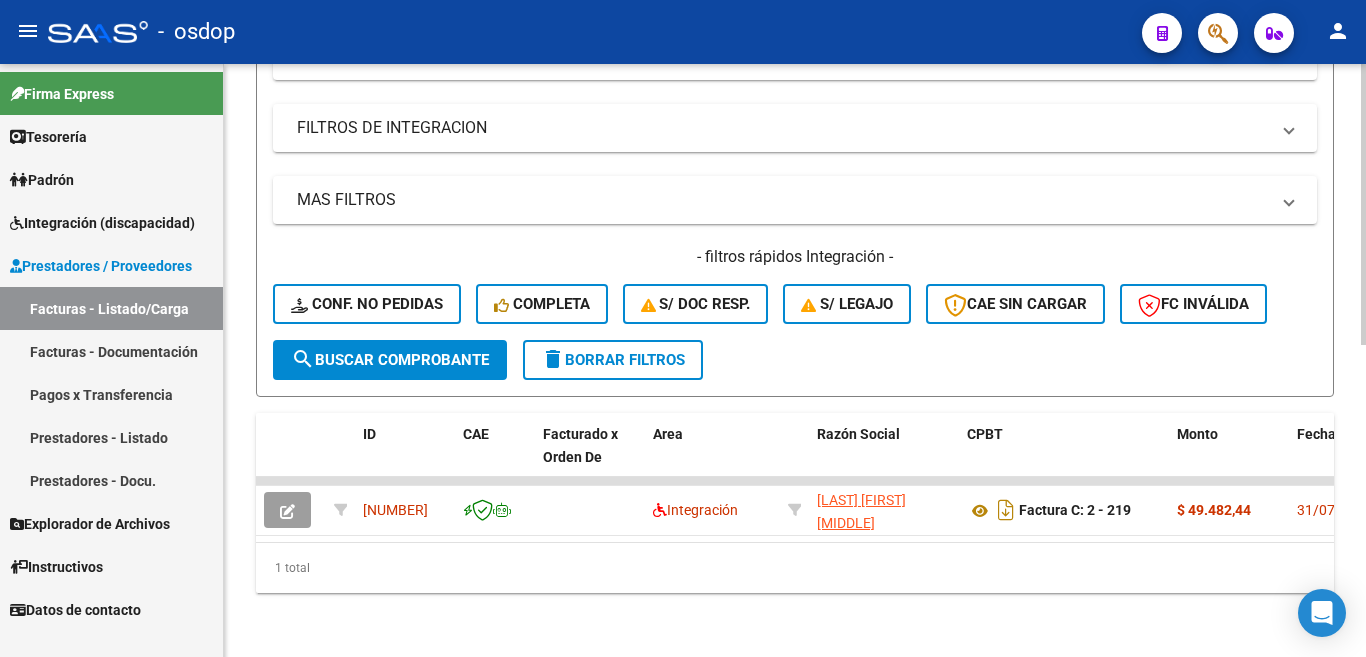 scroll, scrollTop: 657, scrollLeft: 0, axis: vertical 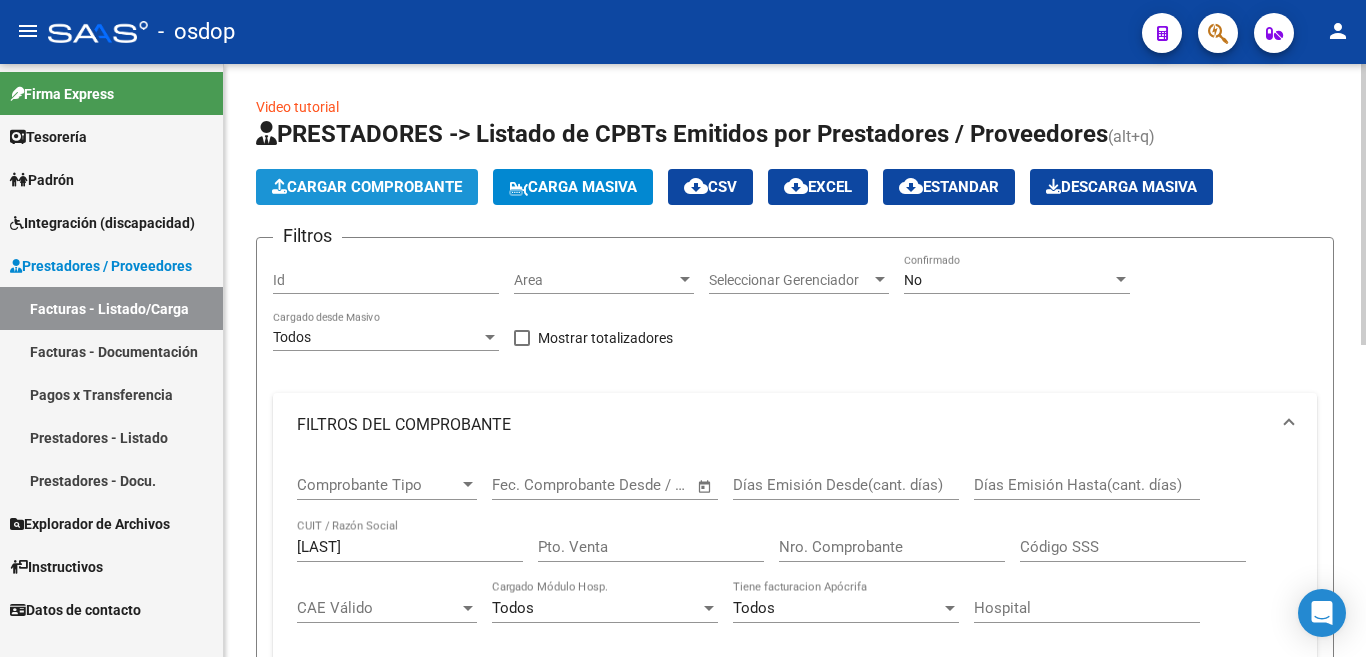 click on "Cargar Comprobante" 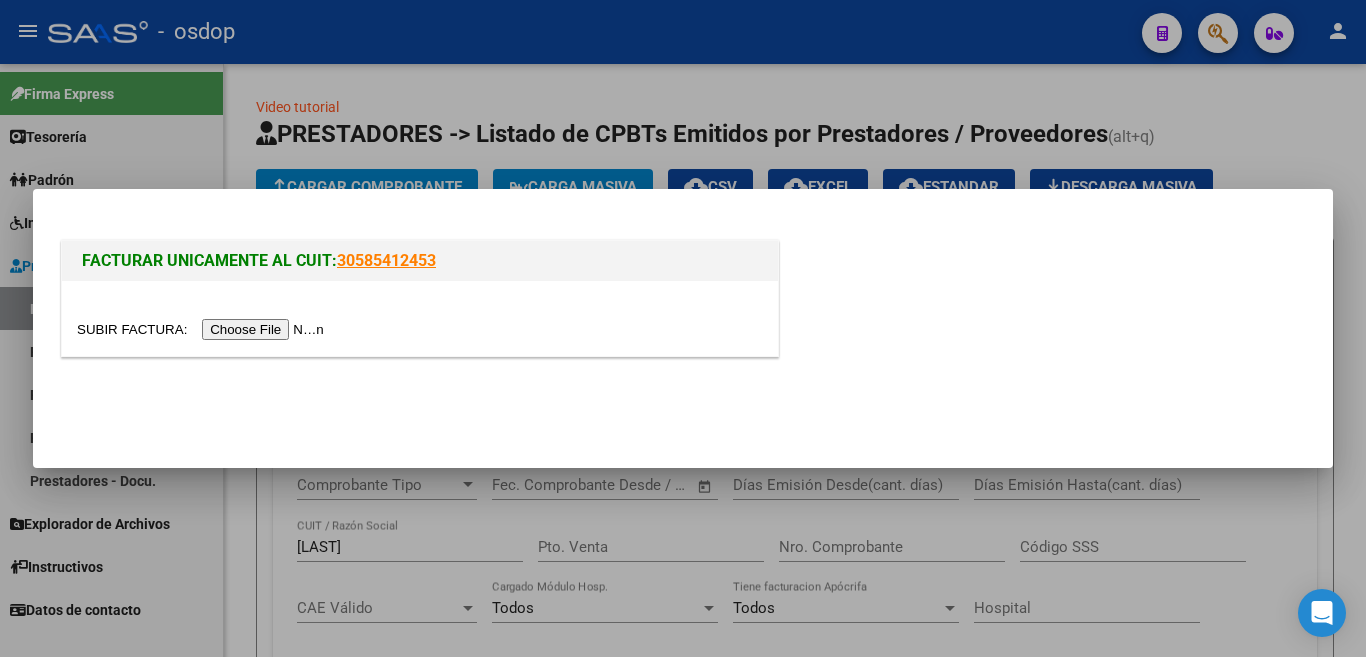click at bounding box center (203, 329) 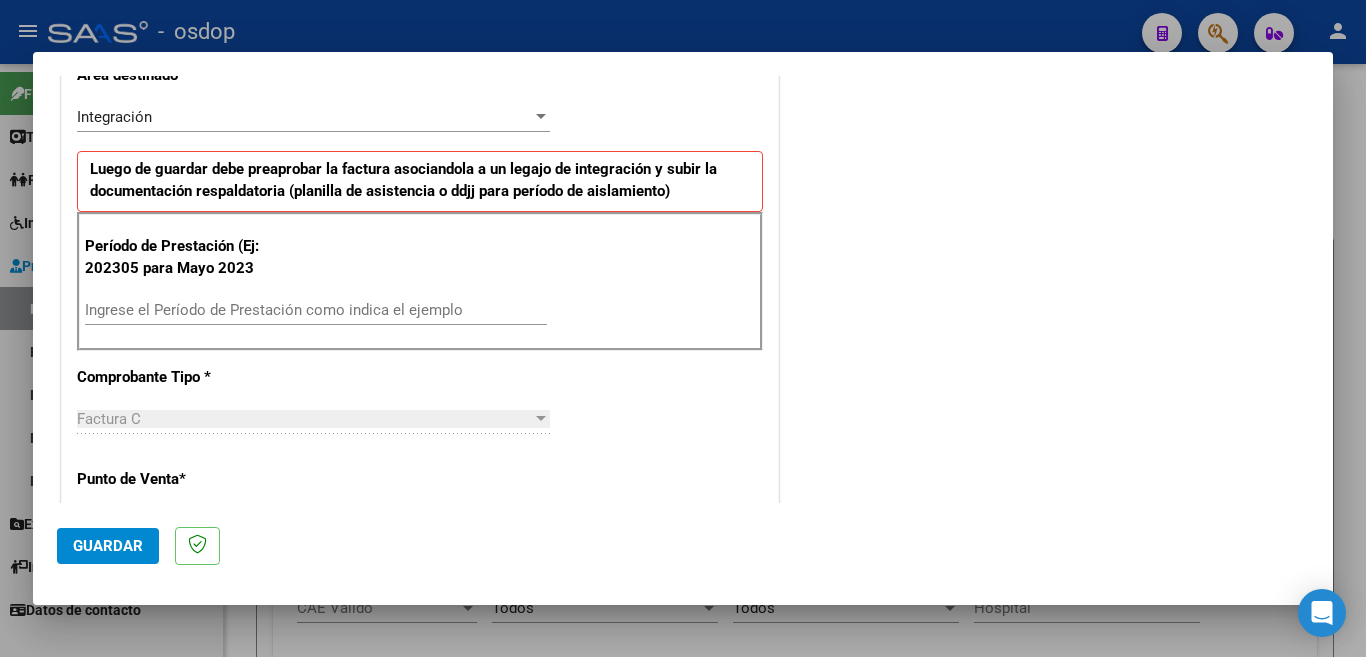 scroll, scrollTop: 500, scrollLeft: 0, axis: vertical 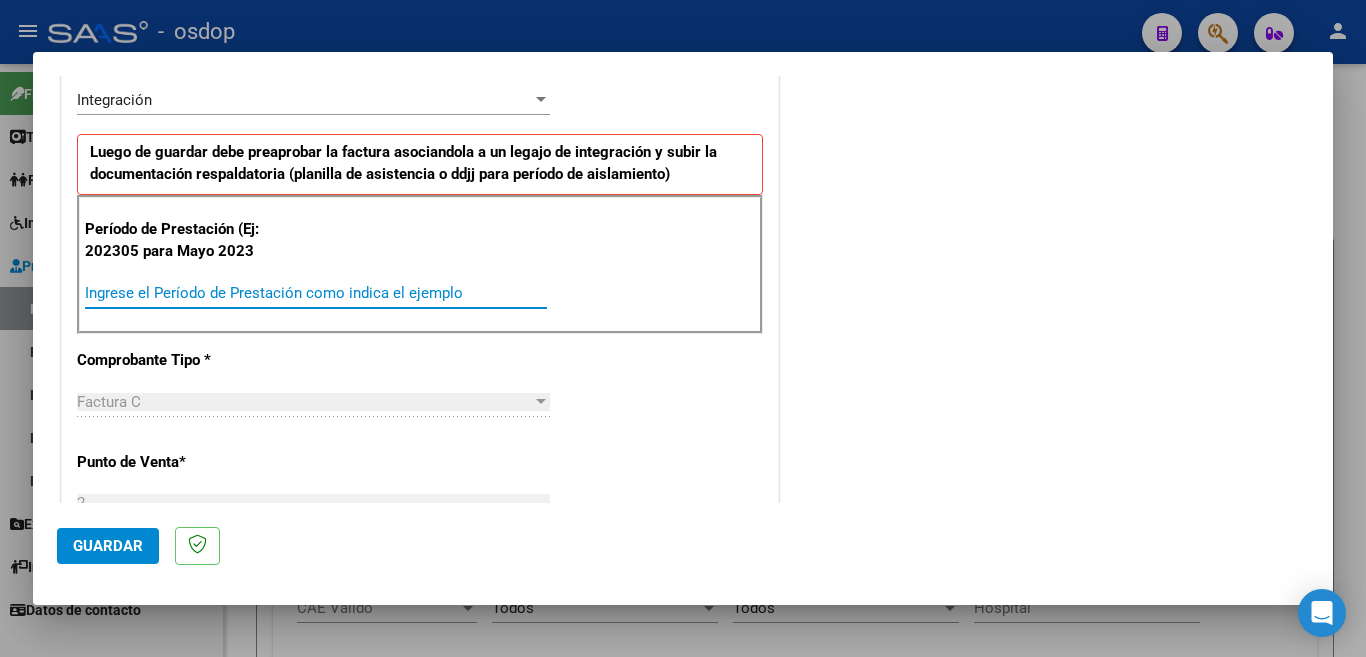 click on "Ingrese el Período de Prestación como indica el ejemplo" at bounding box center (316, 293) 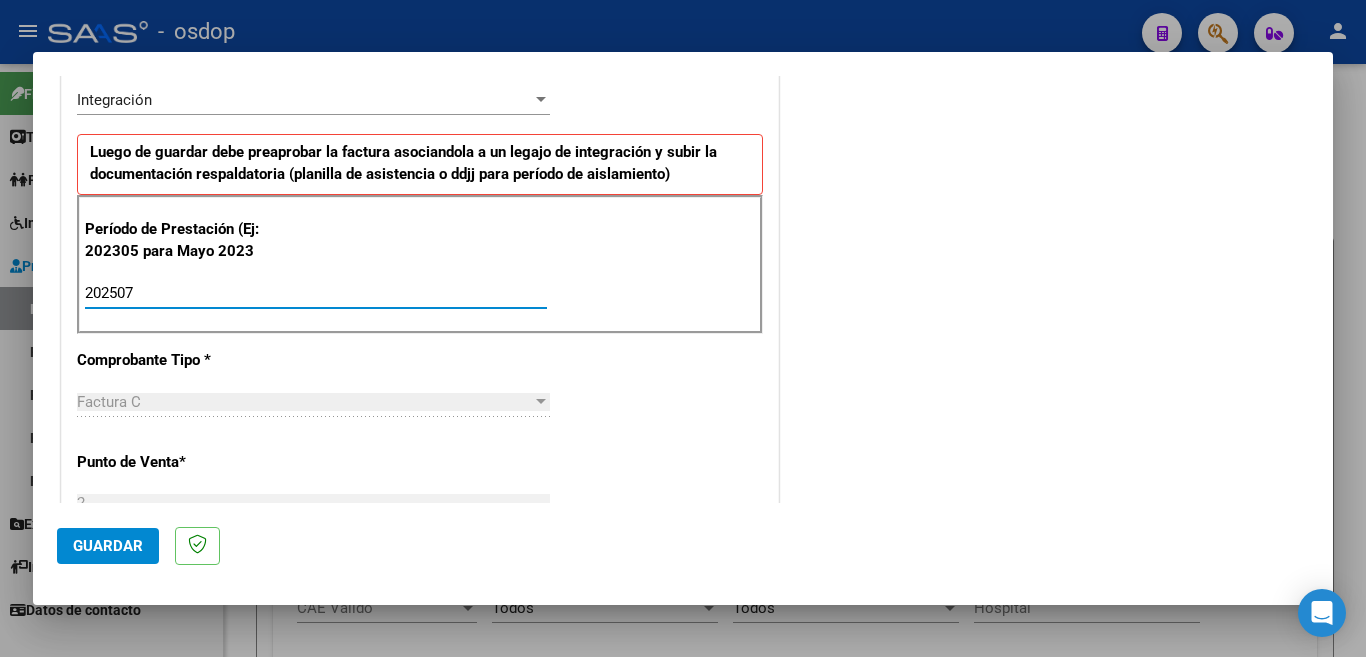 type on "202507" 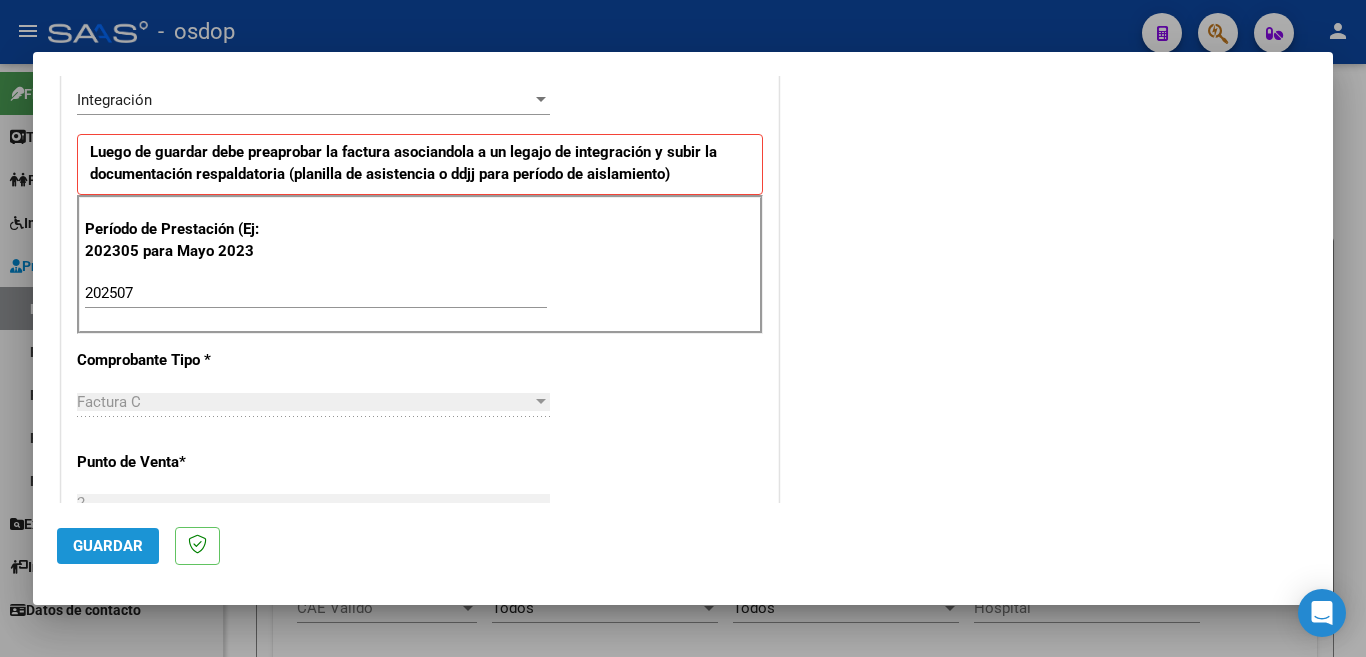 click on "Guardar" 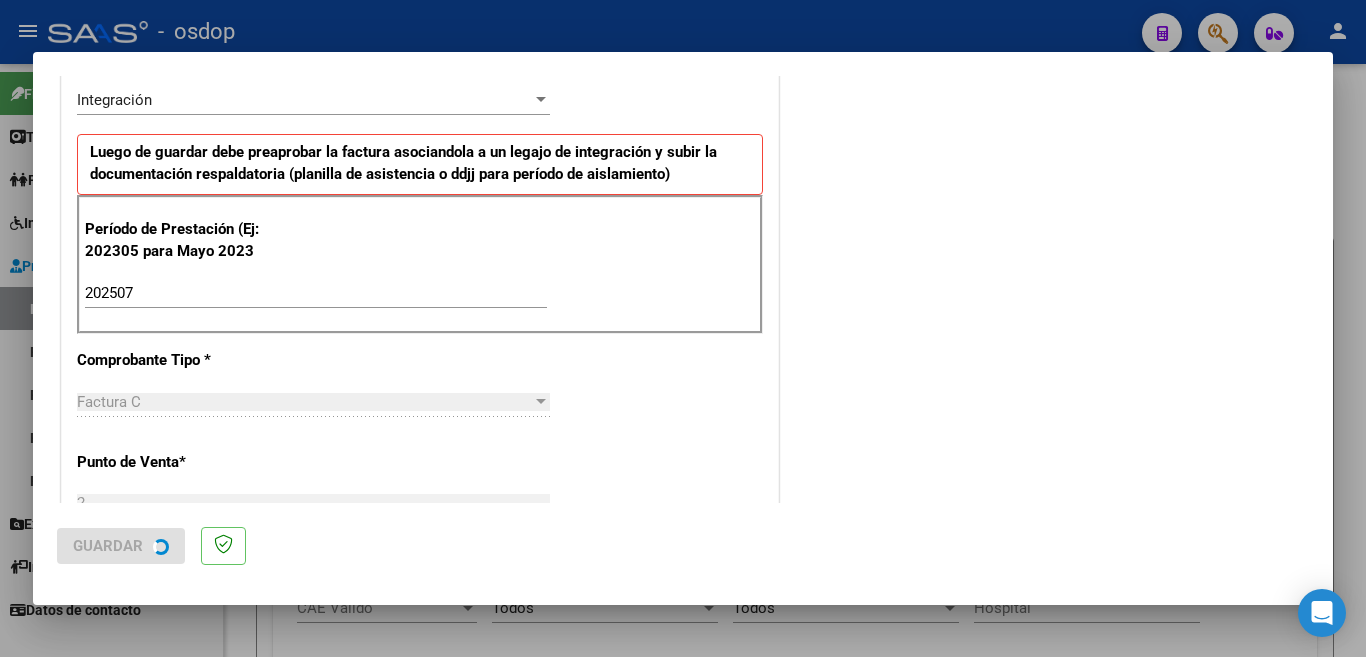 scroll, scrollTop: 0, scrollLeft: 0, axis: both 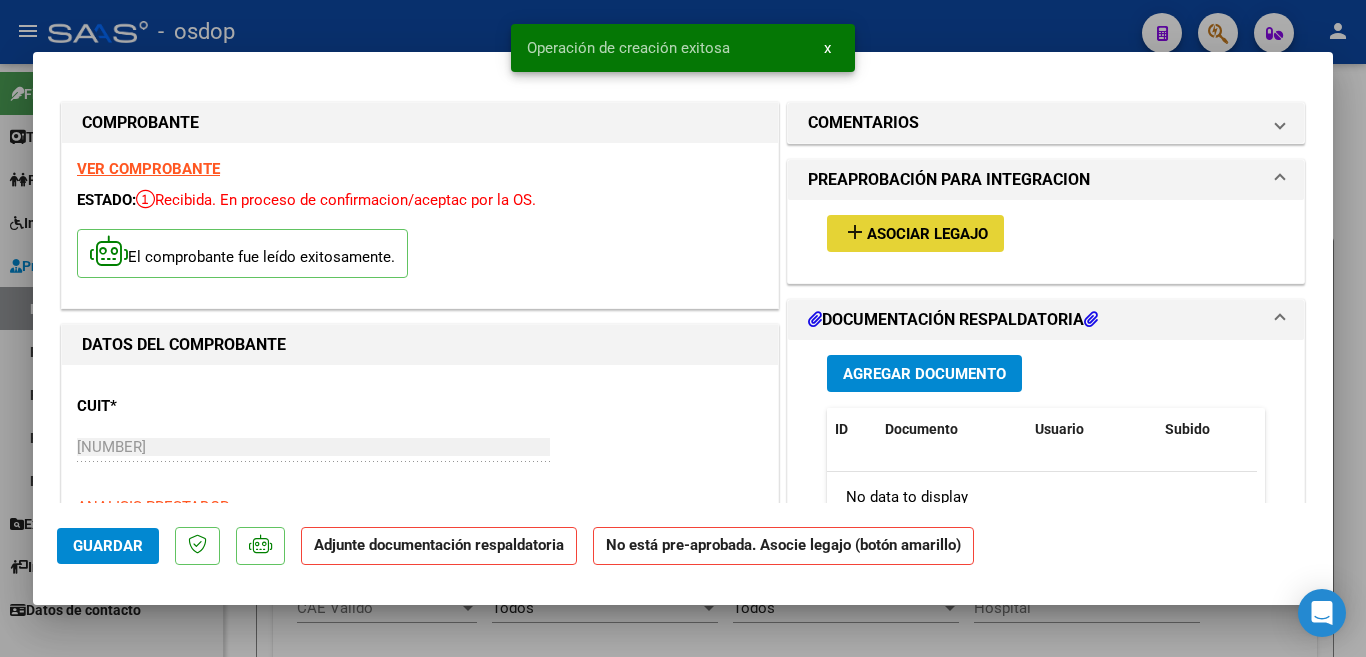 click on "Asociar Legajo" at bounding box center [927, 234] 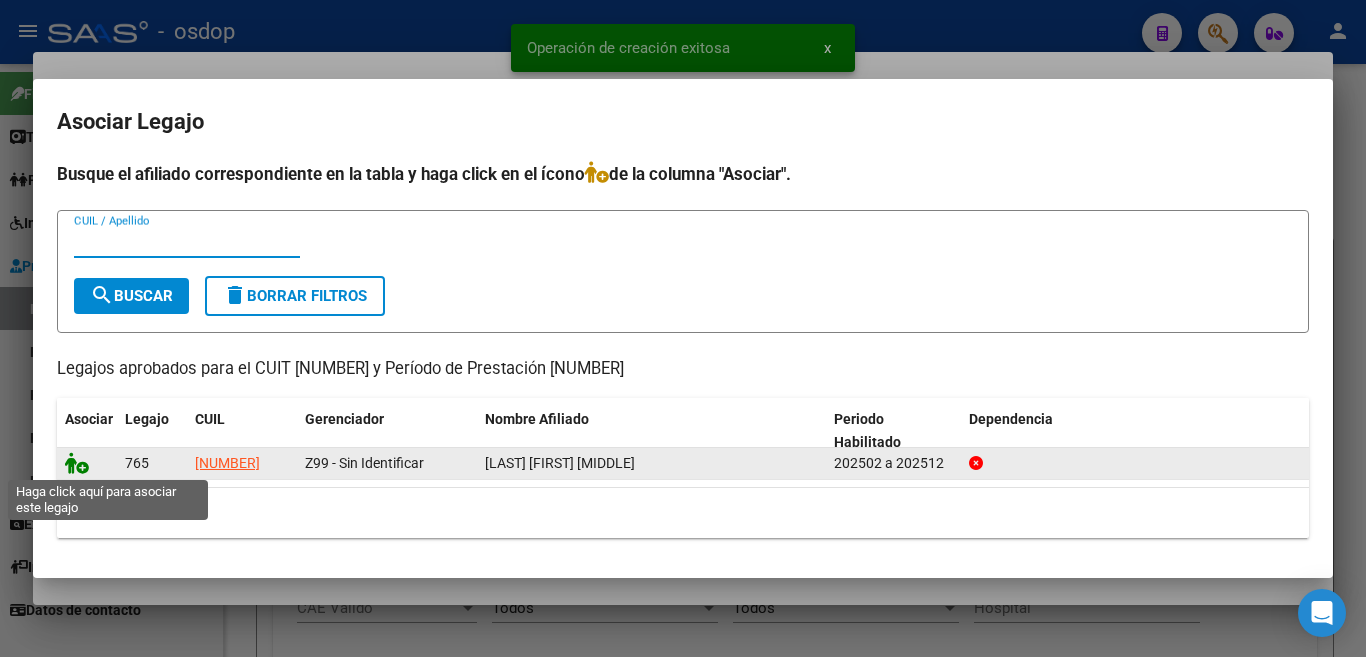 click 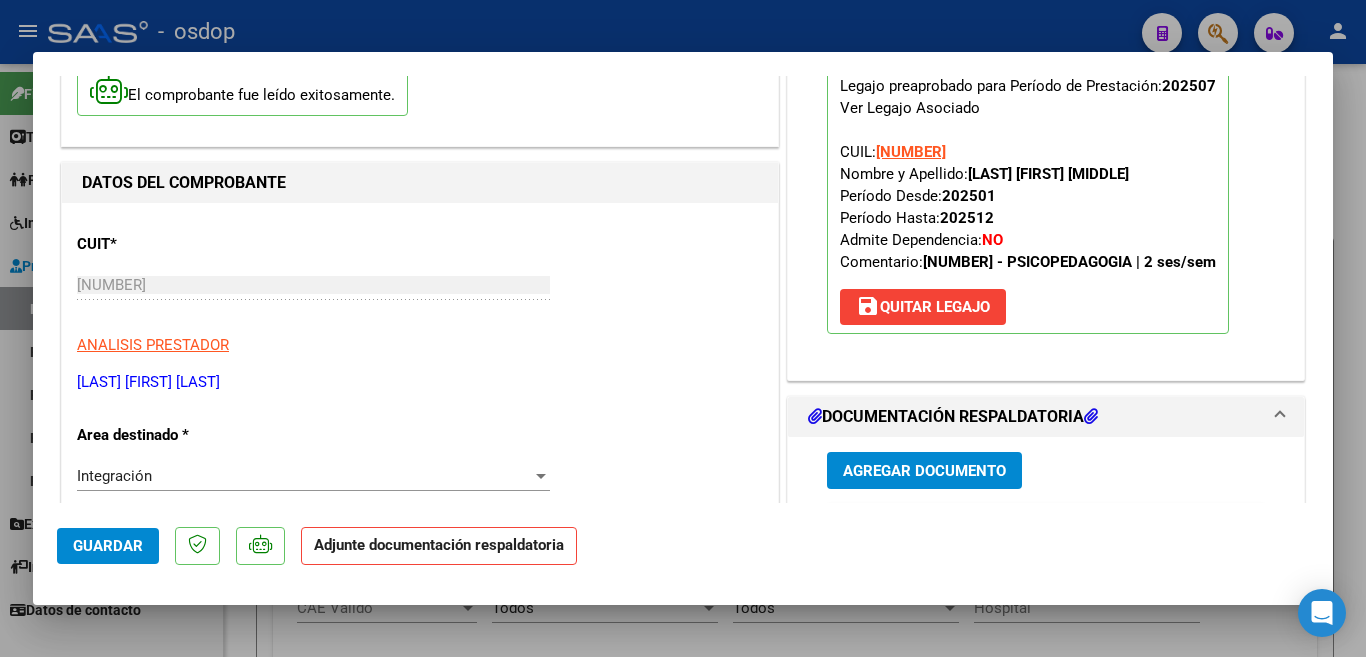 scroll, scrollTop: 500, scrollLeft: 0, axis: vertical 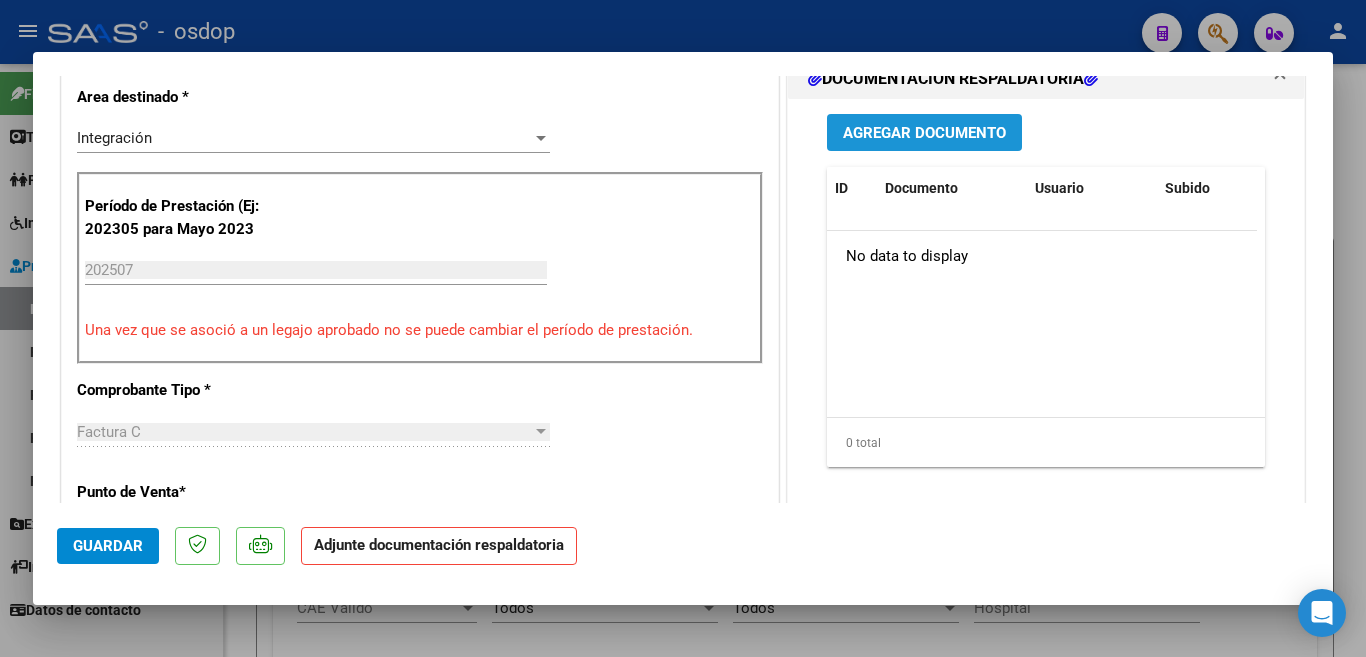 click on "Agregar Documento" at bounding box center (924, 132) 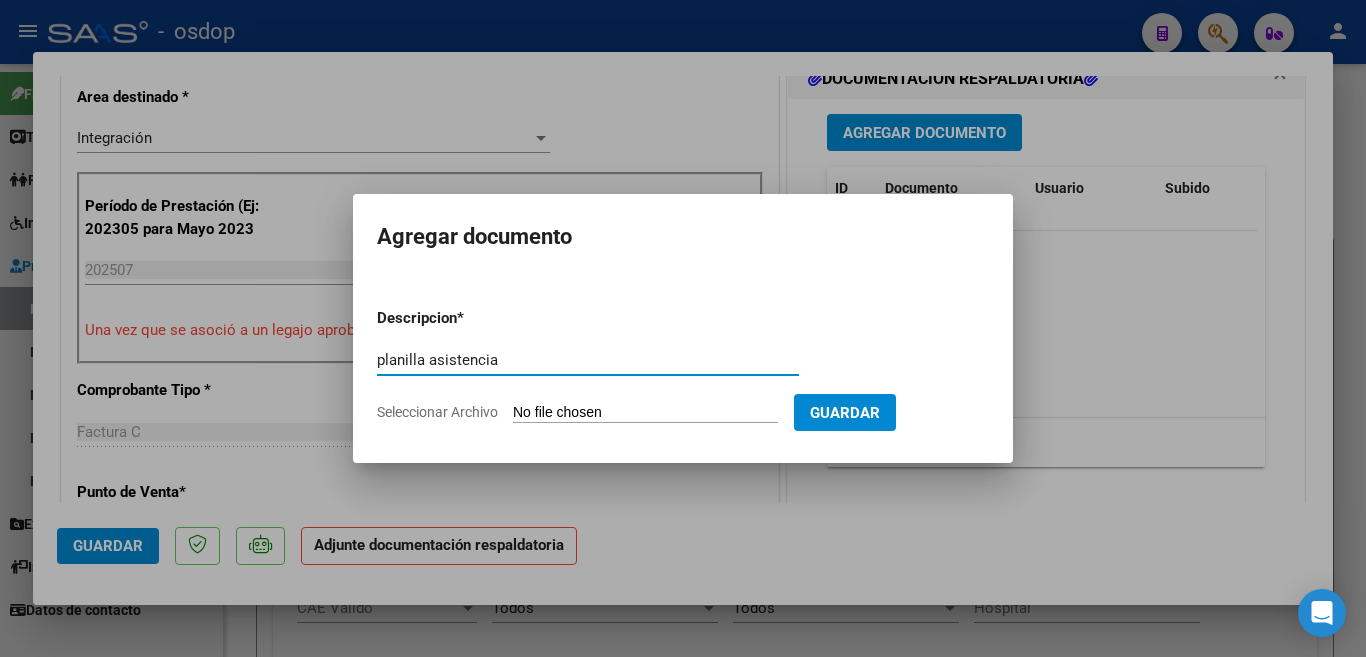 type on "planilla asistencia" 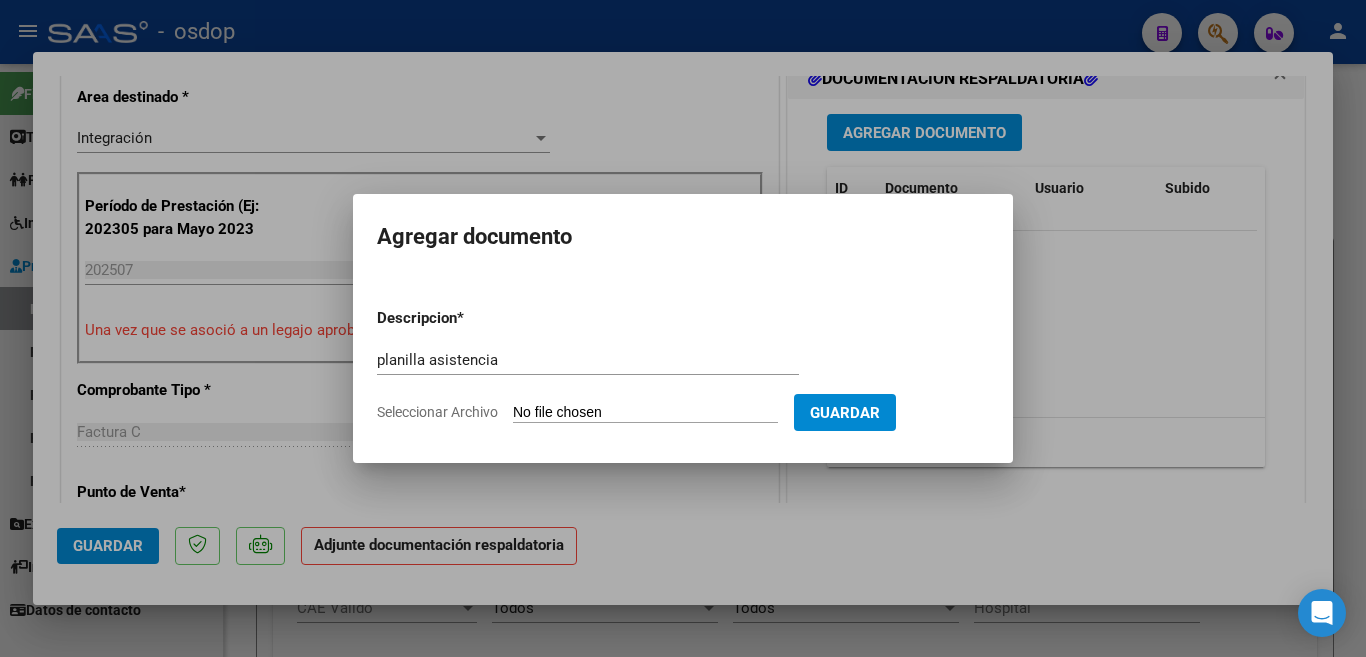 click on "Seleccionar Archivo" at bounding box center (645, 413) 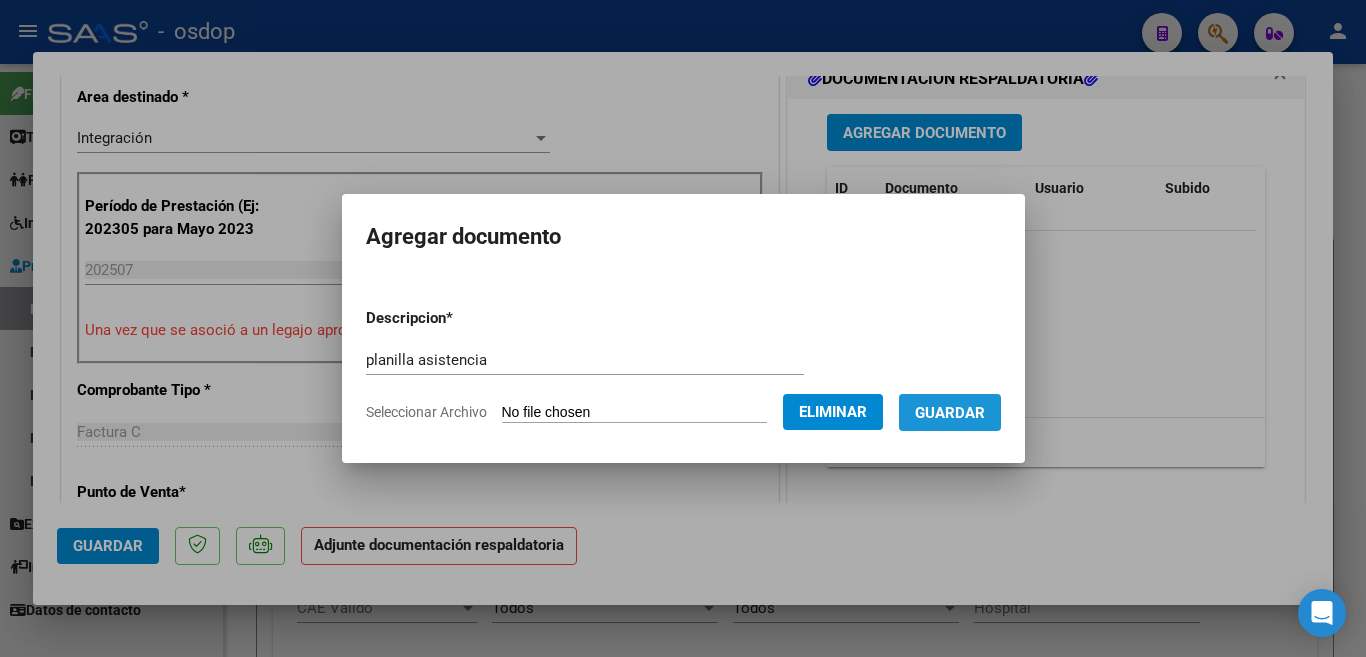 click on "Guardar" at bounding box center (950, 412) 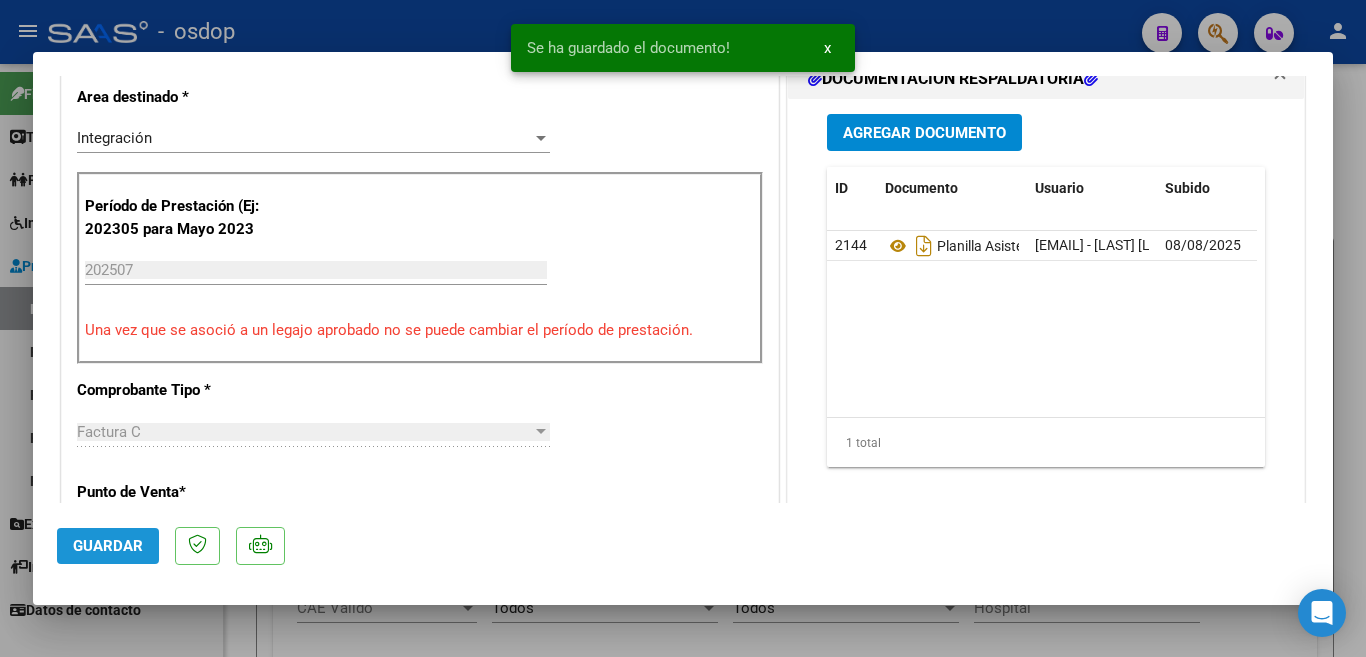 click on "Guardar" 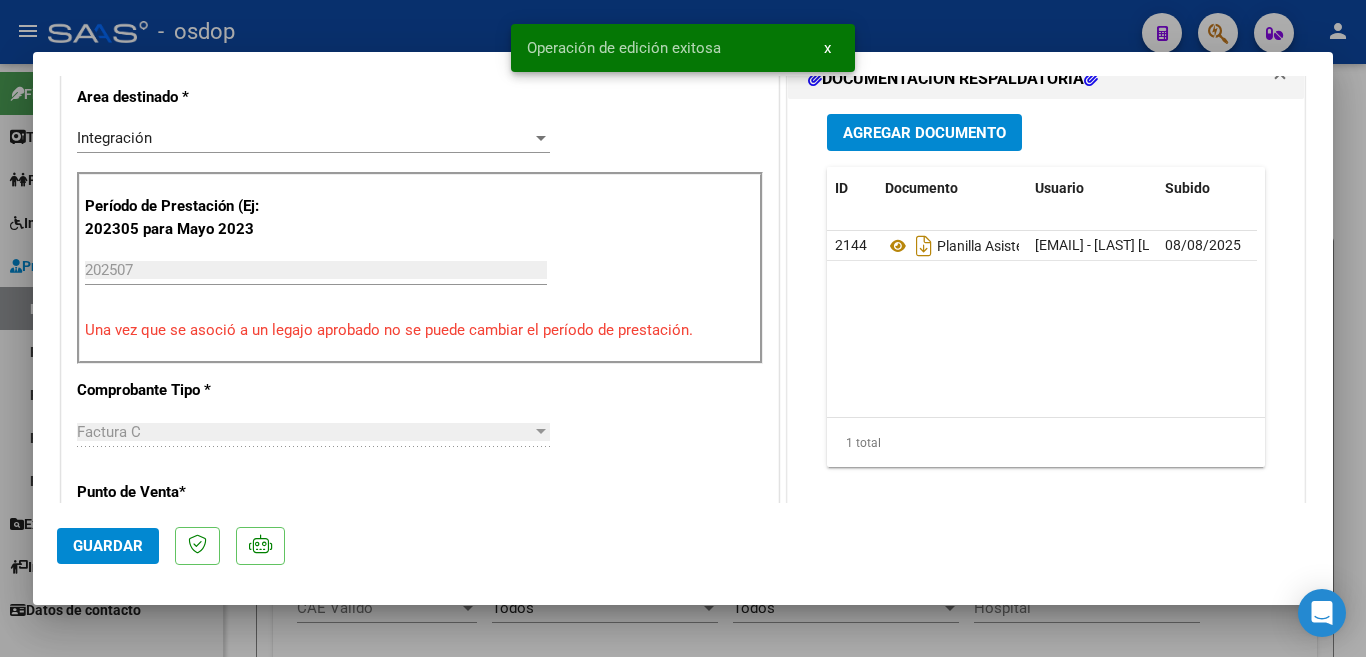 click at bounding box center [683, 328] 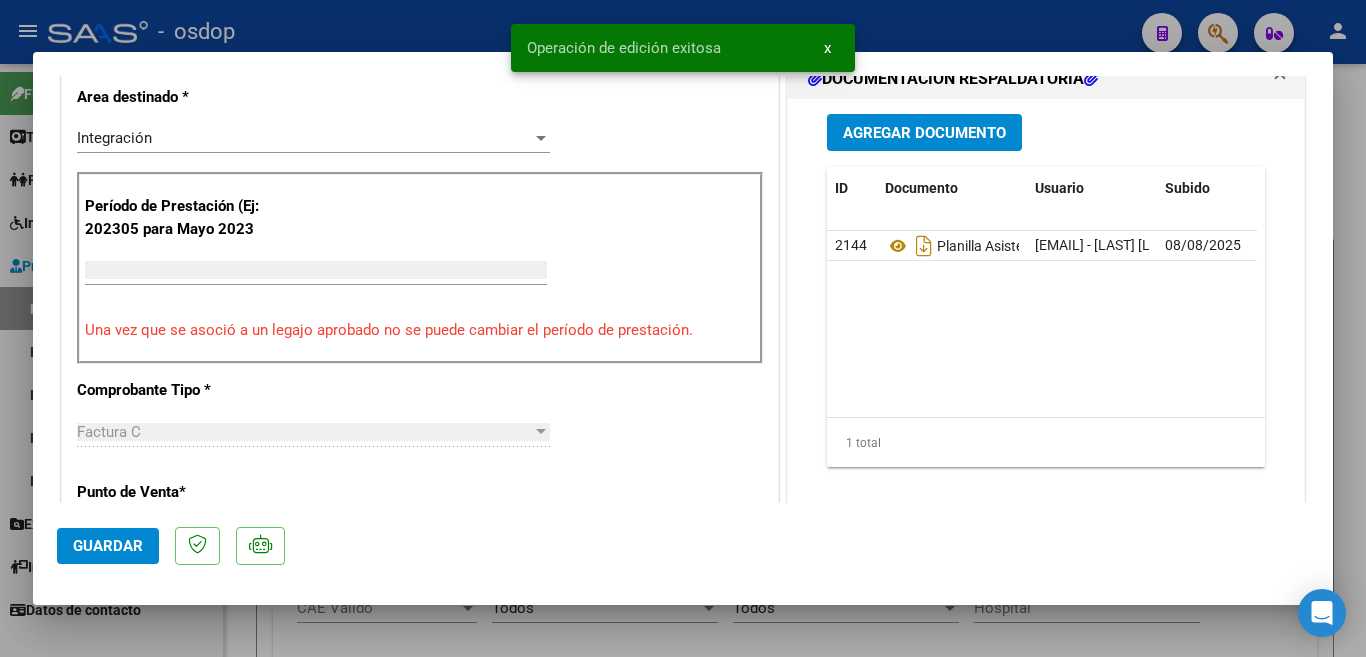 scroll, scrollTop: 414, scrollLeft: 0, axis: vertical 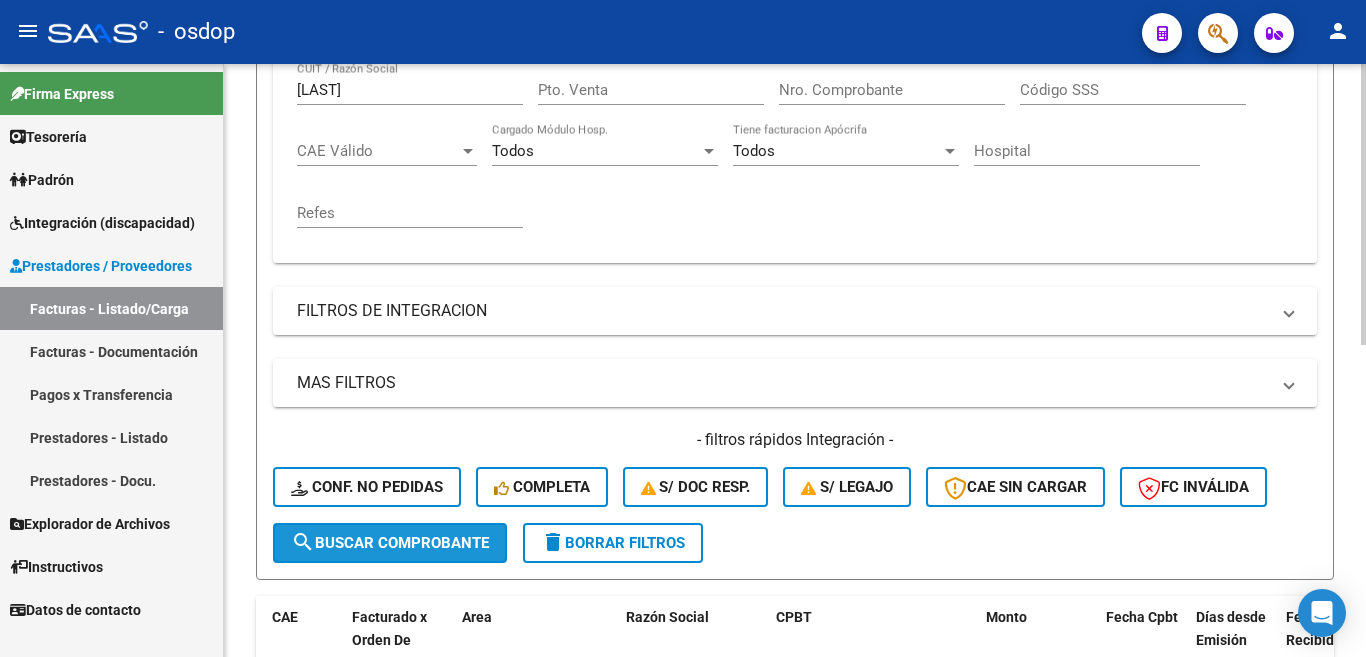 click on "search  Buscar Comprobante" 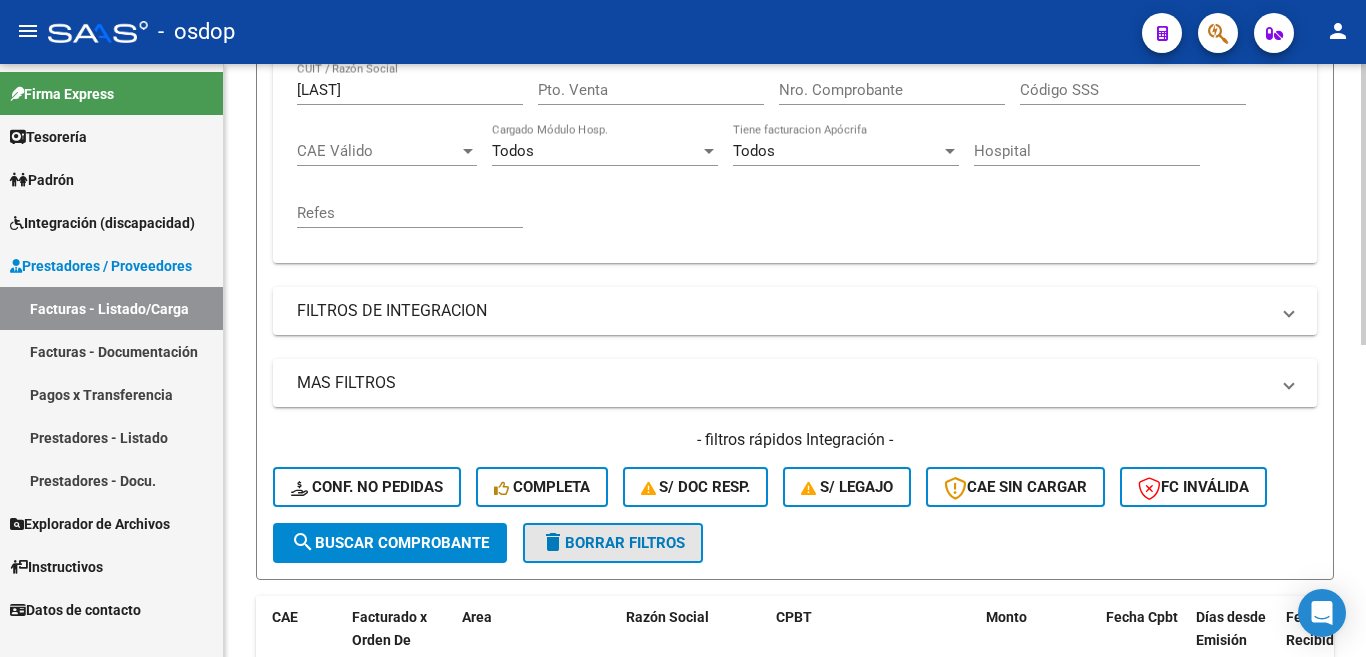 click on "delete  Borrar Filtros" 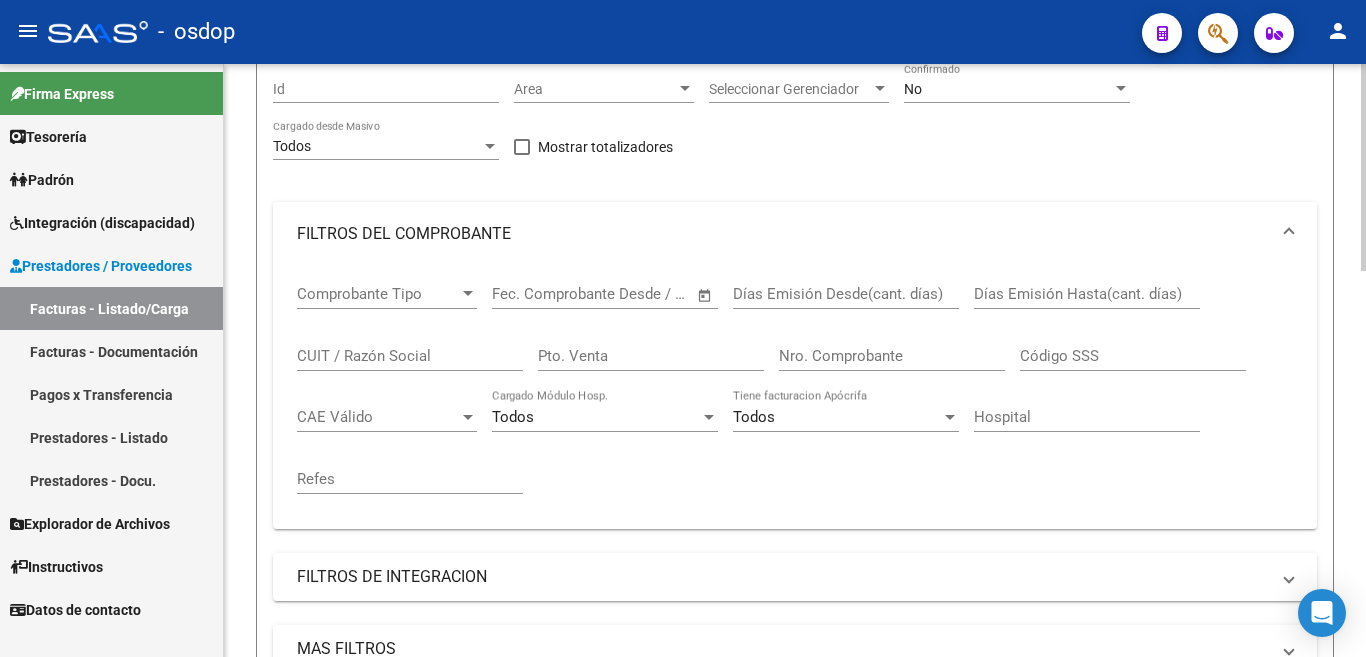scroll, scrollTop: 57, scrollLeft: 0, axis: vertical 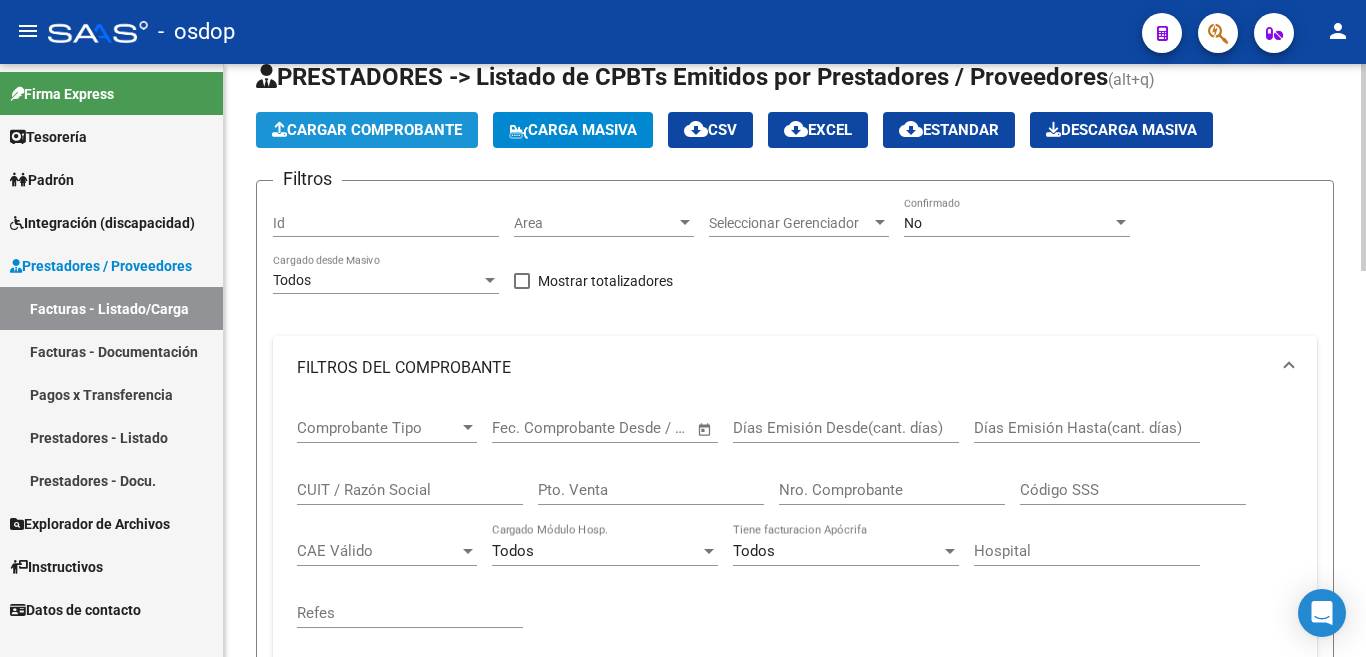 click on "Cargar Comprobante" 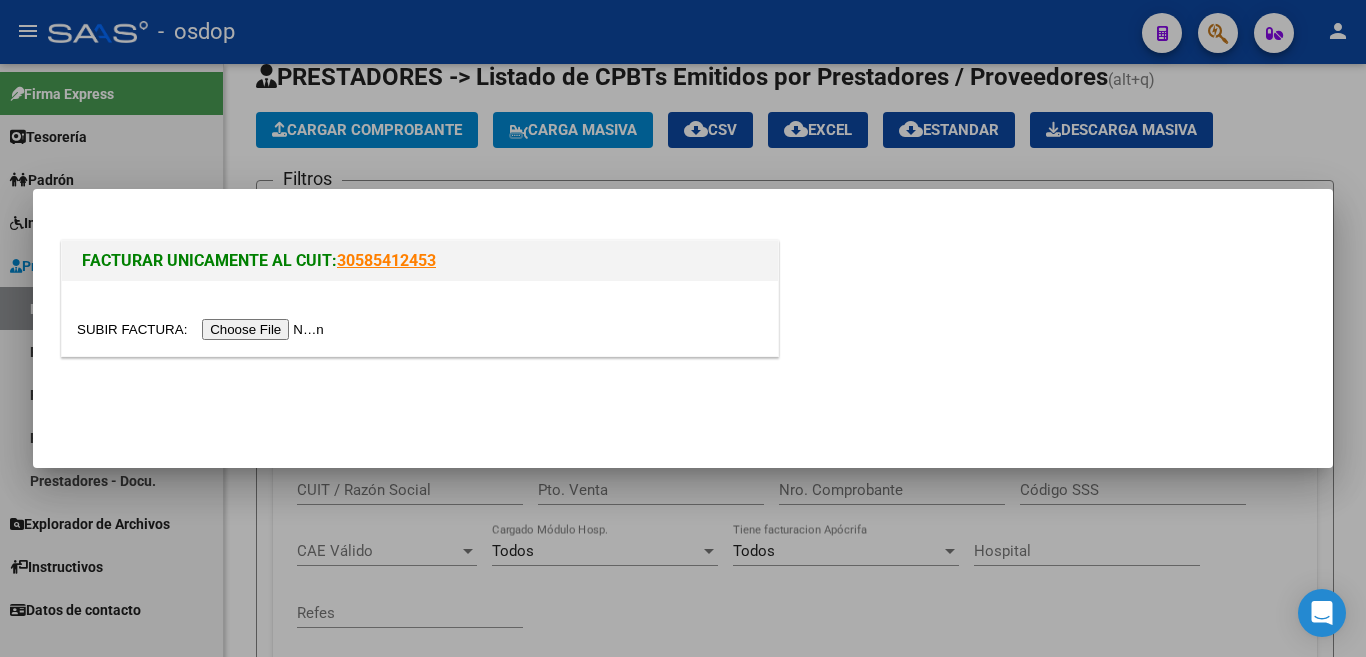 click at bounding box center (203, 329) 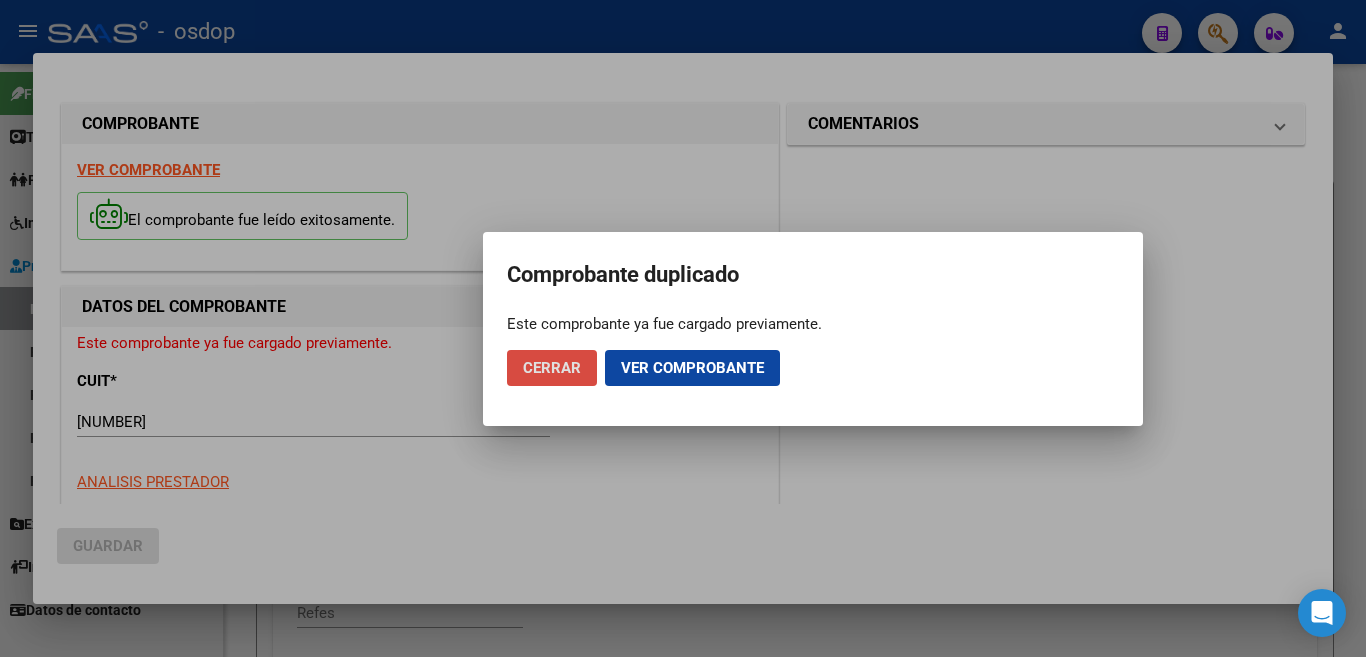 click on "Cerrar" 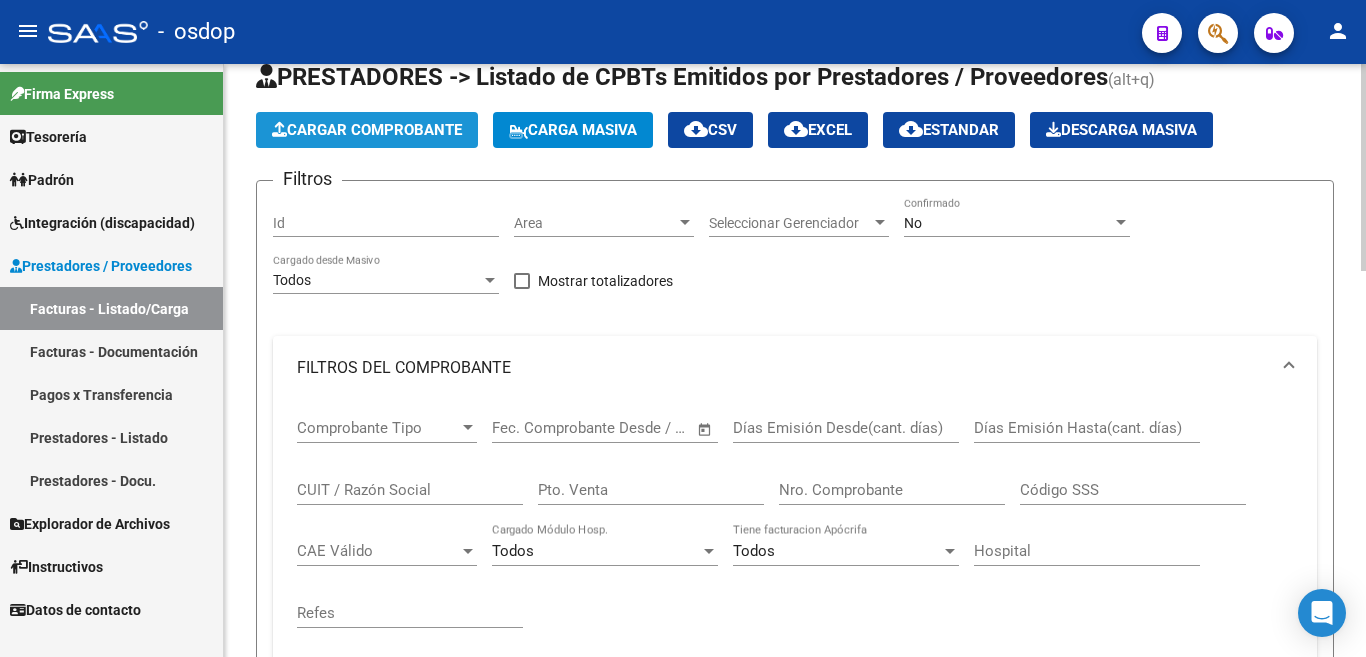 click on "Cargar Comprobante" 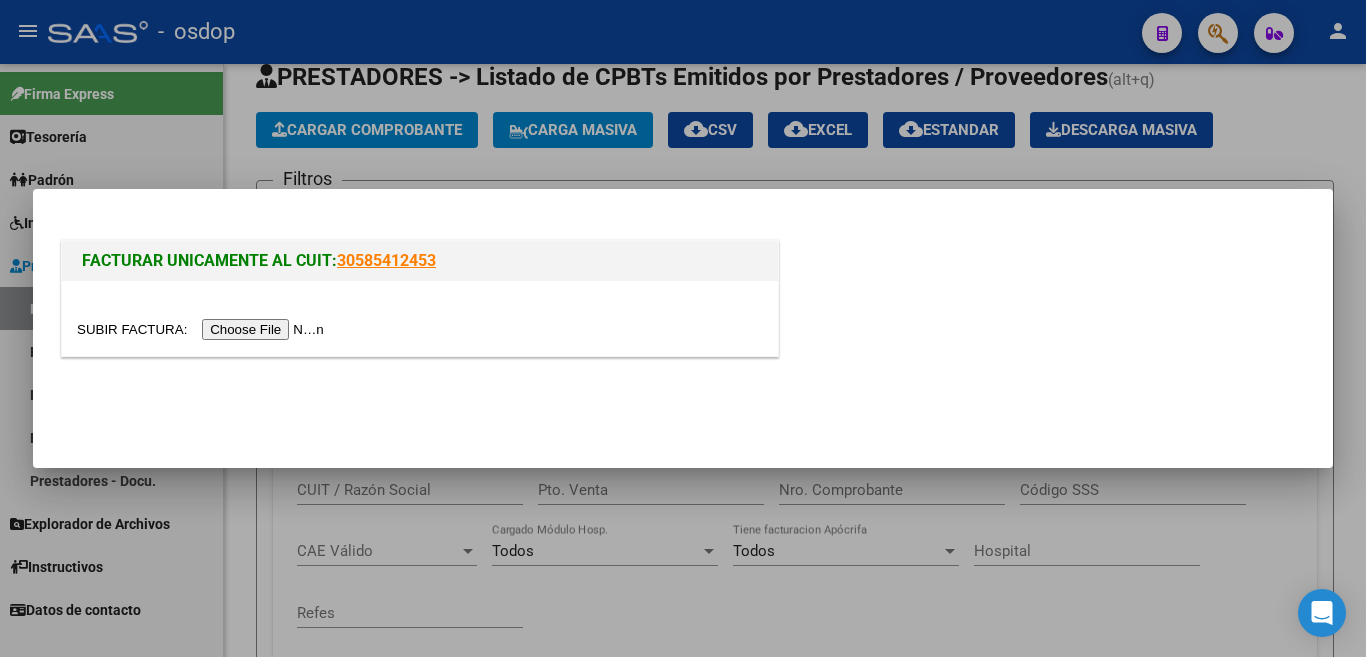 click at bounding box center (203, 329) 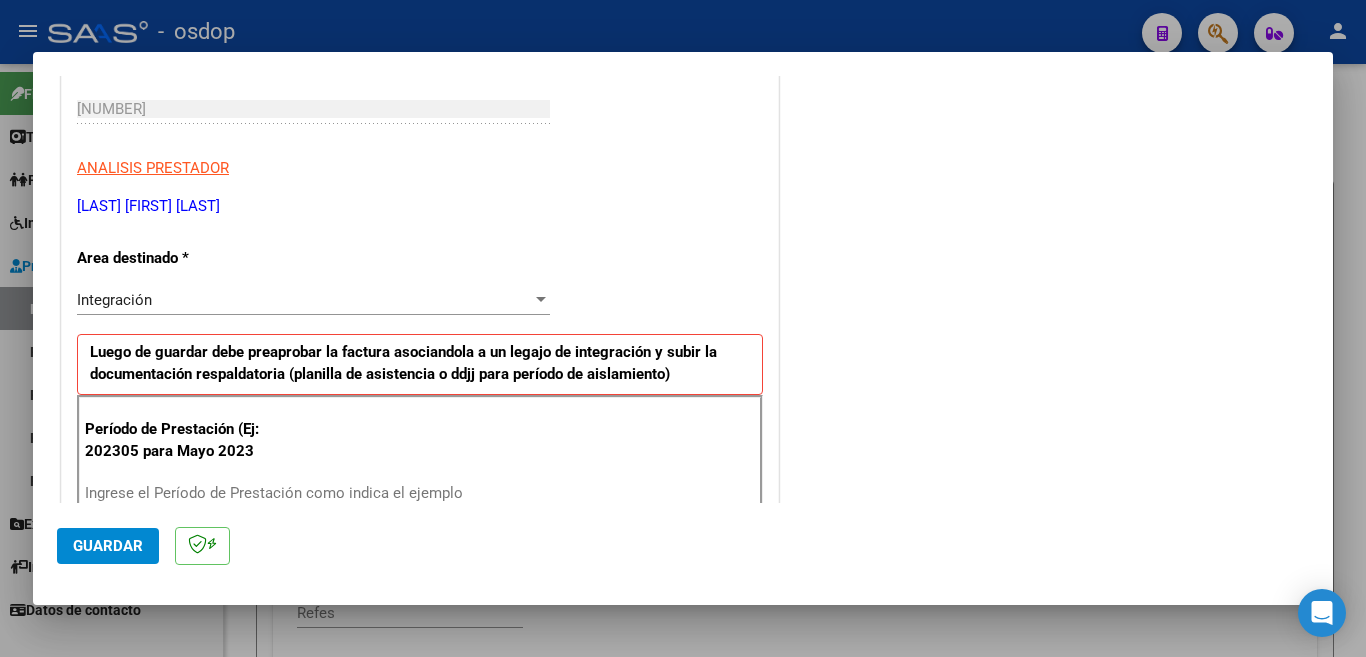 scroll, scrollTop: 500, scrollLeft: 0, axis: vertical 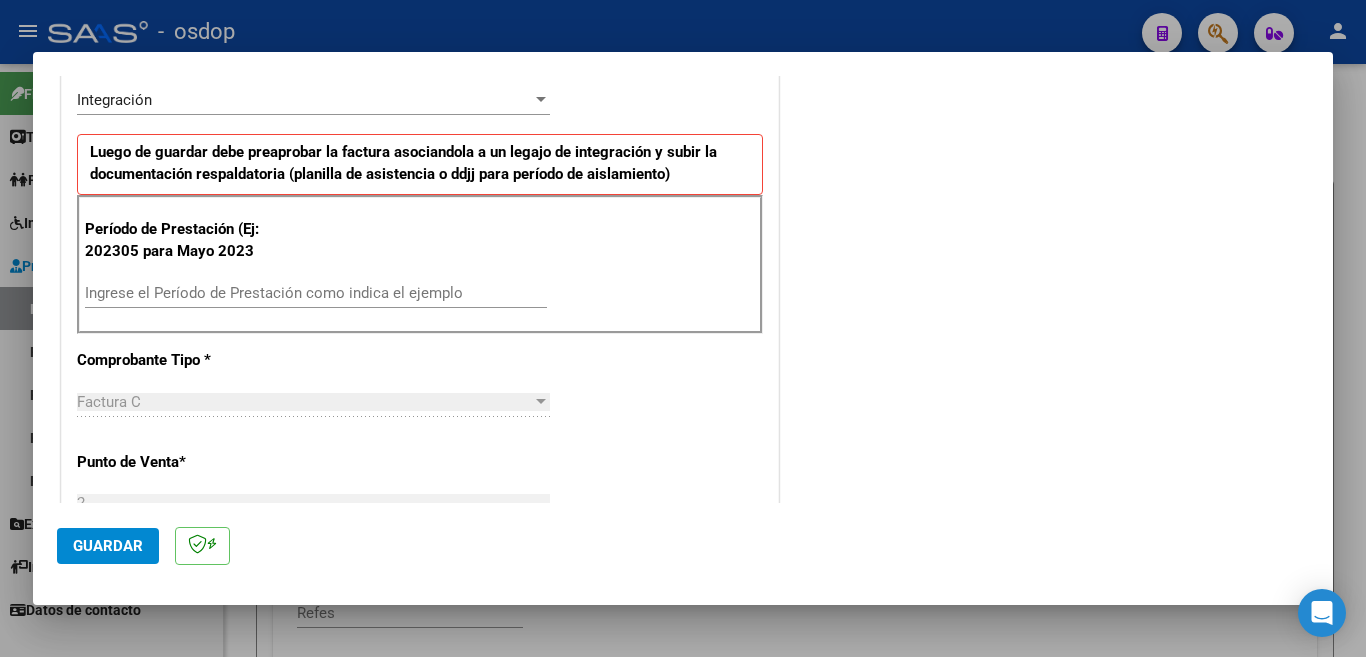 click on "Ingrese el Período de Prestación como indica el ejemplo" at bounding box center [316, 293] 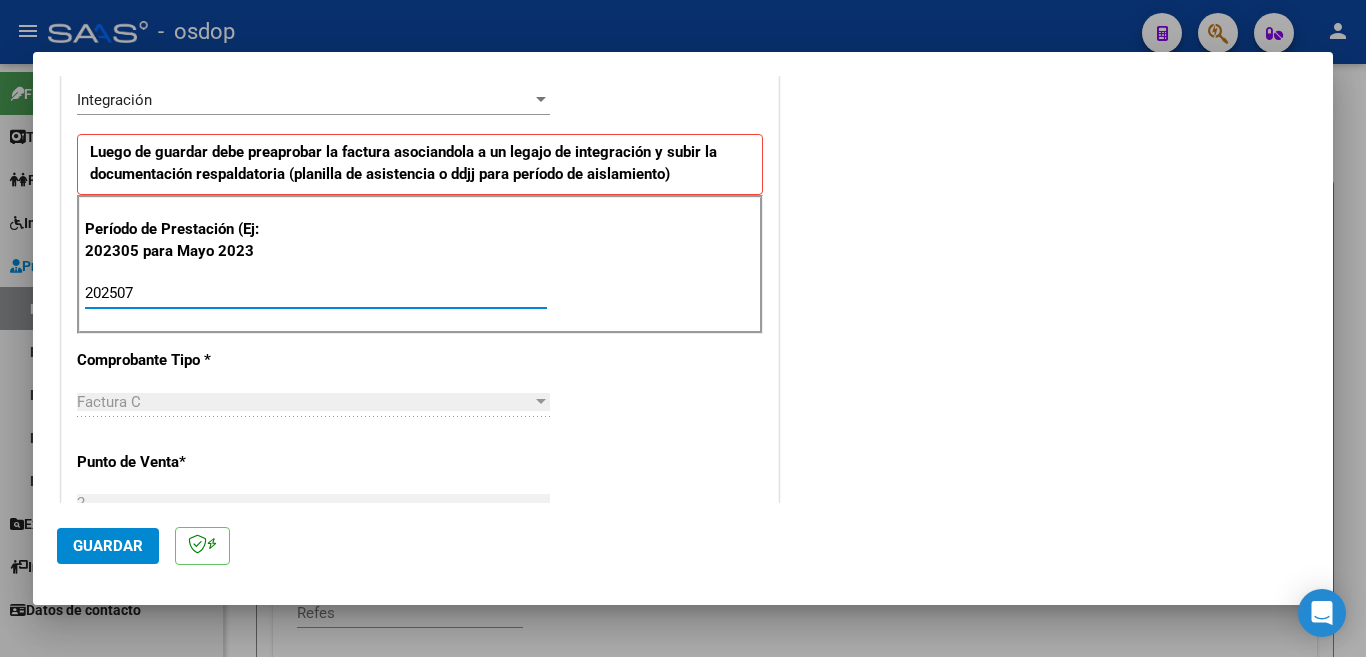 type on "202507" 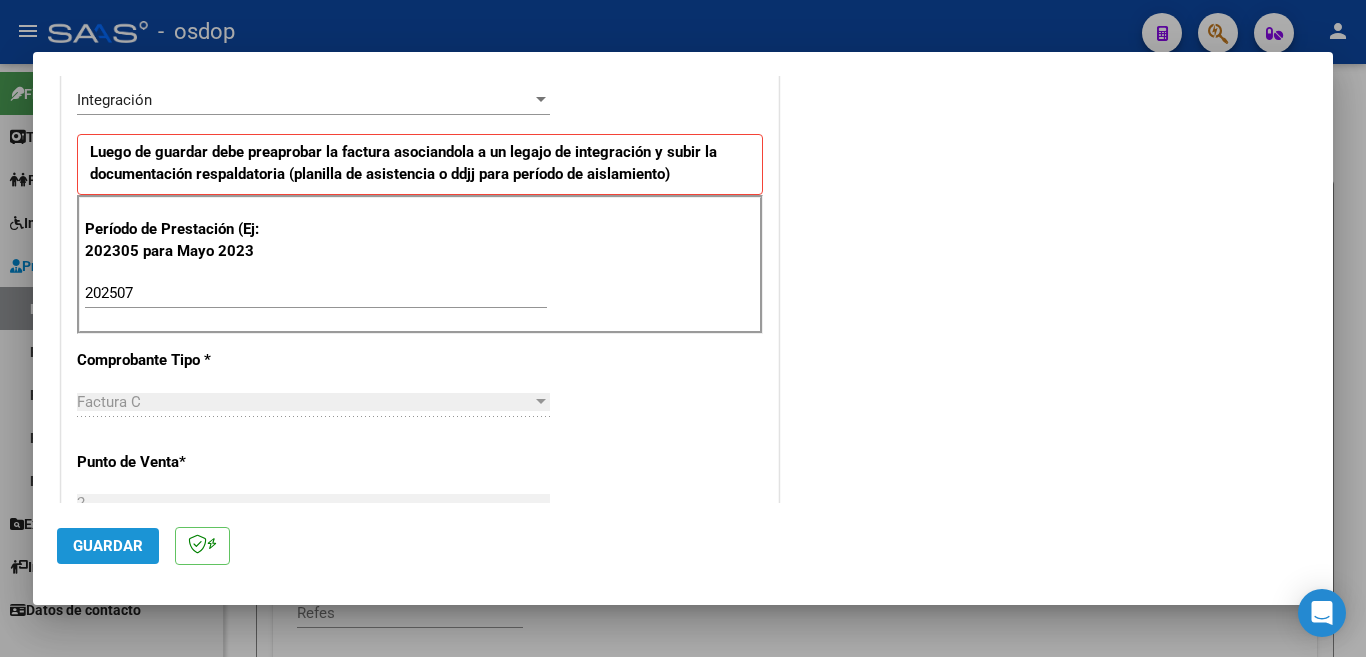 click on "Guardar" 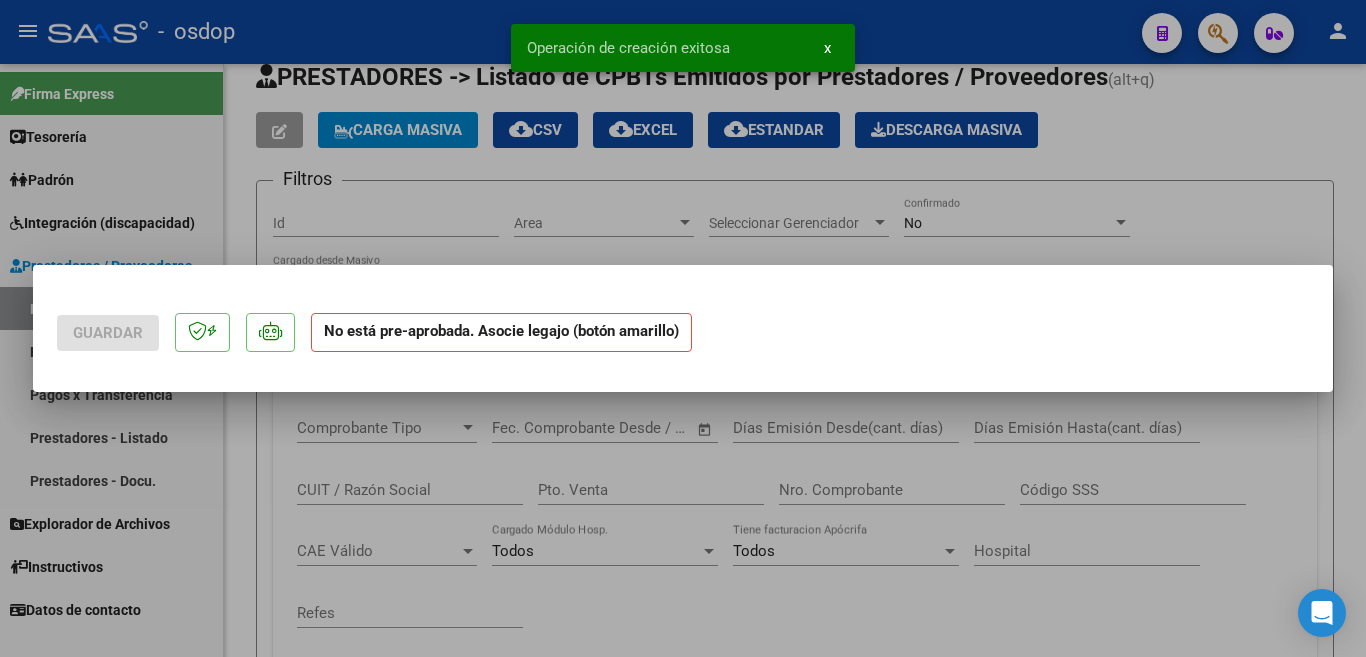 scroll, scrollTop: 0, scrollLeft: 0, axis: both 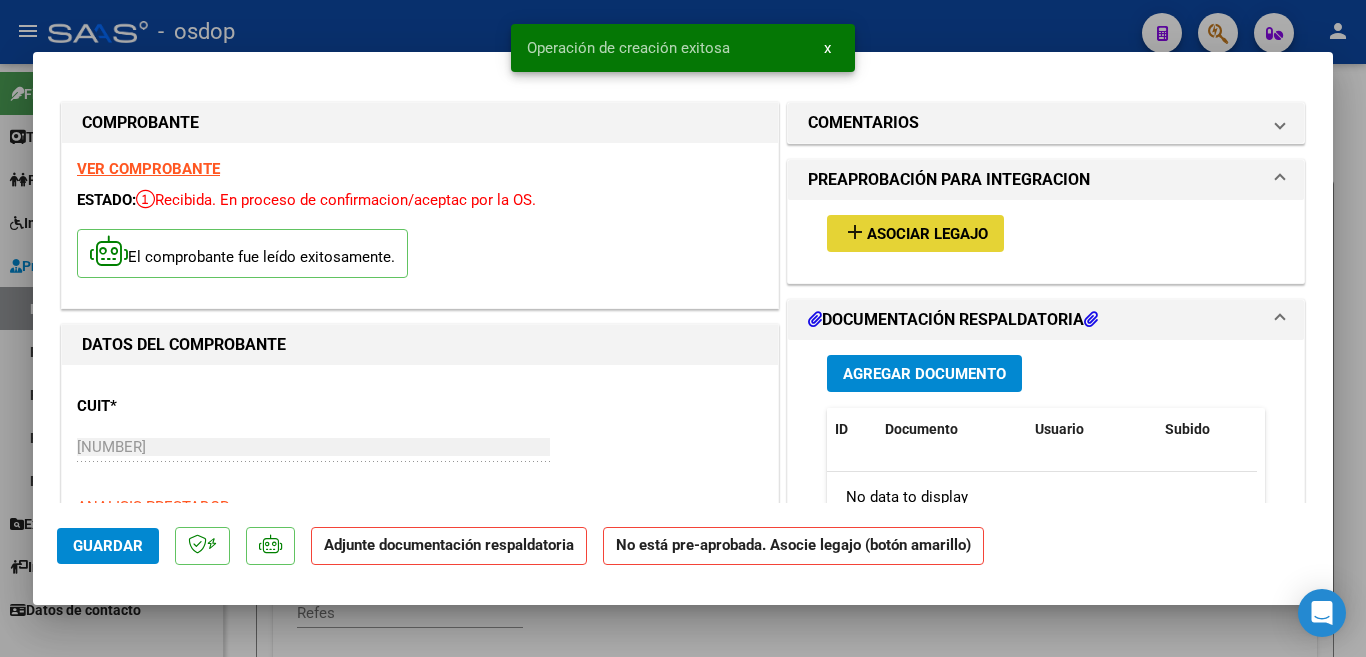 click on "Asociar Legajo" at bounding box center (927, 234) 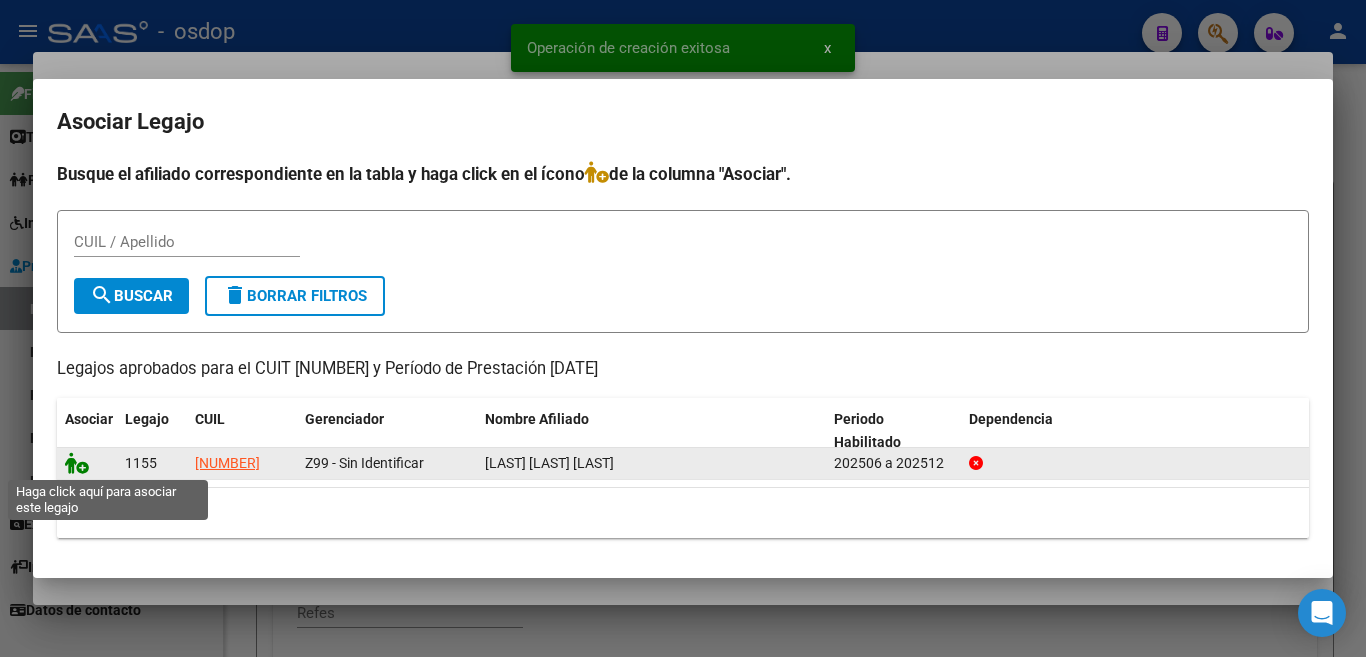click 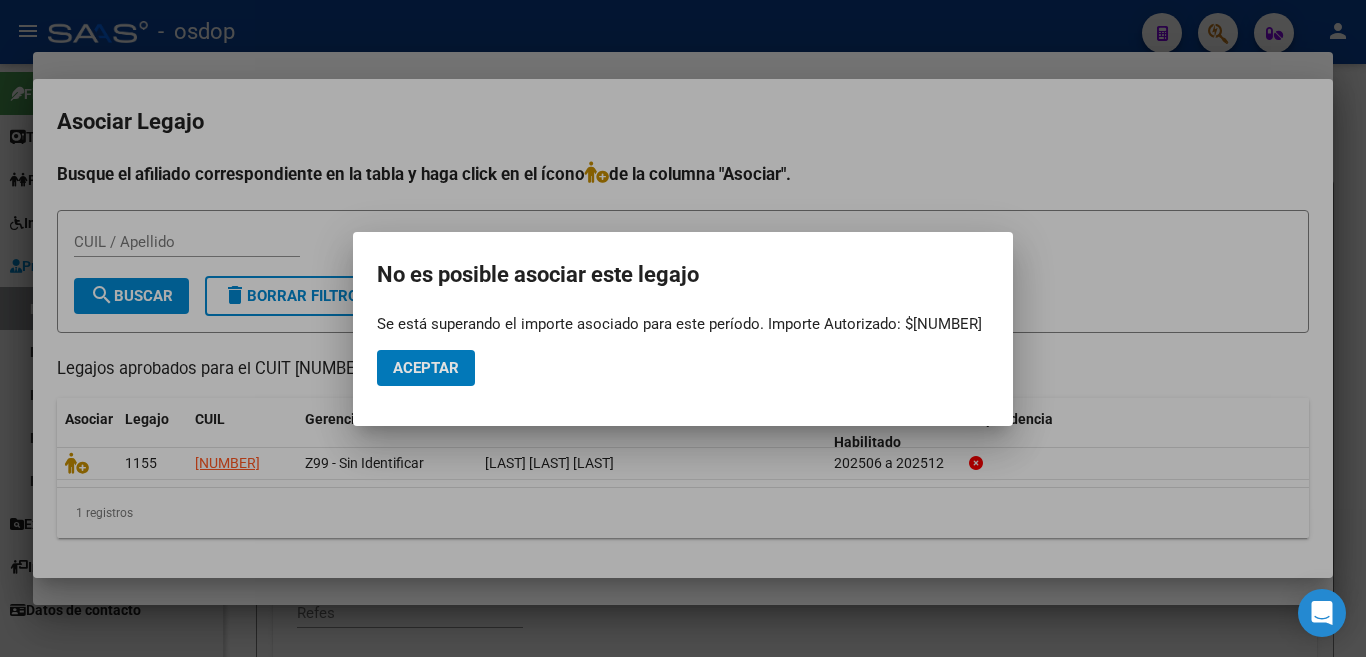 type 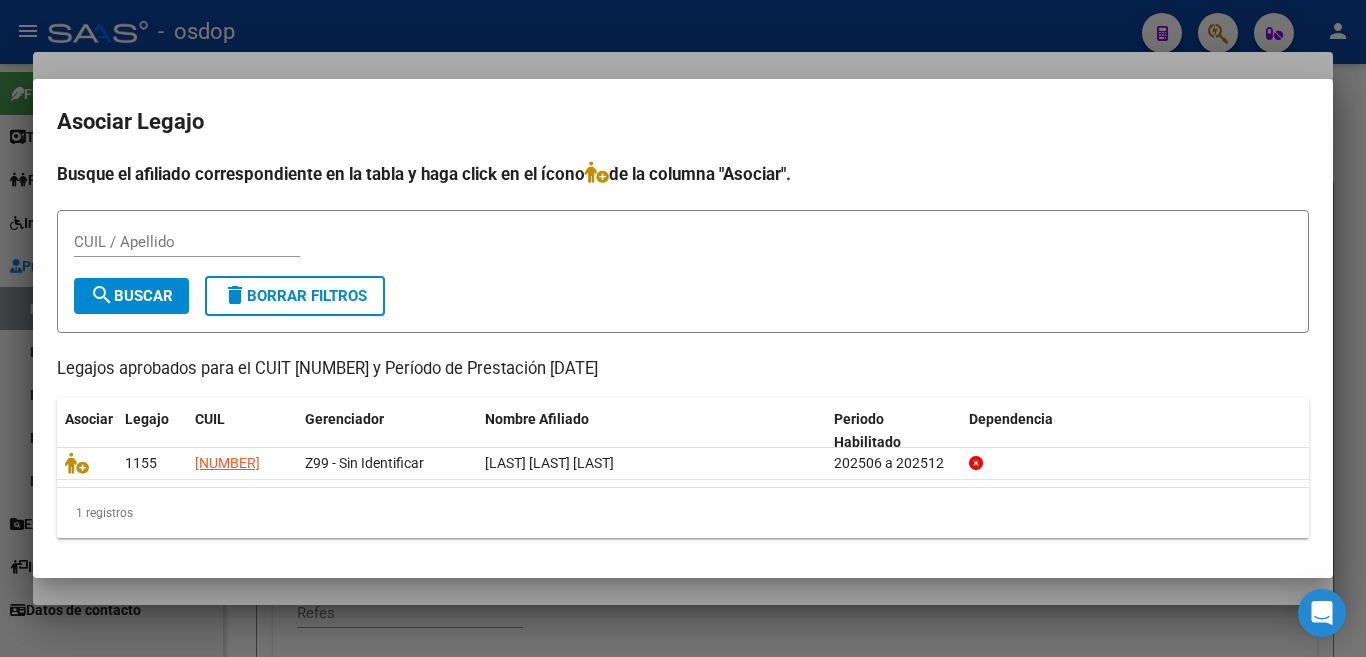 click at bounding box center [683, 328] 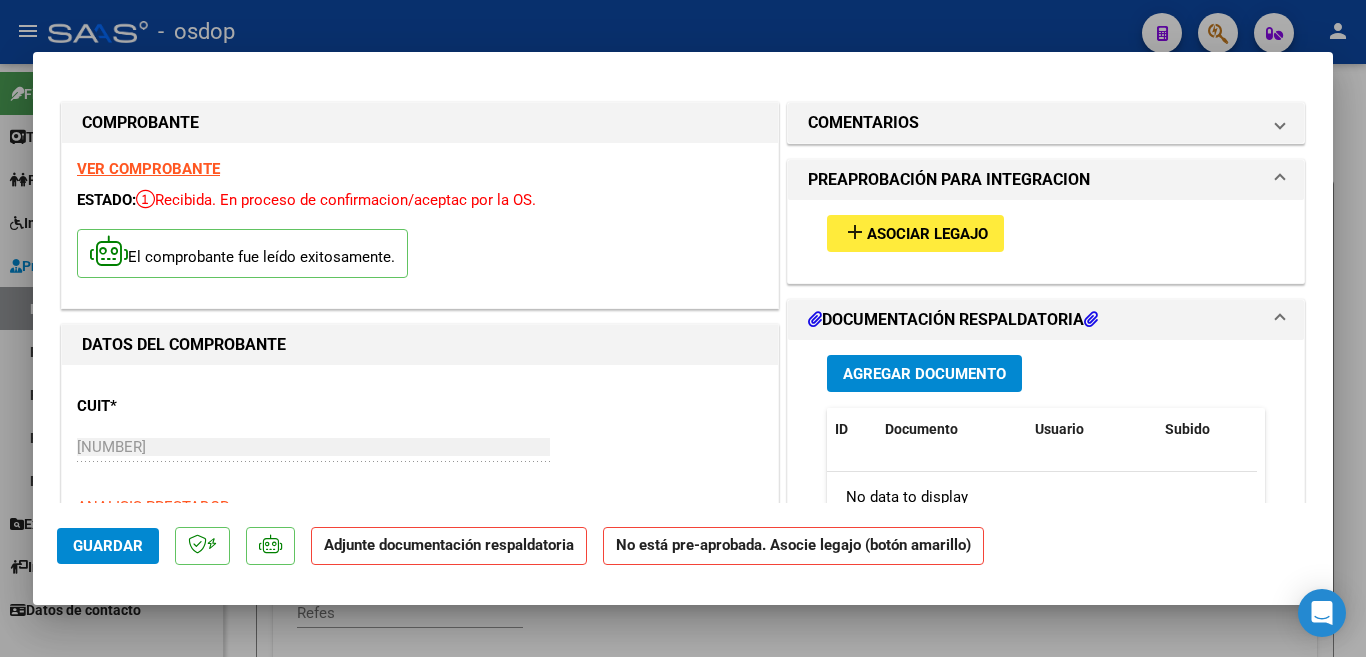 click at bounding box center [683, 328] 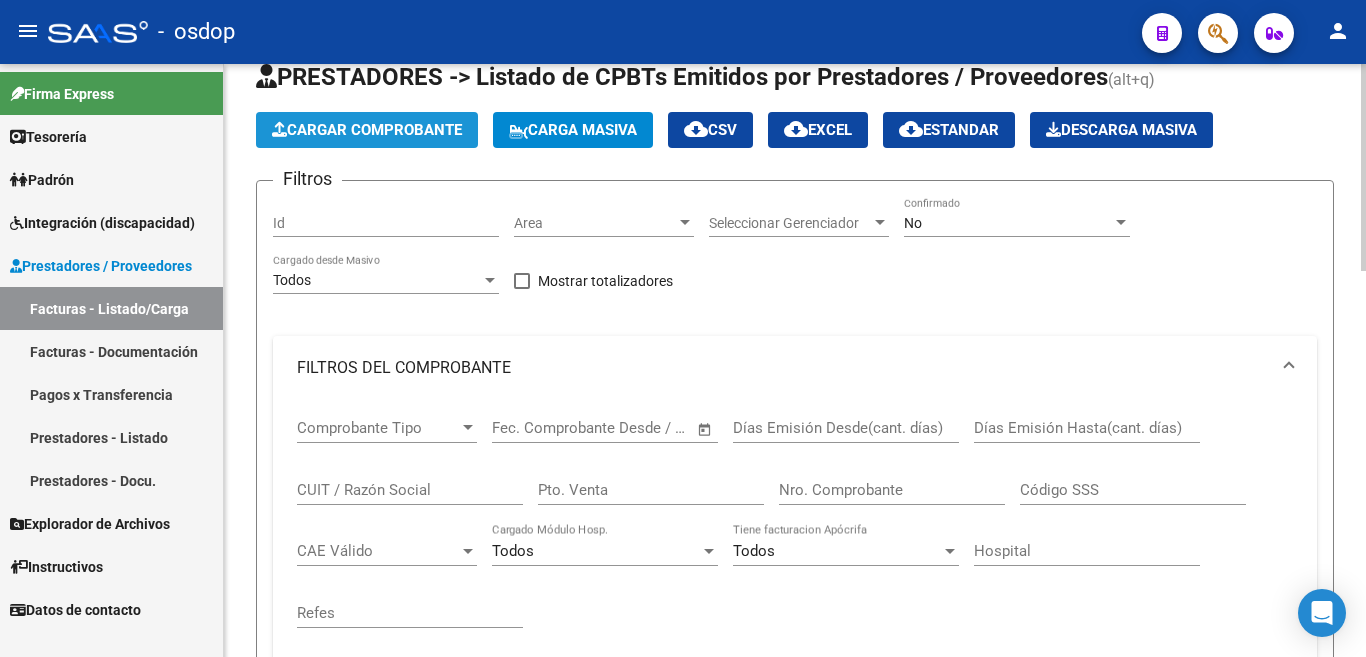 click on "Cargar Comprobante" 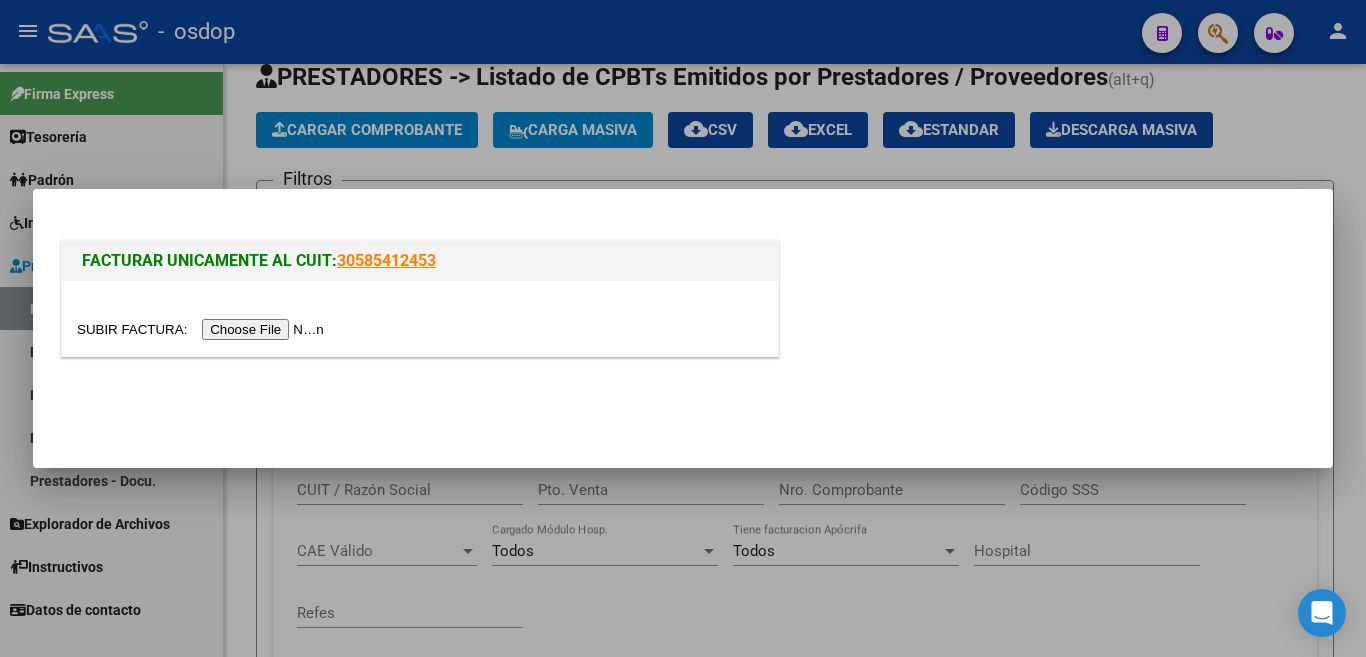 click at bounding box center (203, 329) 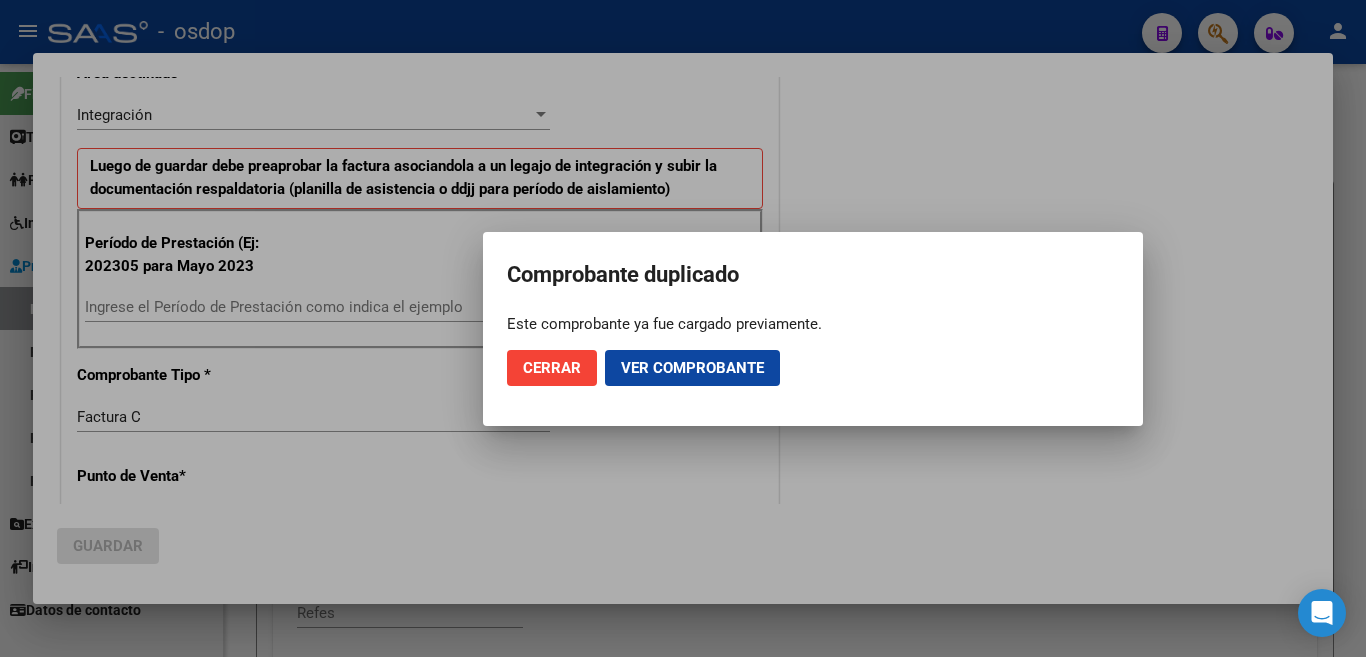 scroll, scrollTop: 500, scrollLeft: 0, axis: vertical 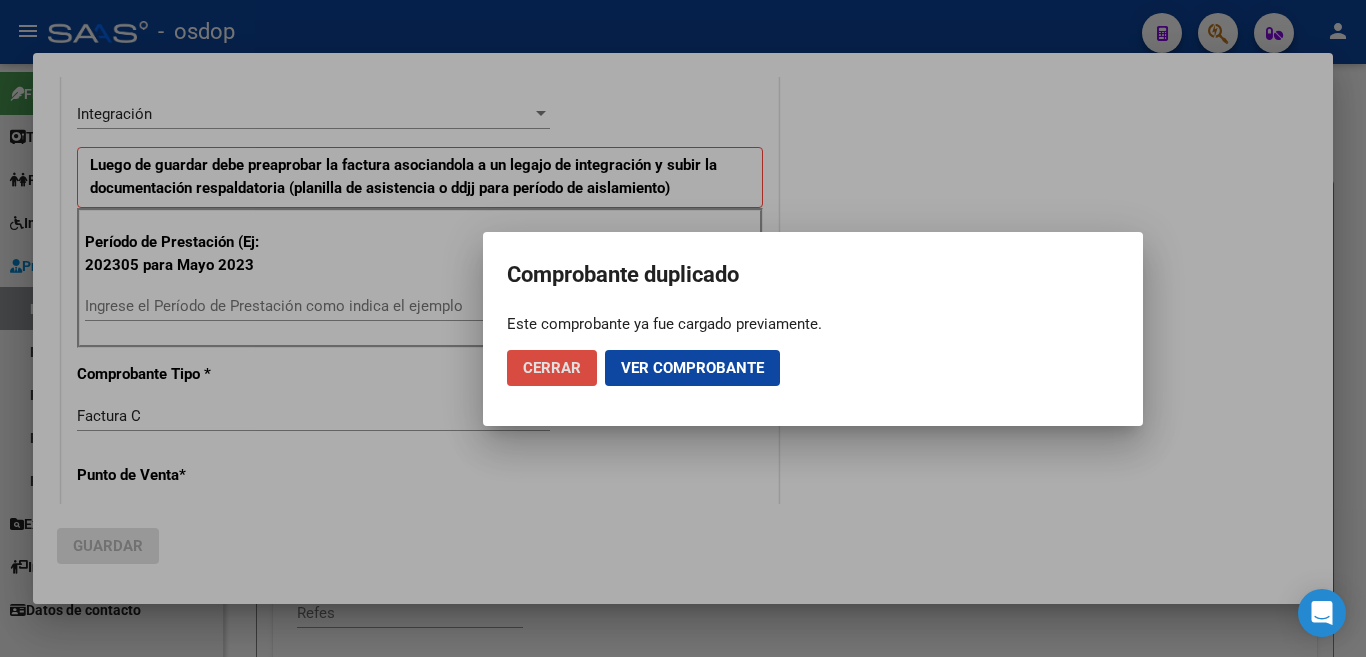 click on "Cerrar" 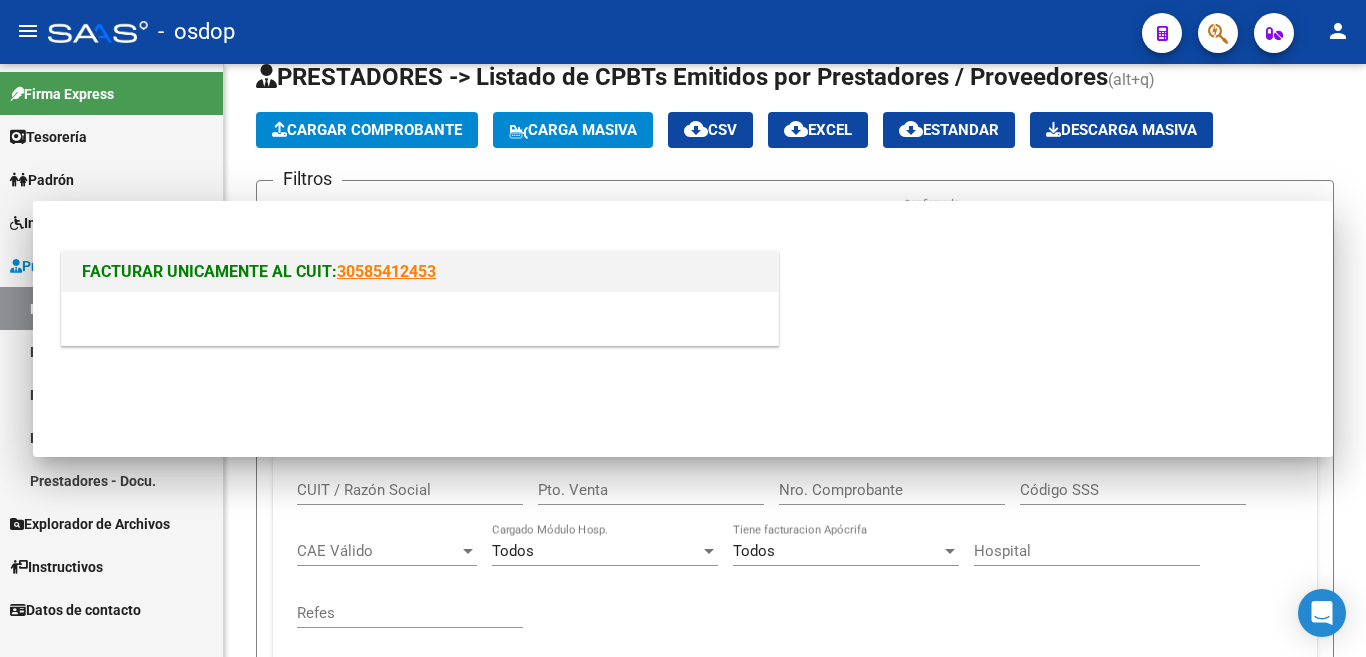 scroll, scrollTop: 0, scrollLeft: 0, axis: both 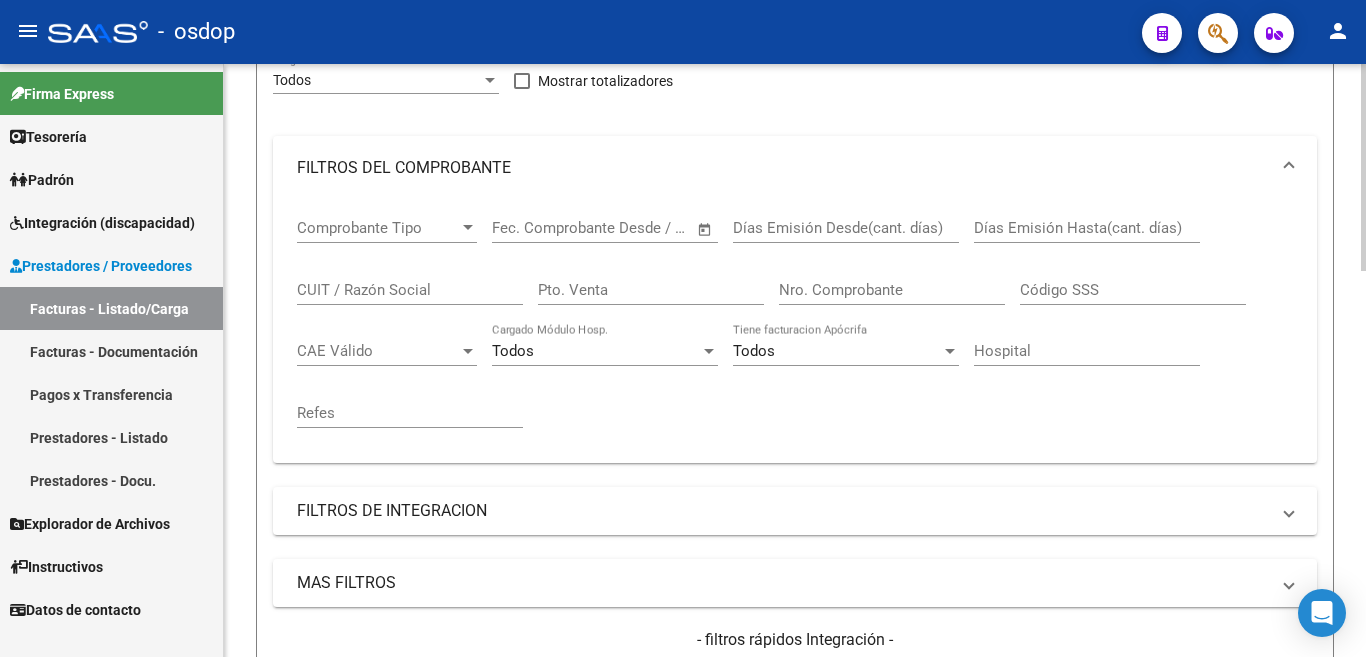 click on "CUIT / Razón Social" at bounding box center [410, 290] 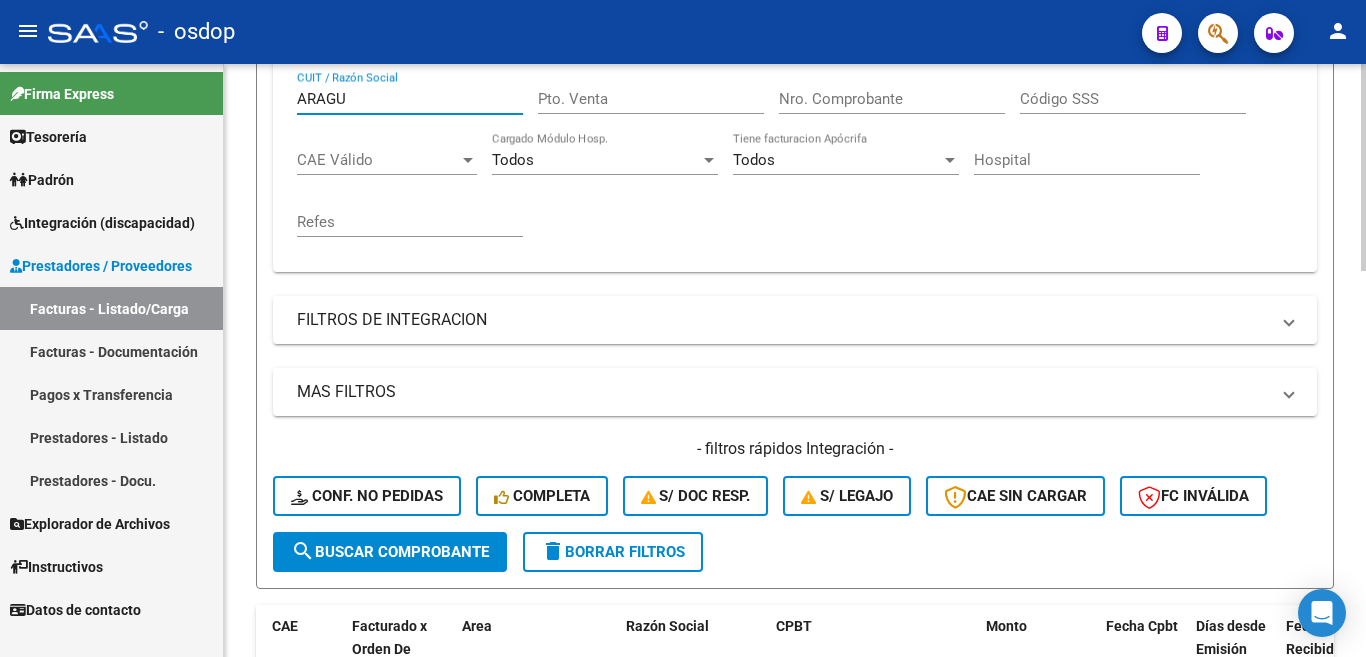 scroll, scrollTop: 457, scrollLeft: 0, axis: vertical 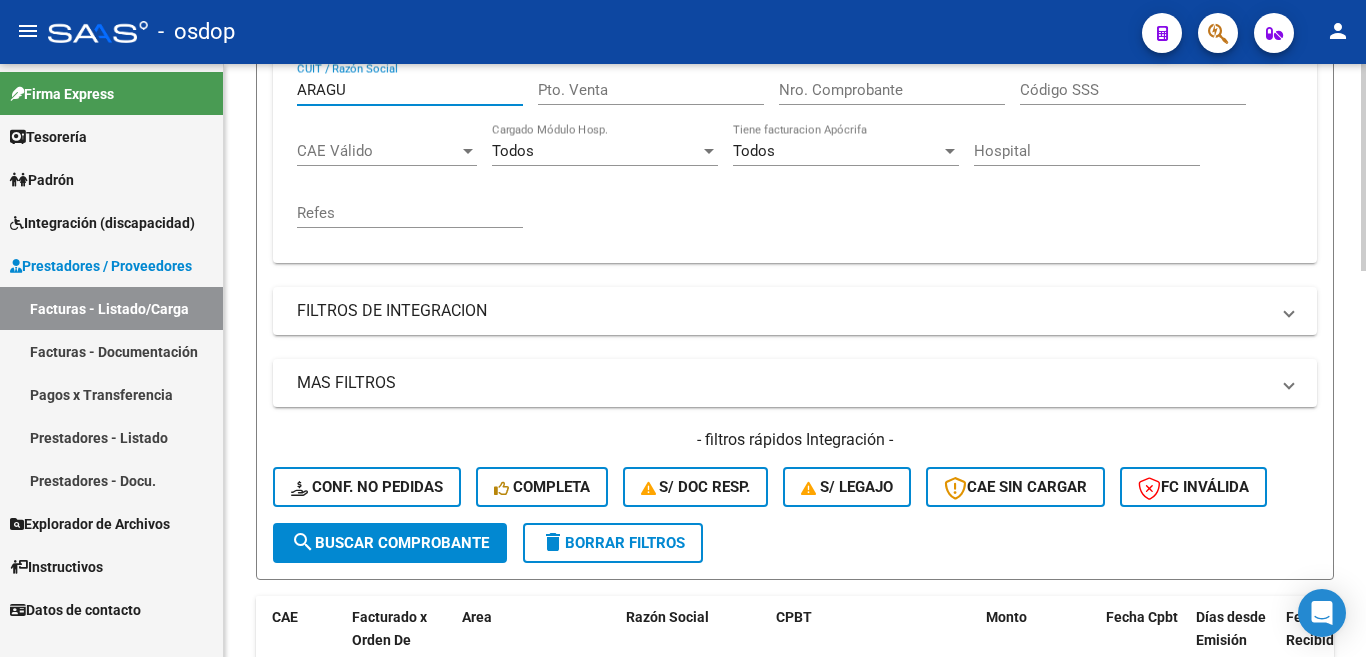 type on "ARAGU" 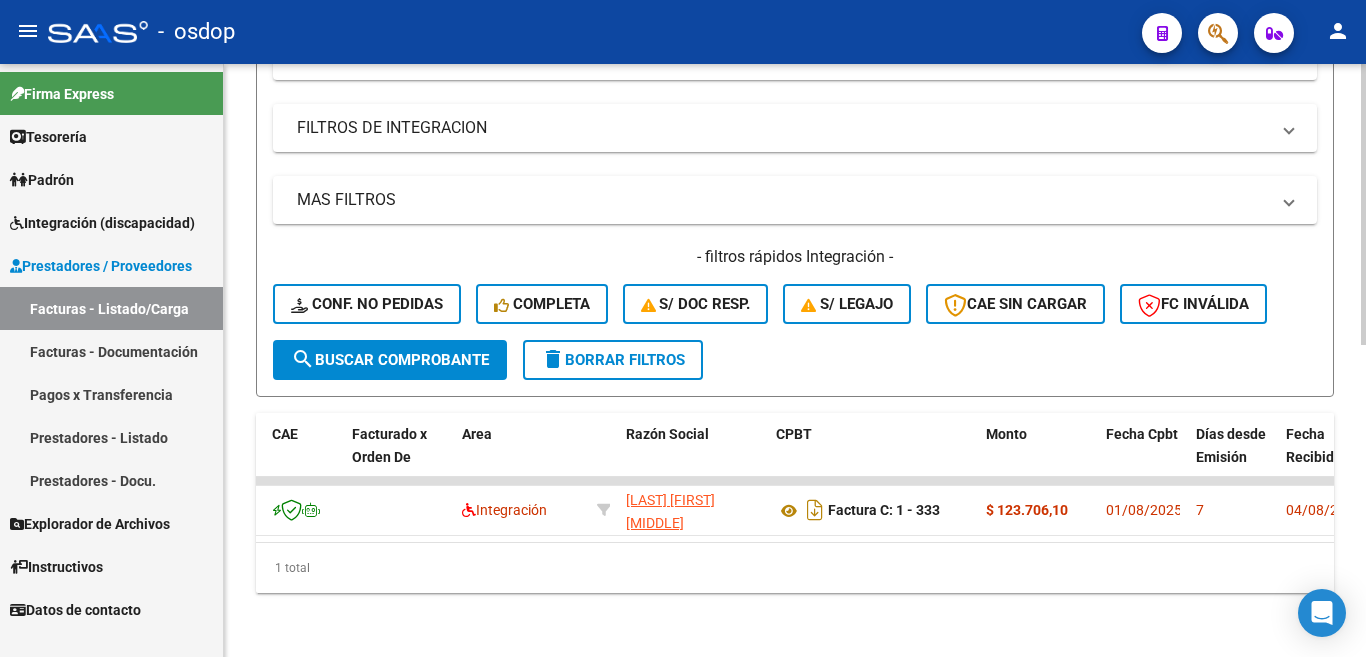 scroll, scrollTop: 657, scrollLeft: 0, axis: vertical 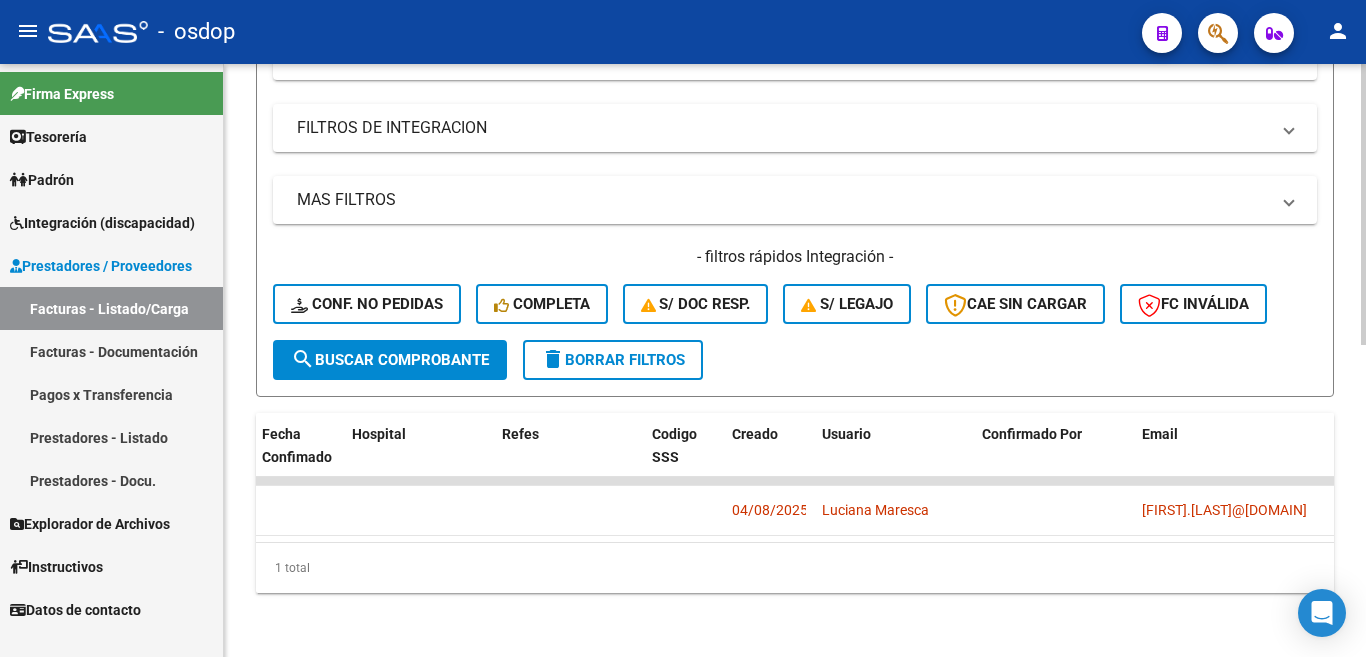 drag, startPoint x: 1192, startPoint y: 524, endPoint x: 770, endPoint y: 544, distance: 422.47366 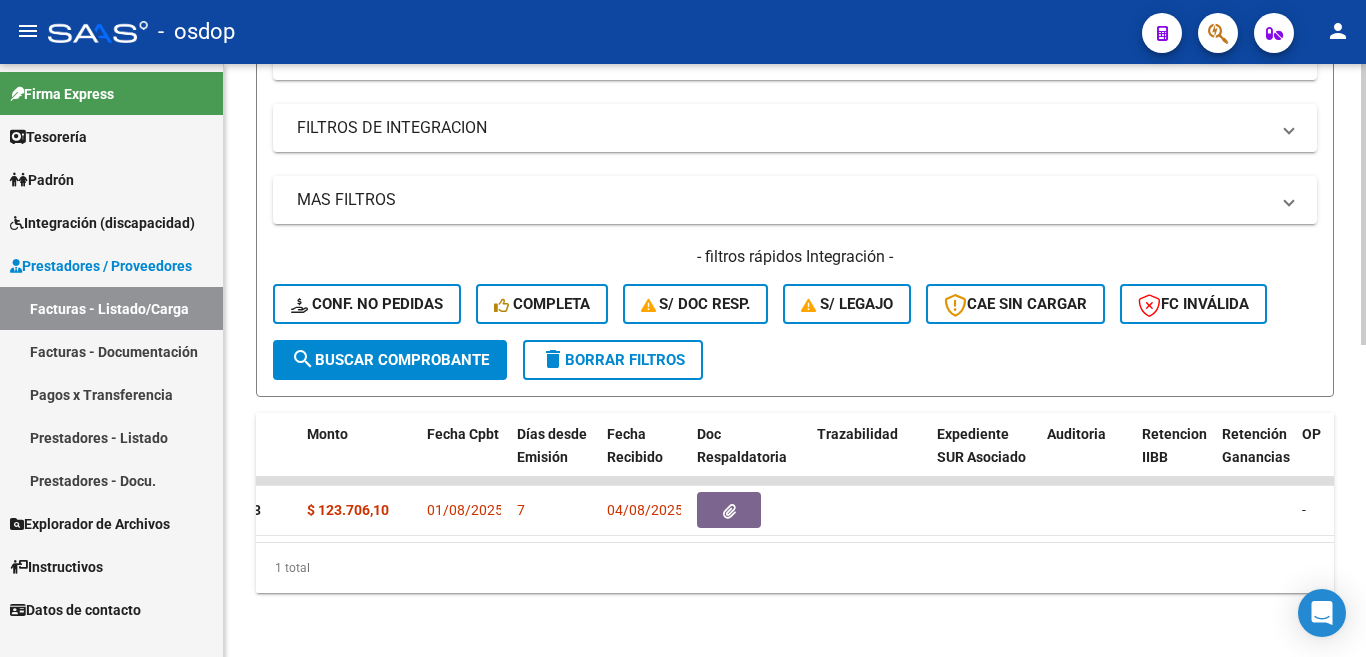 scroll, scrollTop: 0, scrollLeft: 0, axis: both 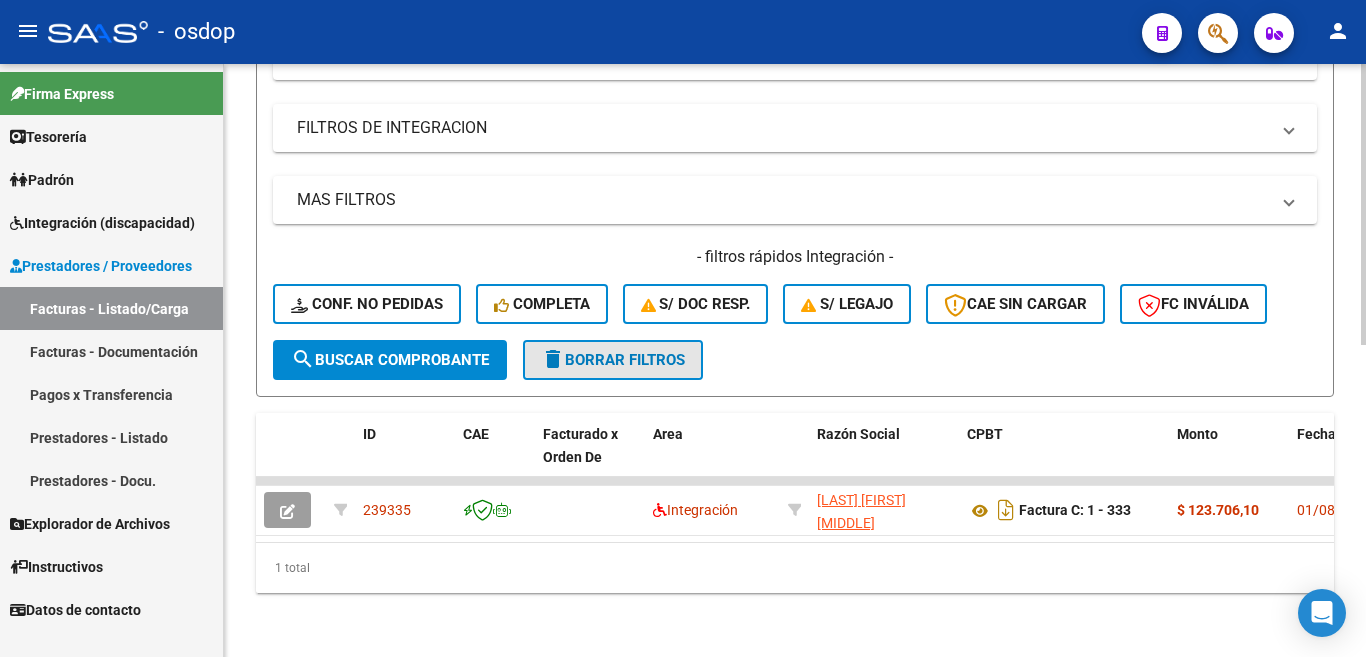 click on "delete  Borrar Filtros" 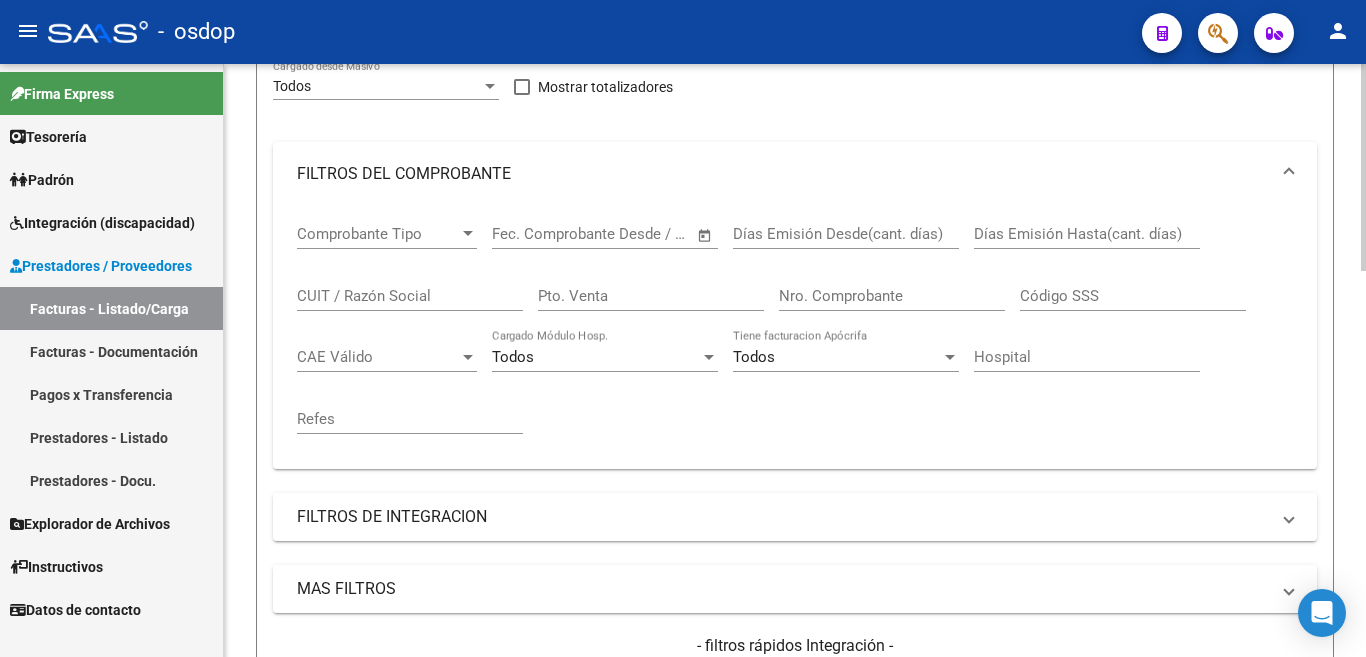 scroll, scrollTop: 0, scrollLeft: 0, axis: both 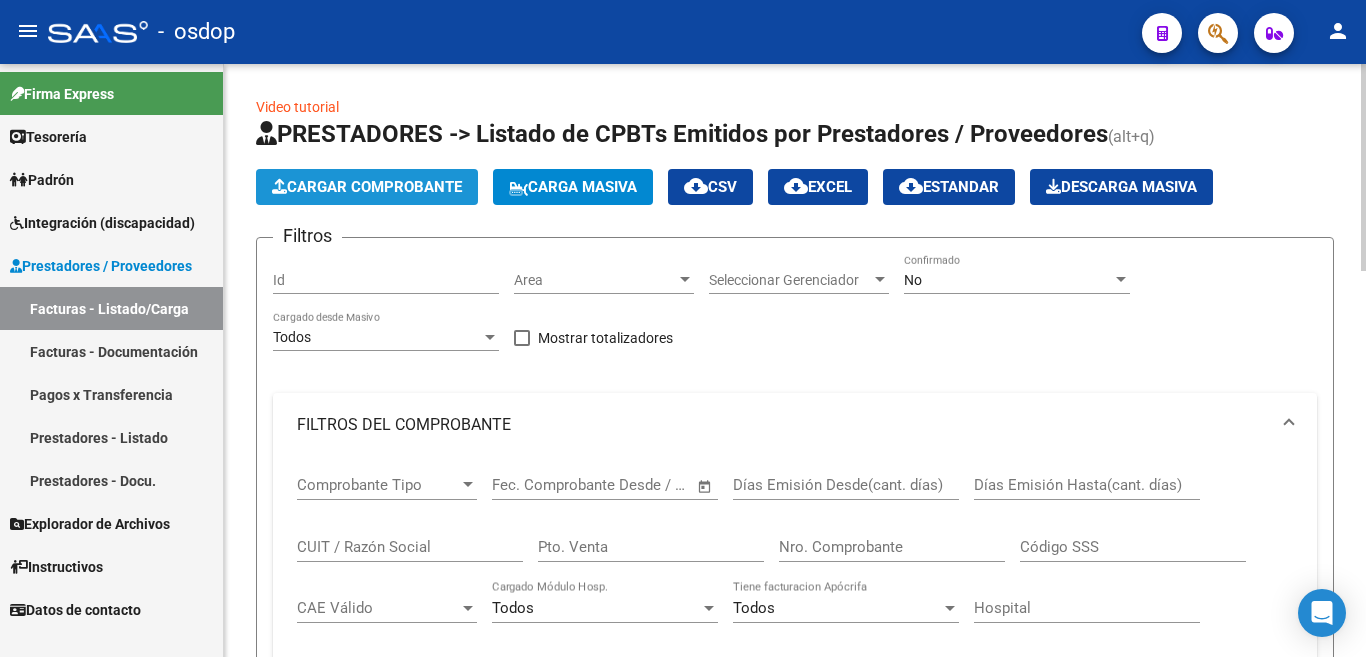 click on "Cargar Comprobante" 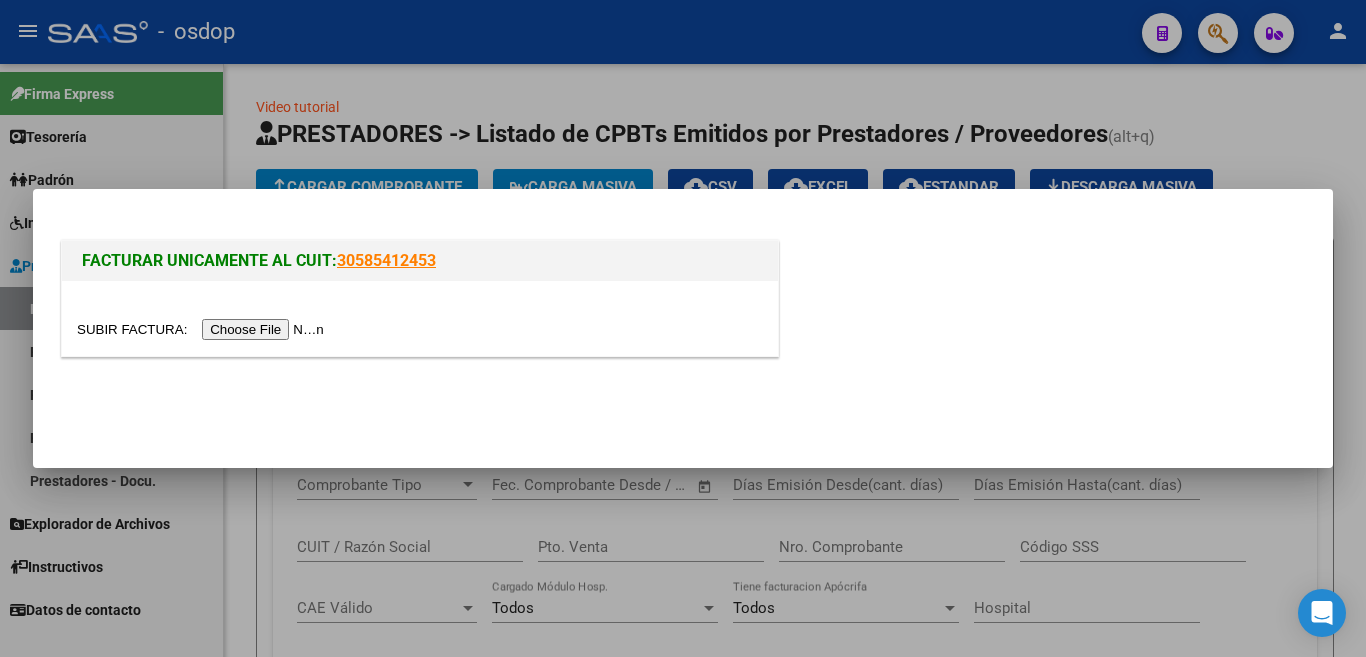 click at bounding box center [203, 329] 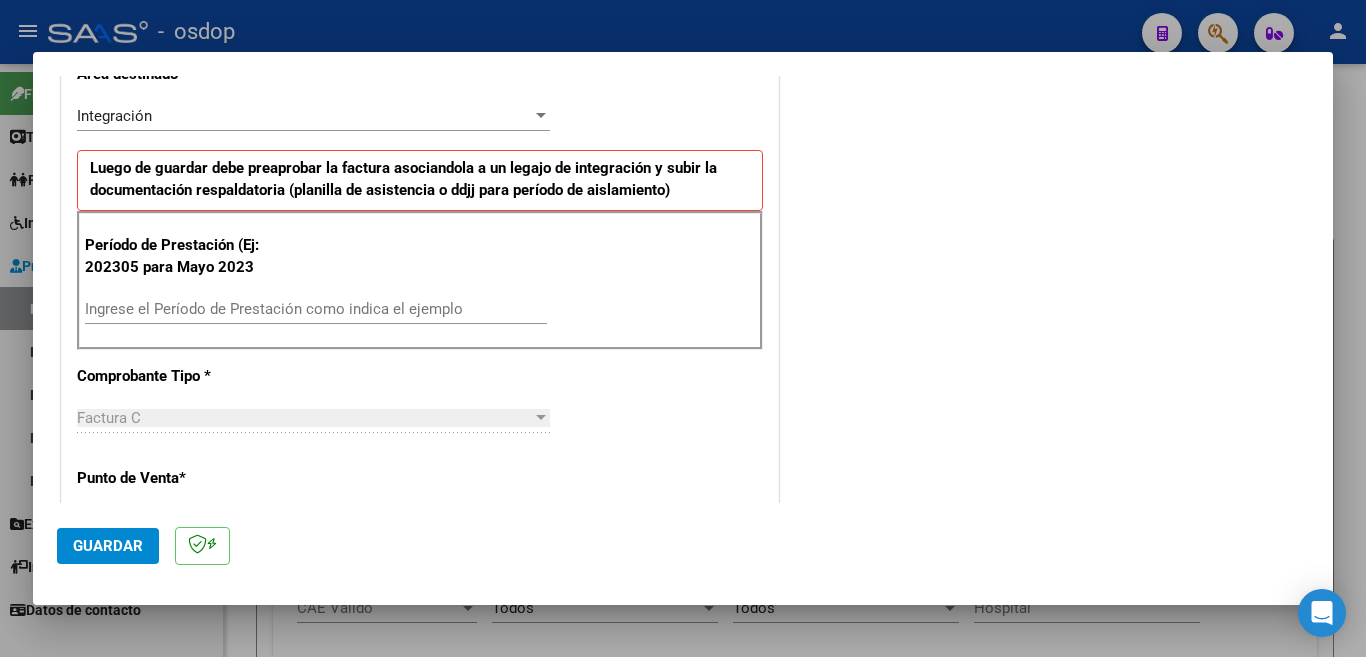 scroll, scrollTop: 500, scrollLeft: 0, axis: vertical 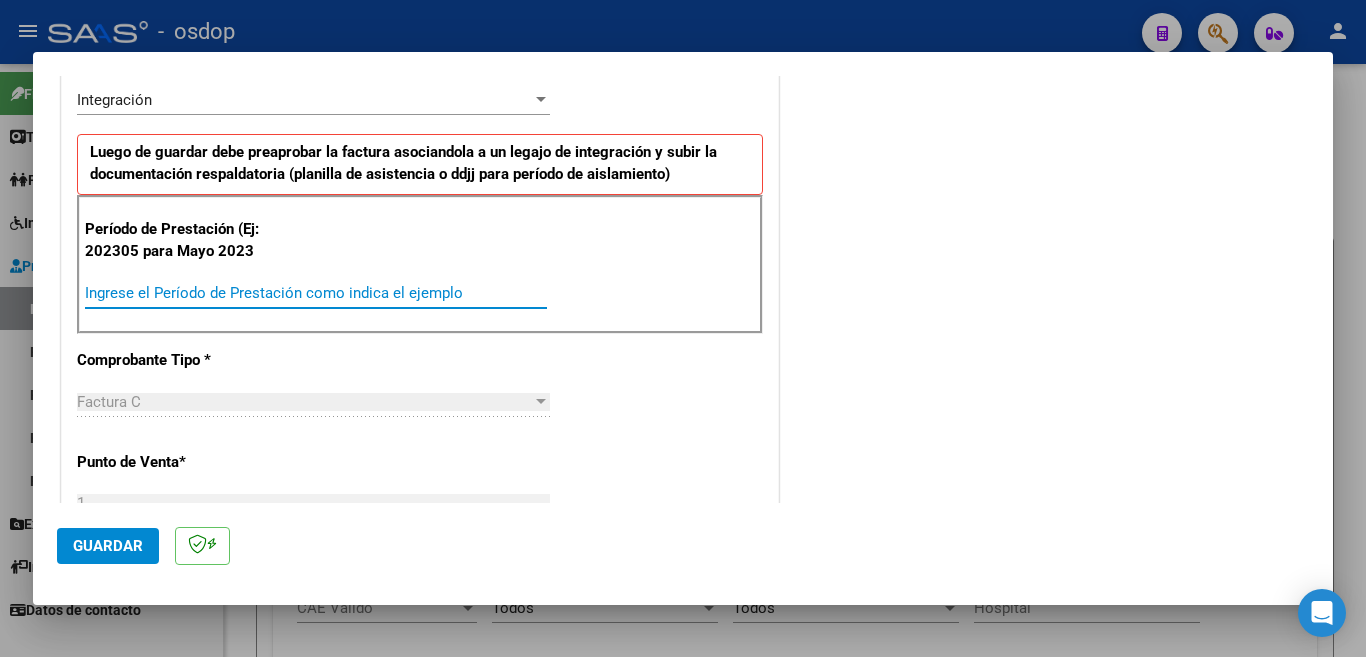 click on "Ingrese el Período de Prestación como indica el ejemplo" at bounding box center (316, 293) 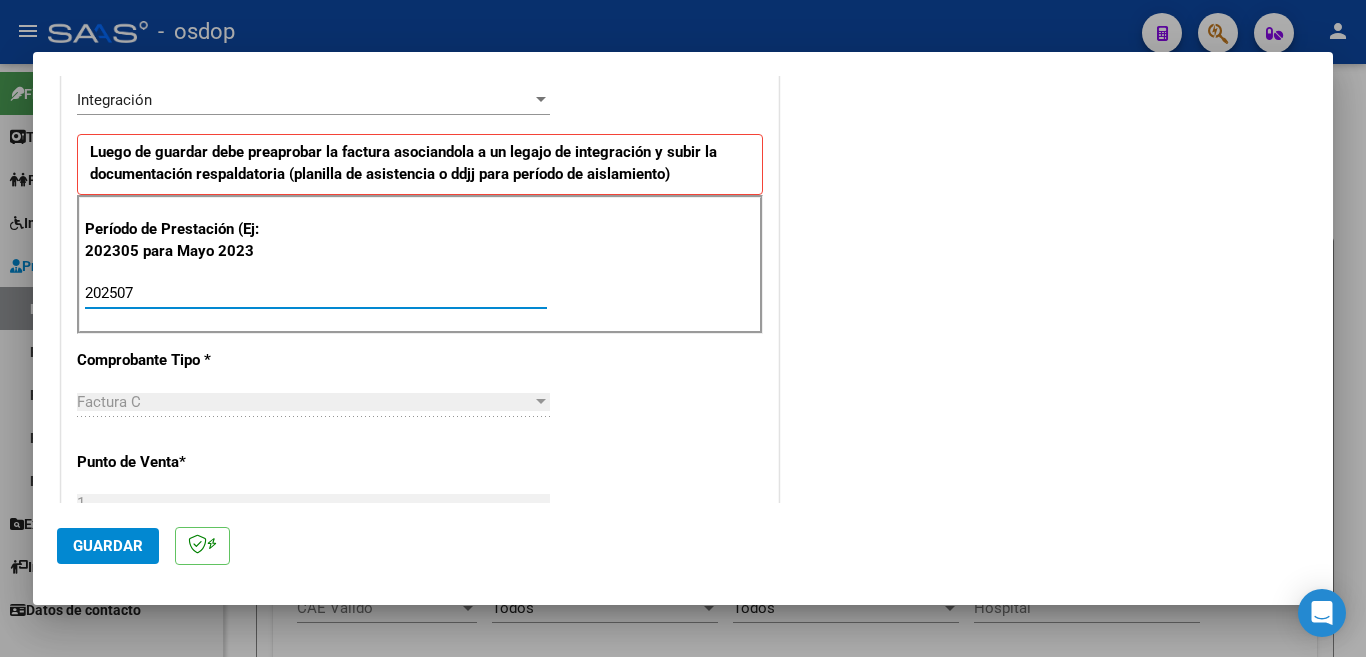 type on "202507" 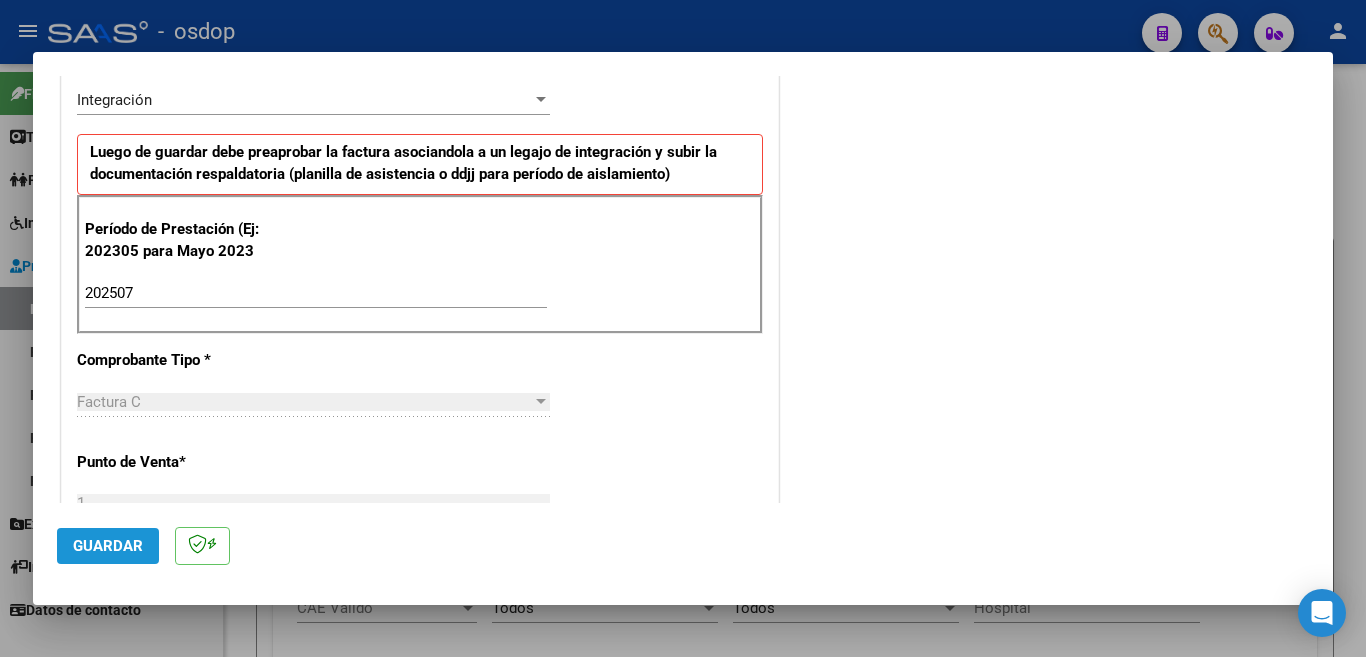 click on "Guardar" 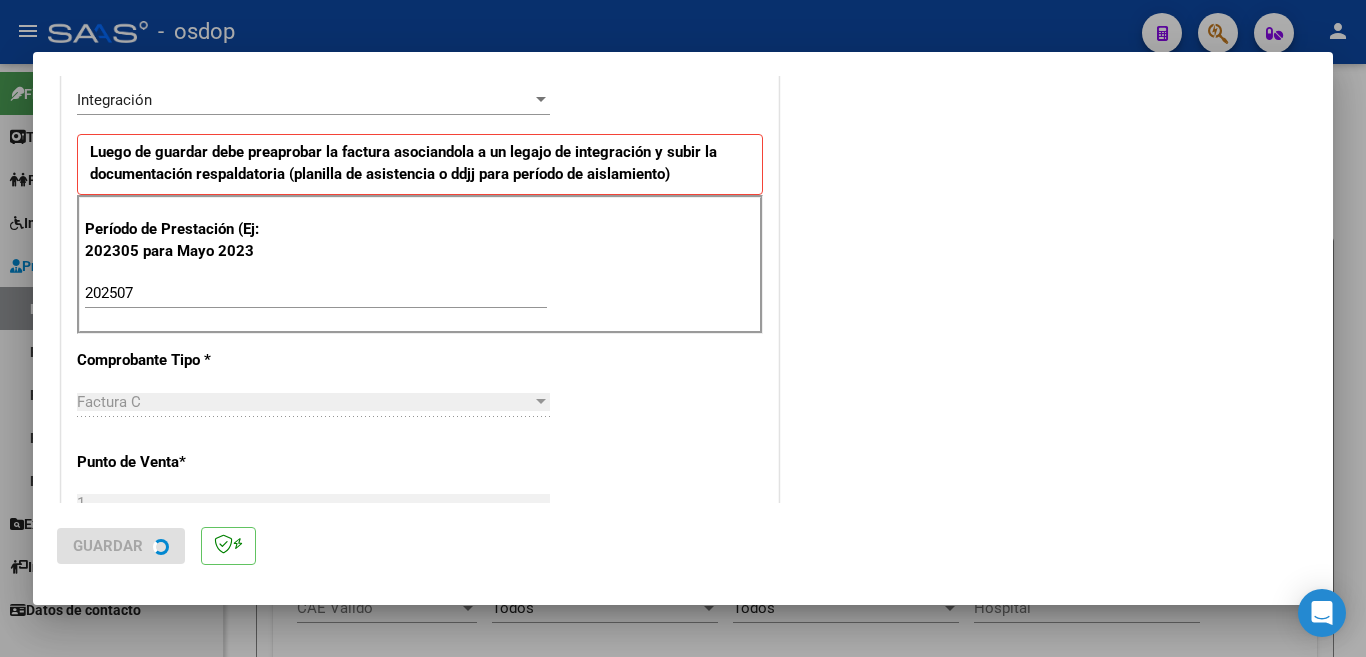 scroll, scrollTop: 0, scrollLeft: 0, axis: both 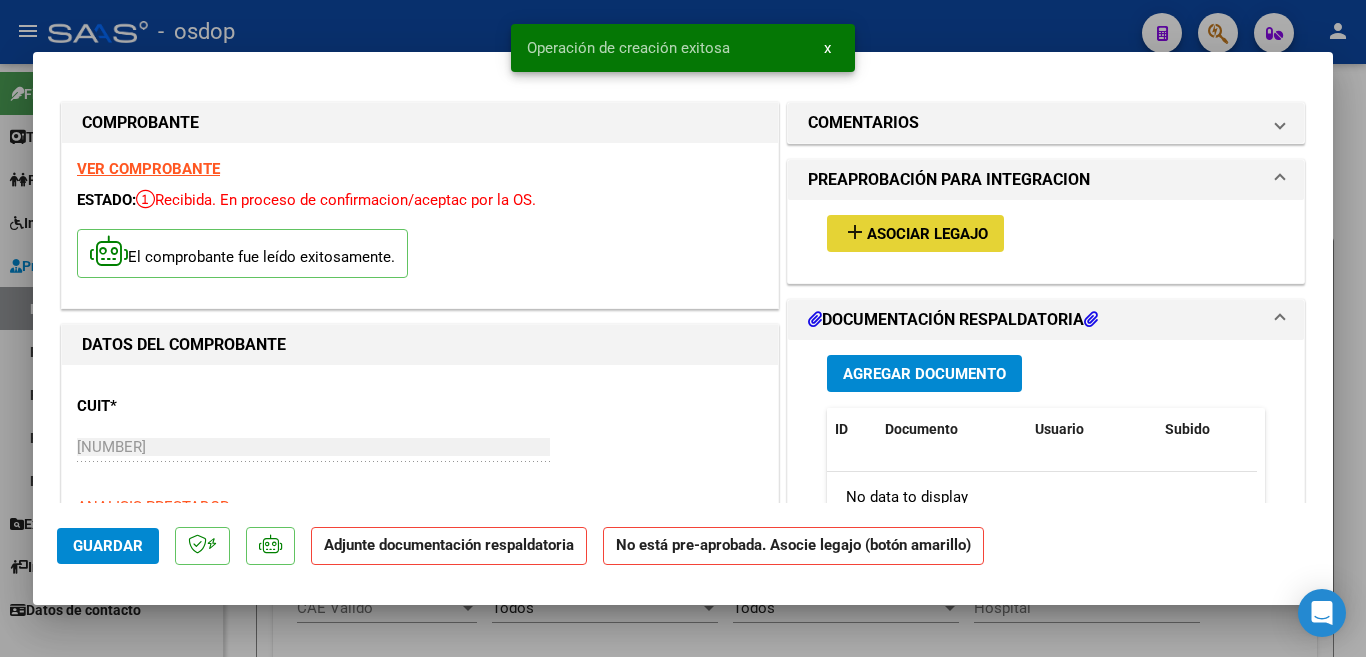 click on "Asociar Legajo" at bounding box center (927, 234) 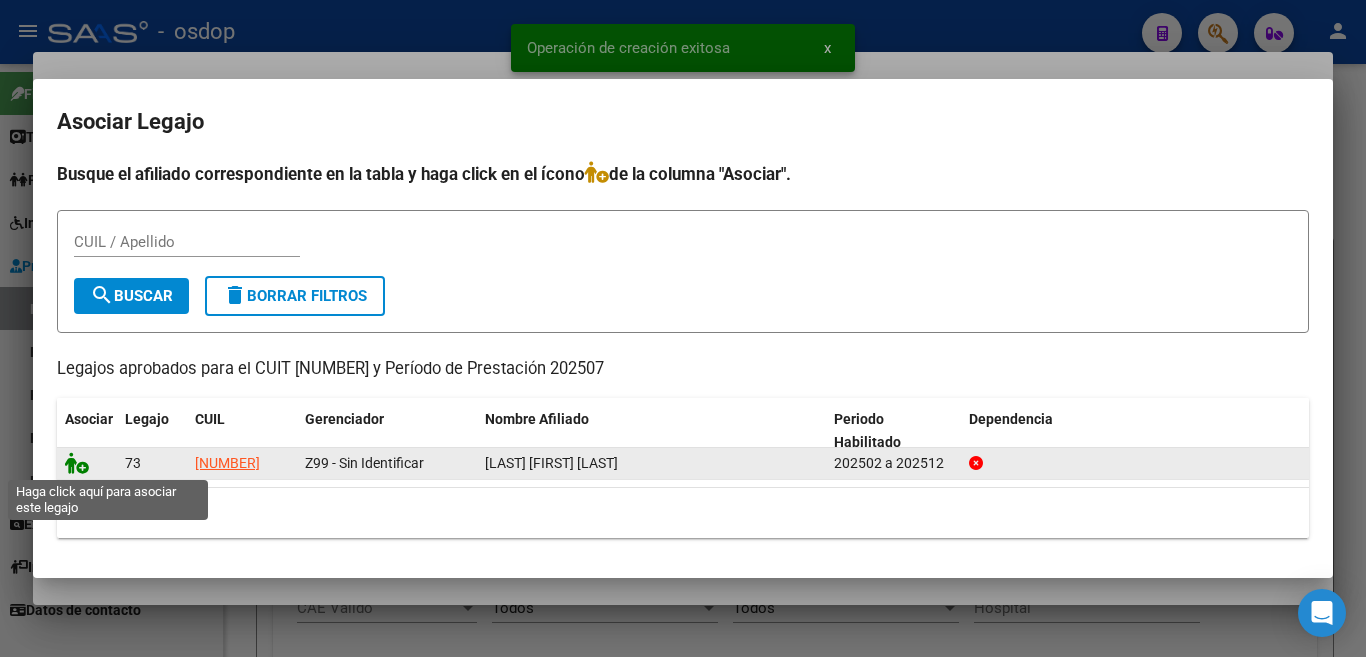 click 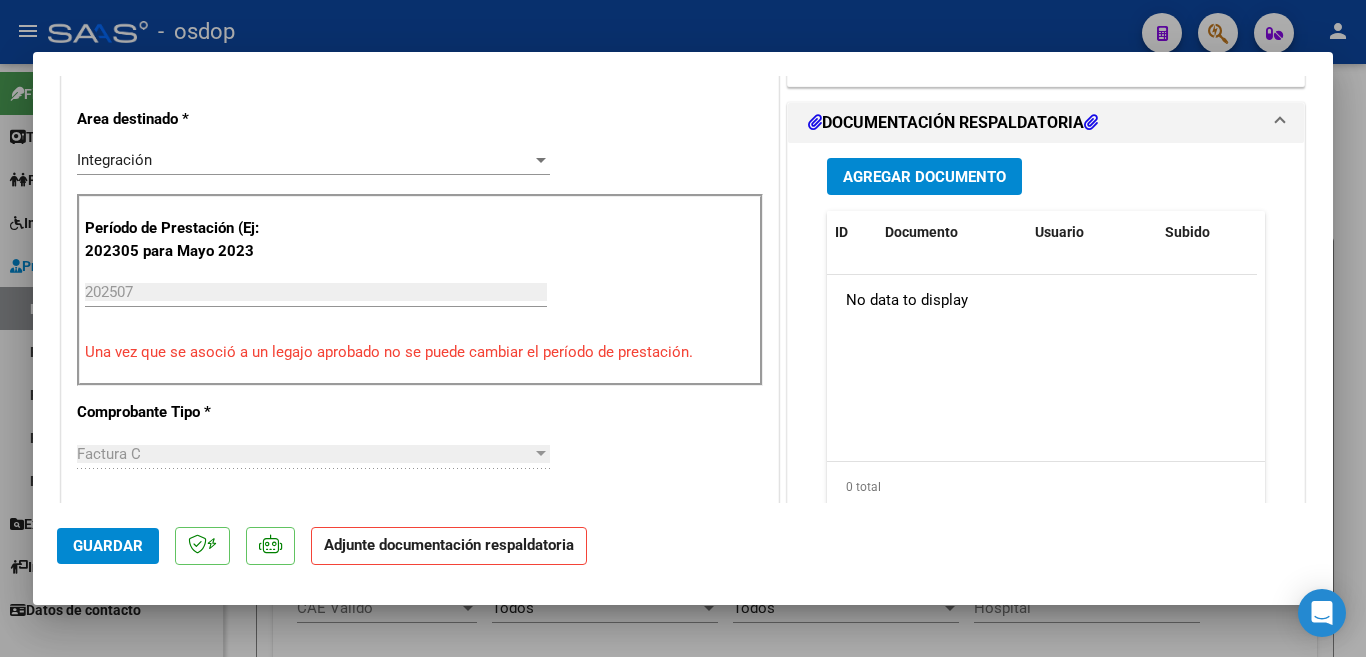 scroll, scrollTop: 500, scrollLeft: 0, axis: vertical 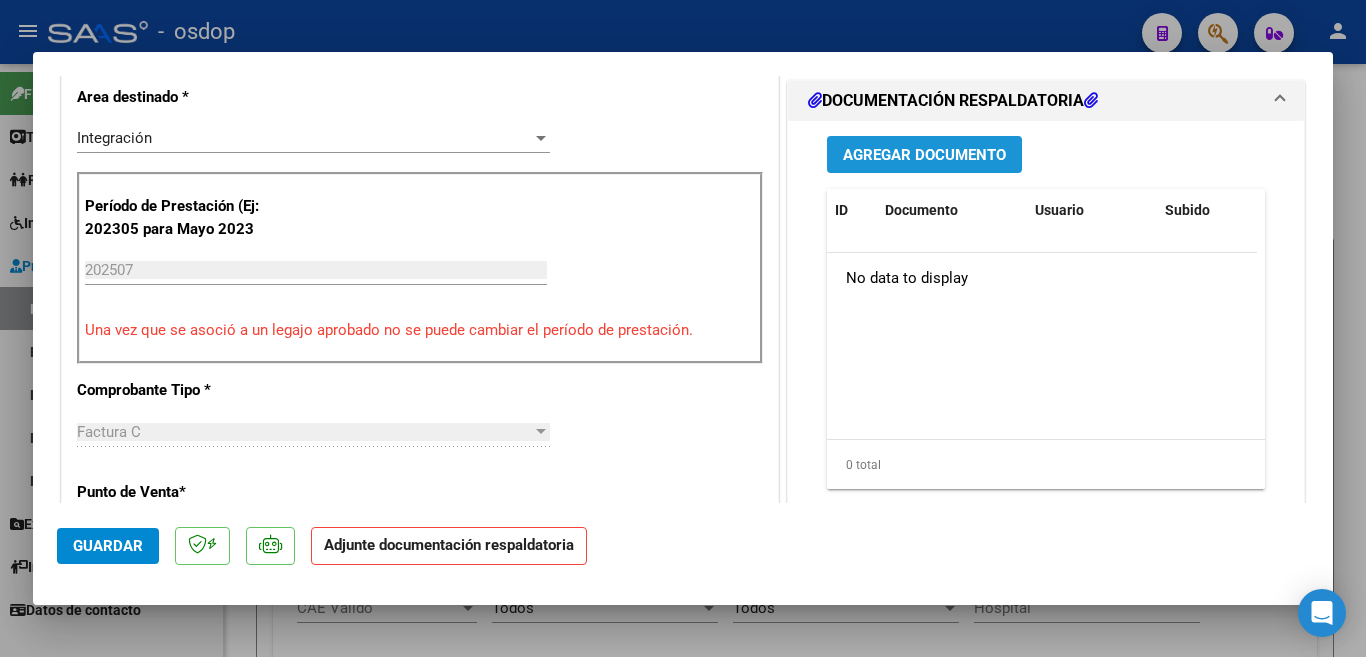 click on "Agregar Documento" at bounding box center [924, 154] 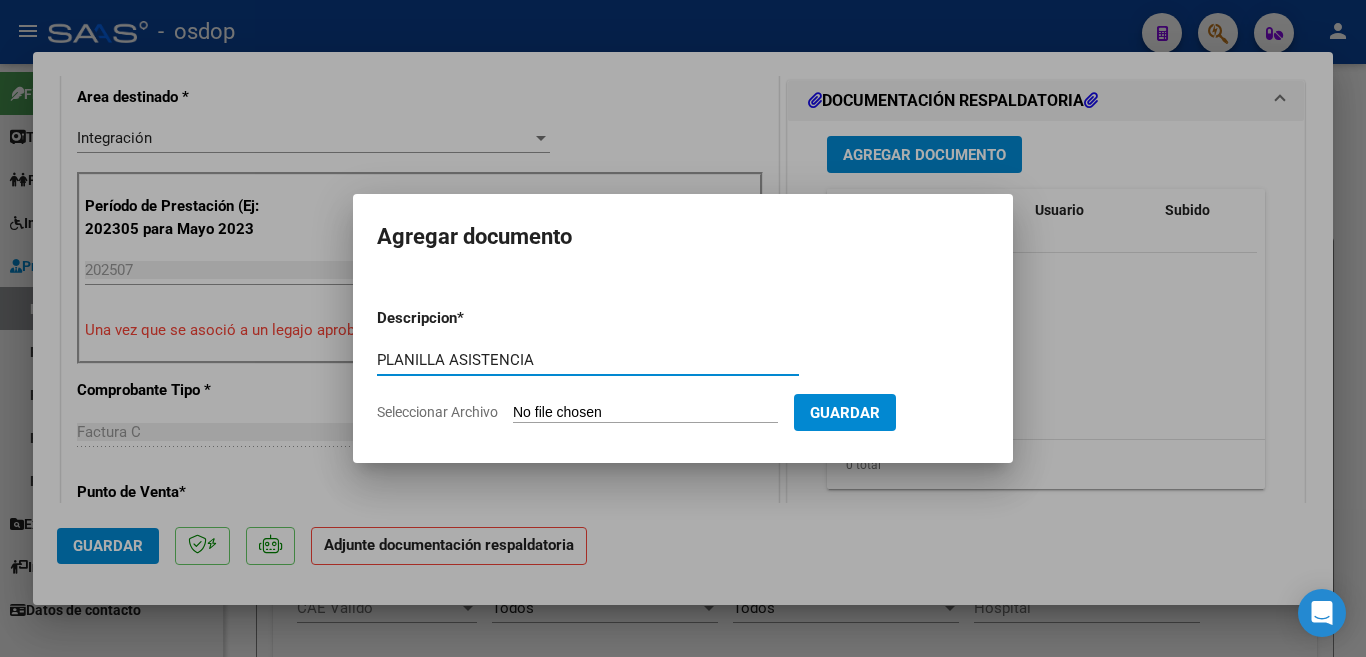 type on "PLANILLA ASISTENCIA" 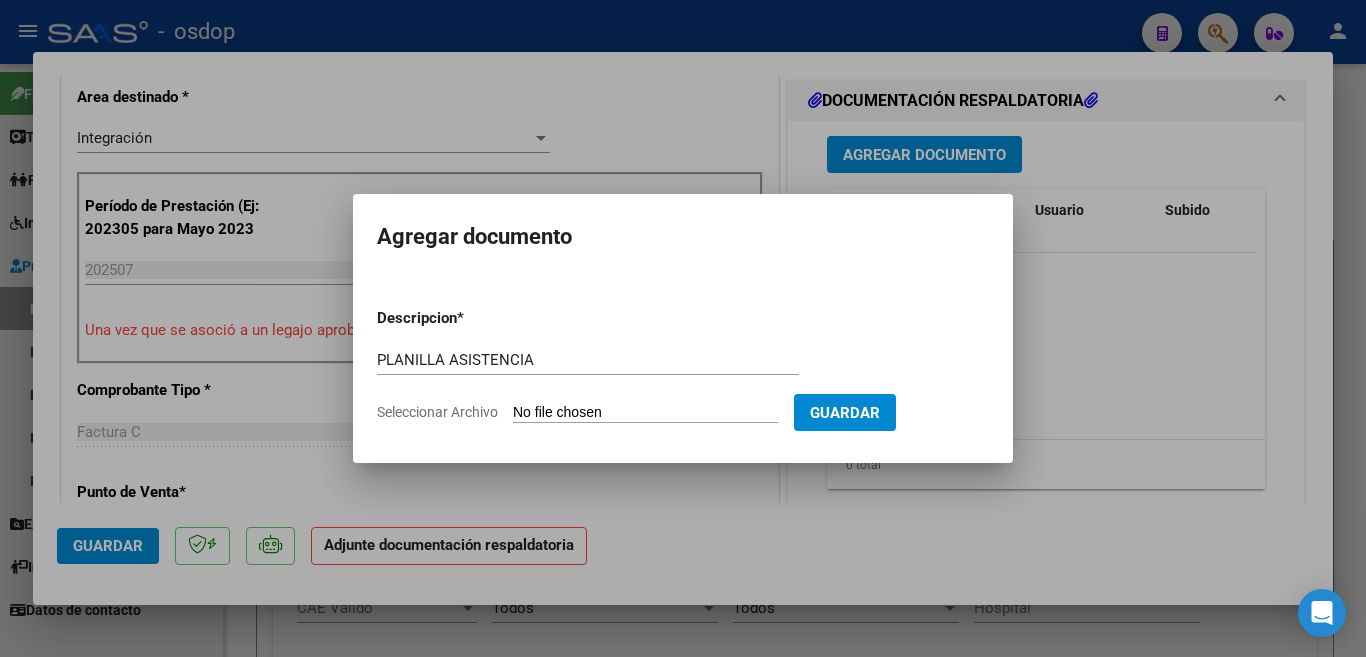 click on "Seleccionar Archivo" at bounding box center (645, 413) 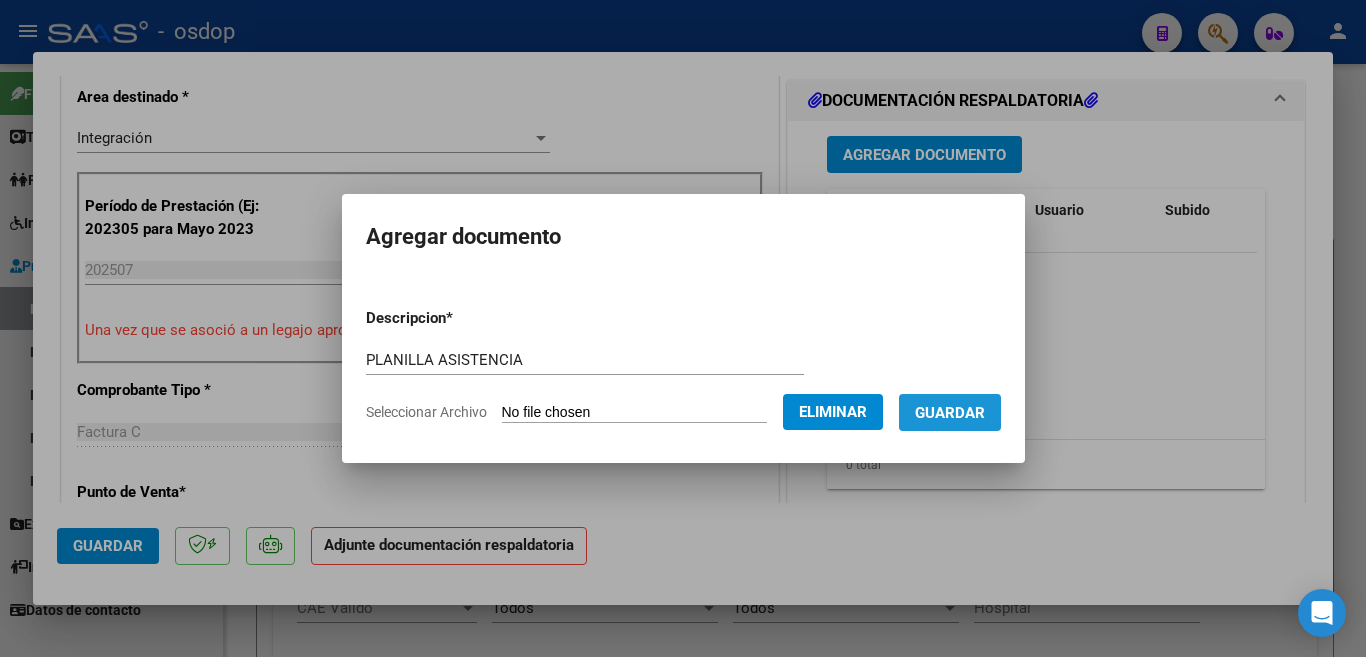 click on "Guardar" at bounding box center (950, 412) 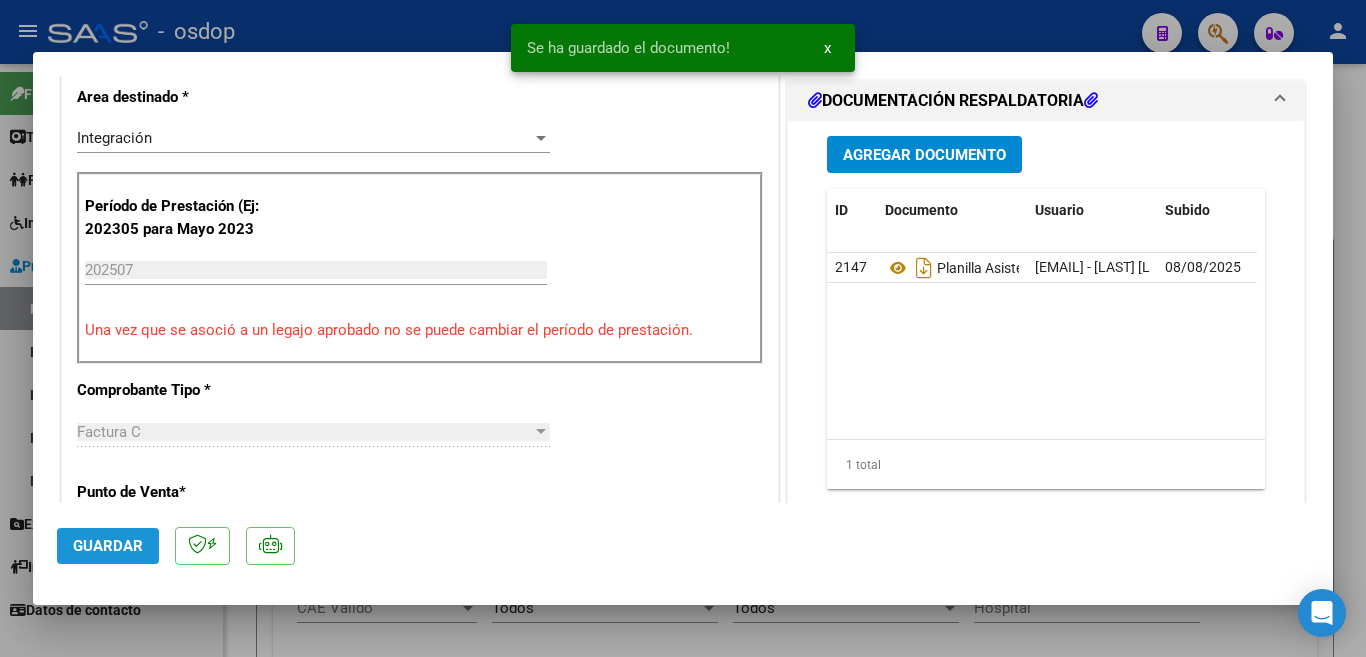 click on "Guardar" 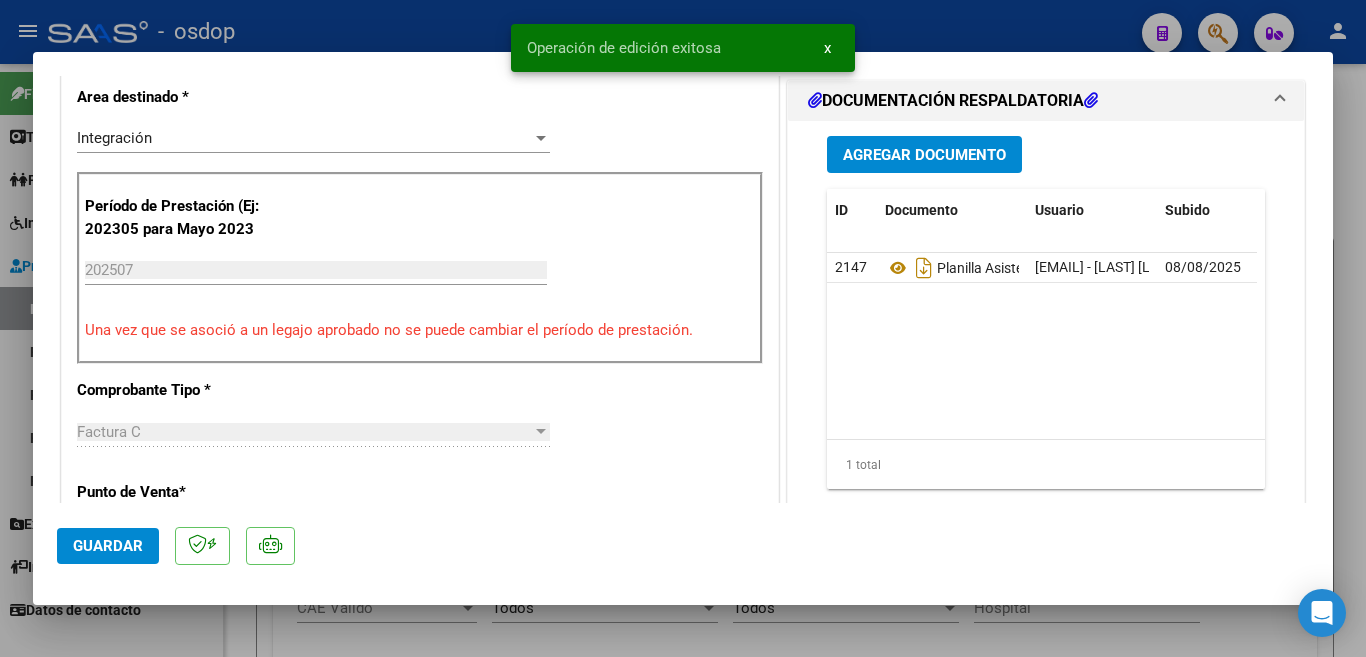 click at bounding box center [683, 328] 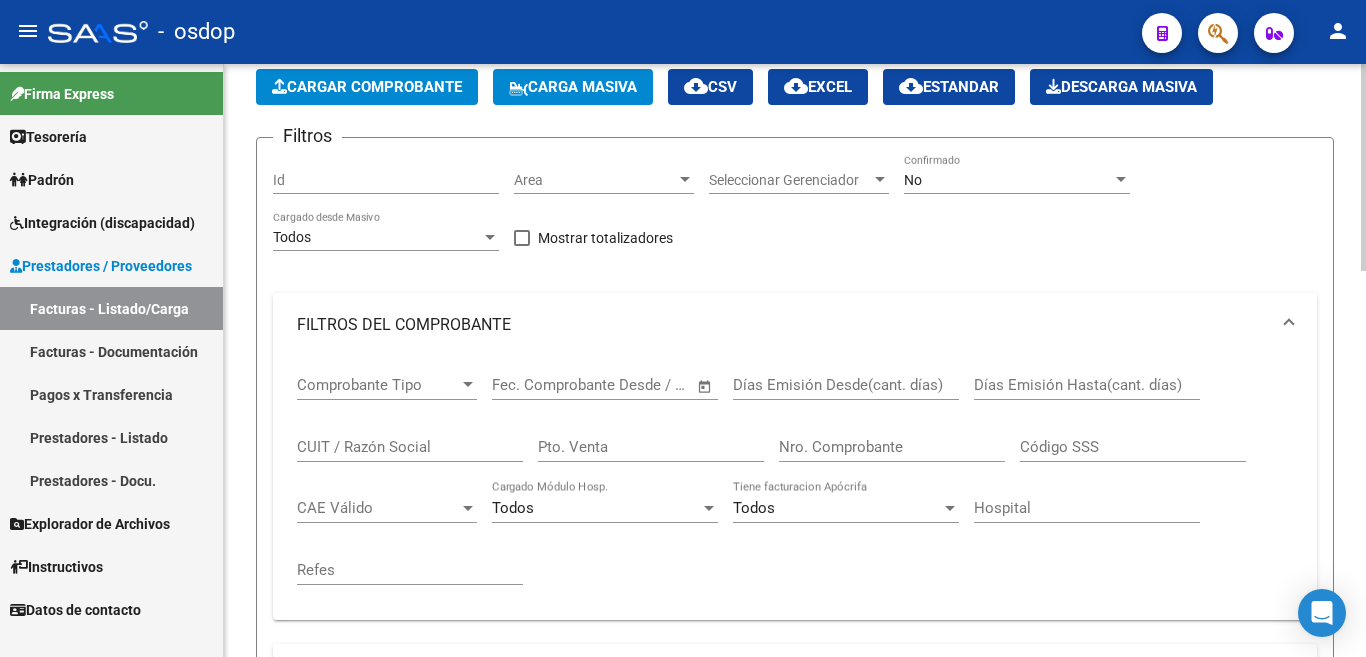 scroll, scrollTop: 0, scrollLeft: 0, axis: both 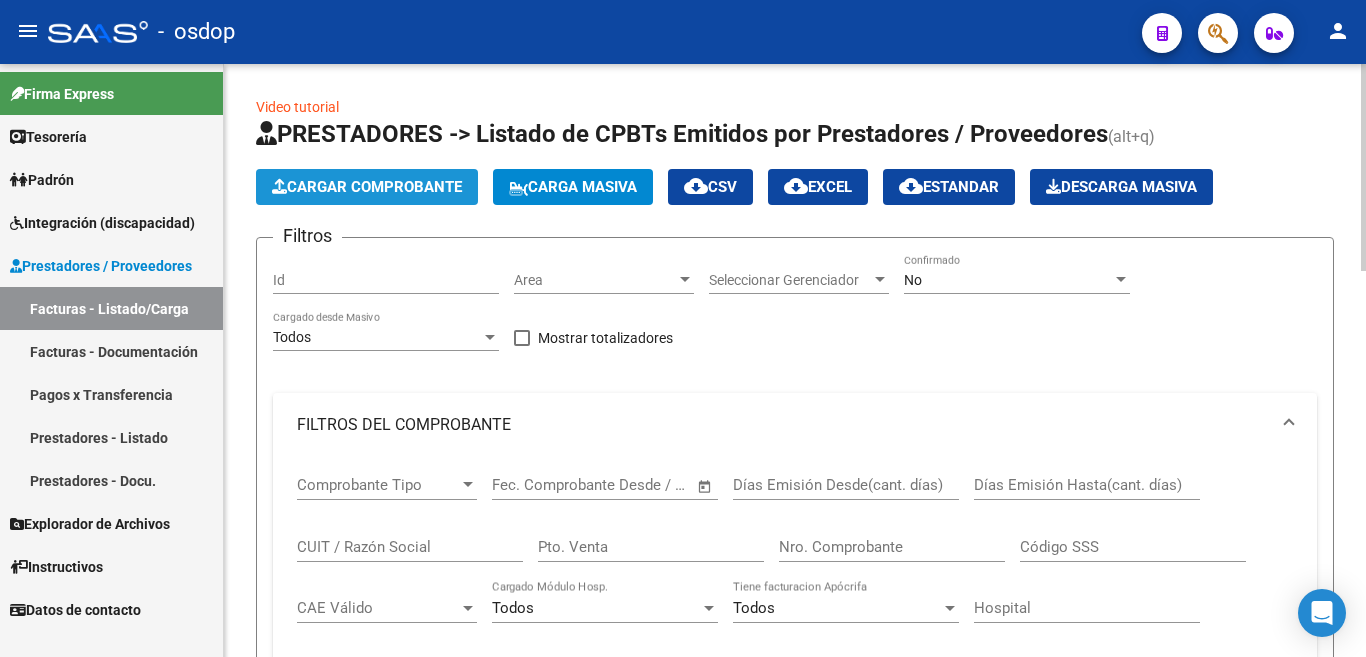 click on "Cargar Comprobante" 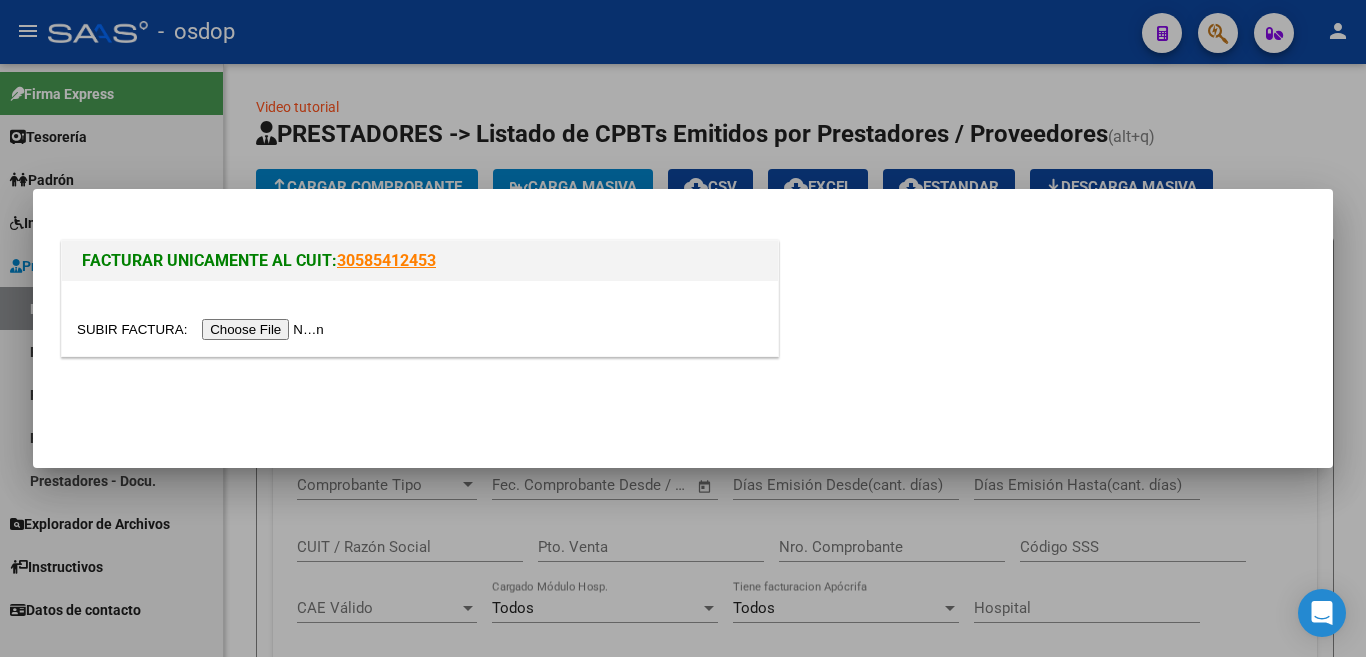 click at bounding box center [420, 318] 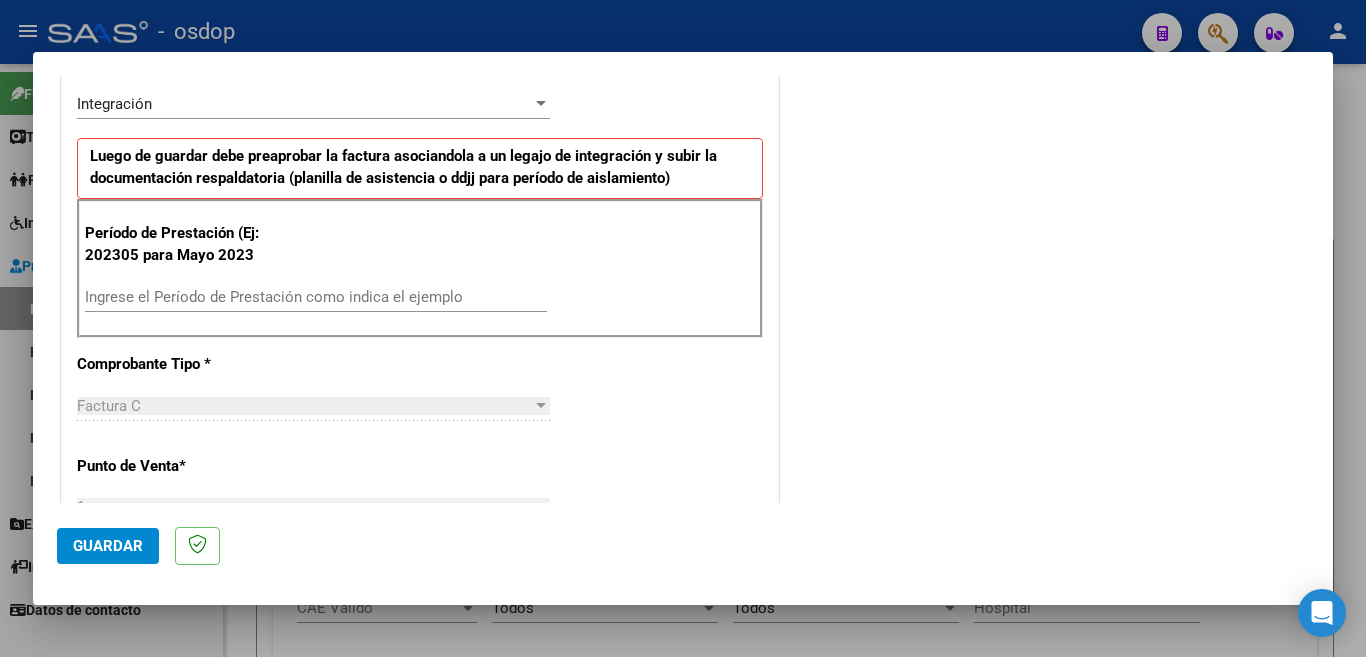 scroll, scrollTop: 500, scrollLeft: 0, axis: vertical 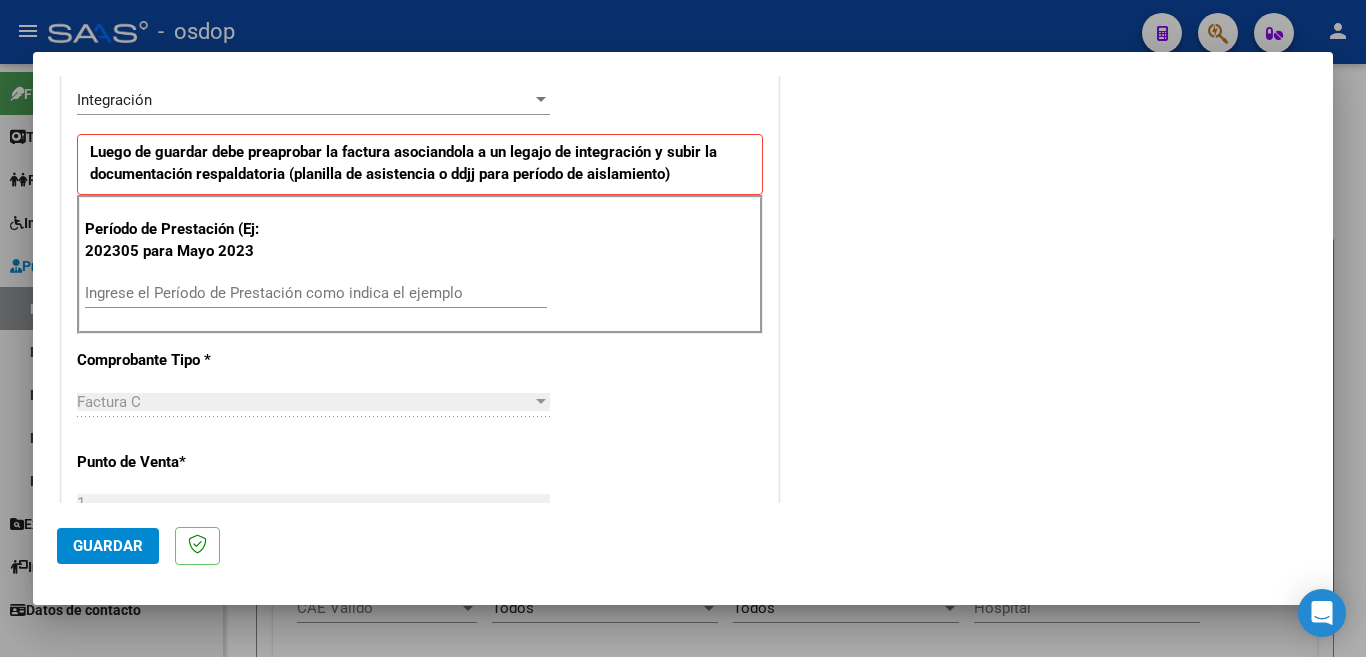 click on "Ingrese el Período de Prestación como indica el ejemplo" at bounding box center [316, 293] 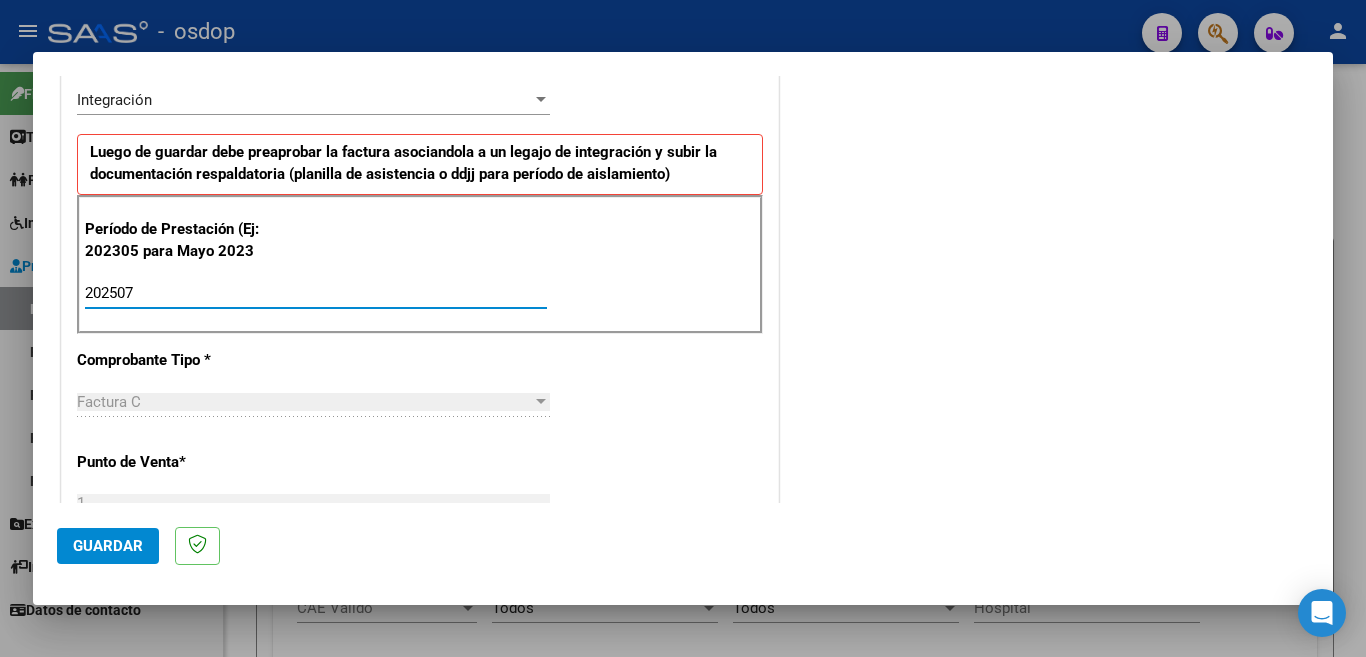 type on "202507" 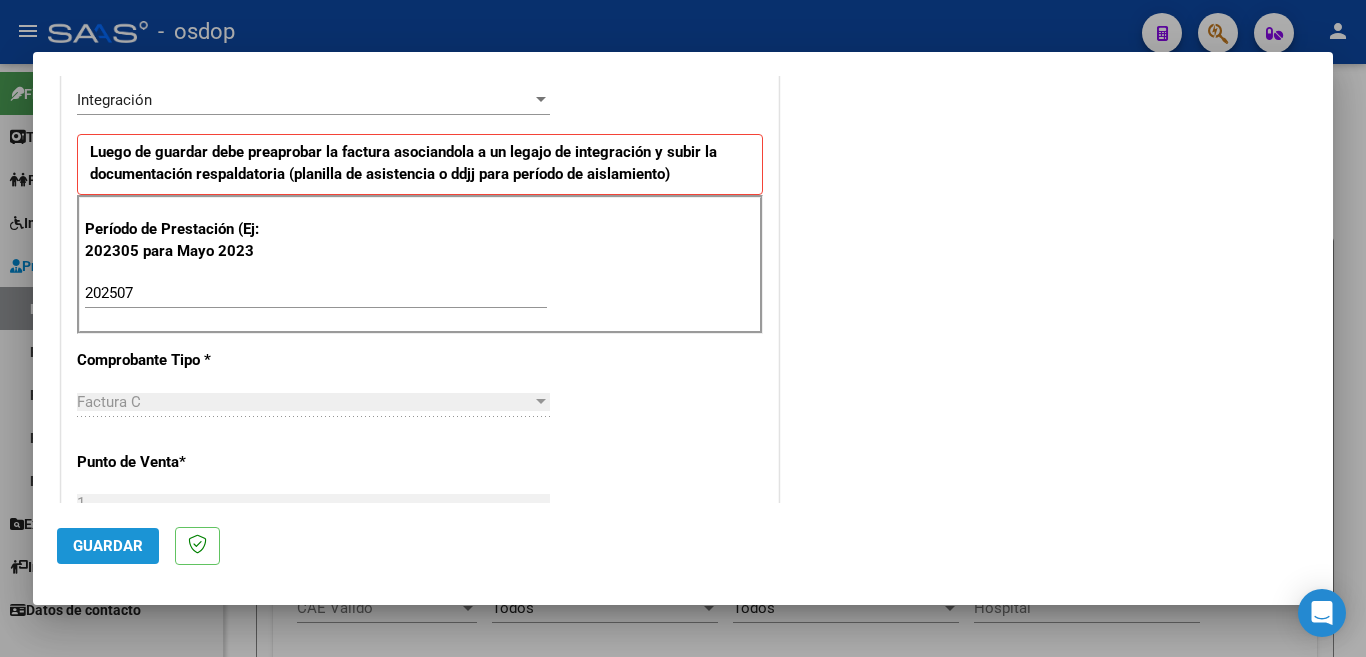 click on "Guardar" 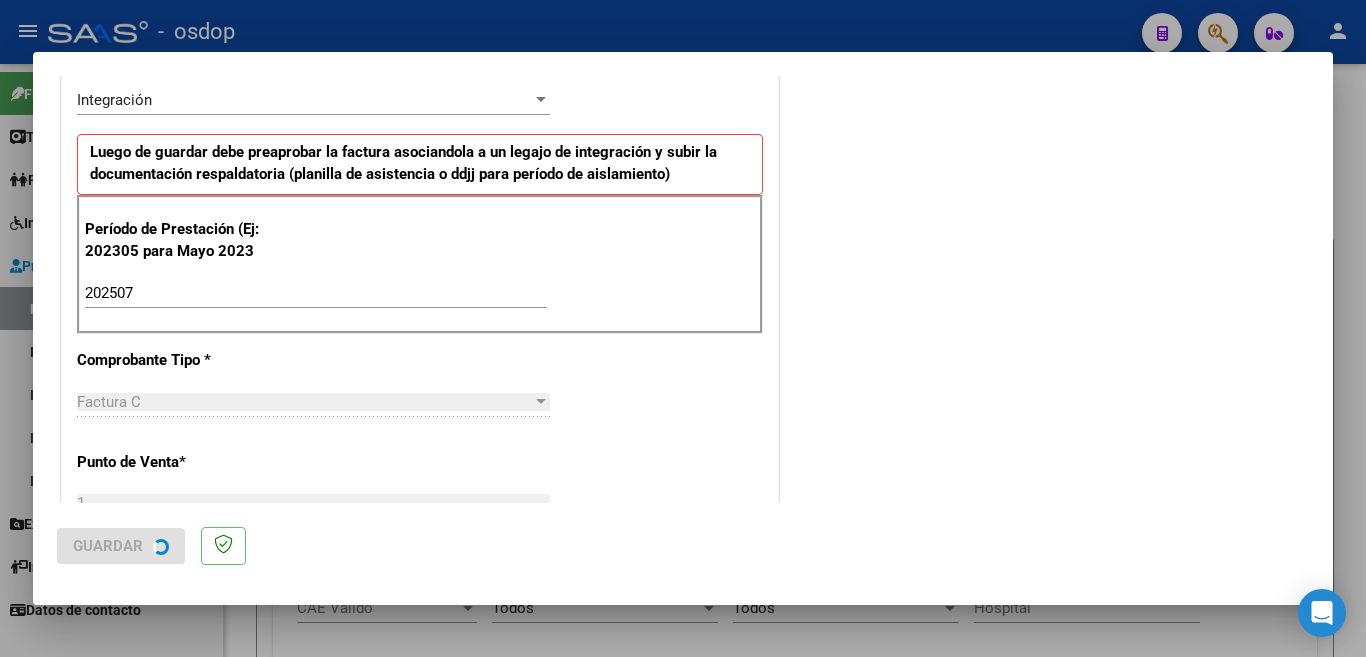 scroll, scrollTop: 0, scrollLeft: 0, axis: both 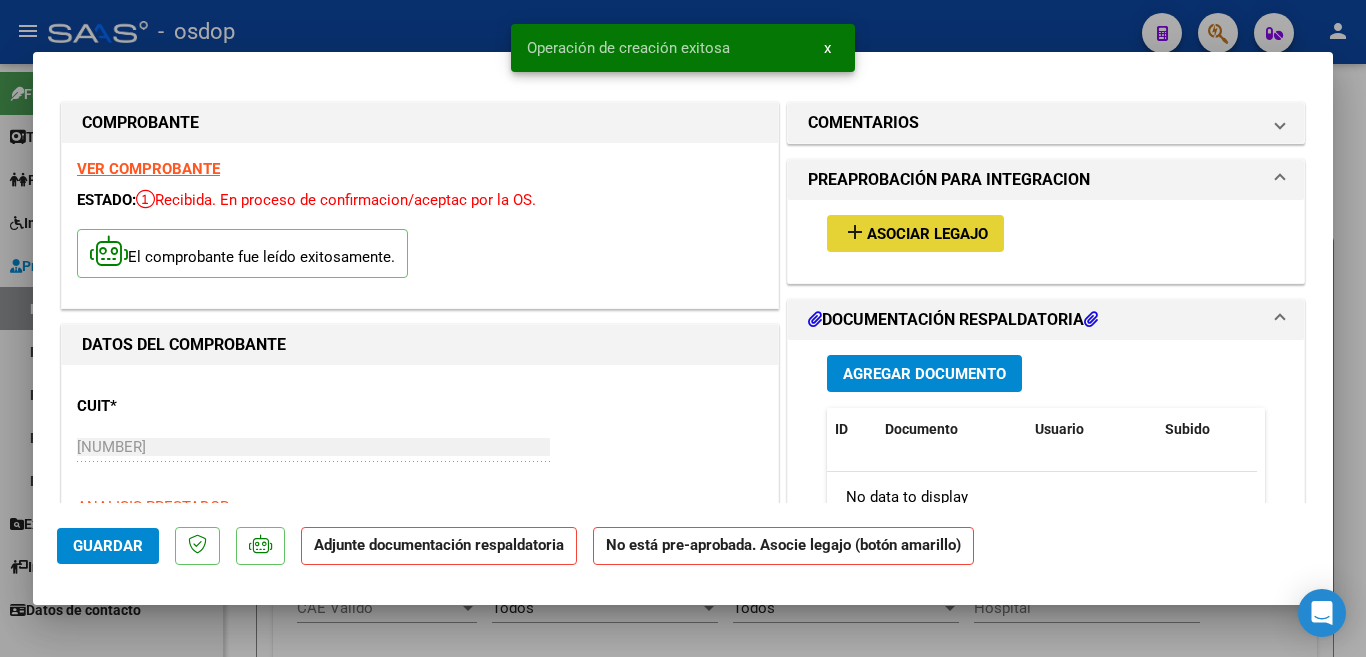 click on "add" at bounding box center (855, 232) 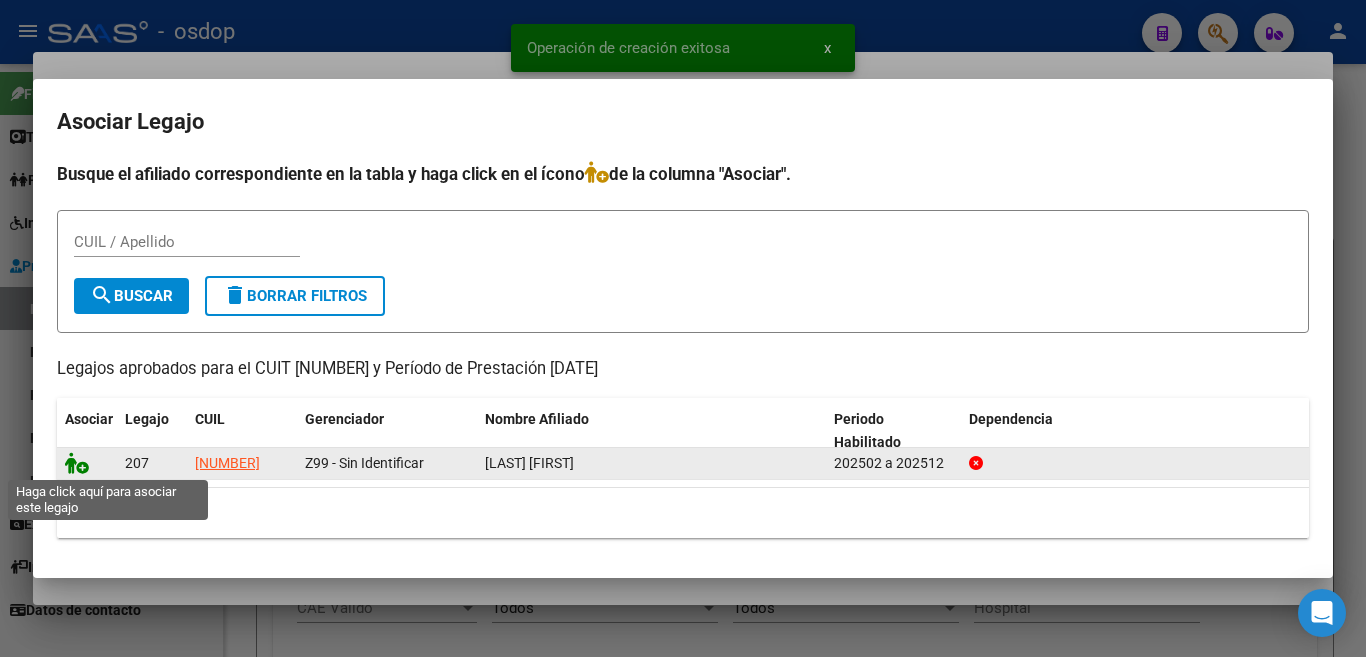click 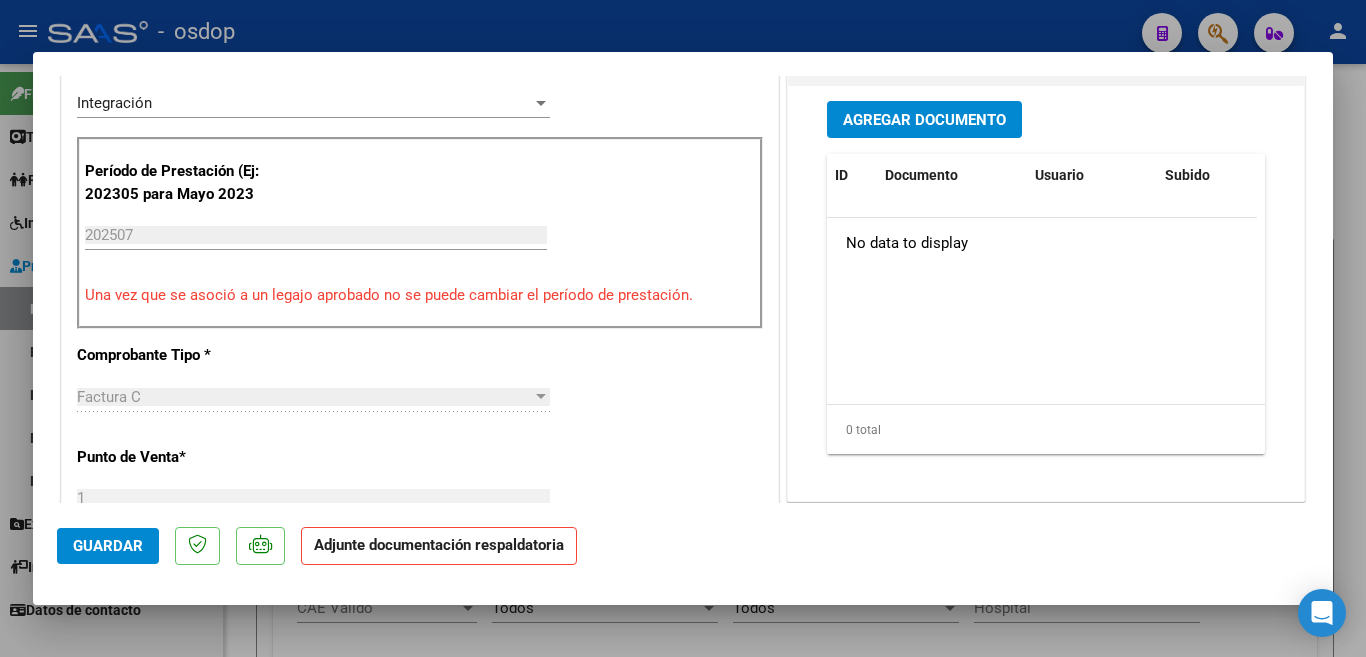 scroll, scrollTop: 500, scrollLeft: 0, axis: vertical 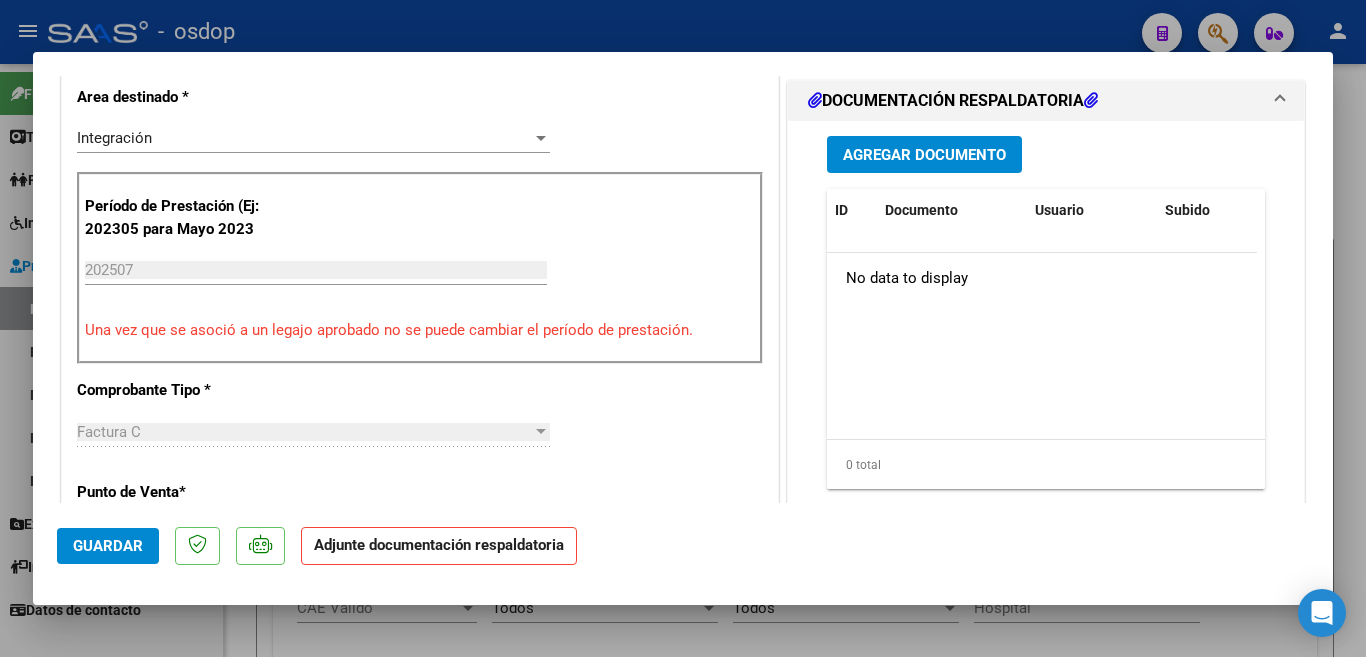 click on "Agregar Documento ID Documento Usuario Subido Acción No data to display  0 total   1" at bounding box center (1046, 320) 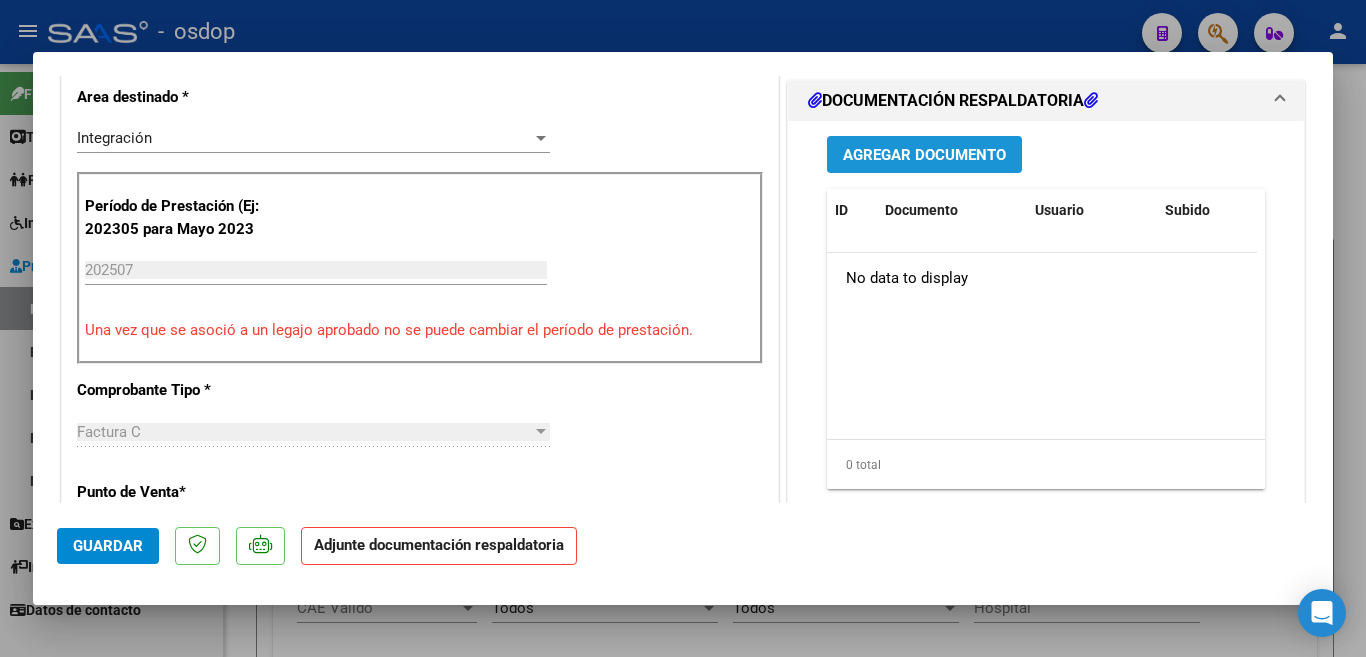 click on "Agregar Documento" at bounding box center (924, 154) 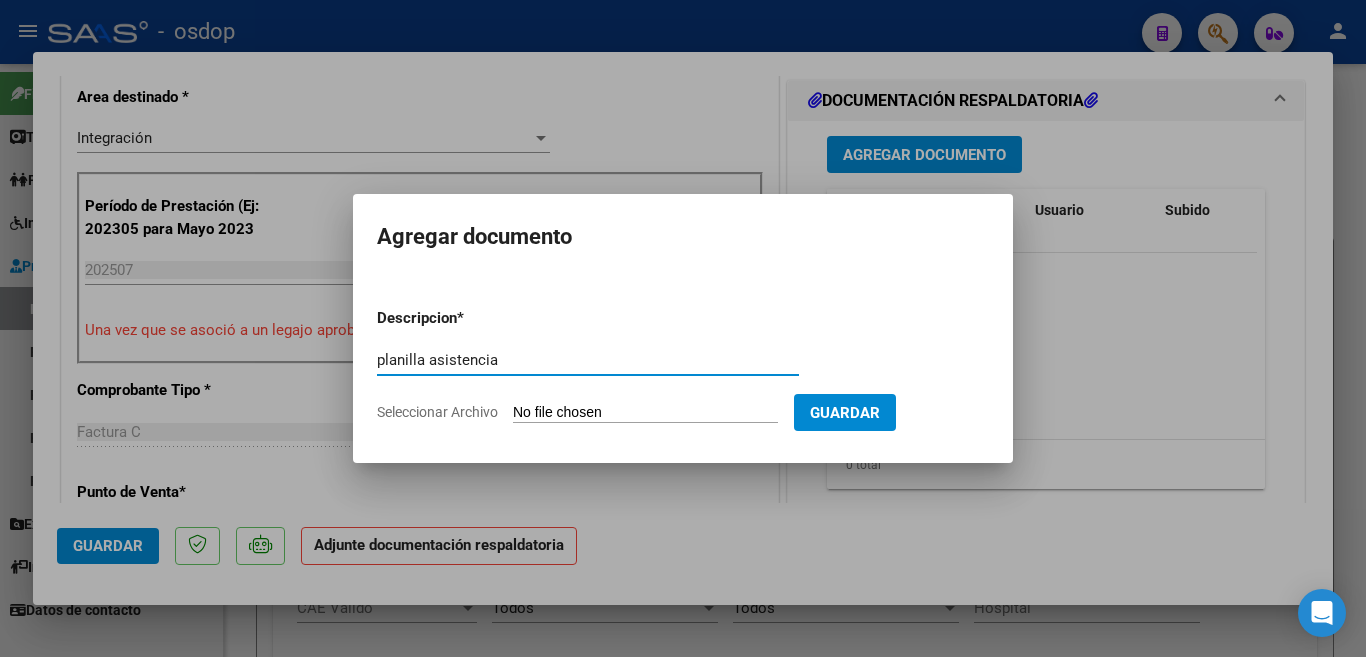 type on "planilla asistencia" 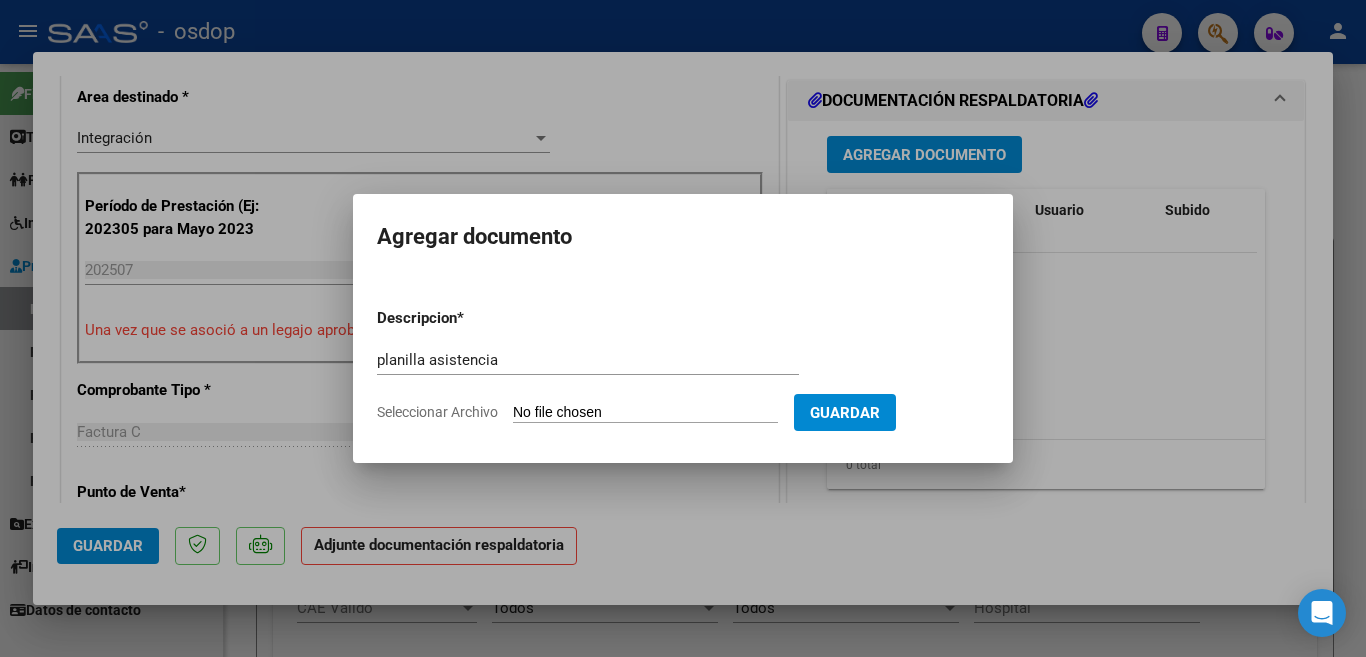 click on "Seleccionar Archivo" at bounding box center (645, 413) 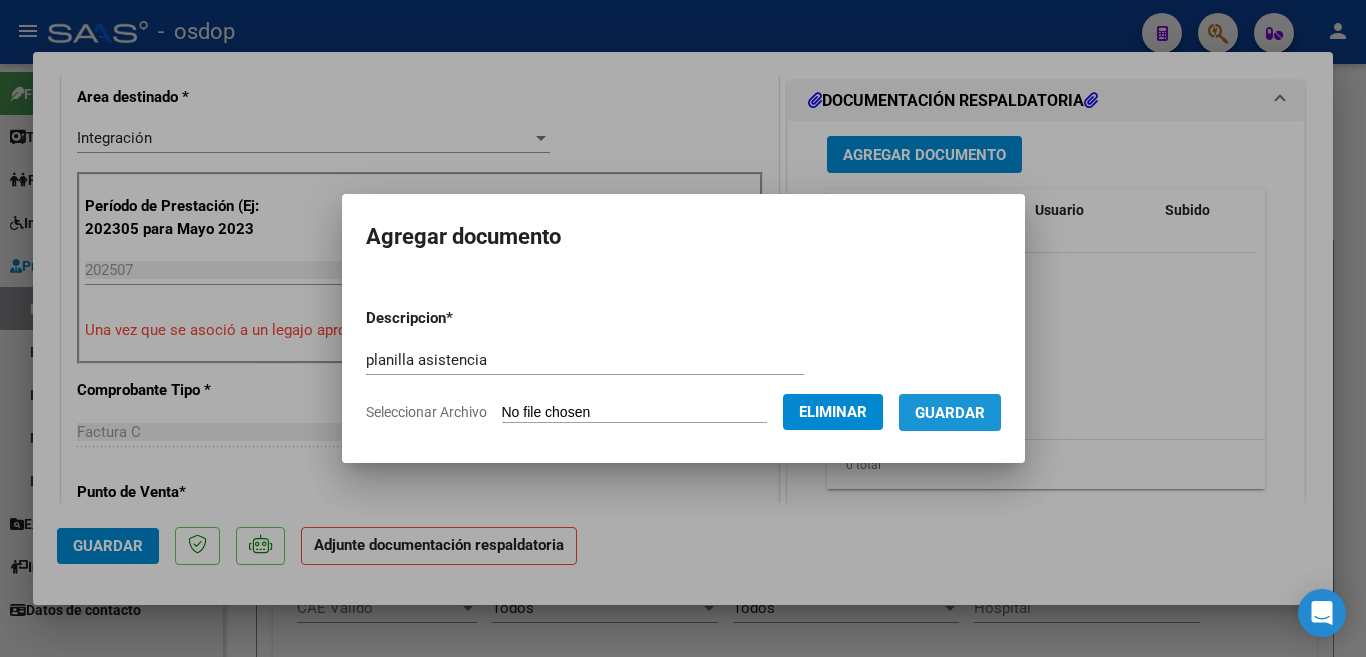 click on "Guardar" at bounding box center (950, 413) 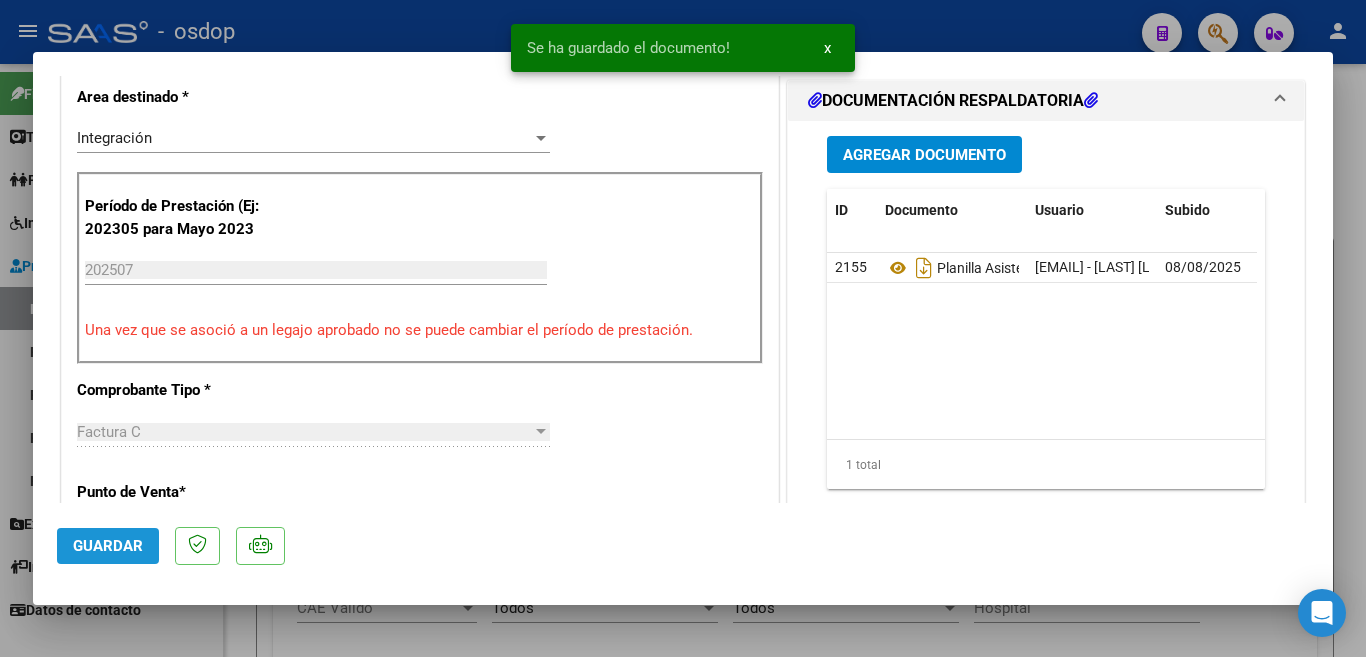 click on "Guardar" 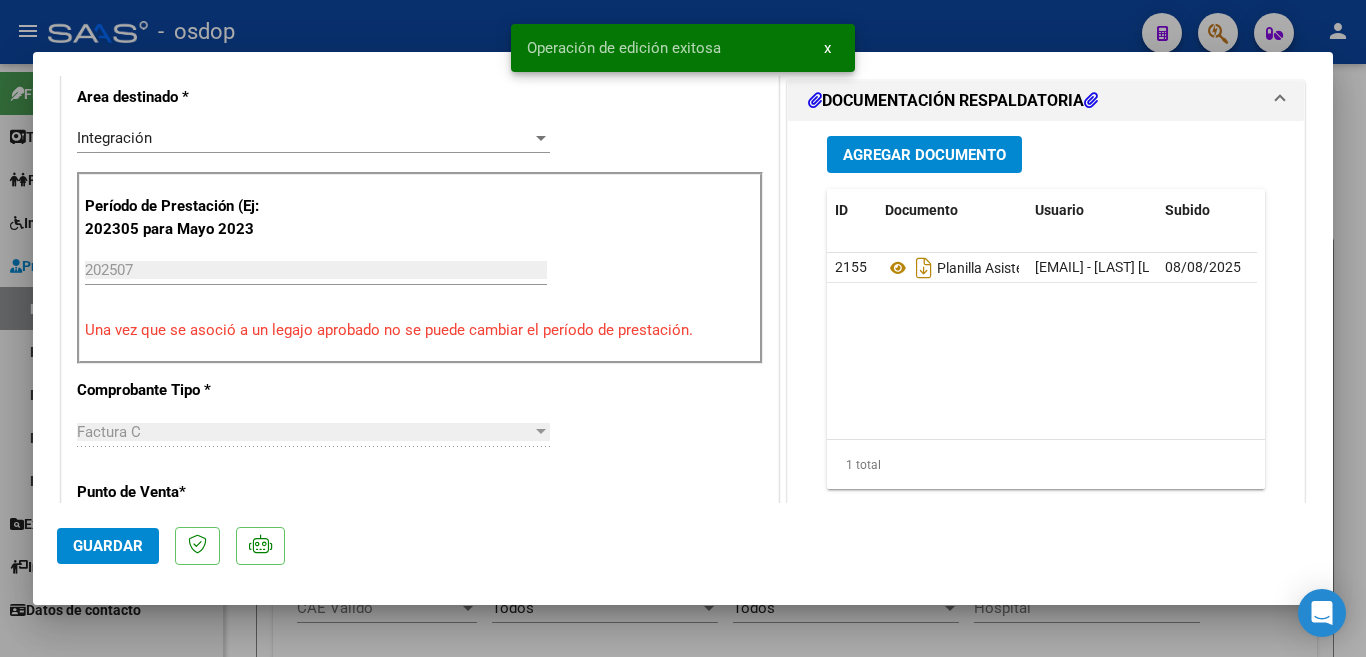 click at bounding box center (683, 328) 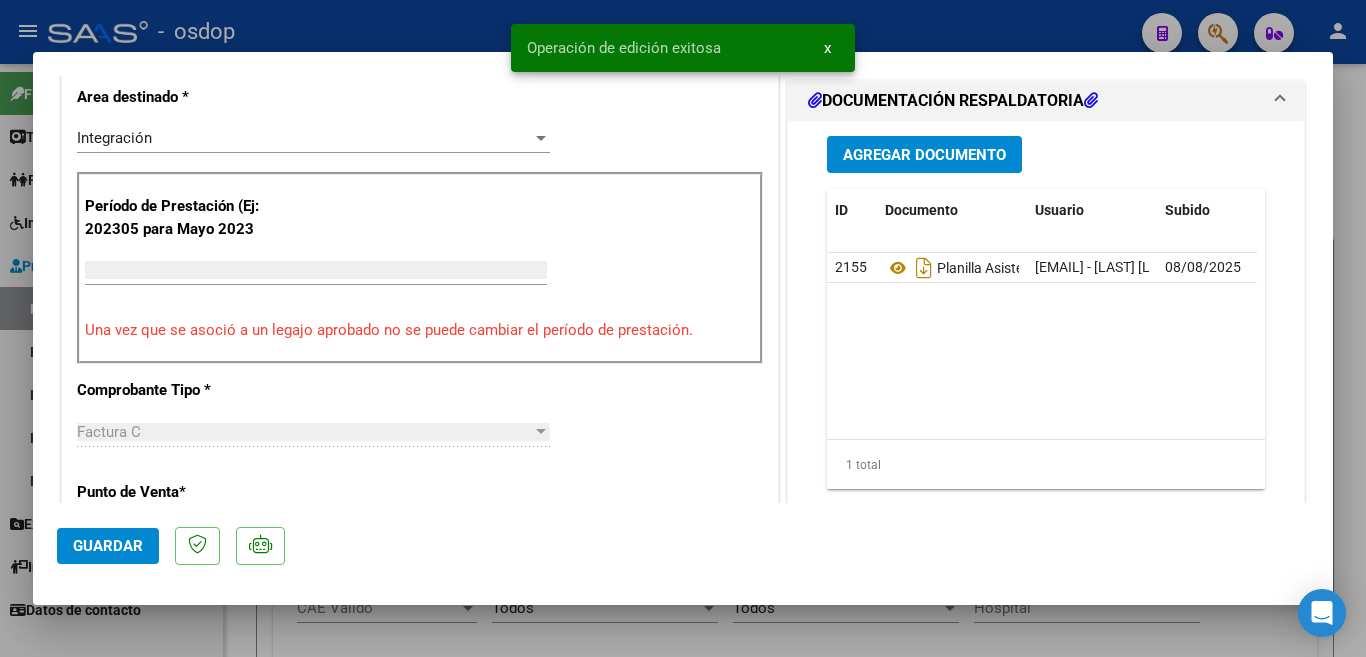 scroll, scrollTop: 414, scrollLeft: 0, axis: vertical 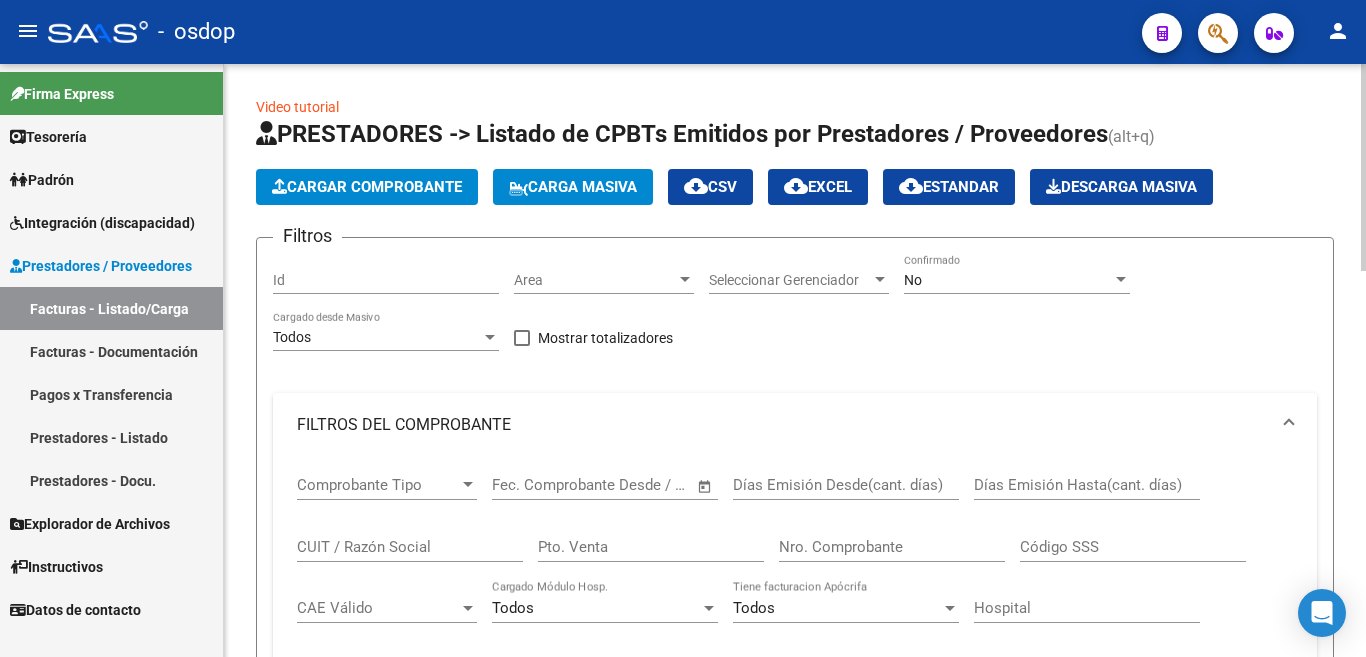 click on "Cargar Comprobante" 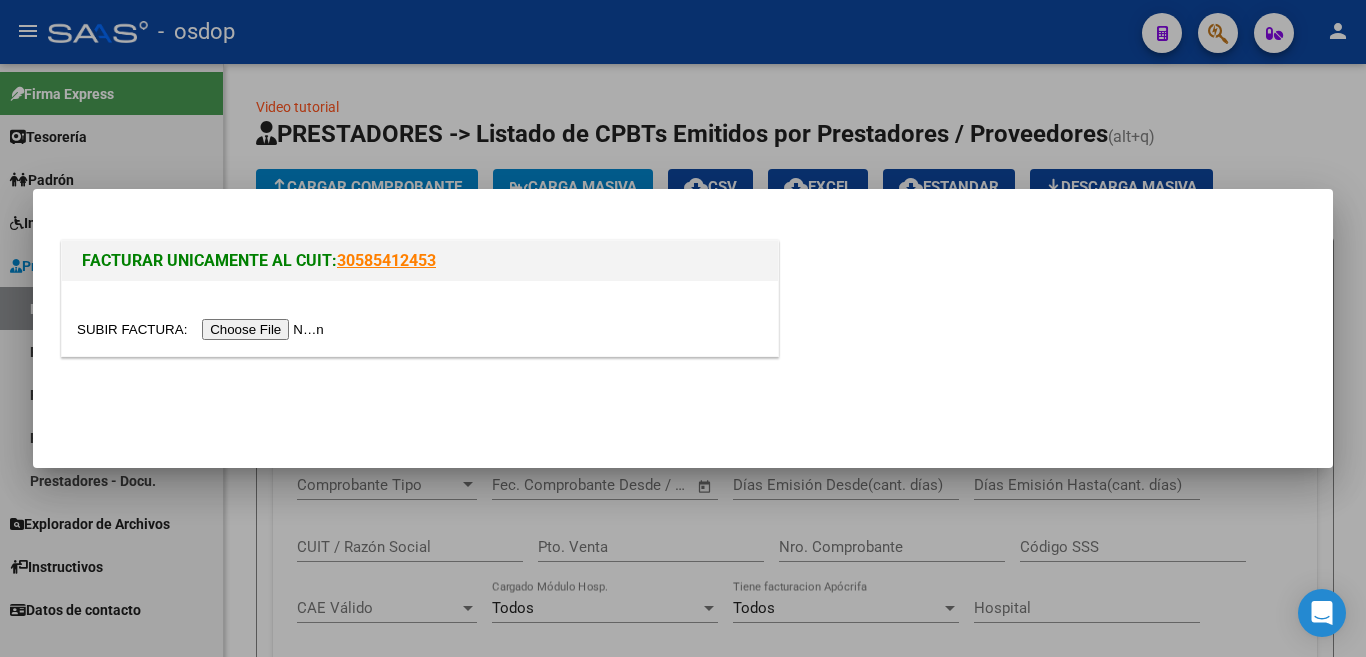 click at bounding box center (203, 329) 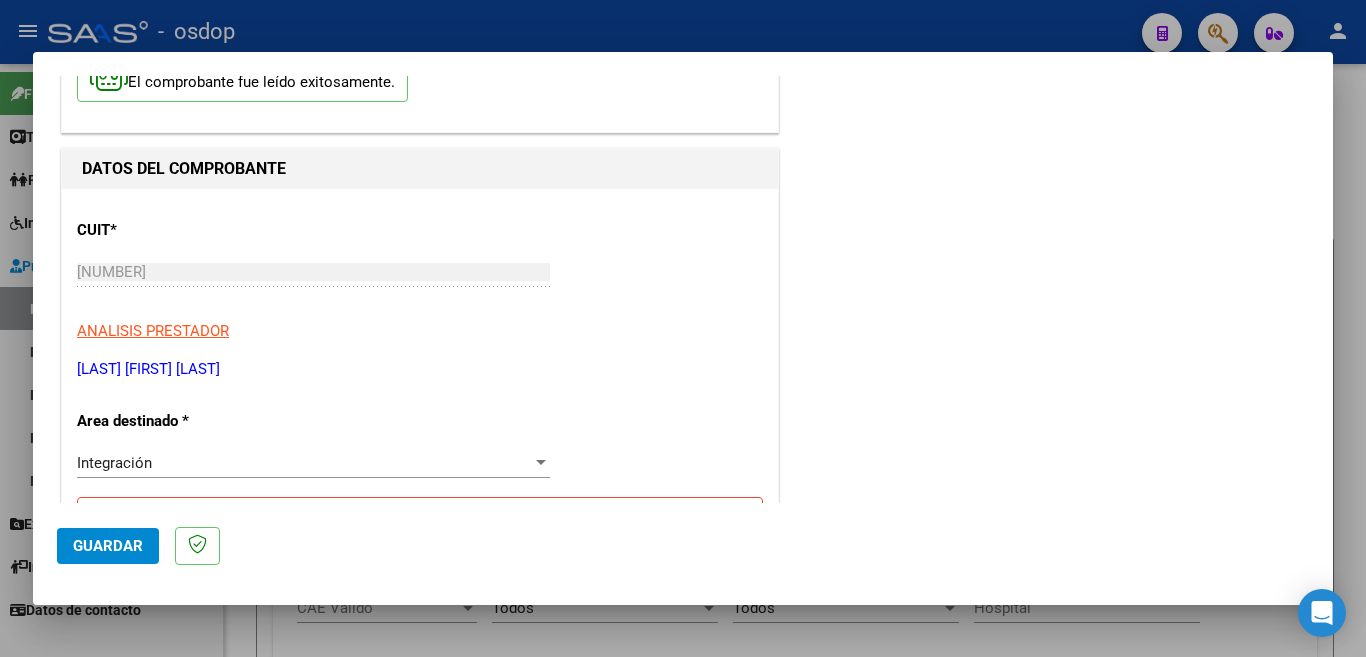 scroll, scrollTop: 500, scrollLeft: 0, axis: vertical 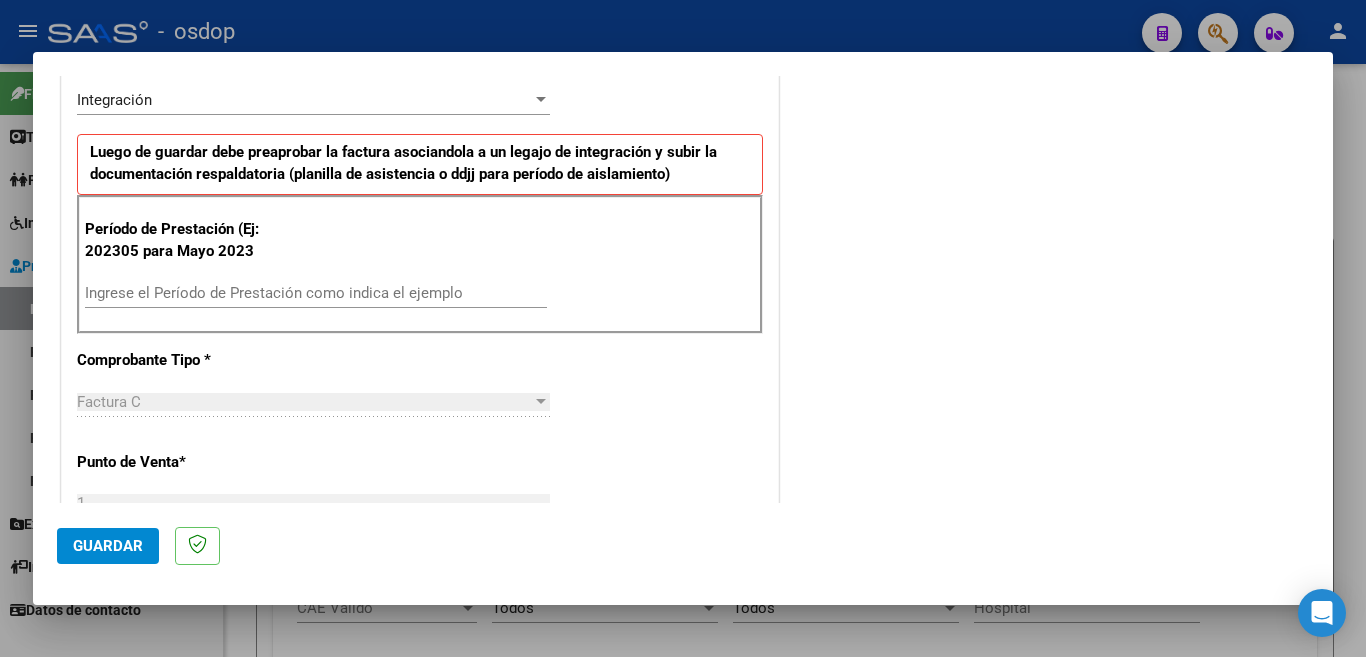 click on "Ingrese el Período de Prestación como indica el ejemplo" at bounding box center (316, 293) 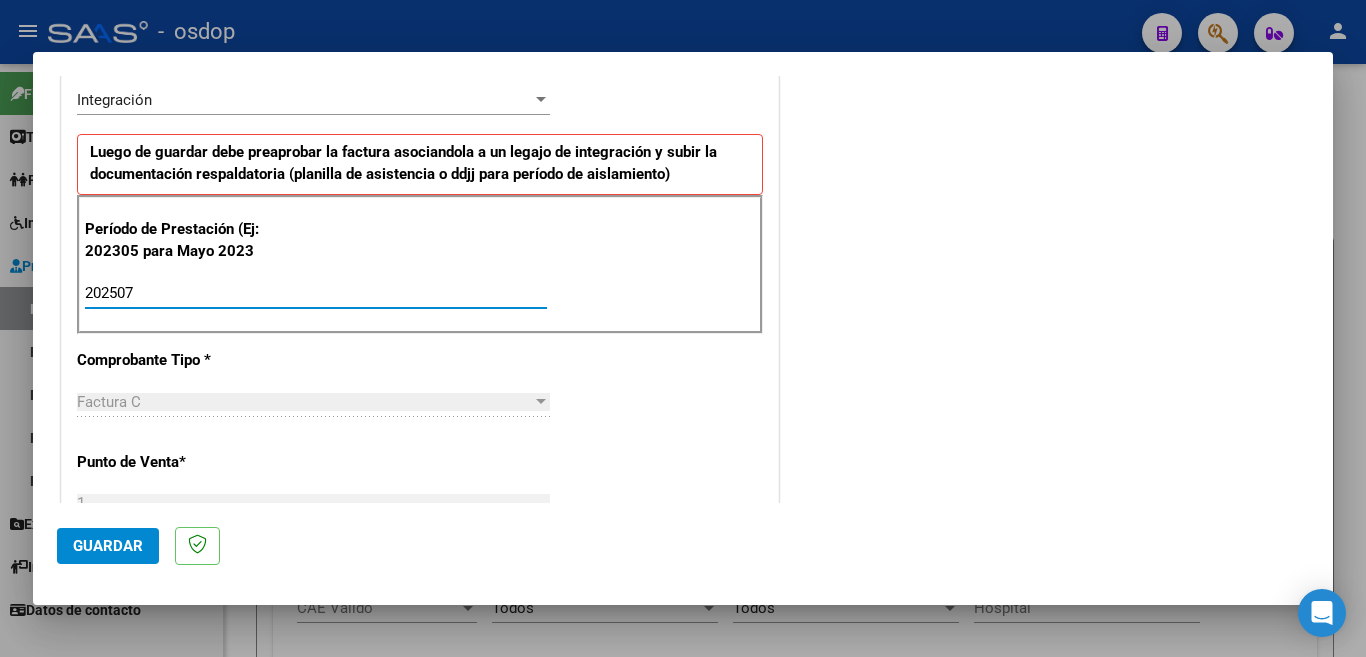 type on "202507" 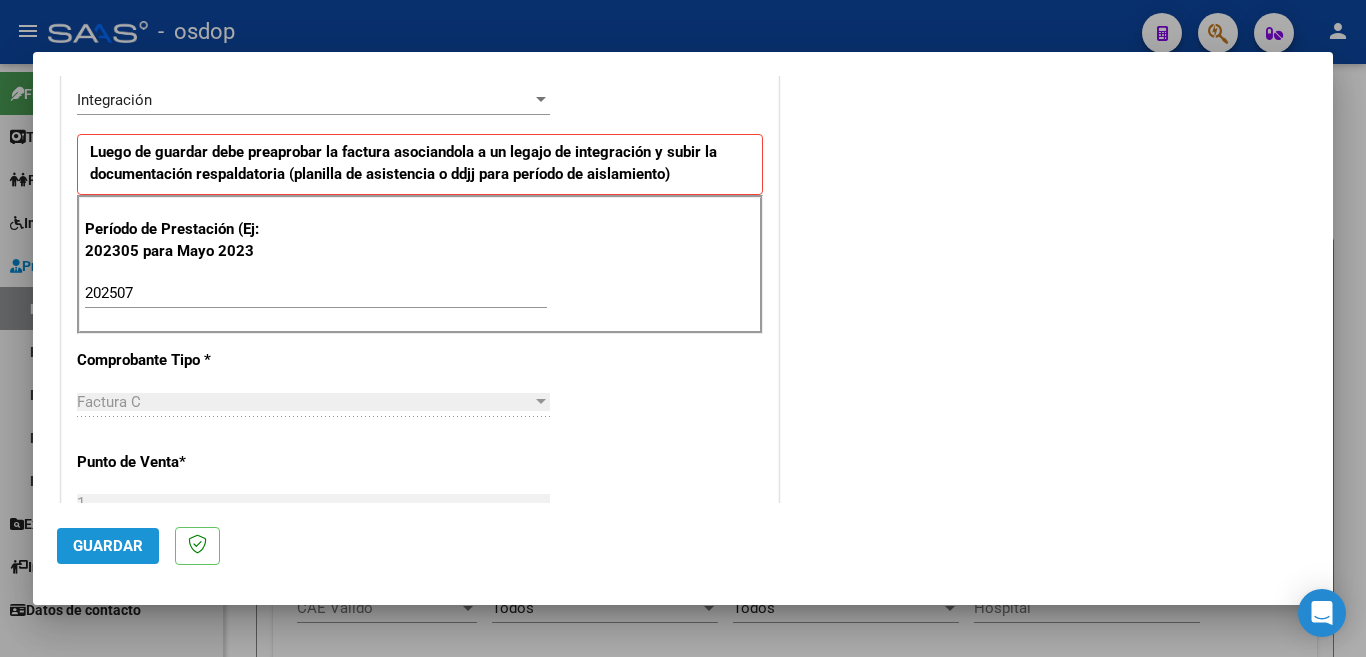 click on "Guardar" 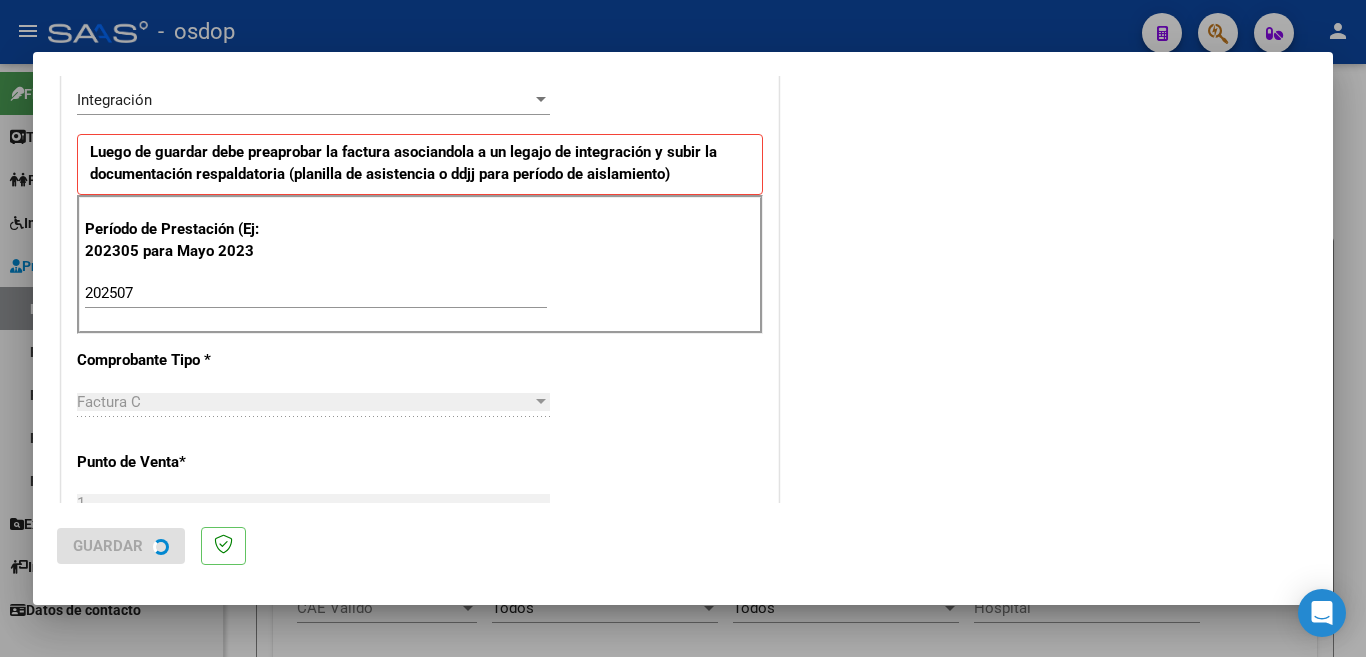 scroll, scrollTop: 0, scrollLeft: 0, axis: both 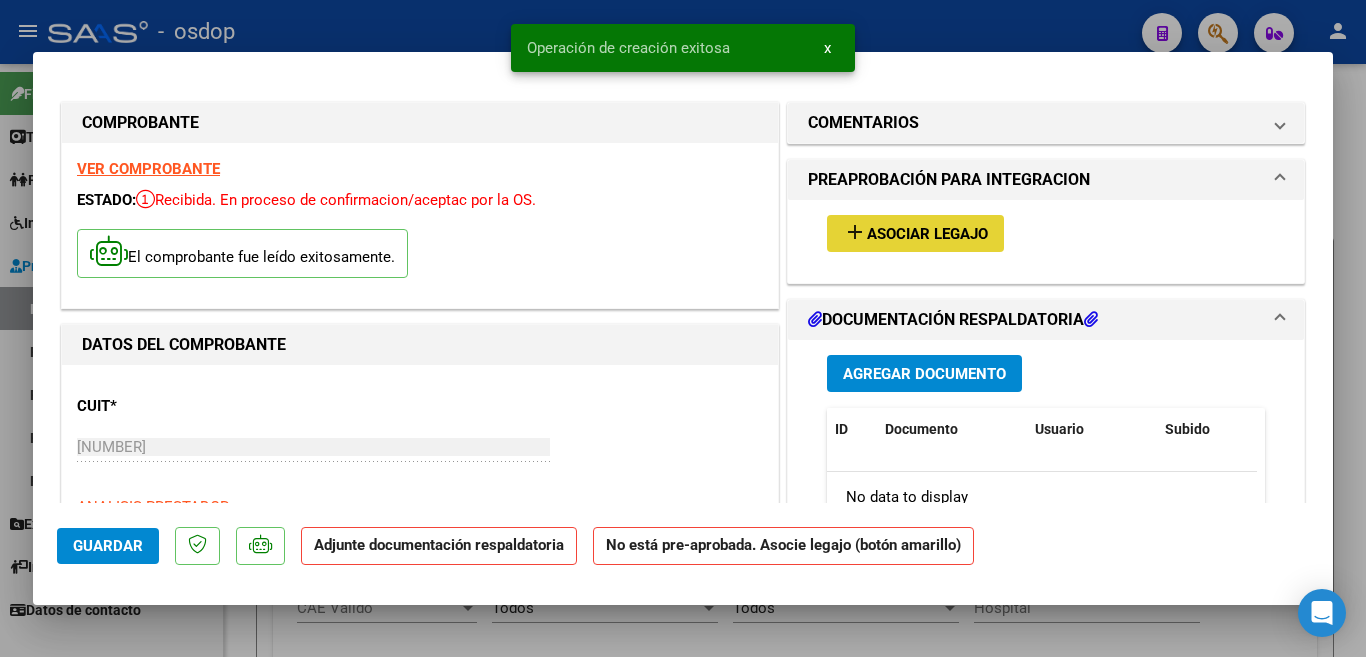 click on "Asociar Legajo" at bounding box center [927, 234] 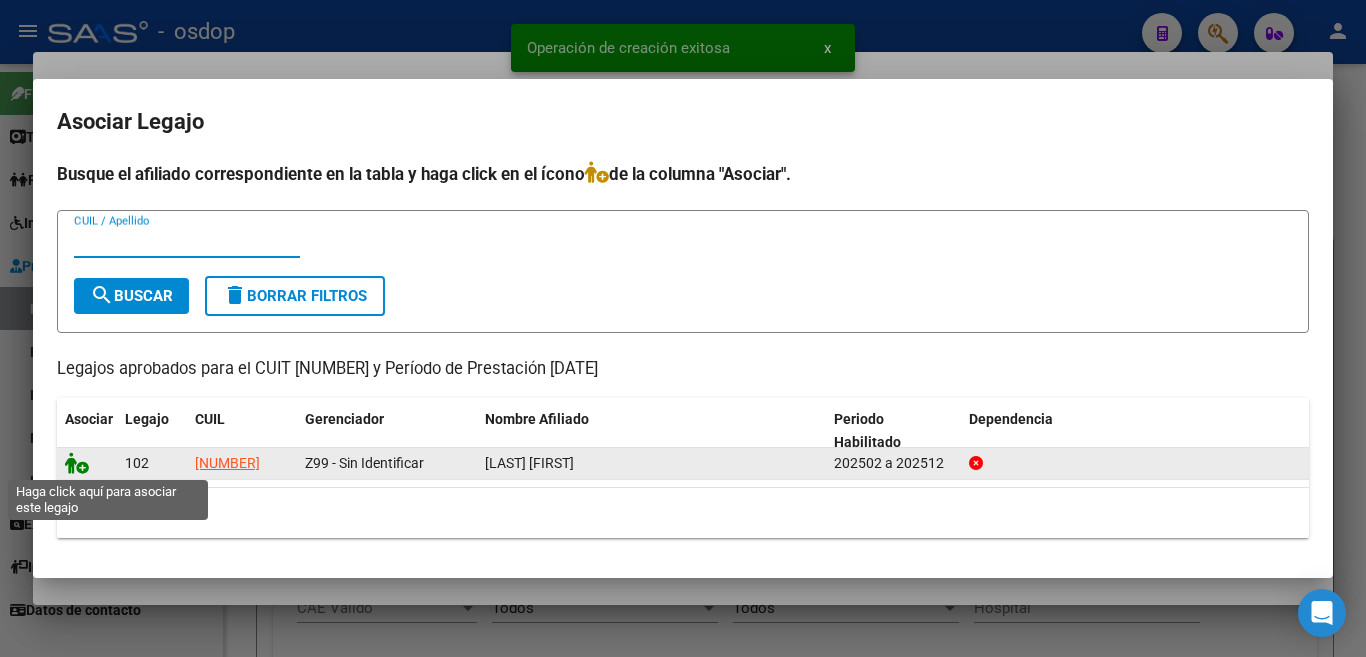 click 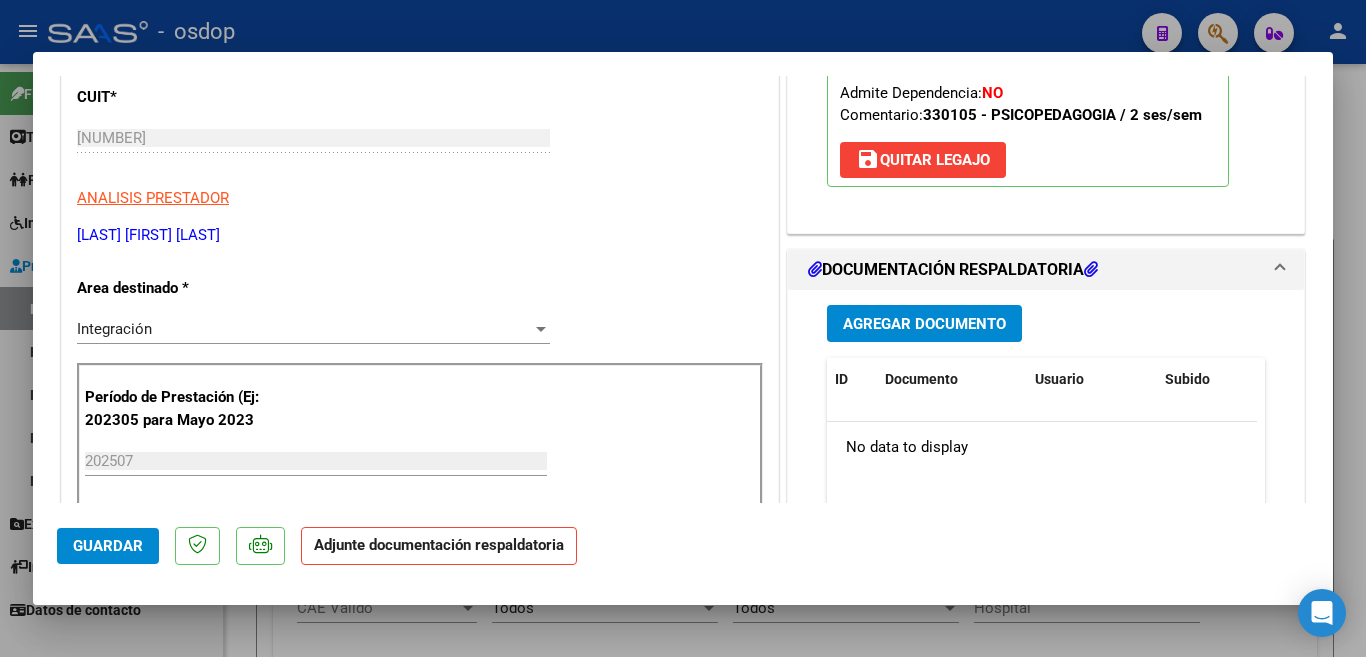 scroll, scrollTop: 300, scrollLeft: 0, axis: vertical 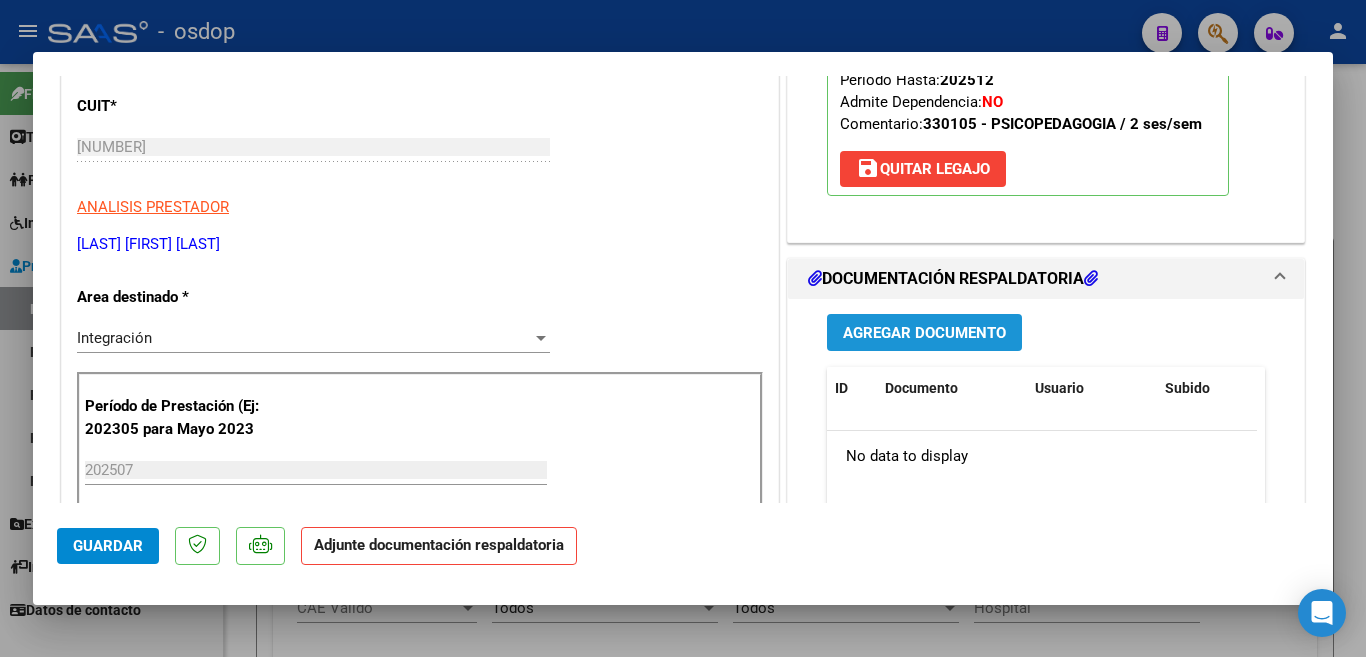 click on "Agregar Documento" at bounding box center [924, 333] 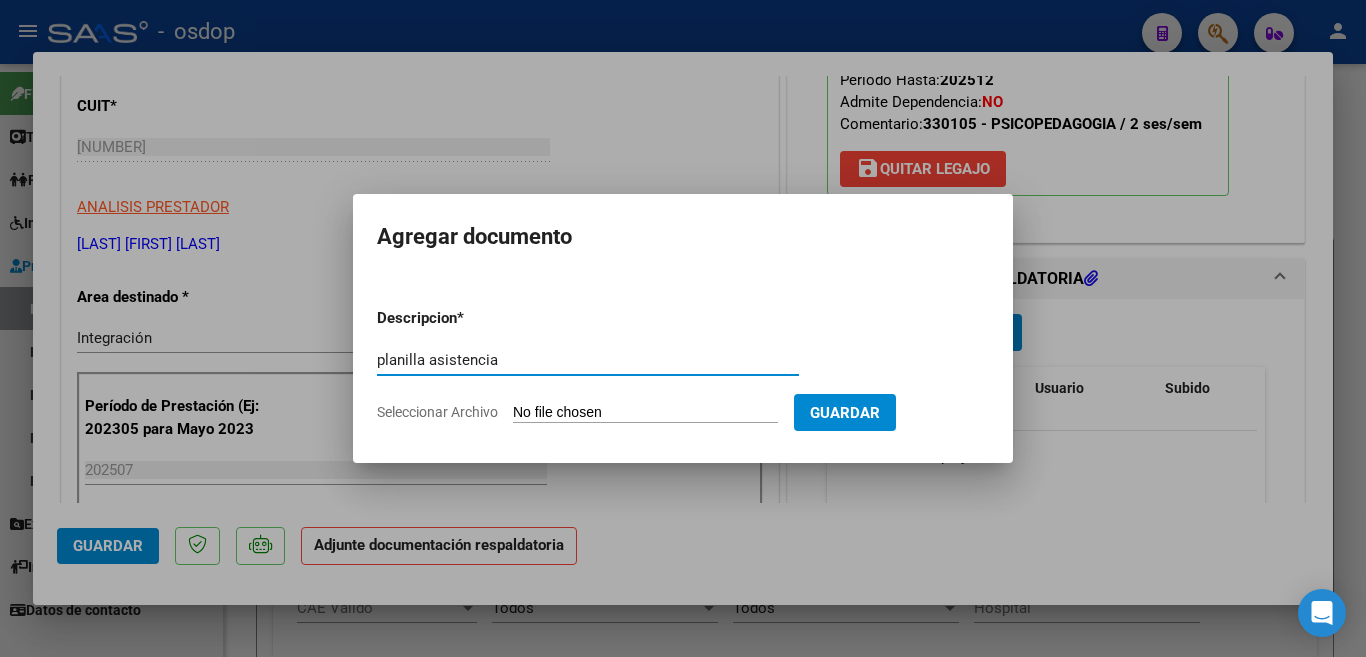 type on "planilla asistencia" 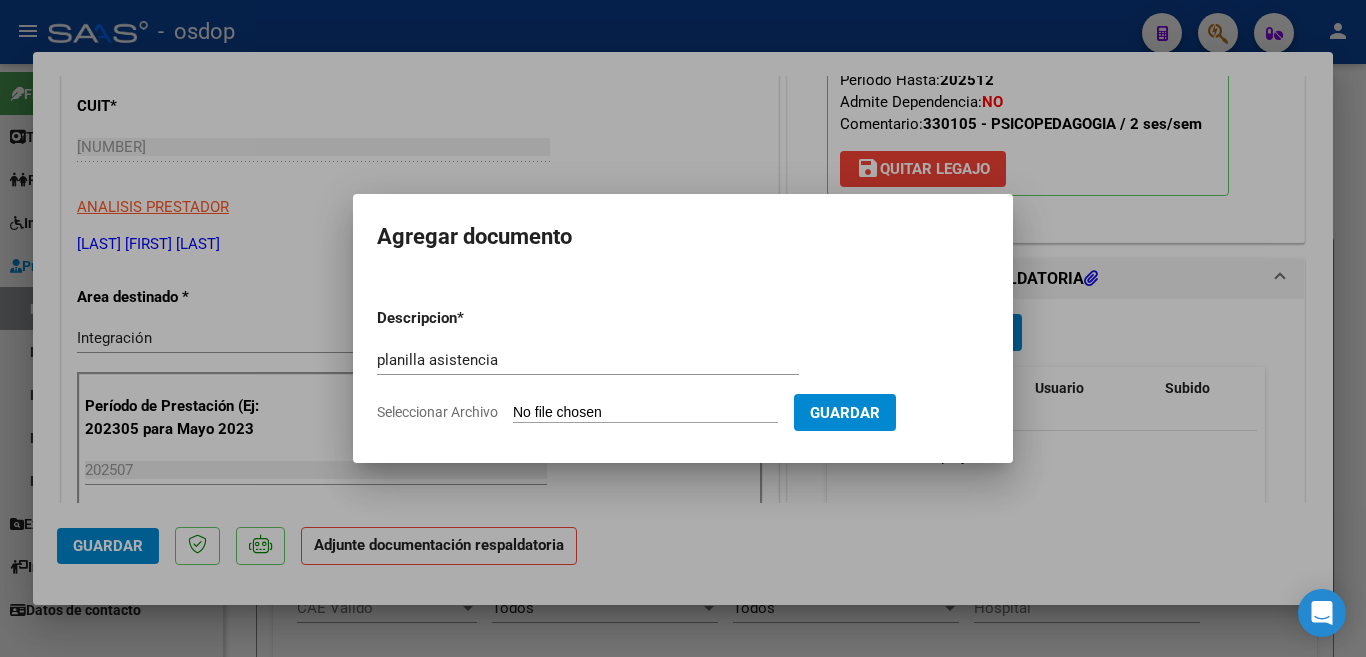 type on "C:\fakepath\[LAST] [NUMBER] - [LAST] - ASIS.pdf" 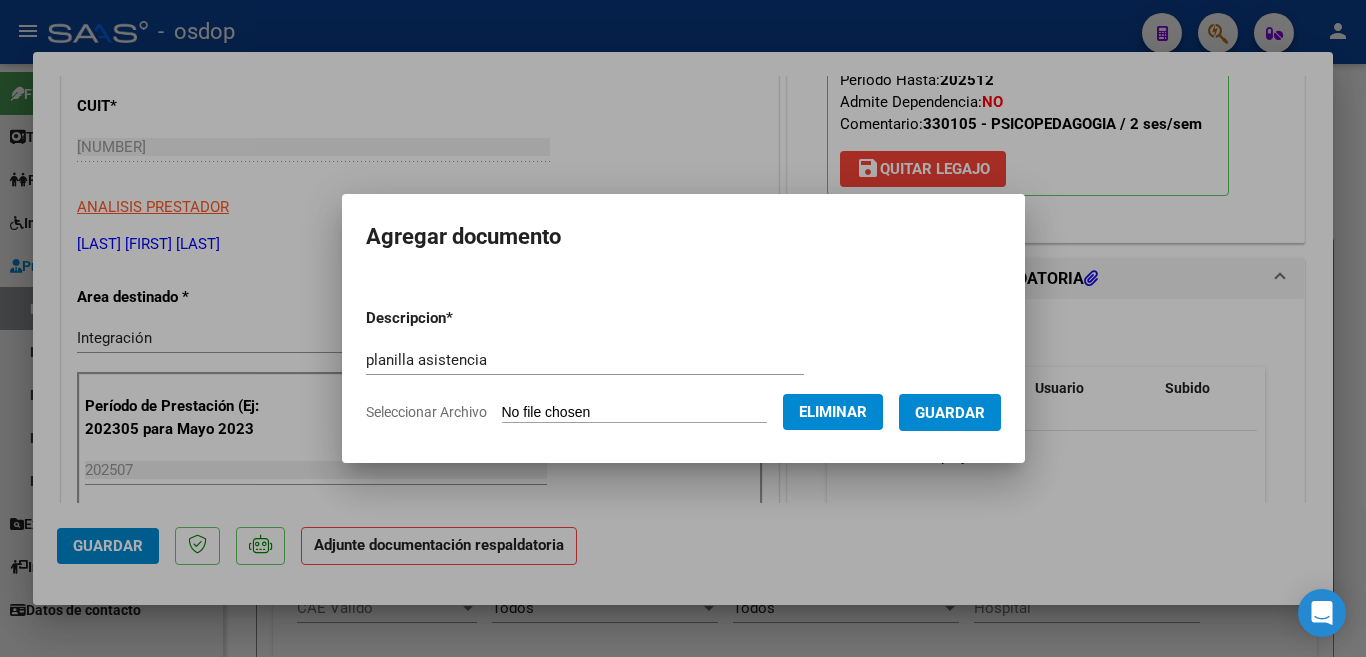 click on "Guardar" at bounding box center (950, 413) 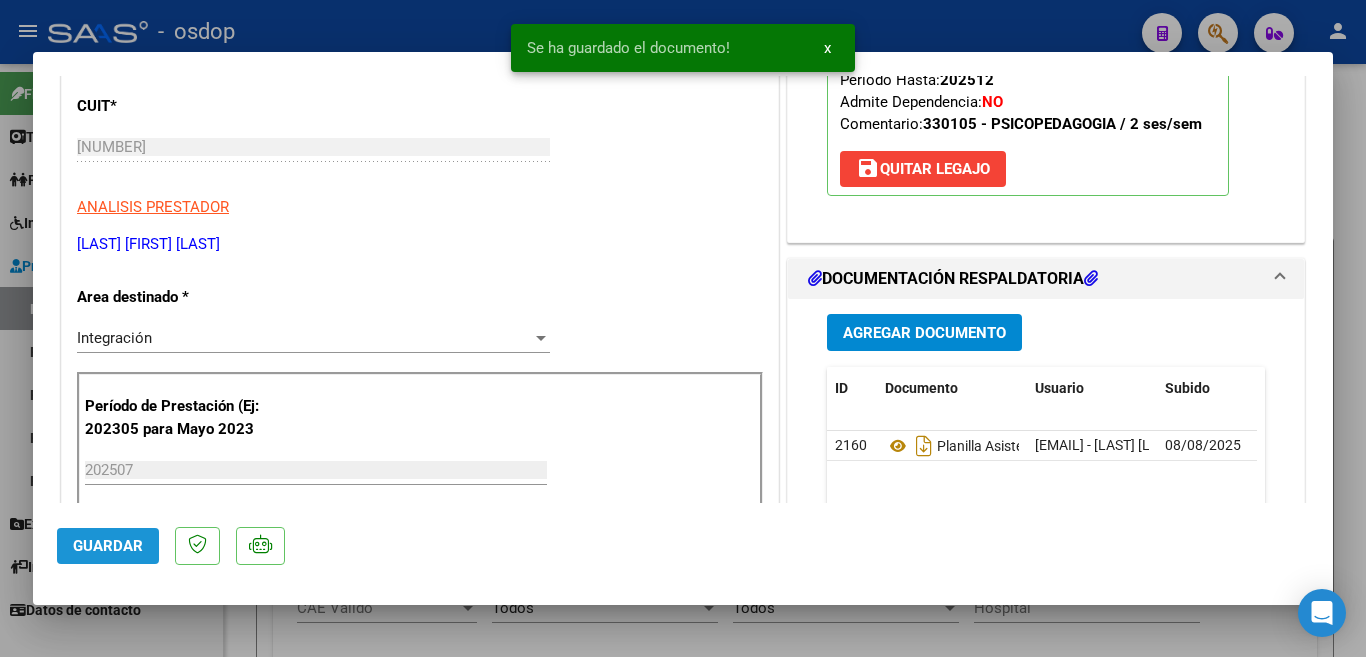 click on "Guardar" 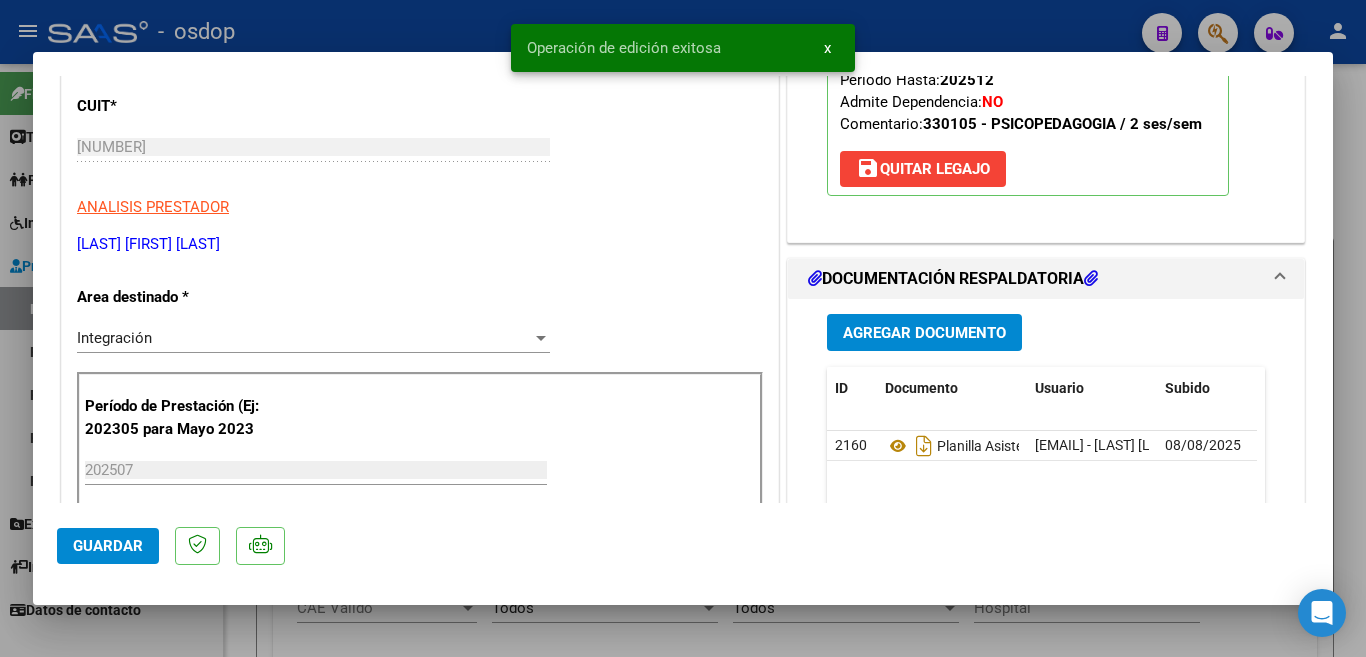 click at bounding box center [683, 328] 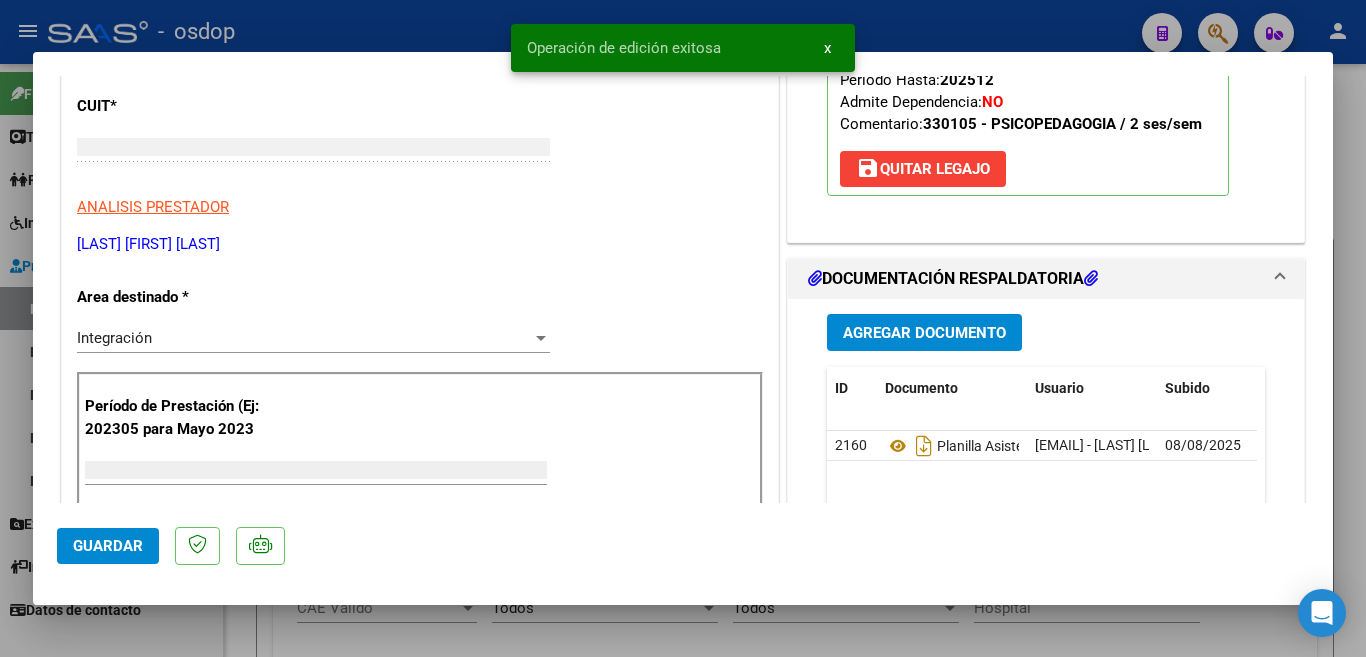 scroll, scrollTop: 239, scrollLeft: 0, axis: vertical 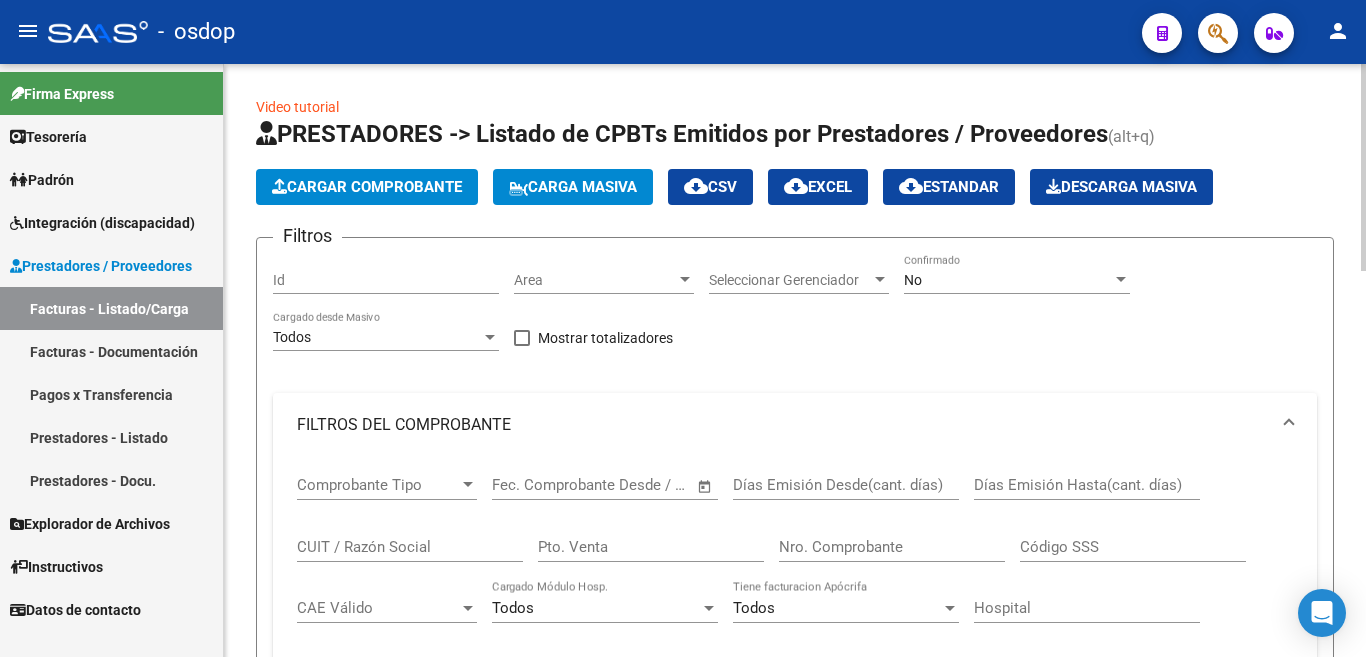 click on "Cargar Comprobante" 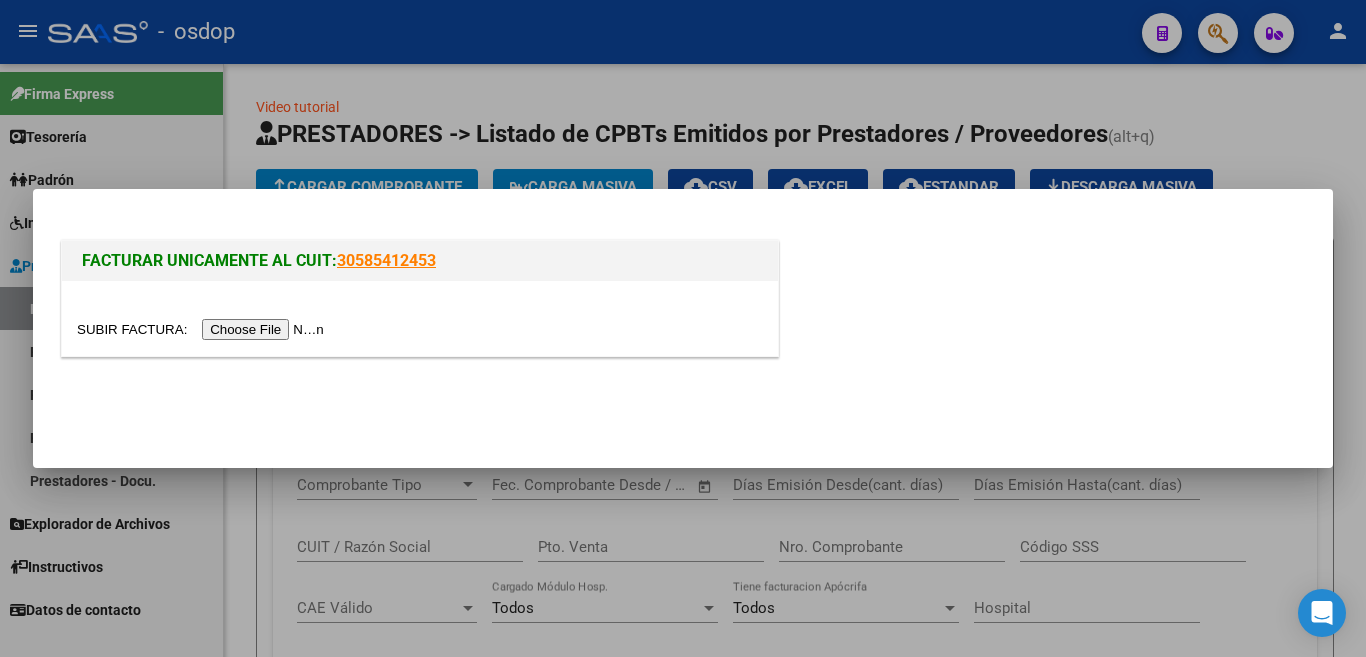 click at bounding box center (203, 329) 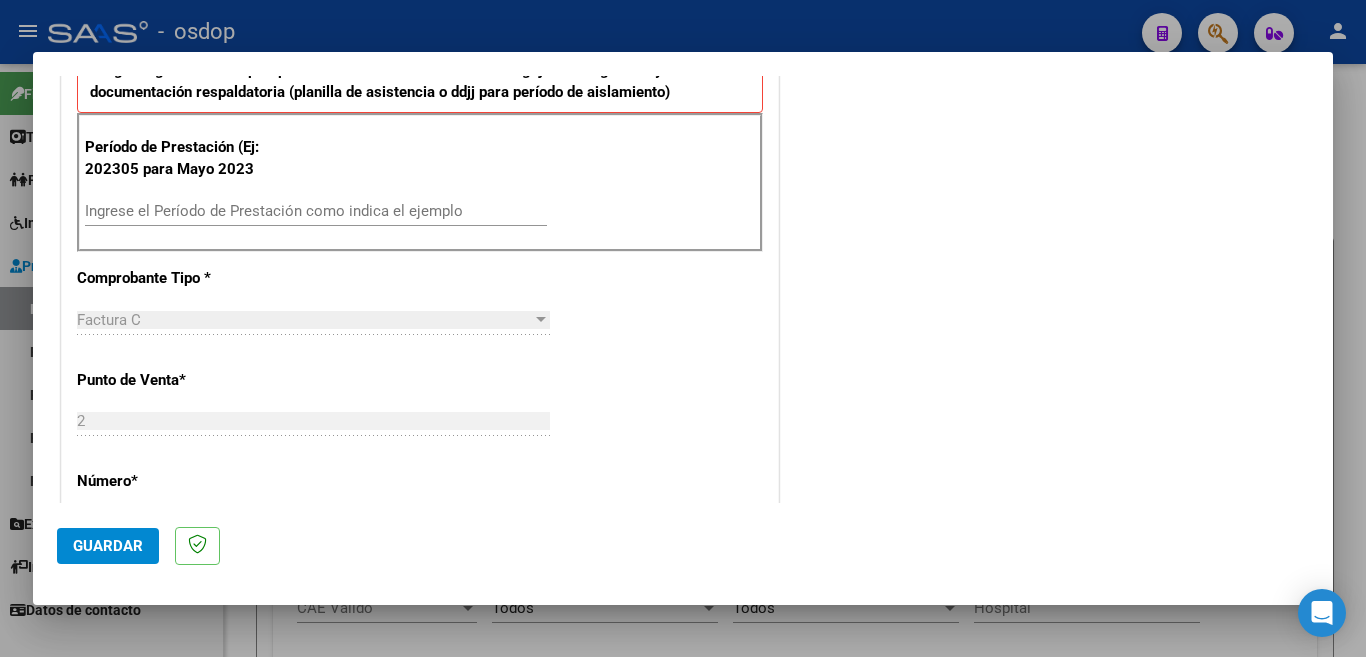 scroll, scrollTop: 600, scrollLeft: 0, axis: vertical 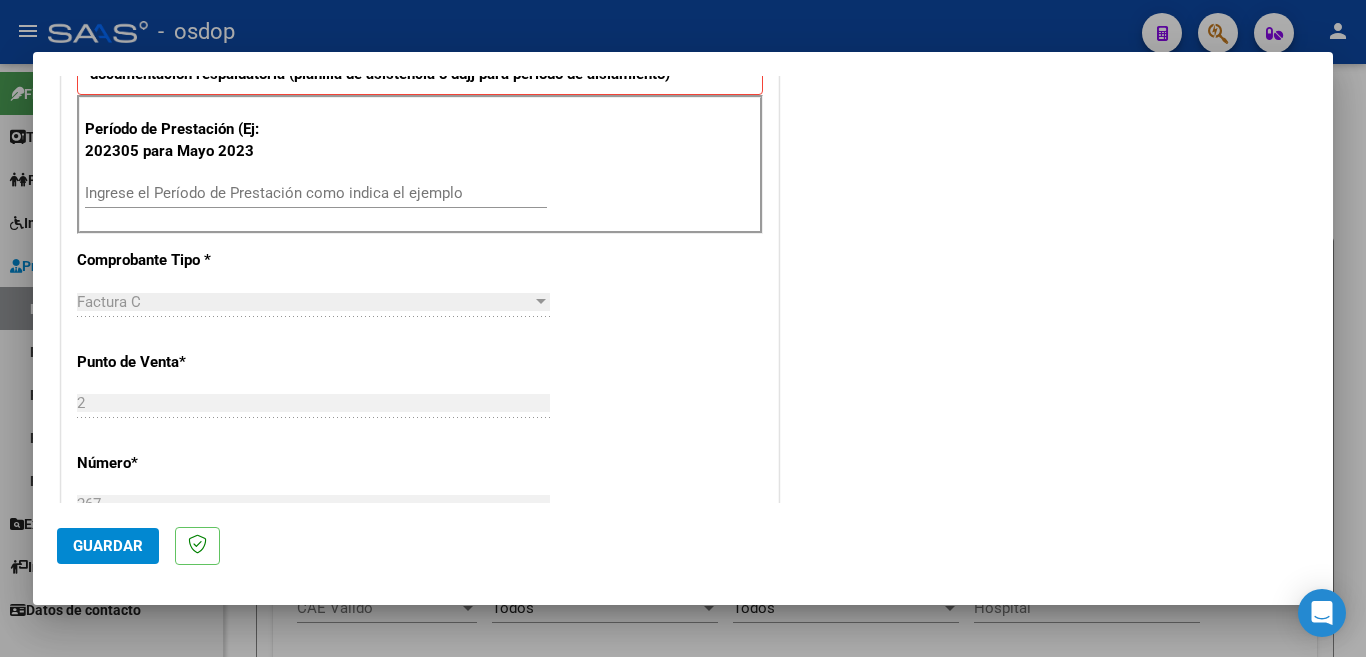 click on "Ingrese el Período de Prestación como indica el ejemplo" at bounding box center [316, 193] 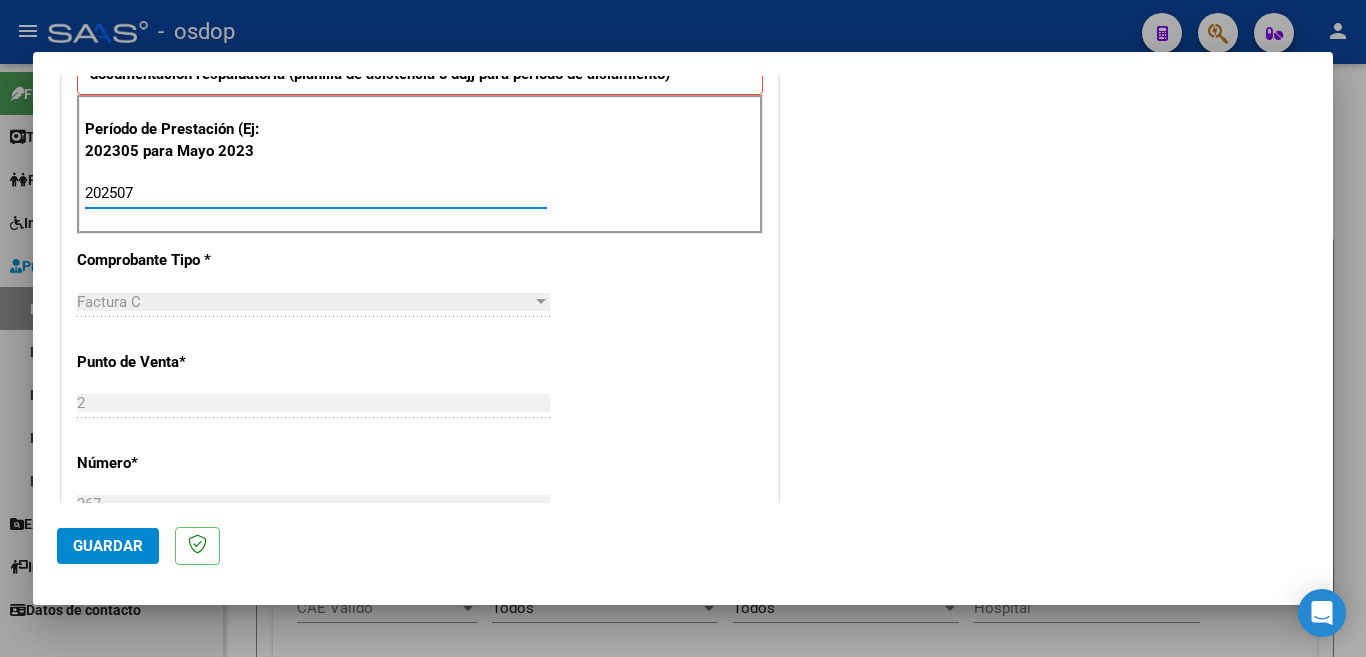 type on "202507" 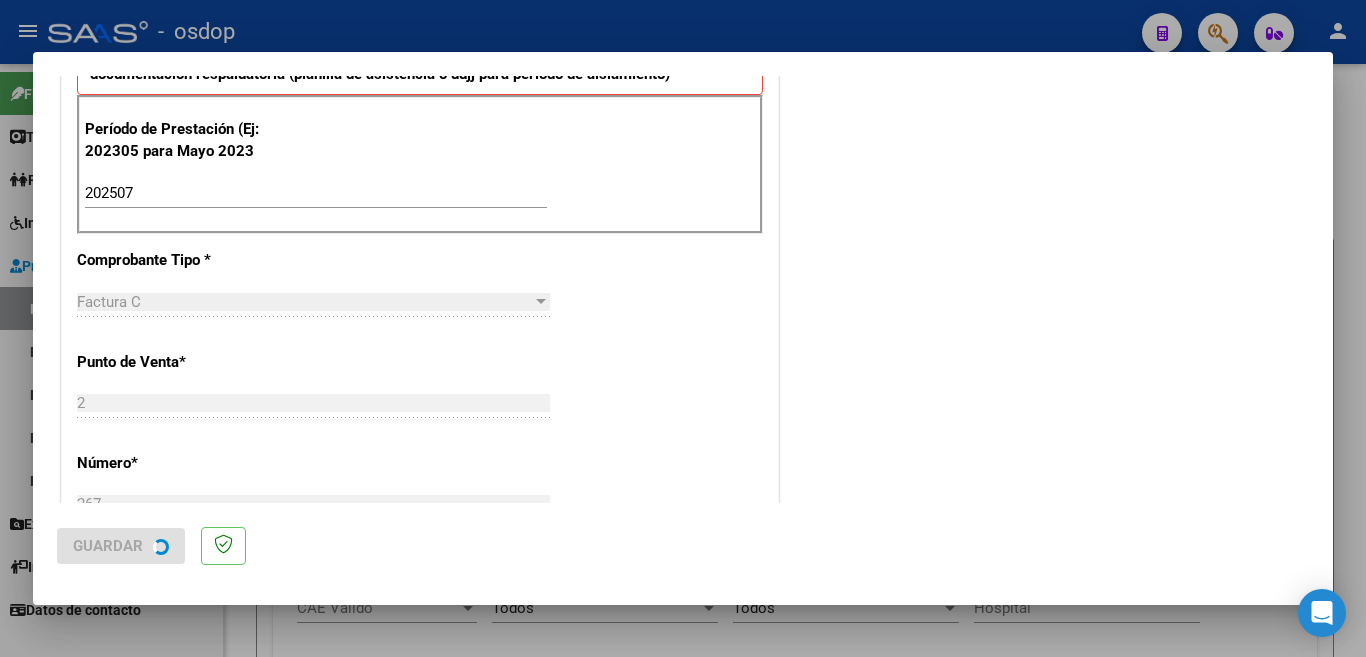 scroll, scrollTop: 0, scrollLeft: 0, axis: both 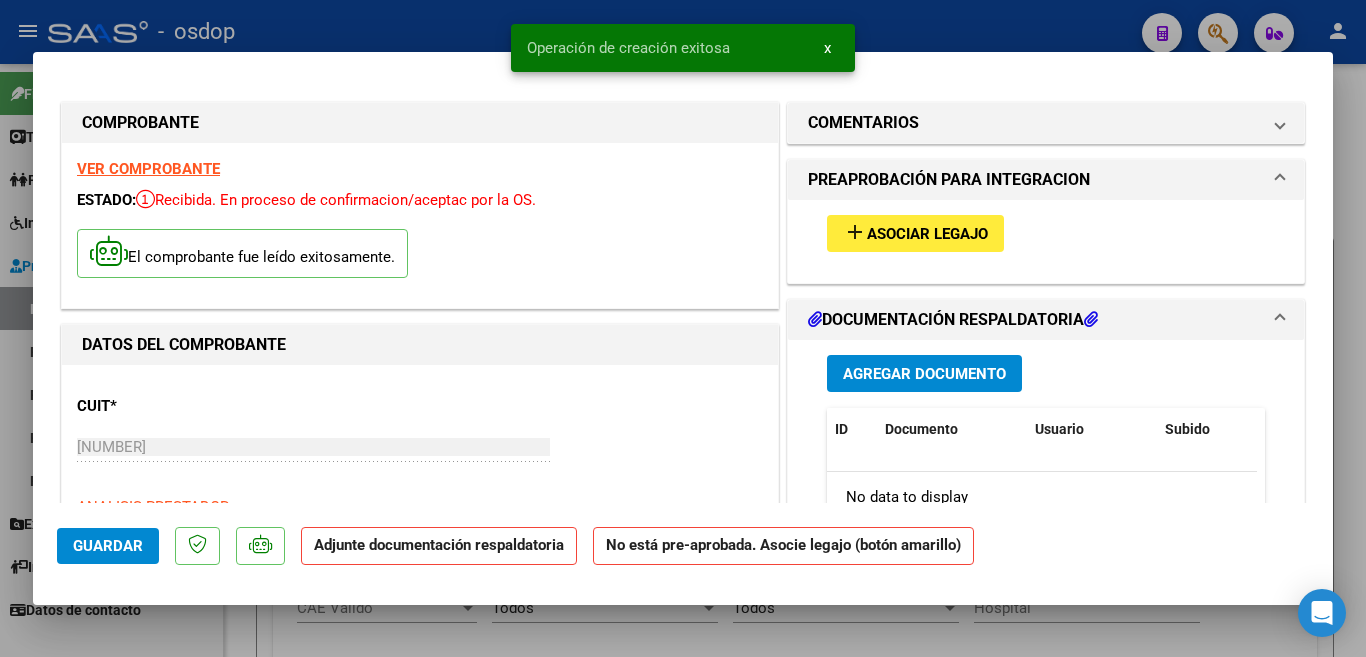 click on "add Asociar Legajo" at bounding box center (915, 233) 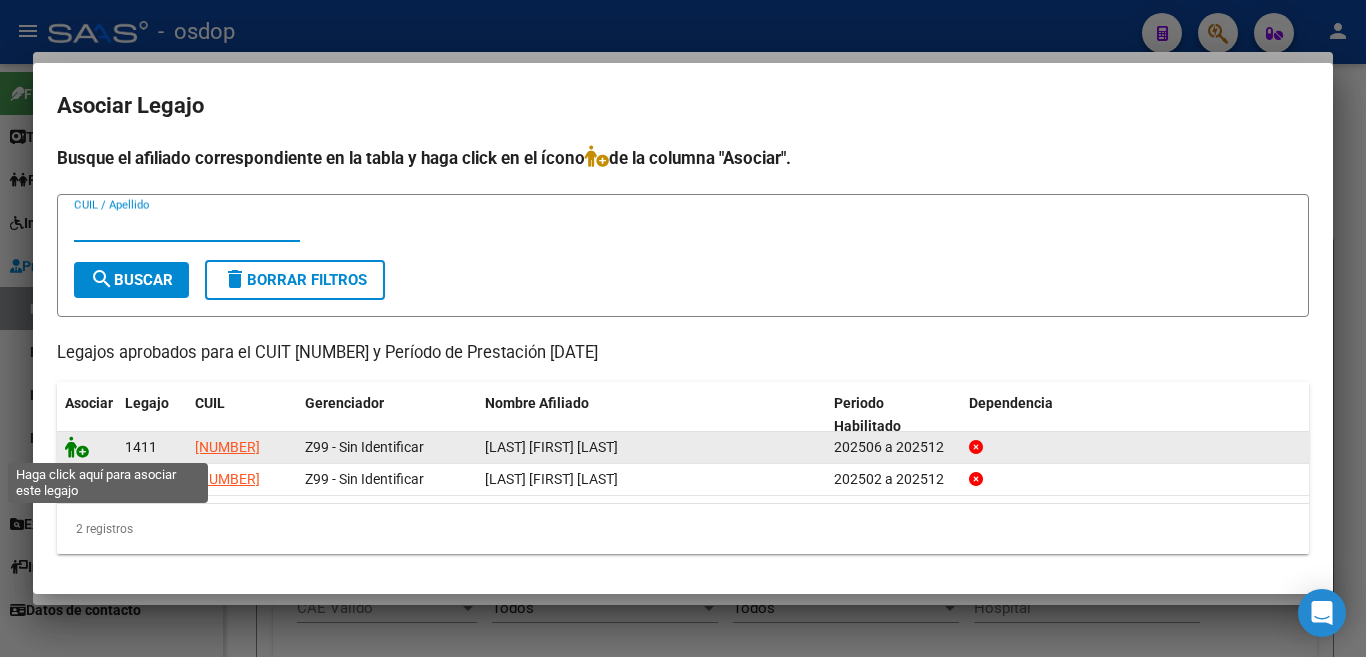 click 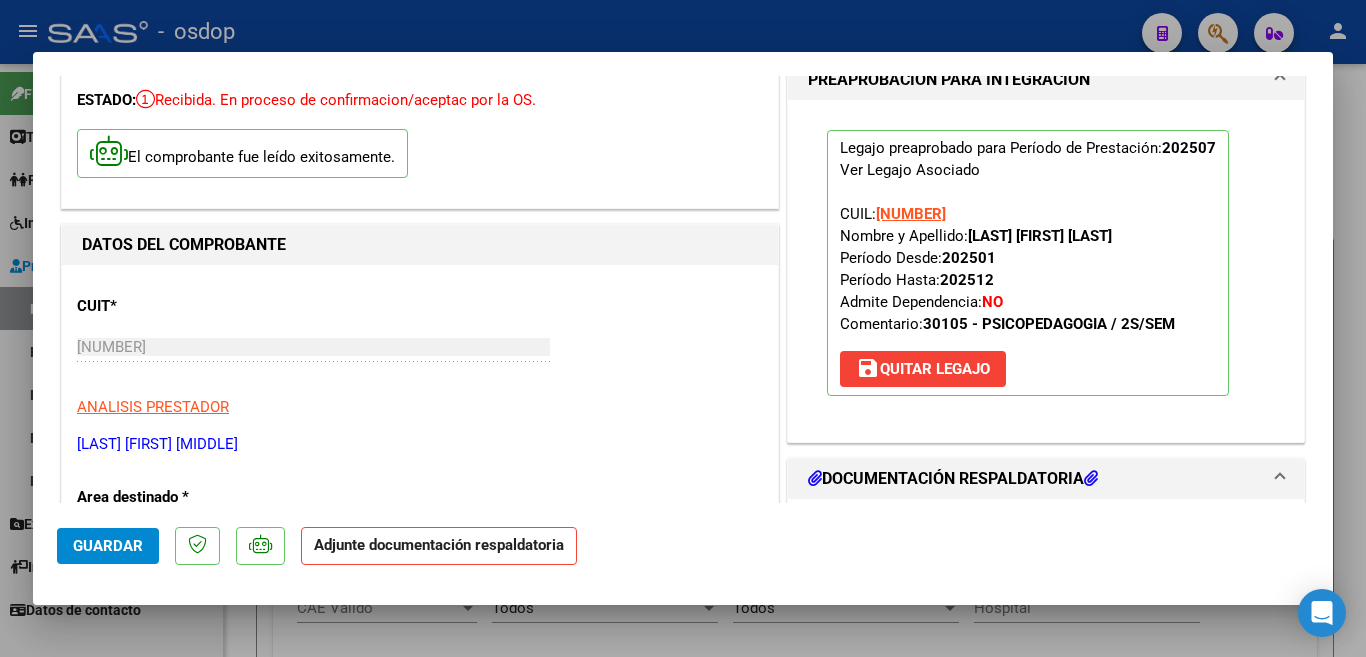 scroll, scrollTop: 300, scrollLeft: 0, axis: vertical 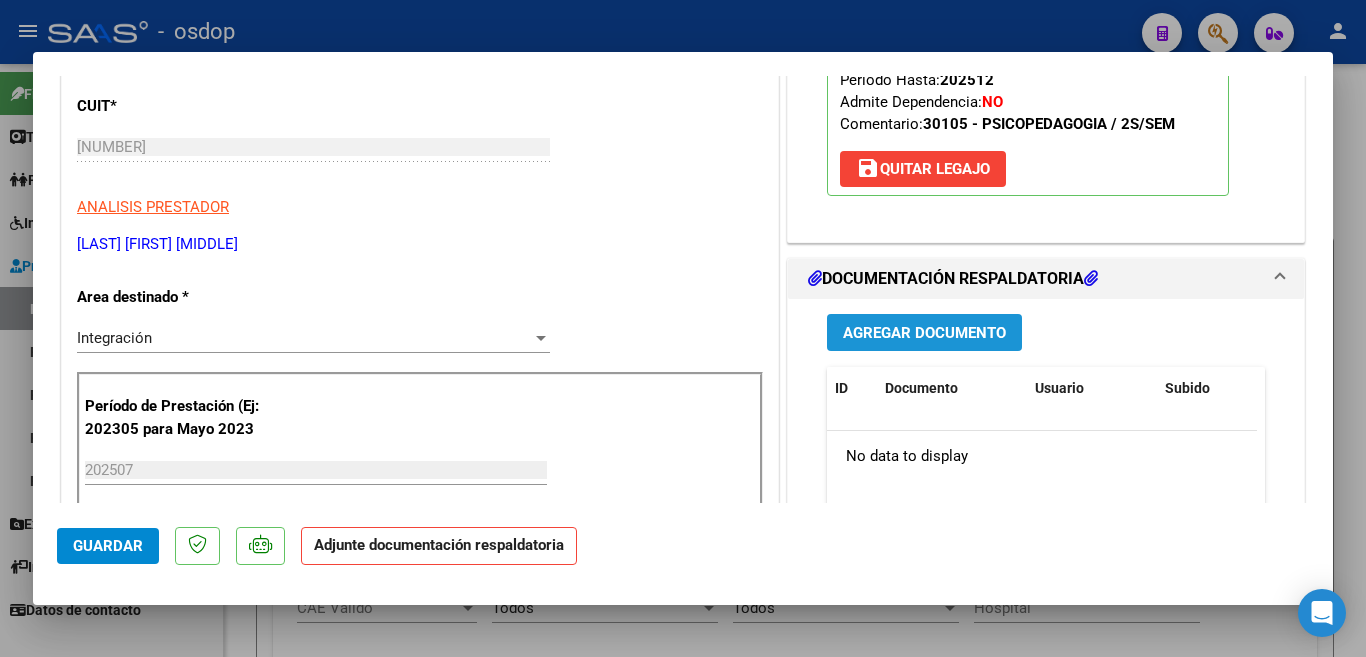 click on "Agregar Documento" at bounding box center (924, 332) 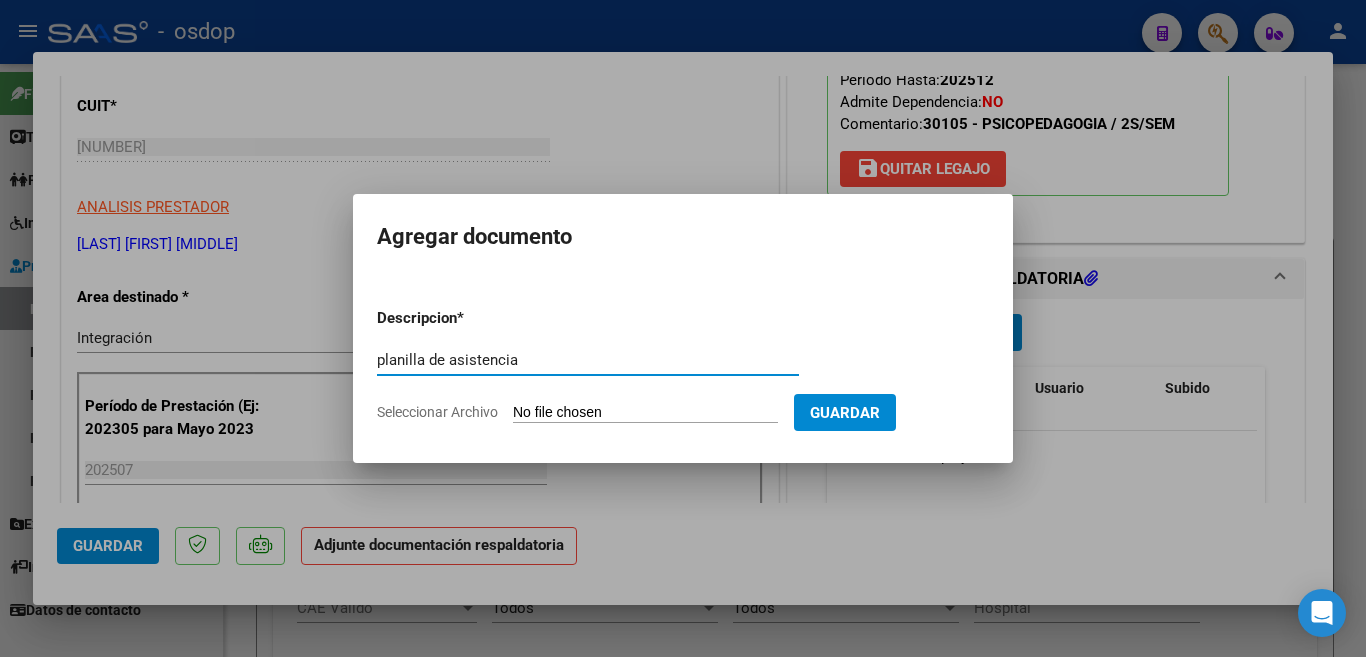 type on "planilla de asistencia" 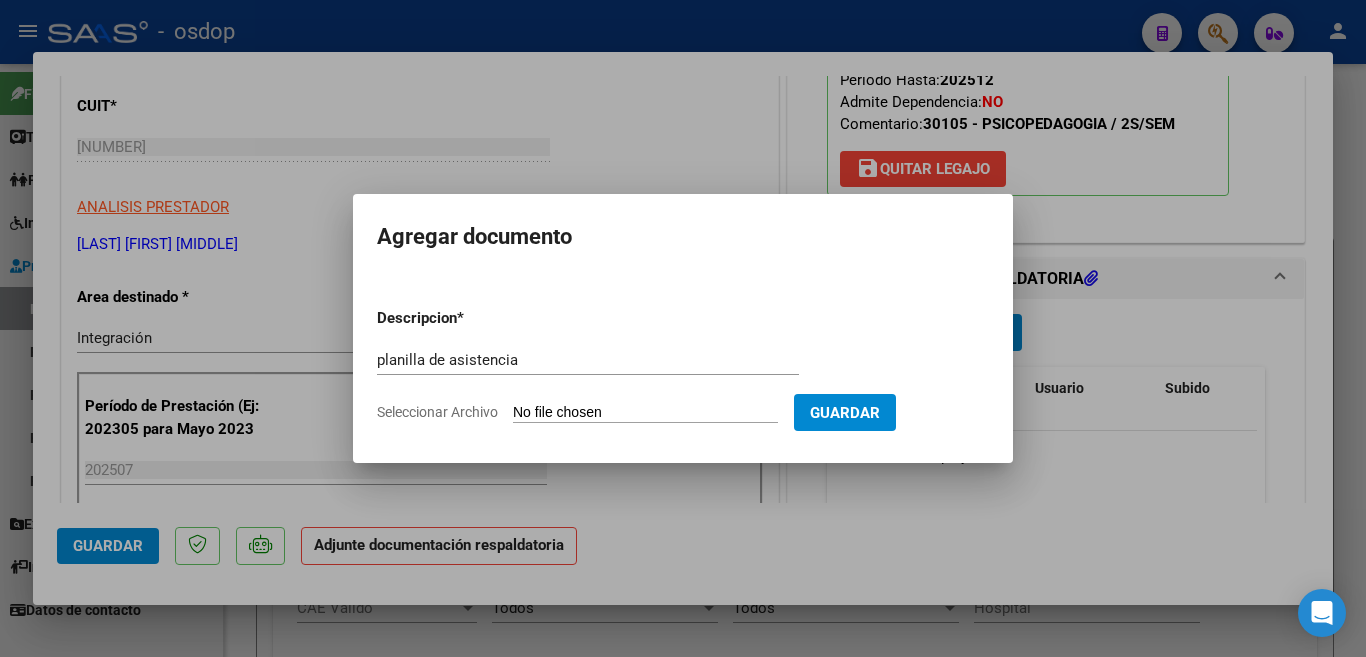 click on "Seleccionar Archivo" at bounding box center (645, 413) 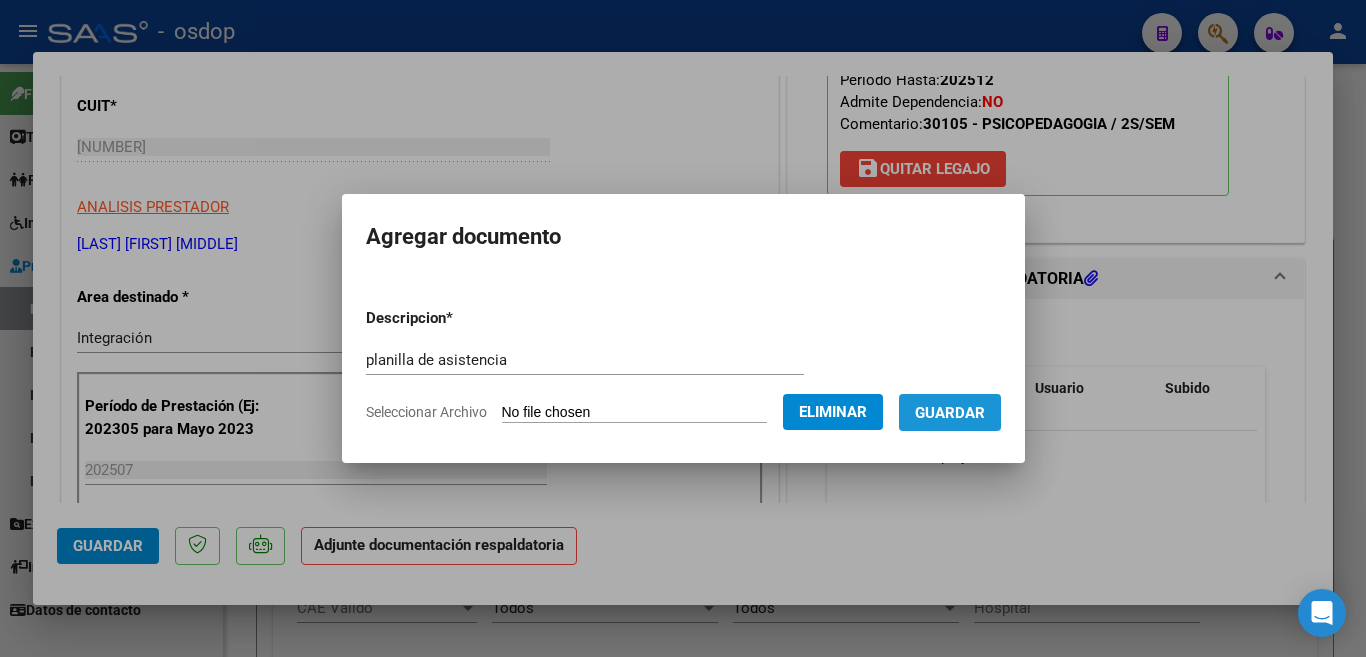 click on "Guardar" at bounding box center [950, 413] 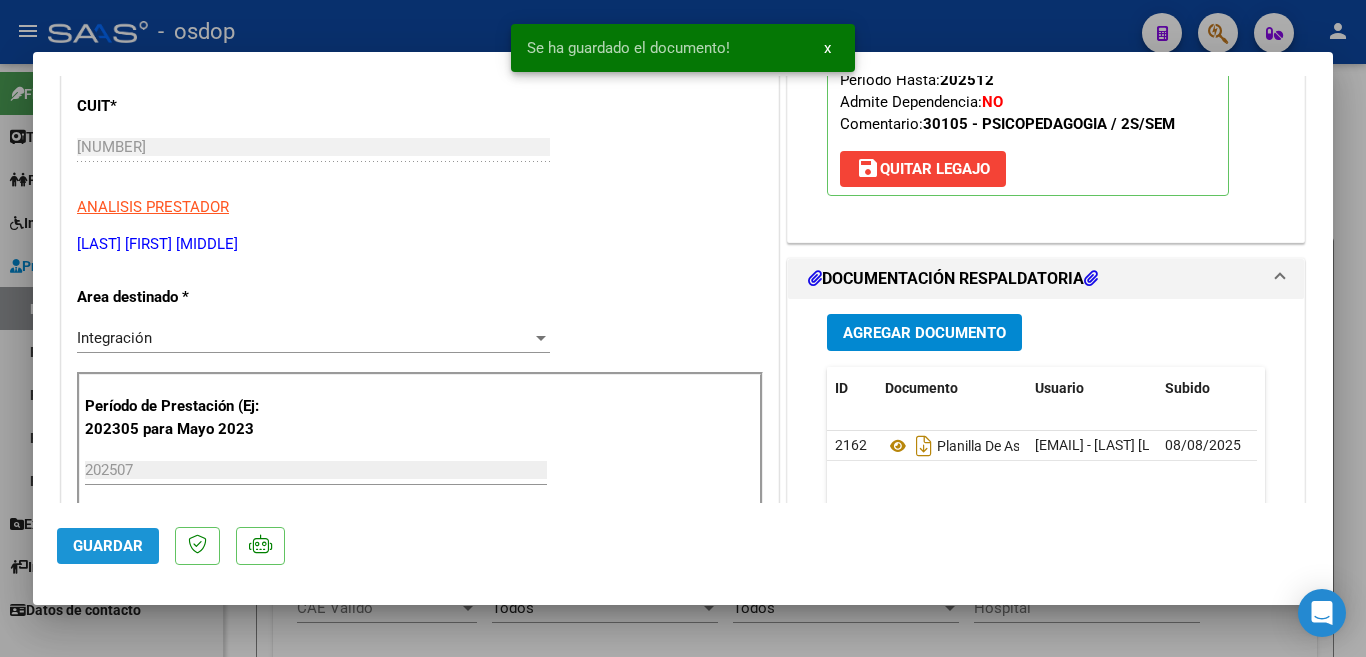 click on "Guardar" 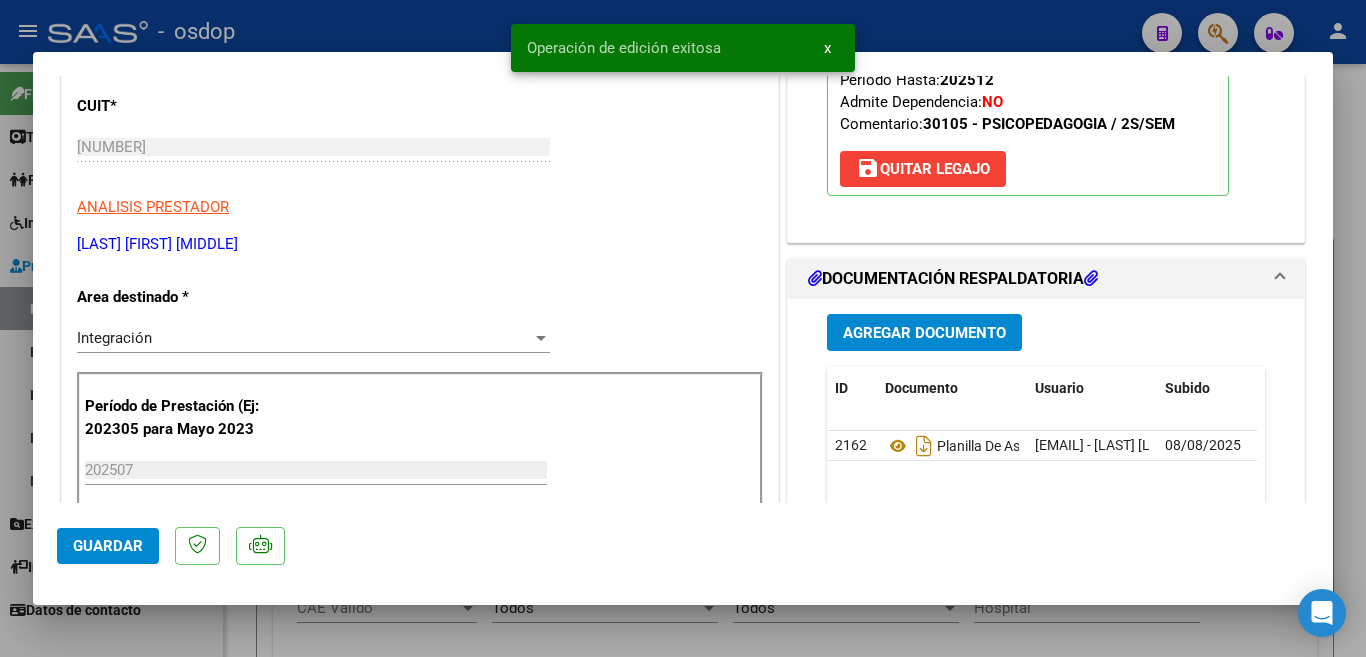 click on "Operación de edición exitosa x" at bounding box center (683, 48) 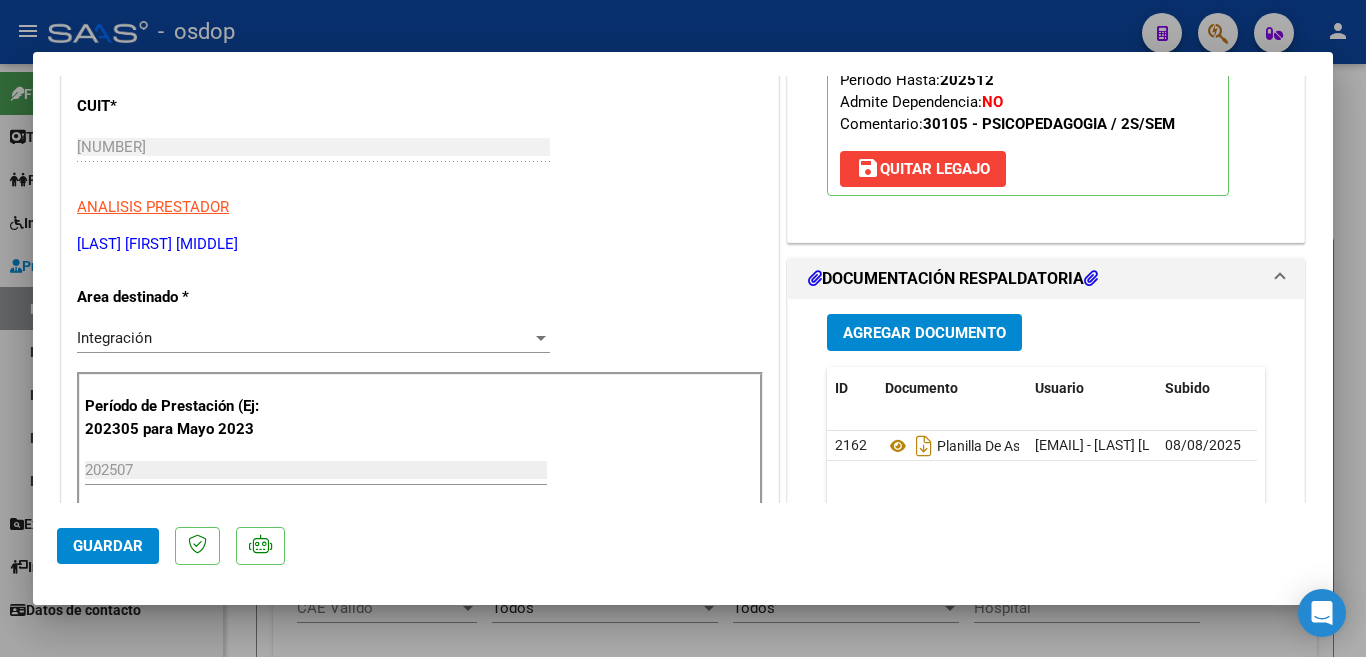 click at bounding box center [683, 328] 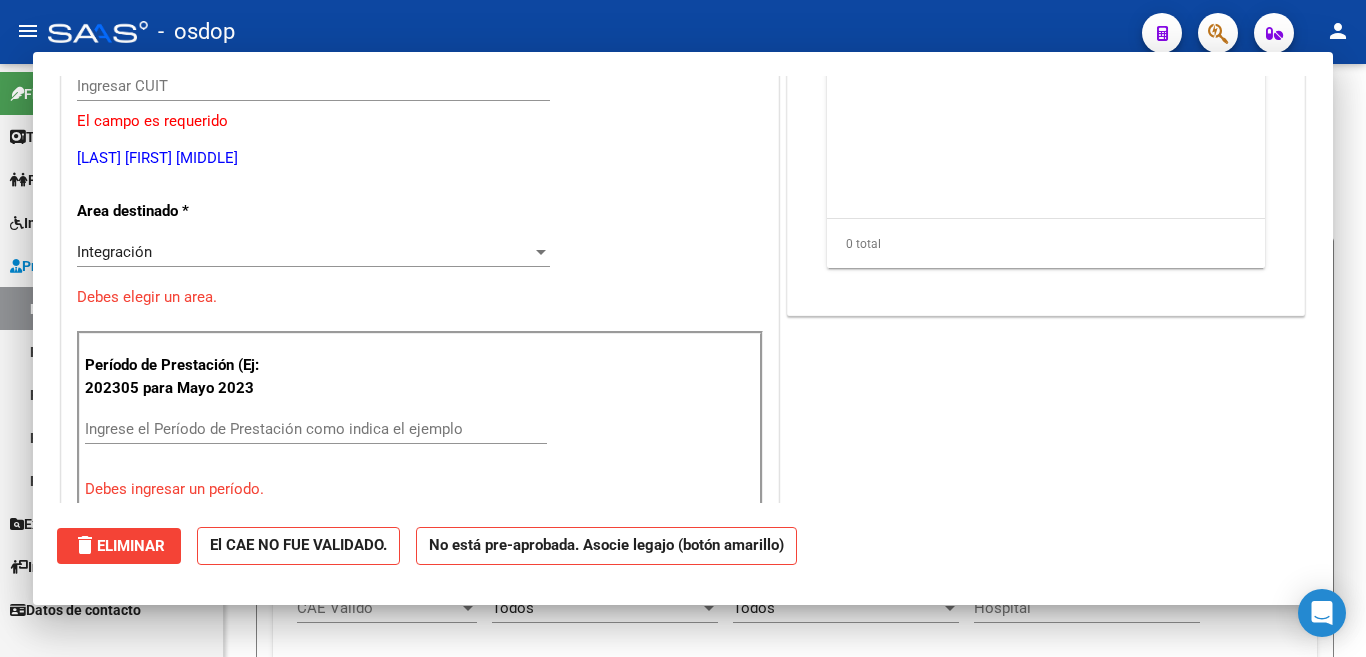 scroll, scrollTop: 239, scrollLeft: 0, axis: vertical 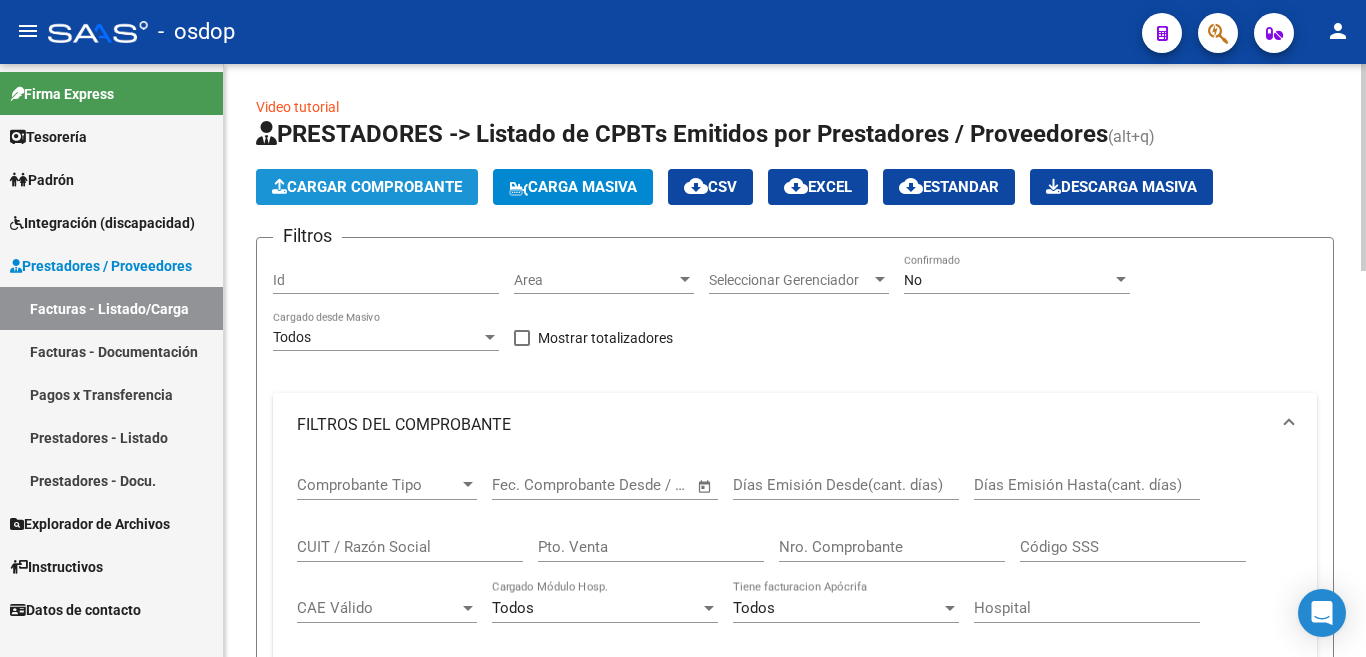 click on "Cargar Comprobante" 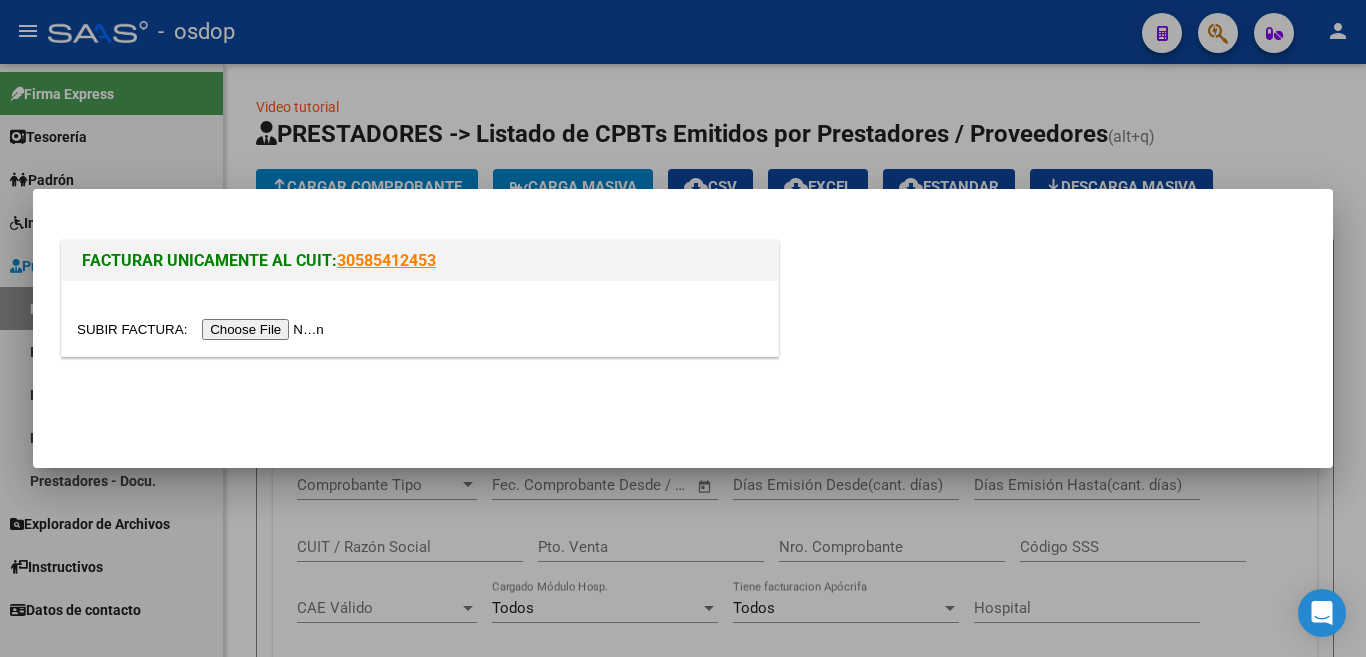 click at bounding box center [203, 329] 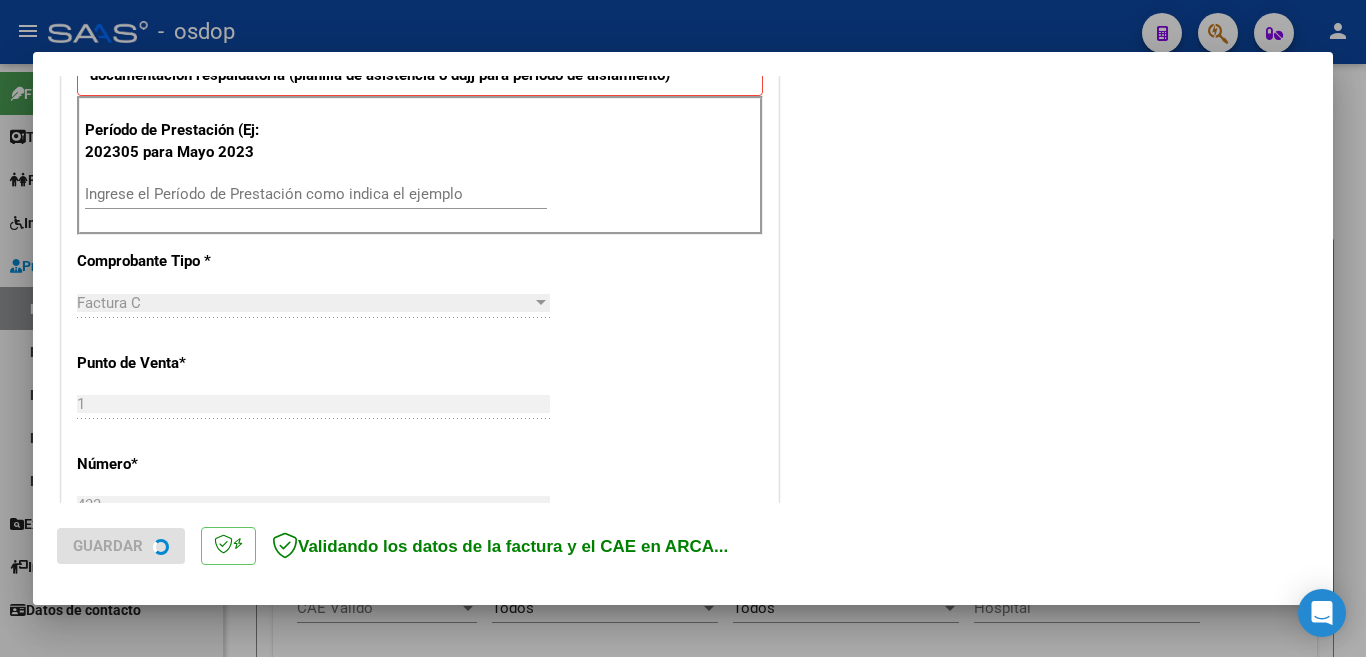 scroll, scrollTop: 600, scrollLeft: 0, axis: vertical 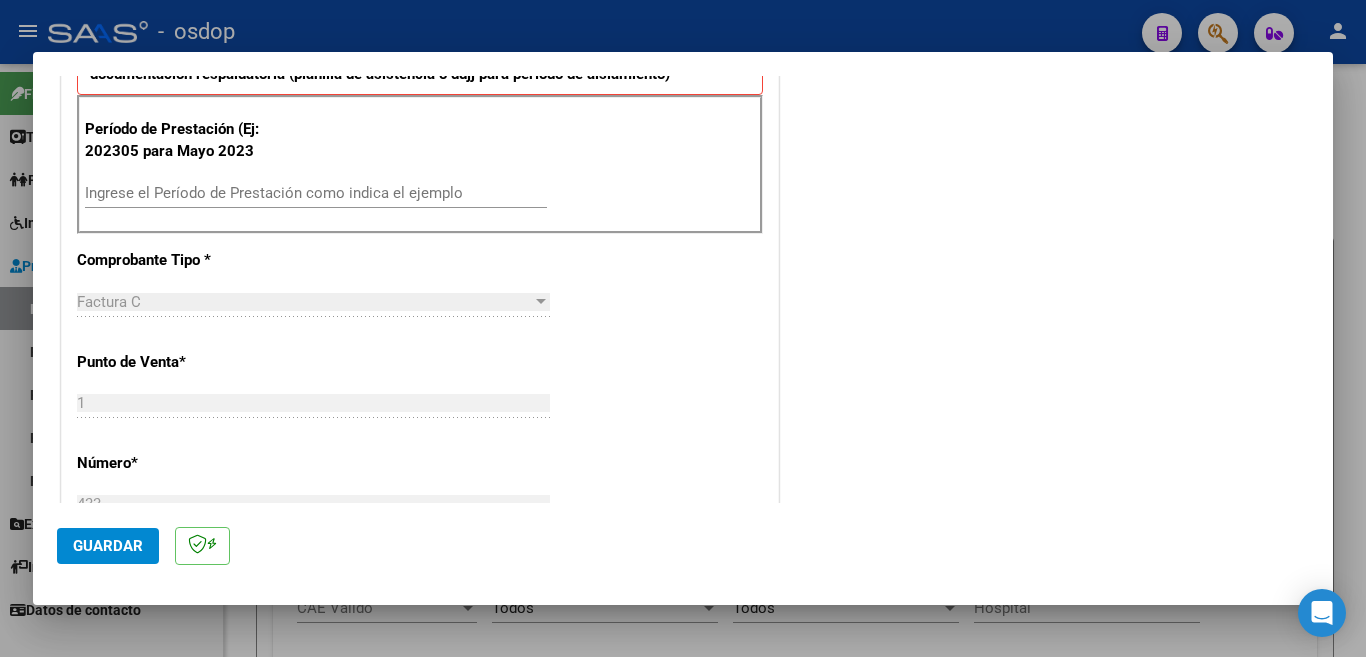click on "Ingrese el Período de Prestación como indica el ejemplo" at bounding box center (316, 193) 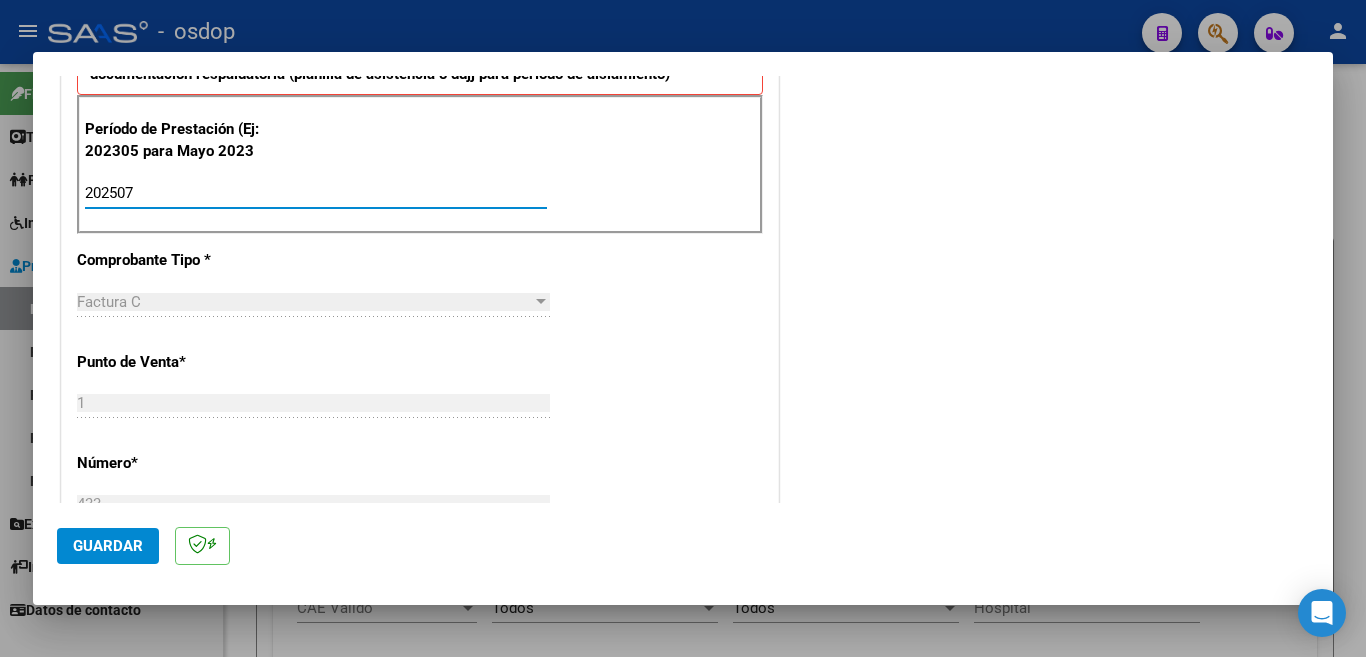 type on "202507" 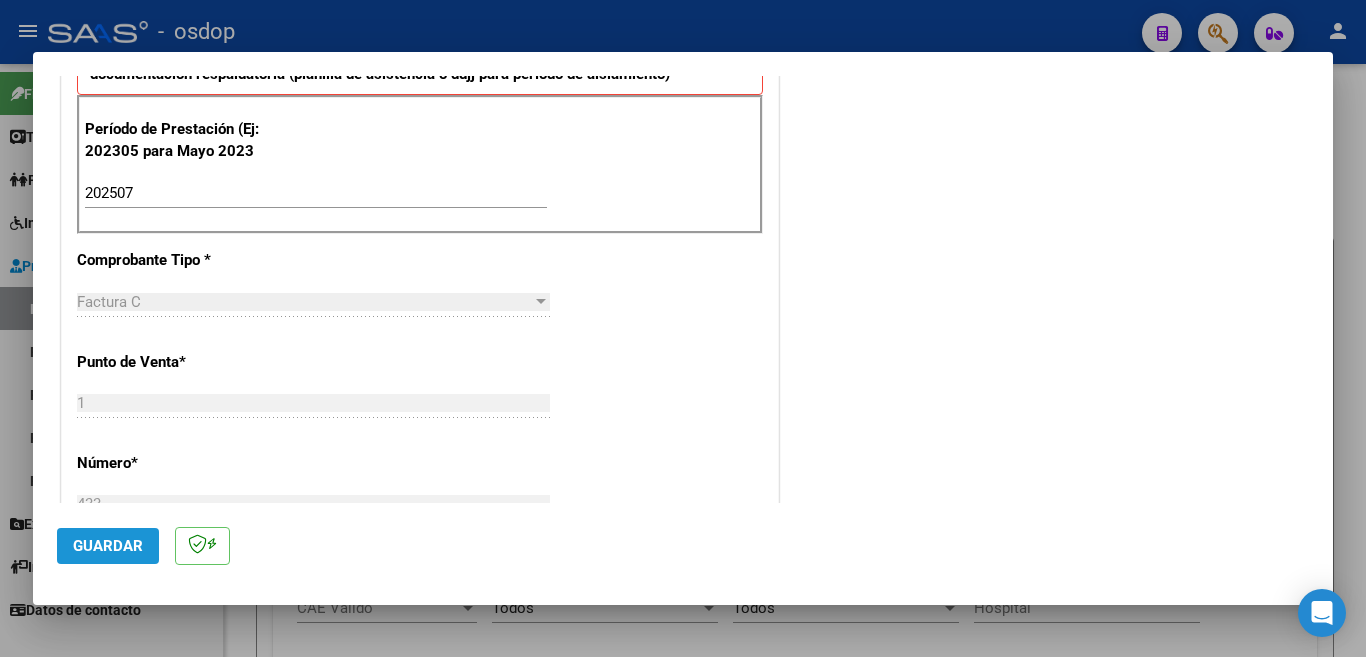 click on "Guardar" 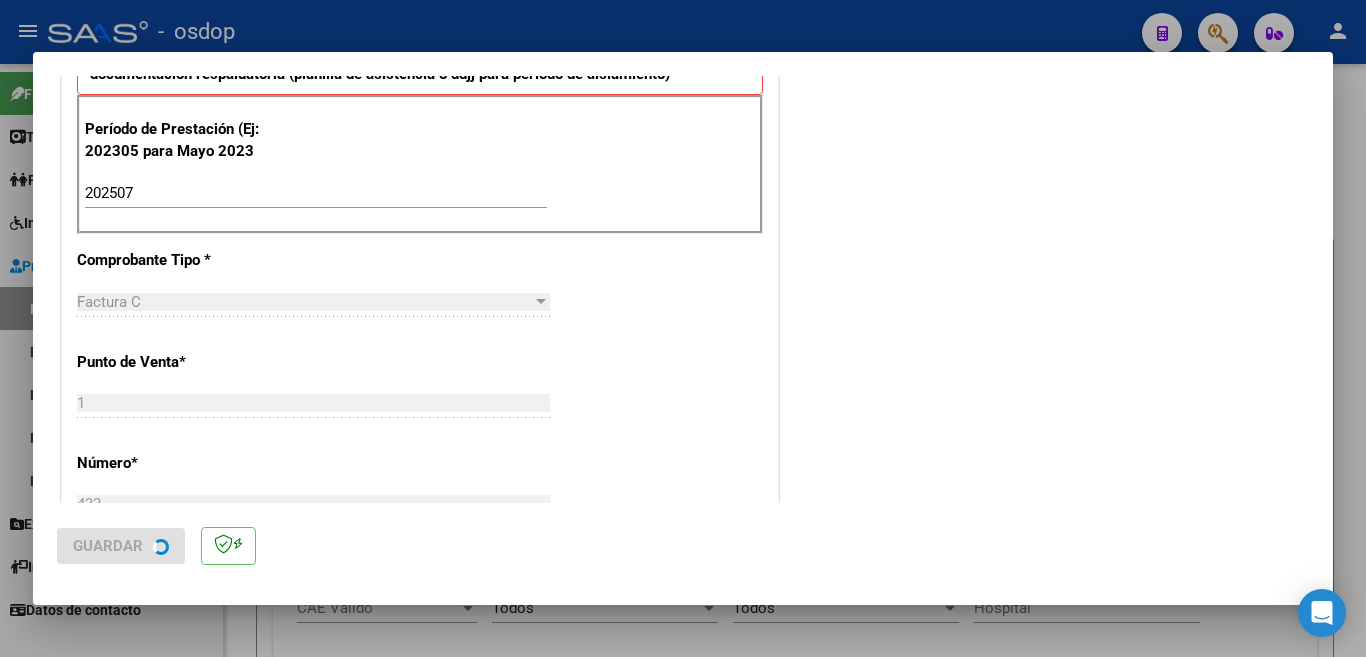 scroll, scrollTop: 0, scrollLeft: 0, axis: both 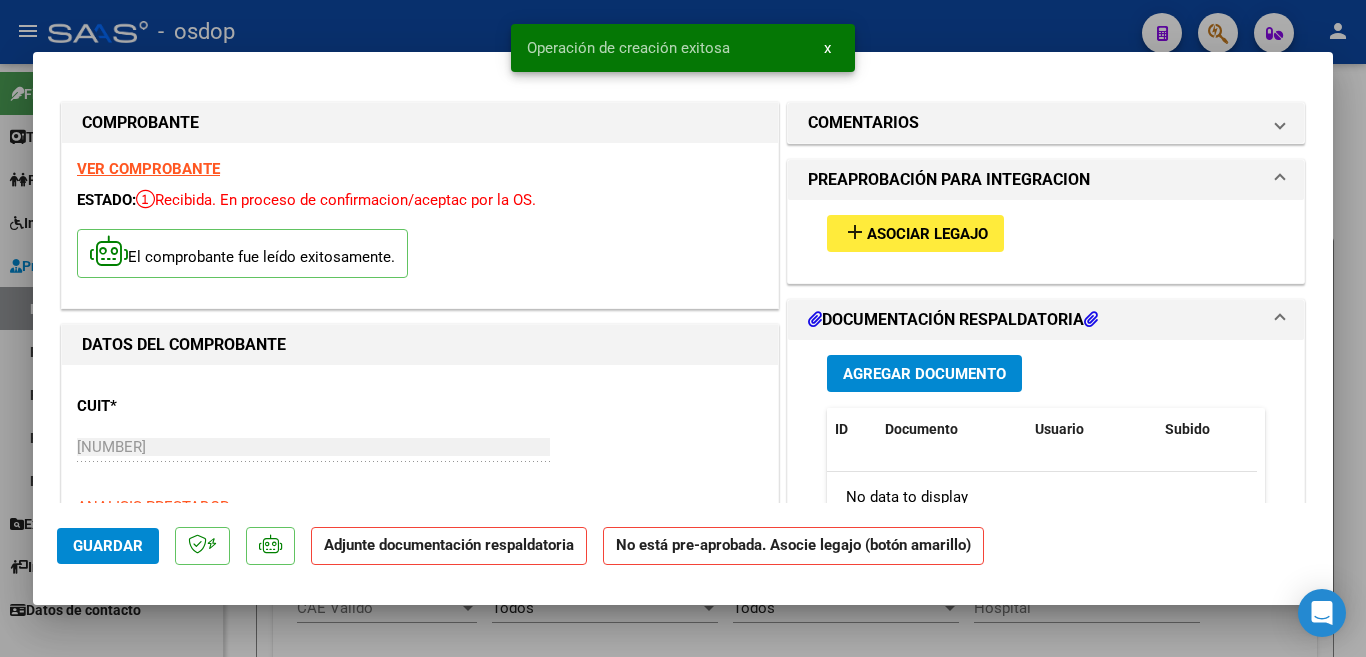 click on "Asociar Legajo" at bounding box center [927, 234] 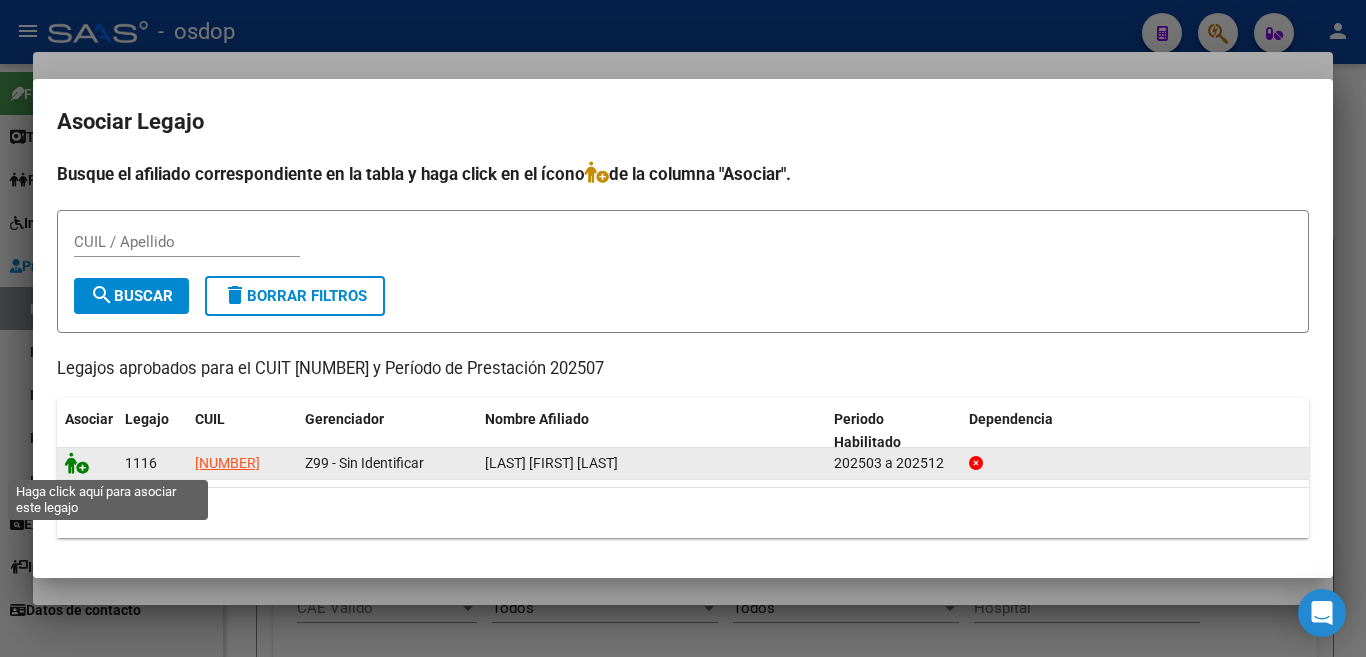 click 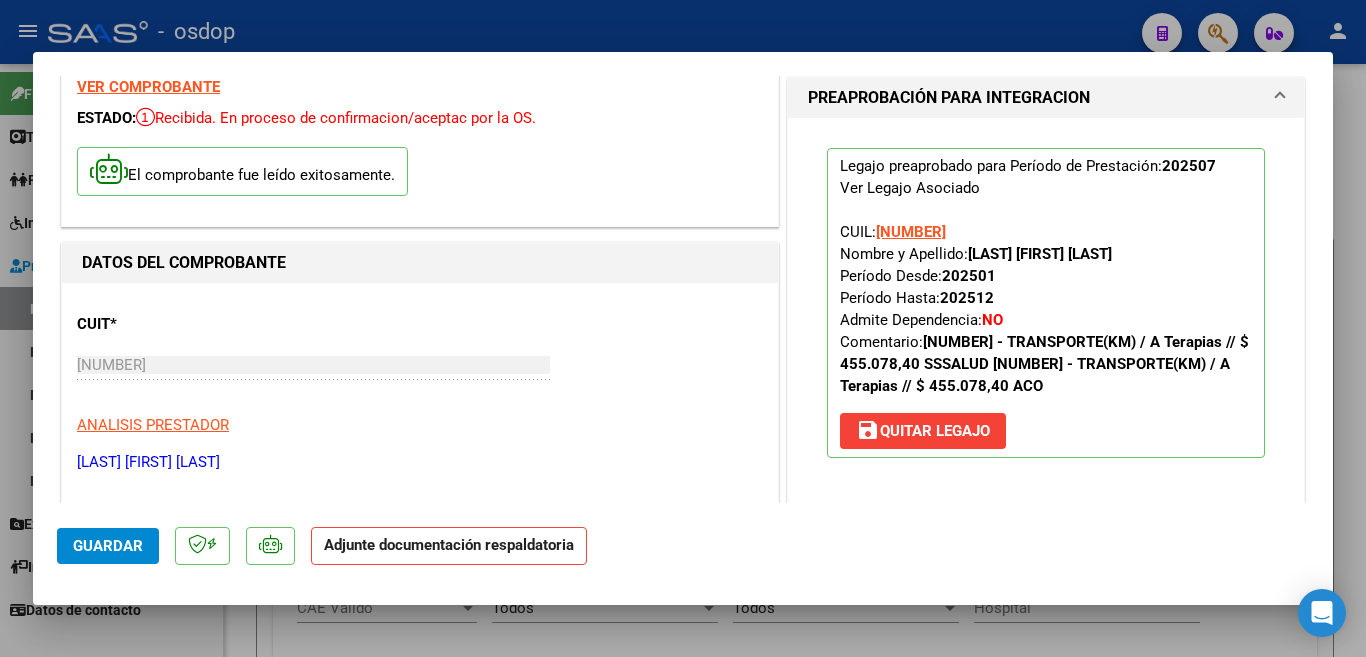 scroll, scrollTop: 400, scrollLeft: 0, axis: vertical 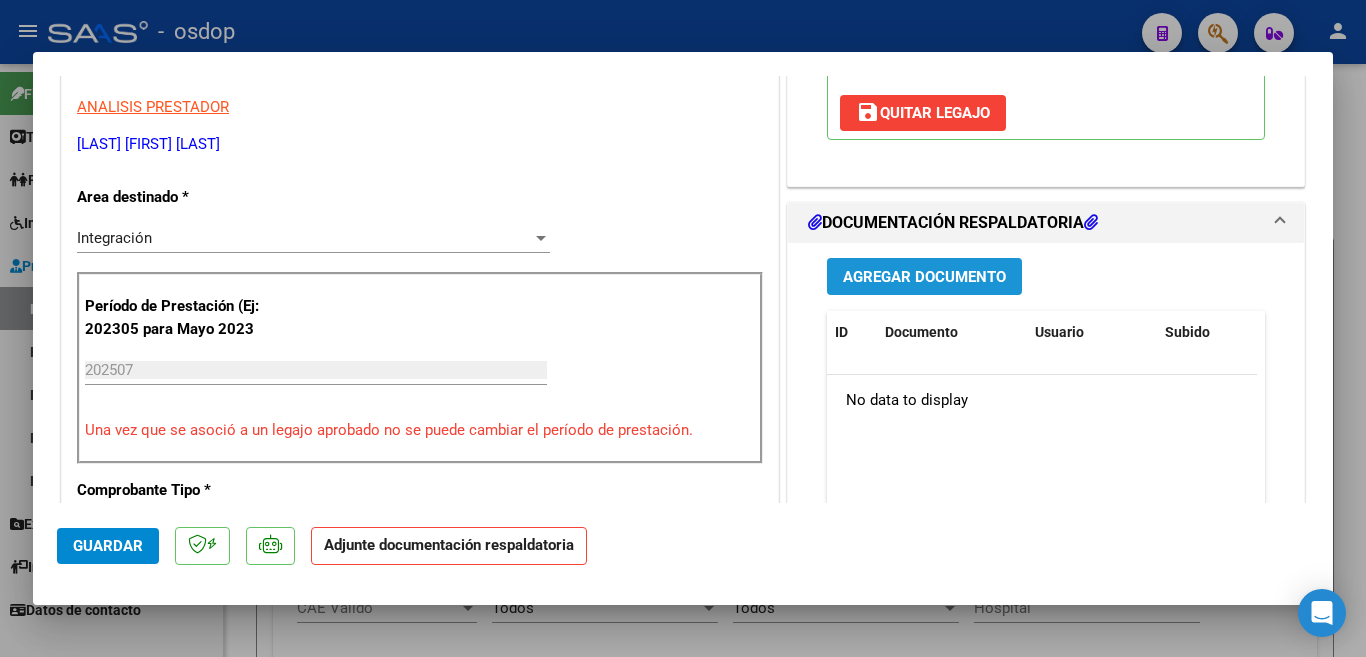 click on "Agregar Documento" at bounding box center [924, 276] 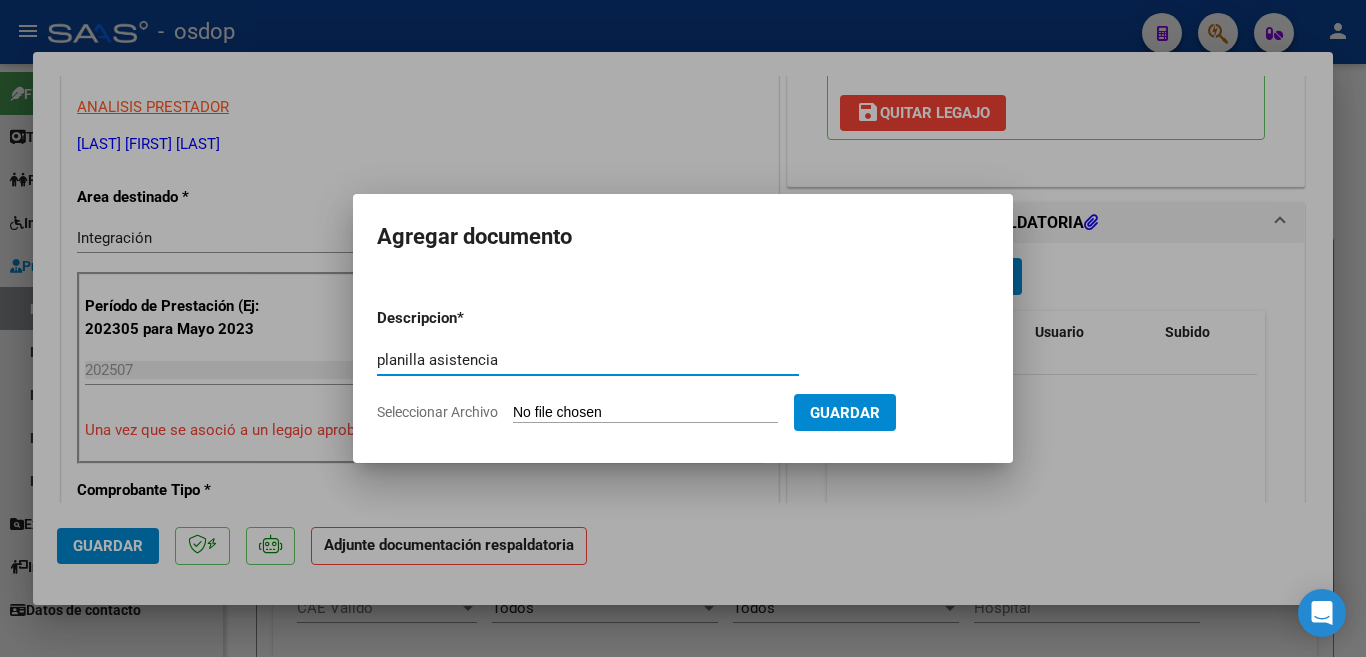 type on "planilla asistencia" 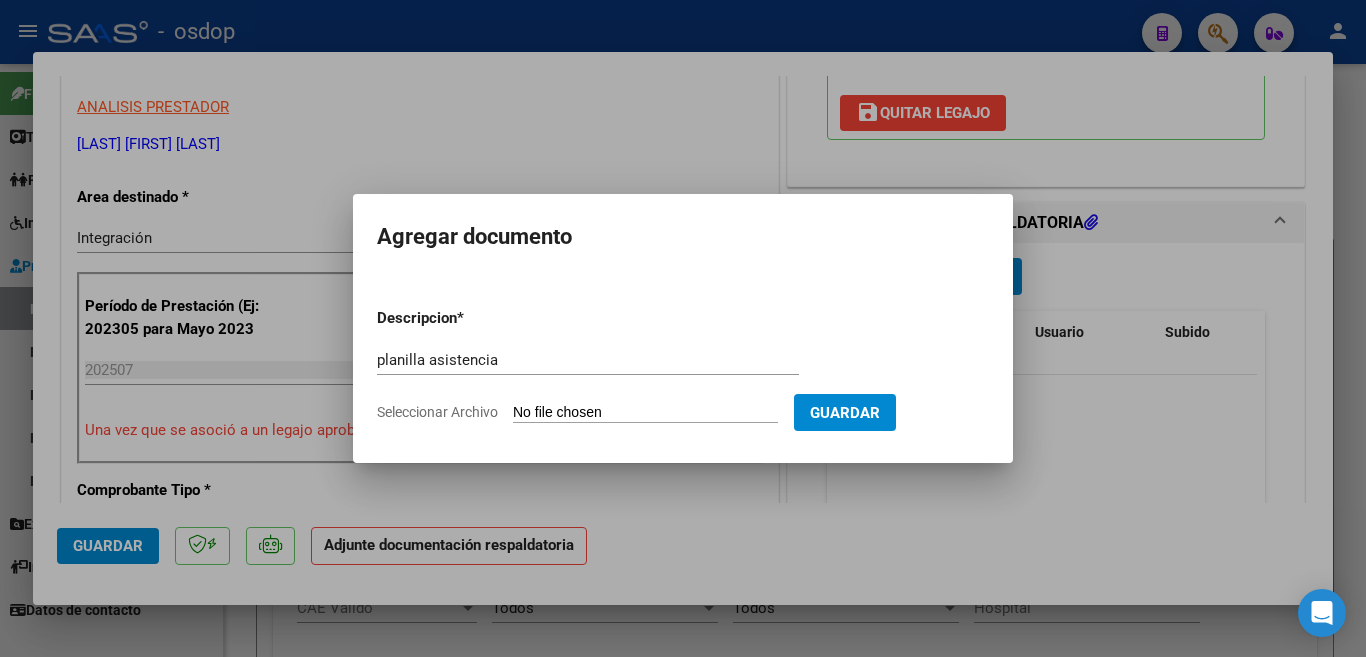 type on "C:\fakepath\[LAST] [NUMBER] - [LAST] - ASIS.pdf" 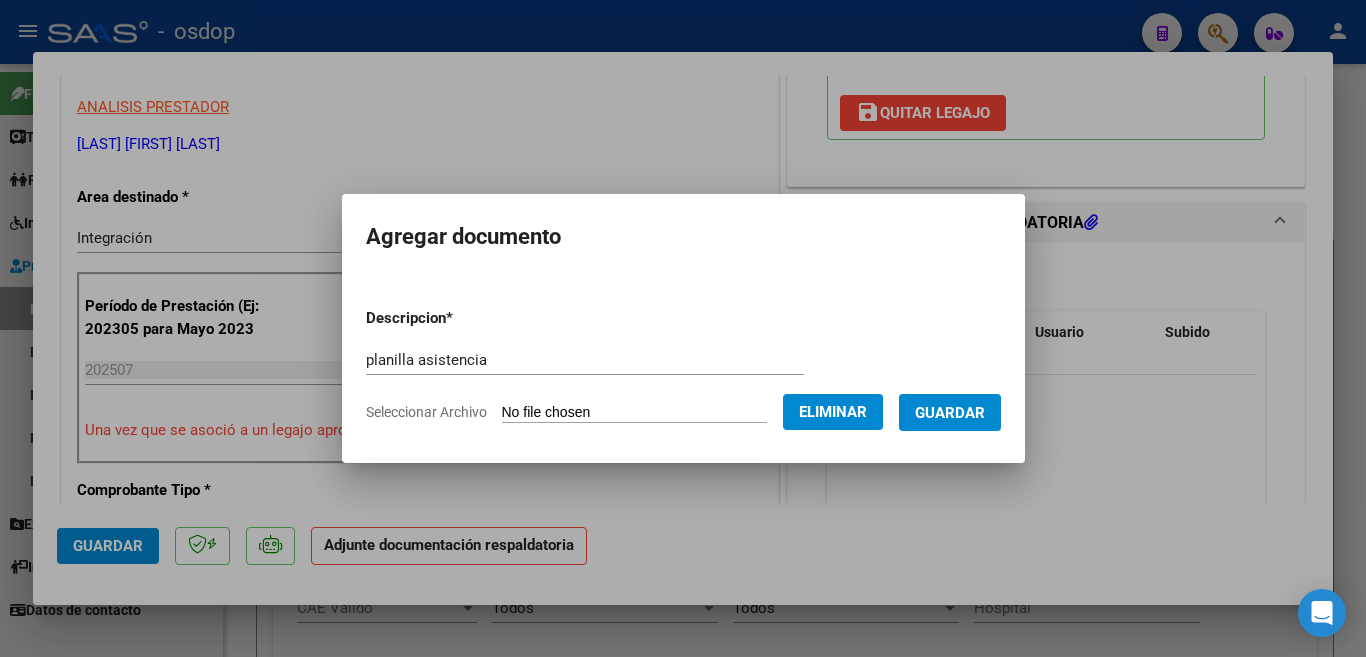 click on "Guardar" at bounding box center (950, 413) 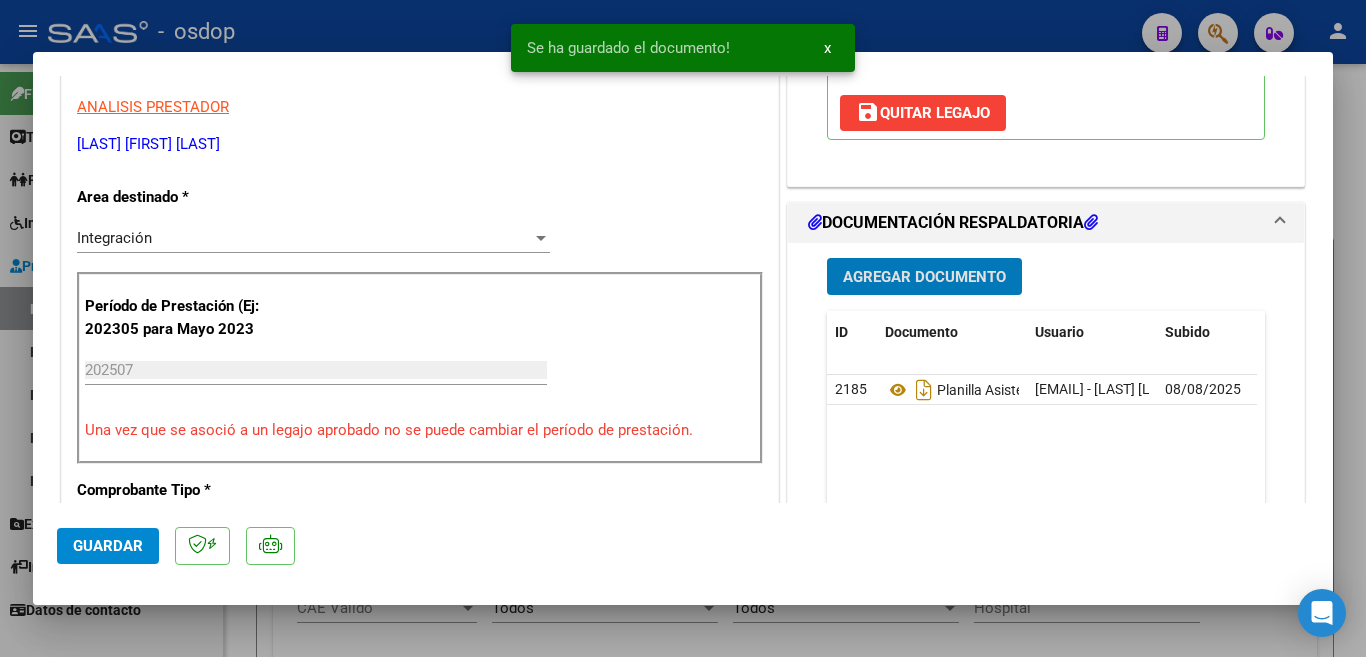 click on "Guardar" 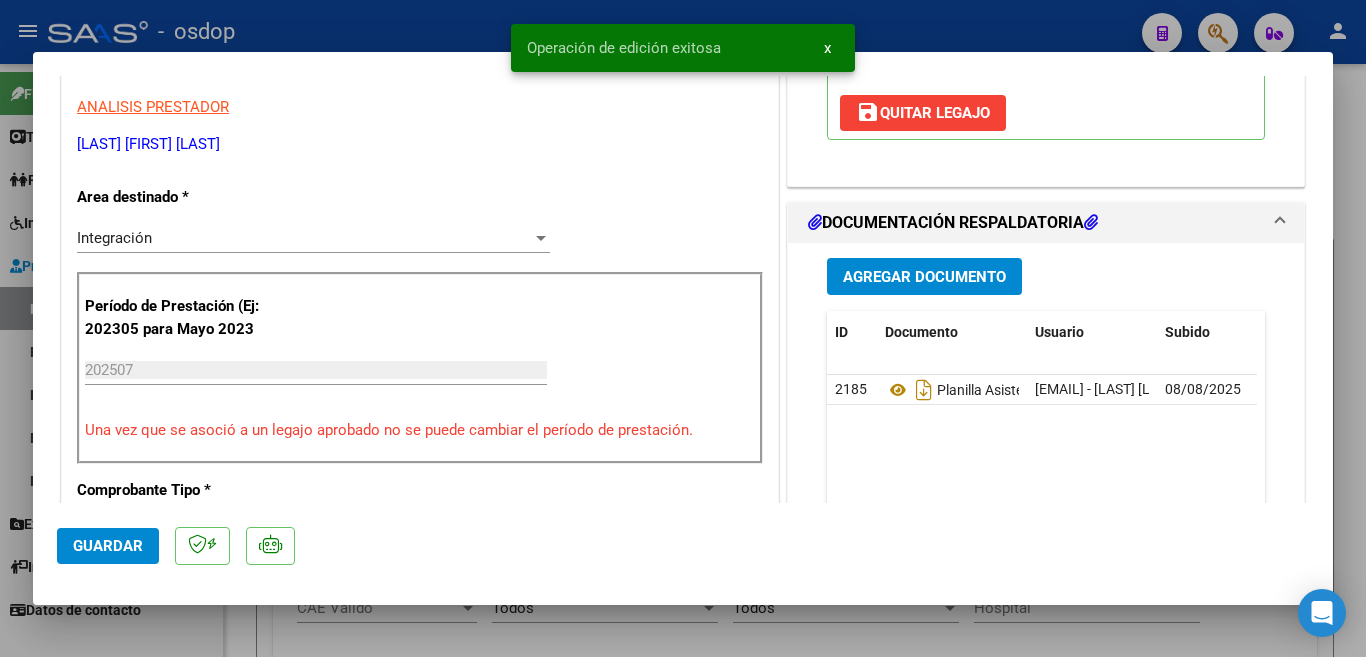 click at bounding box center (683, 328) 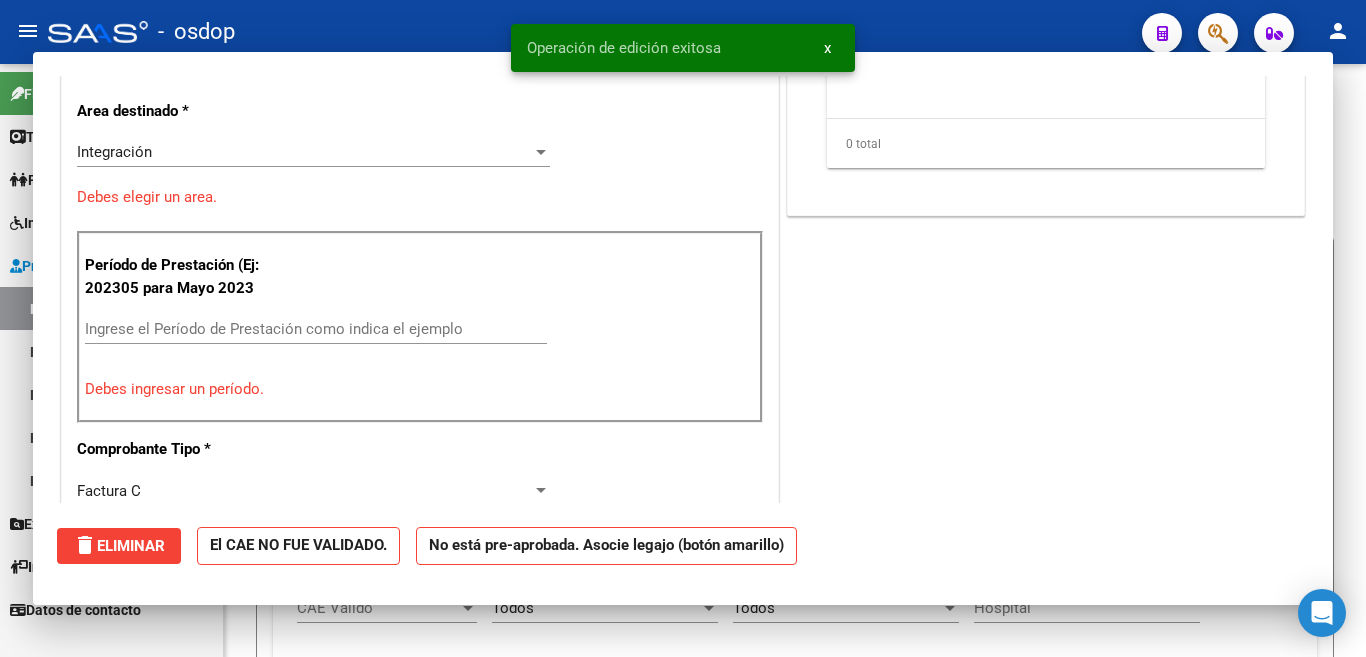 scroll, scrollTop: 339, scrollLeft: 0, axis: vertical 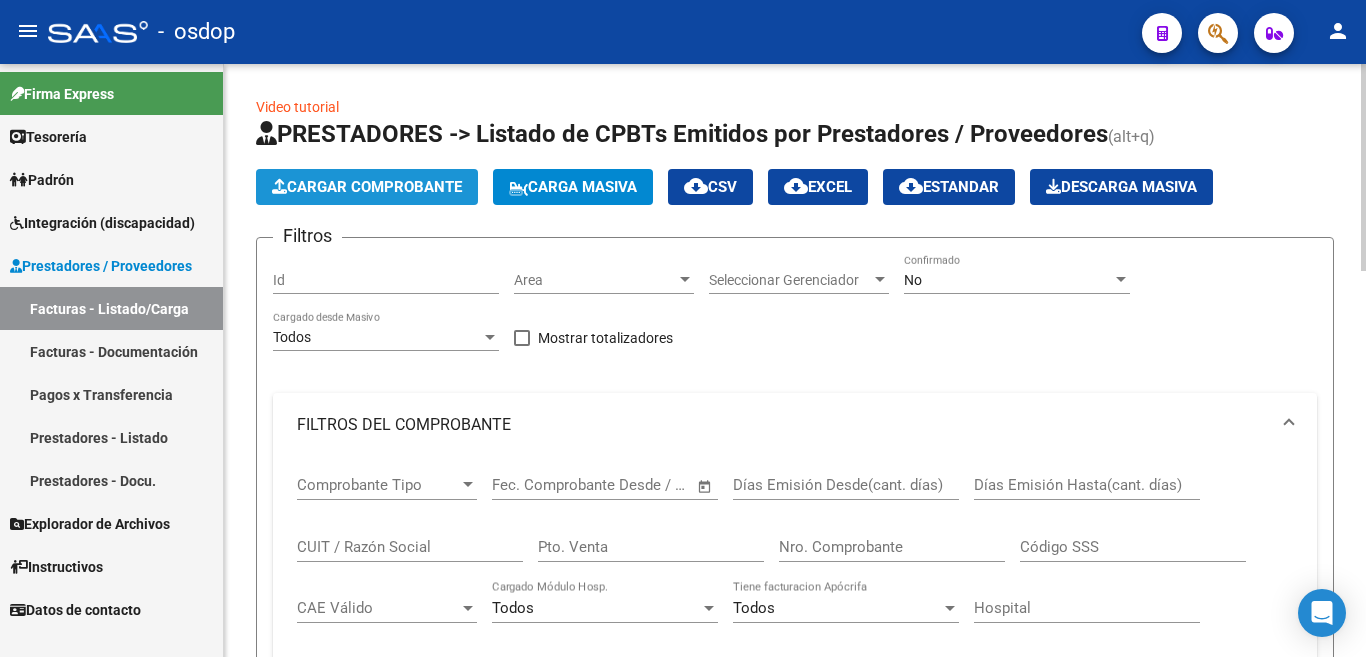 click on "Cargar Comprobante" 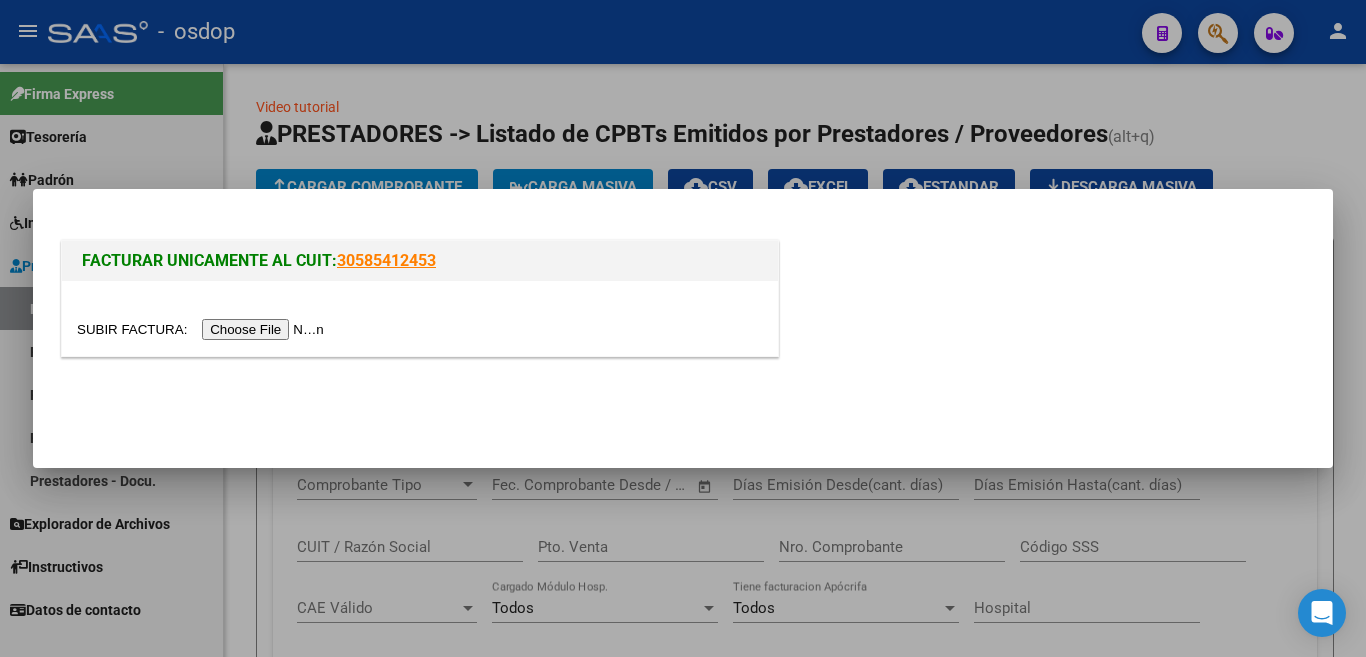 click at bounding box center (203, 329) 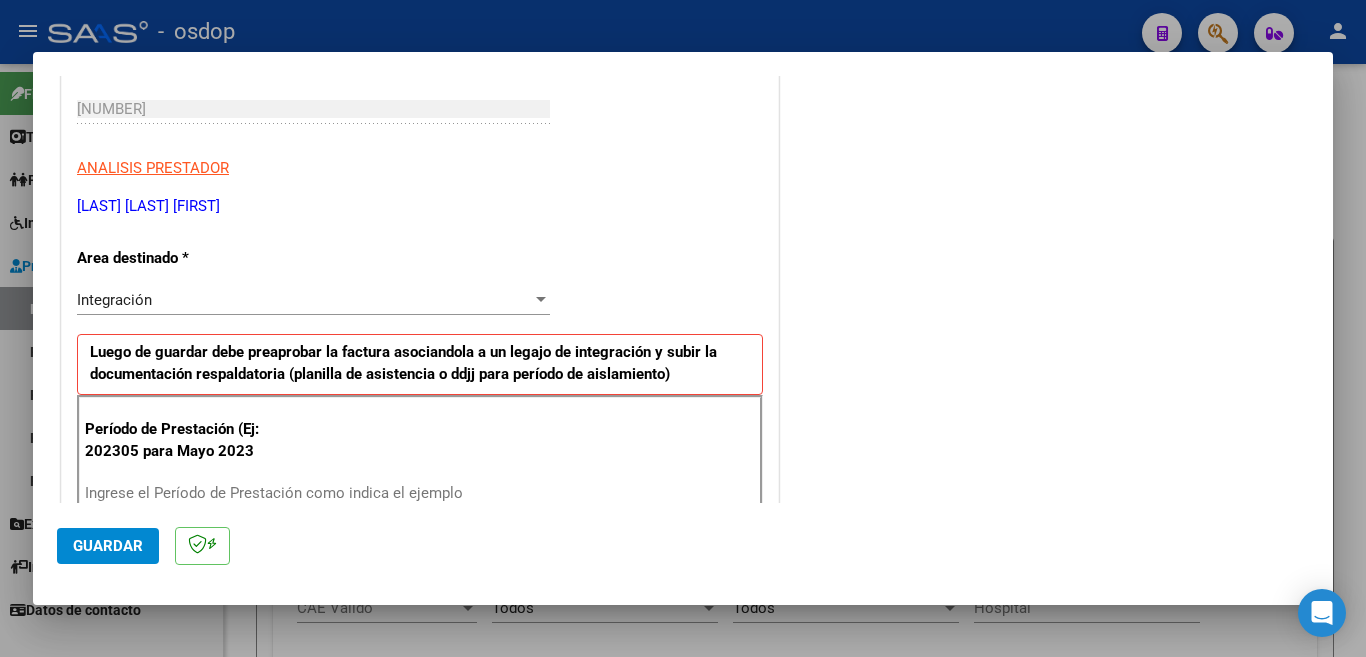 scroll, scrollTop: 400, scrollLeft: 0, axis: vertical 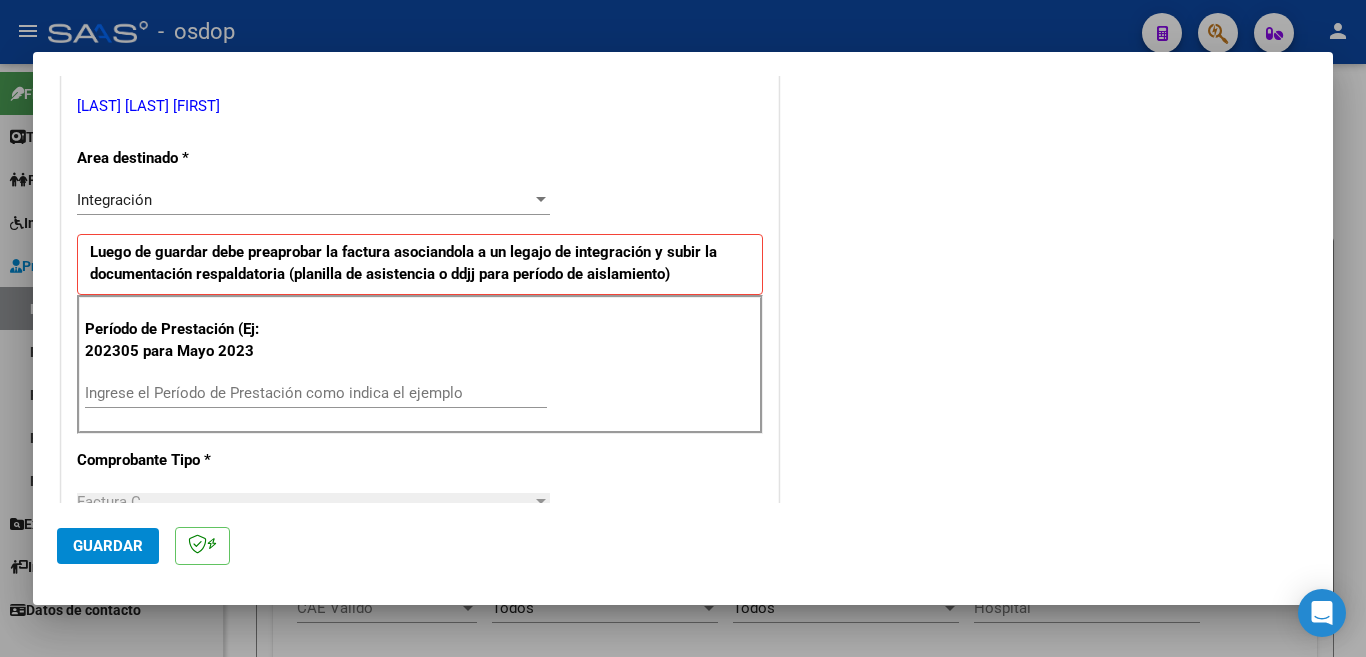 click on "Ingrese el Período de Prestación como indica el ejemplo" at bounding box center [316, 393] 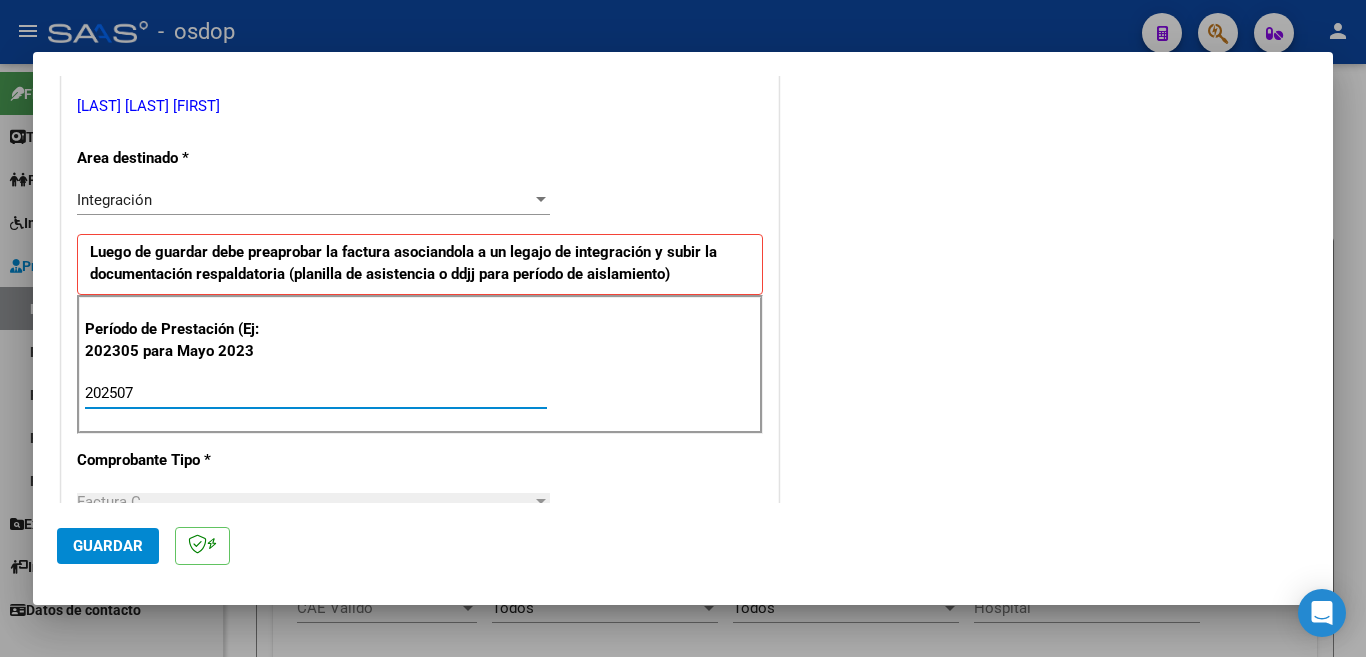 type on "202507" 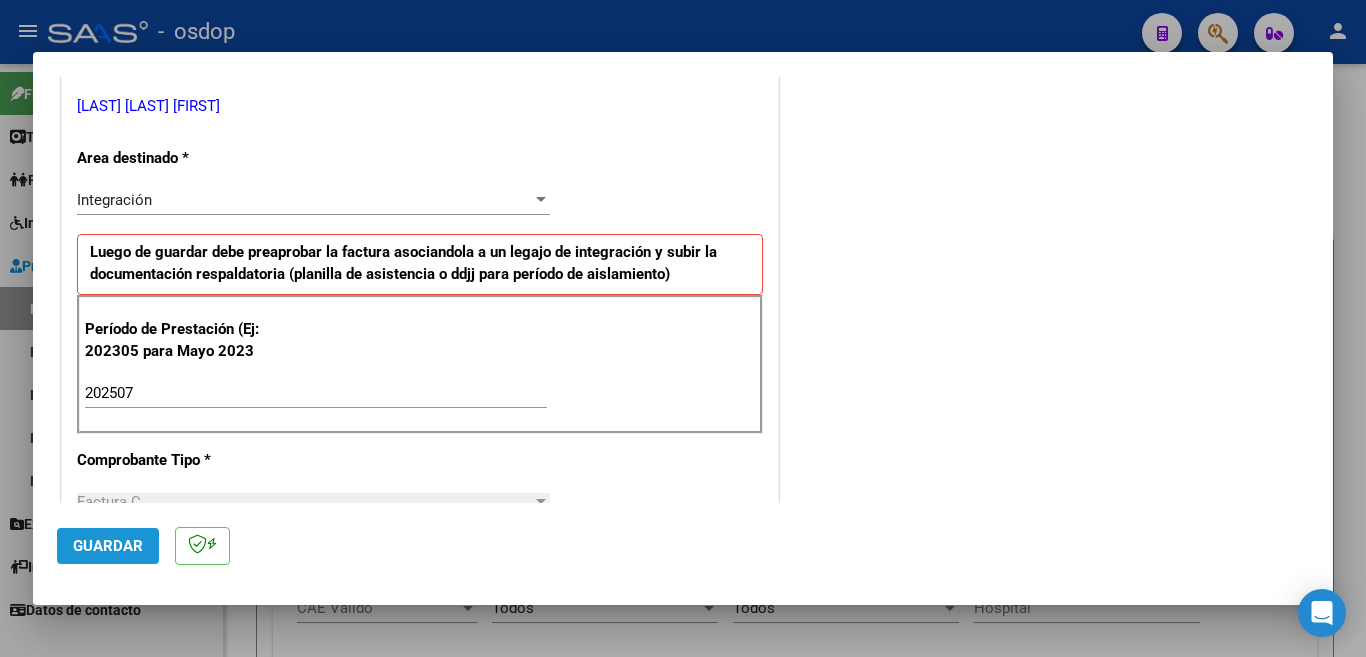 click on "Guardar" 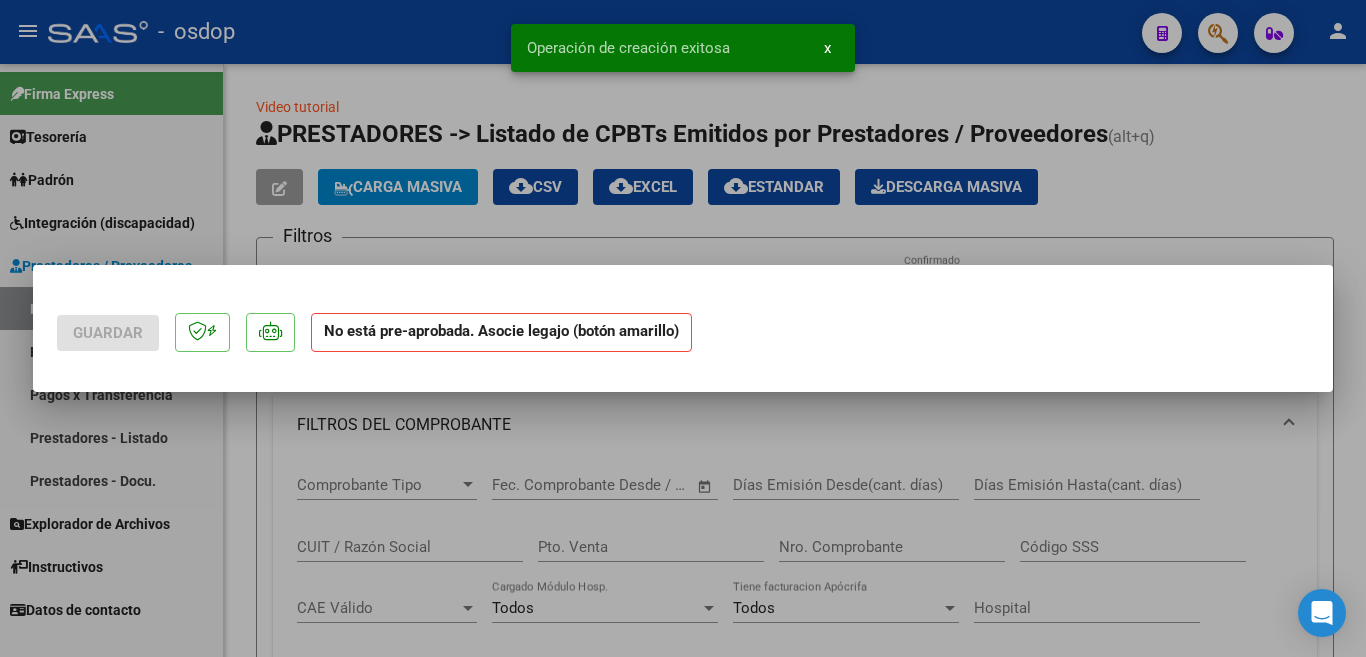 scroll, scrollTop: 0, scrollLeft: 0, axis: both 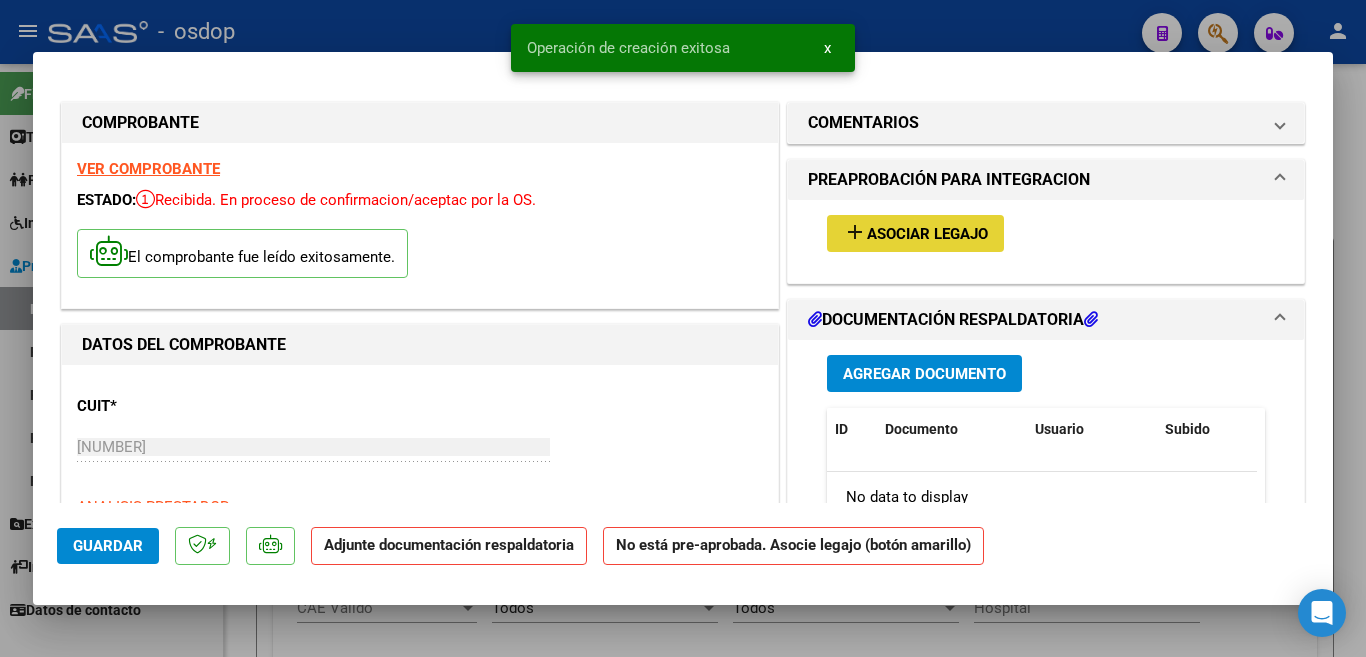 click on "Asociar Legajo" at bounding box center [927, 234] 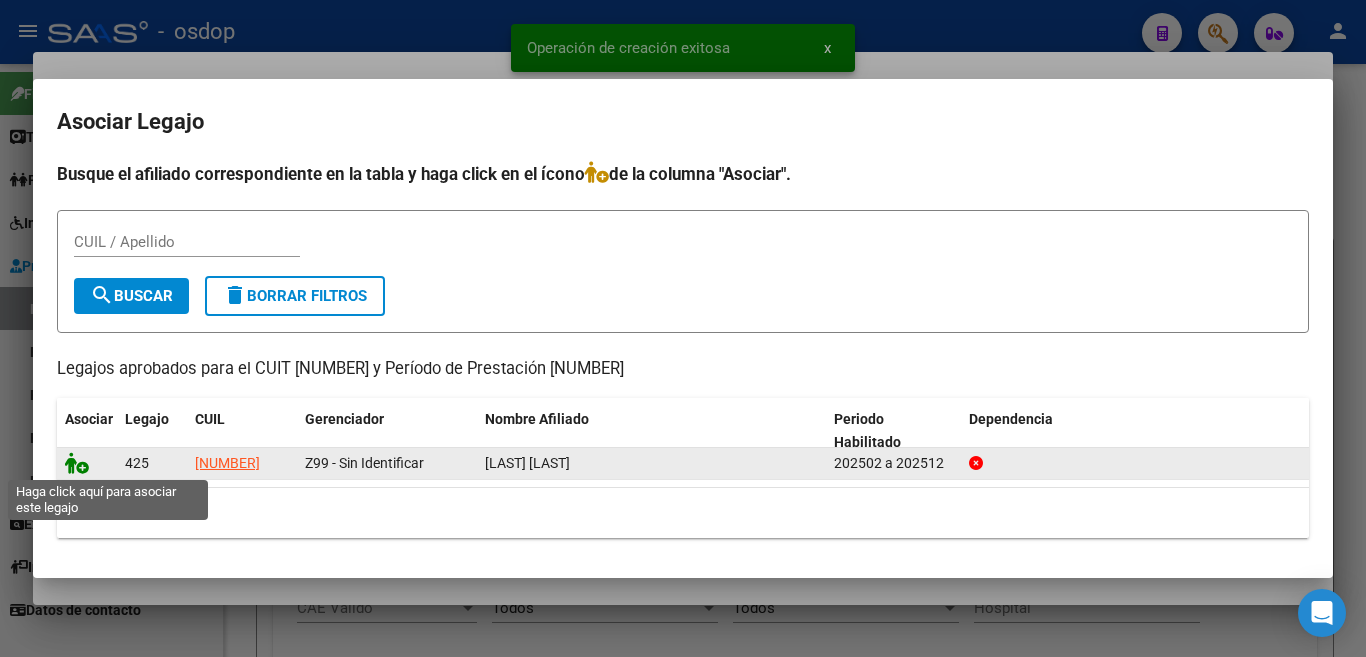 click 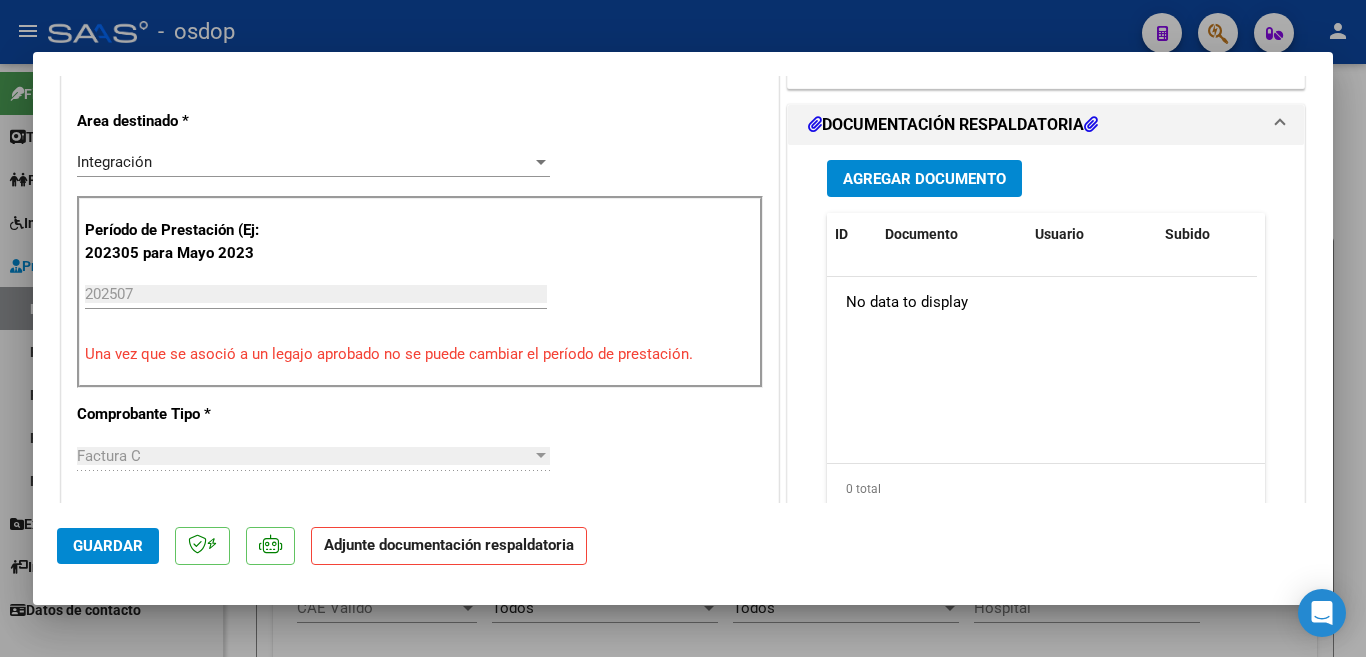 scroll, scrollTop: 400, scrollLeft: 0, axis: vertical 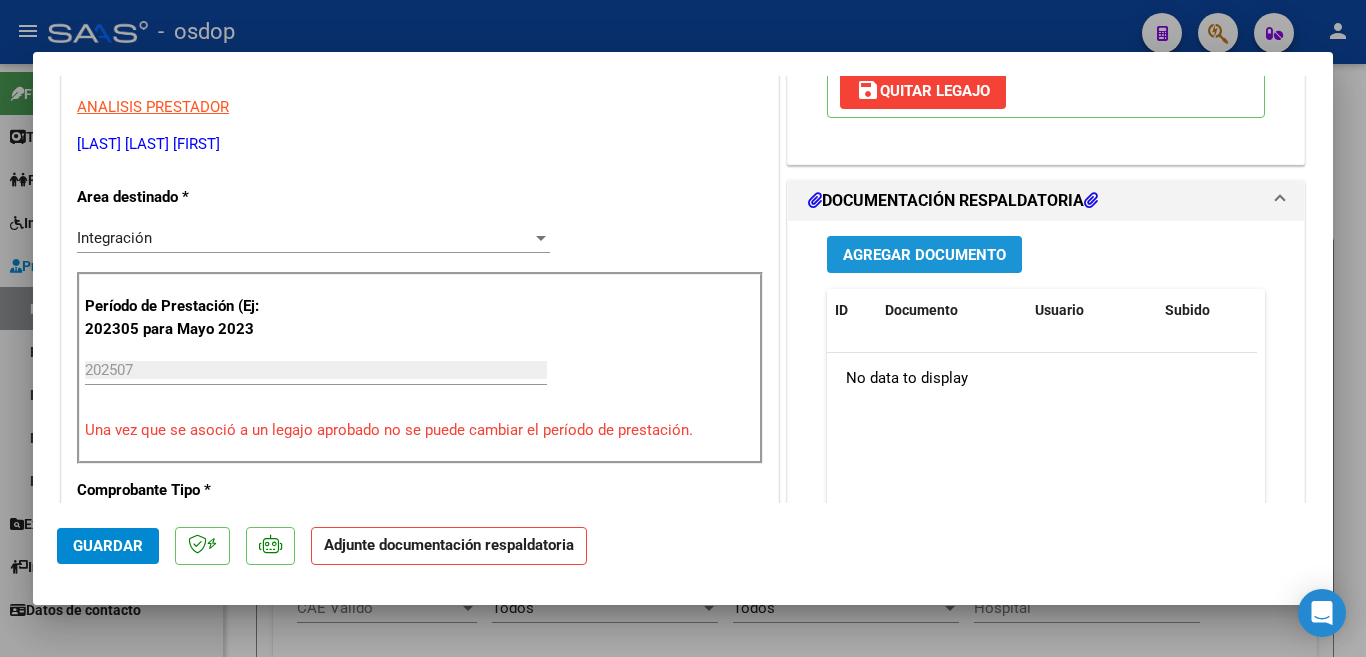 click on "Agregar Documento" at bounding box center (924, 255) 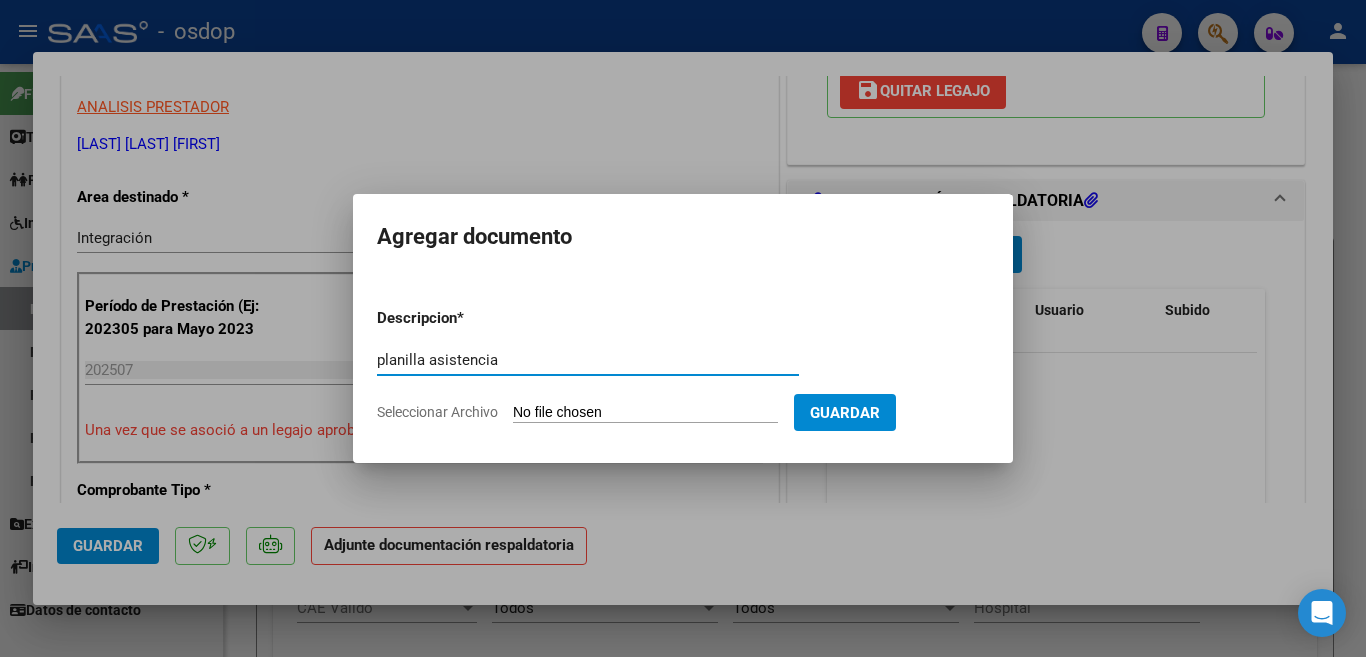 type on "planilla asistencia" 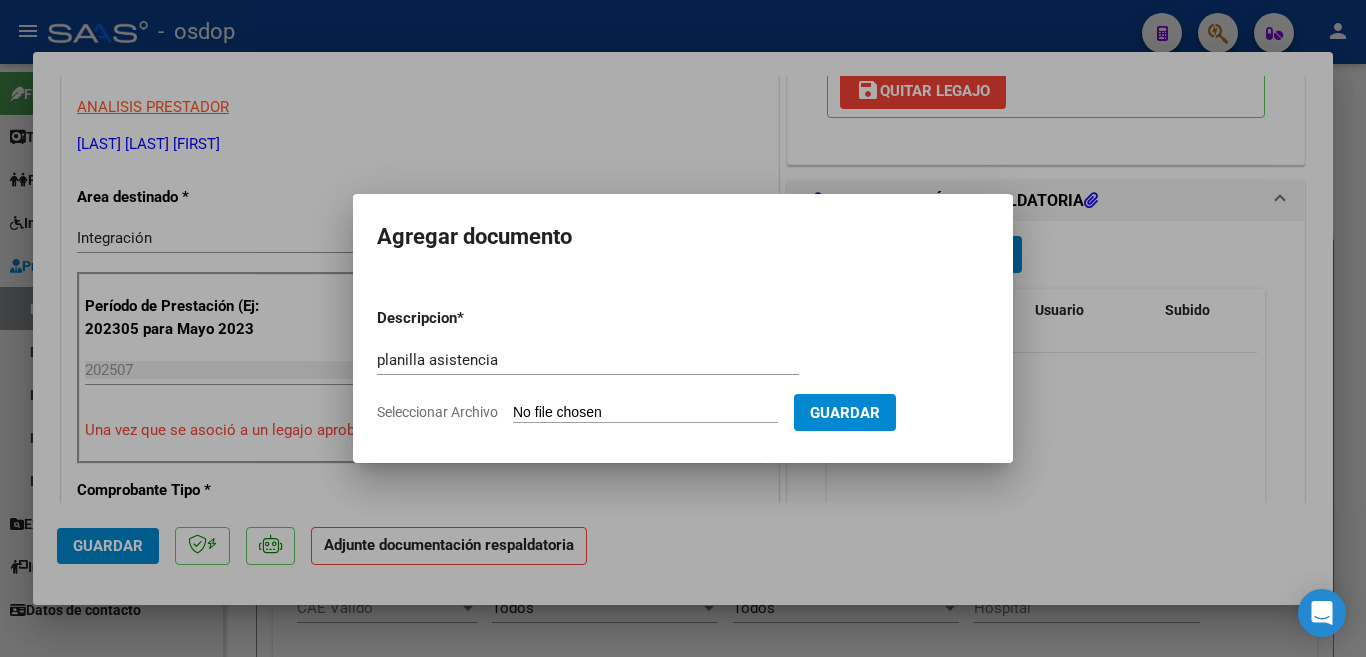click on "Seleccionar Archivo" at bounding box center (645, 413) 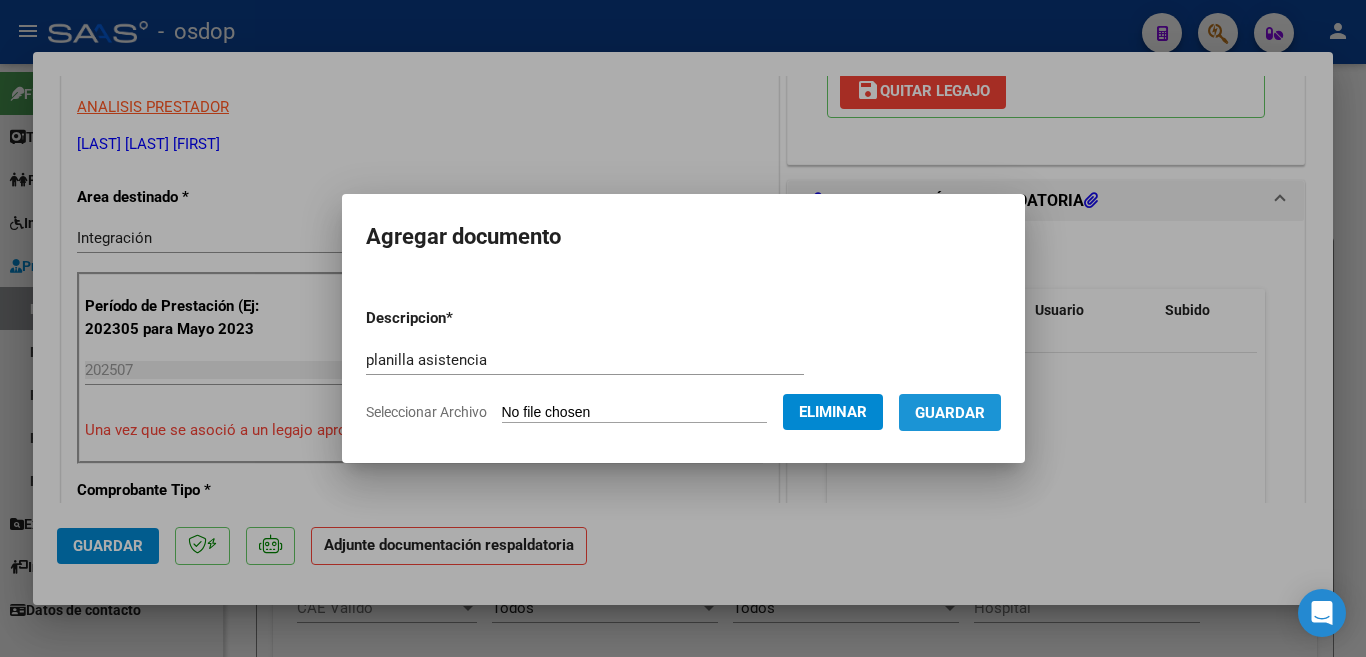 click on "Guardar" at bounding box center [950, 413] 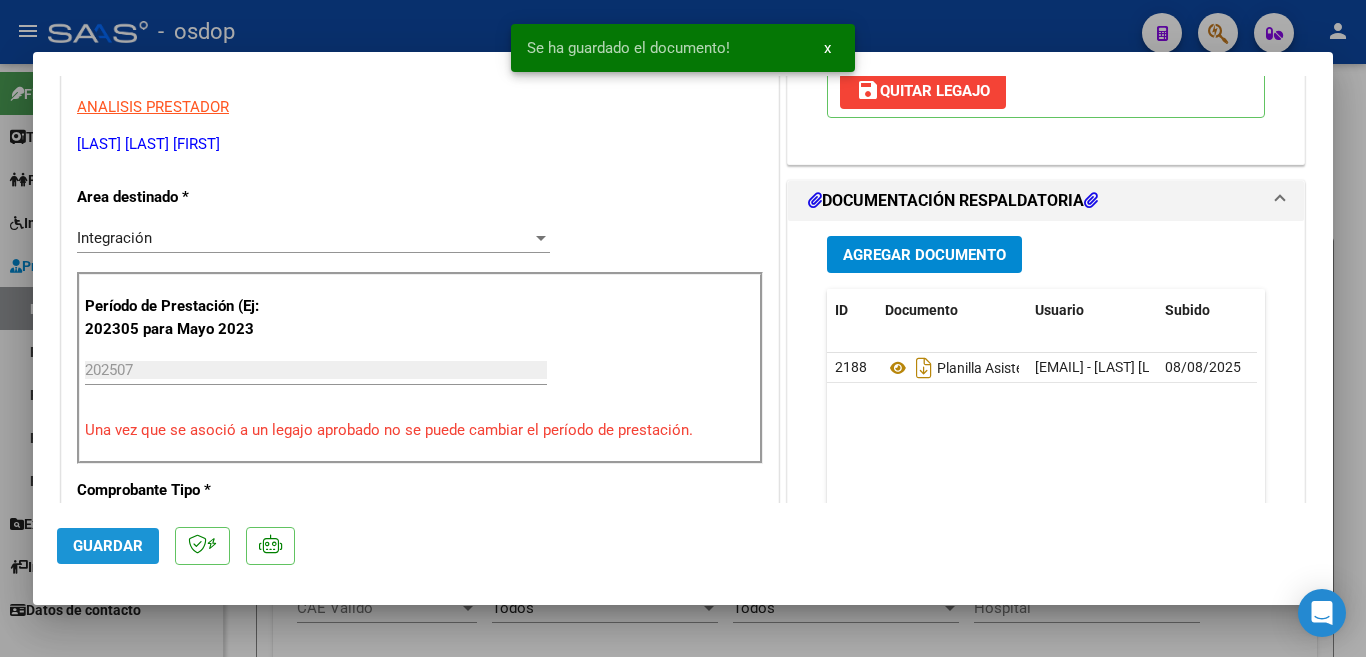 click on "Guardar" 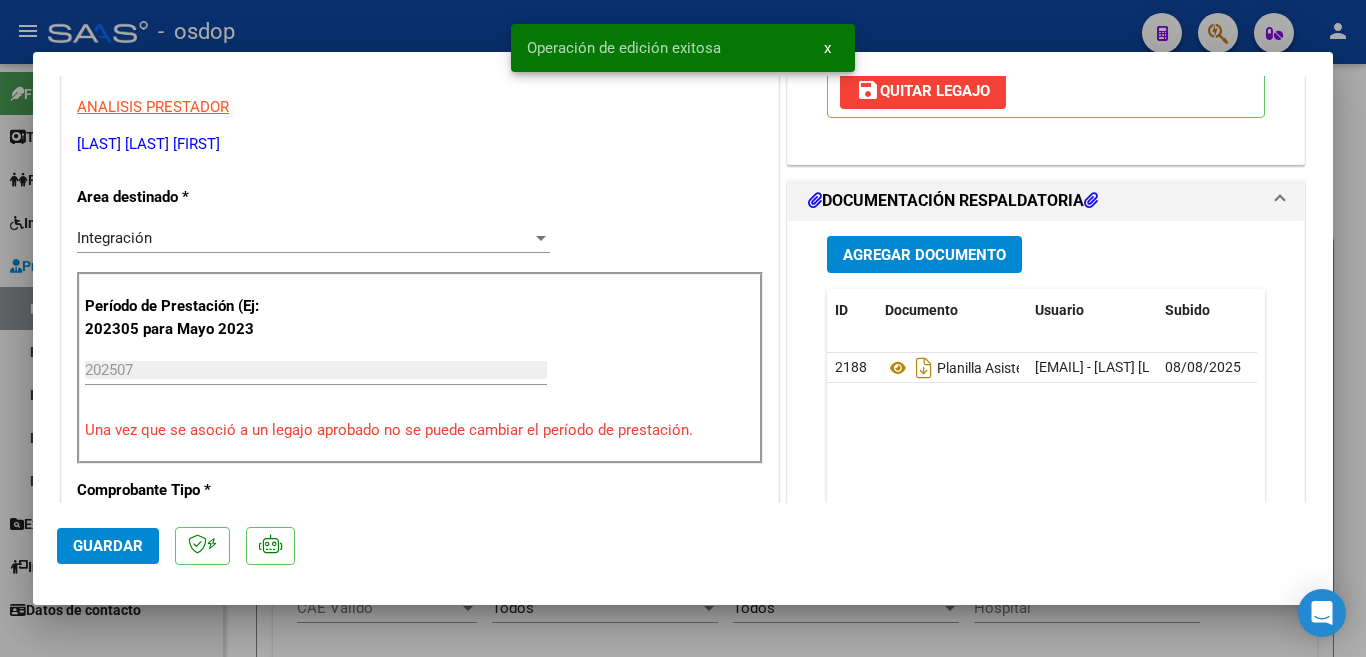 click at bounding box center [683, 328] 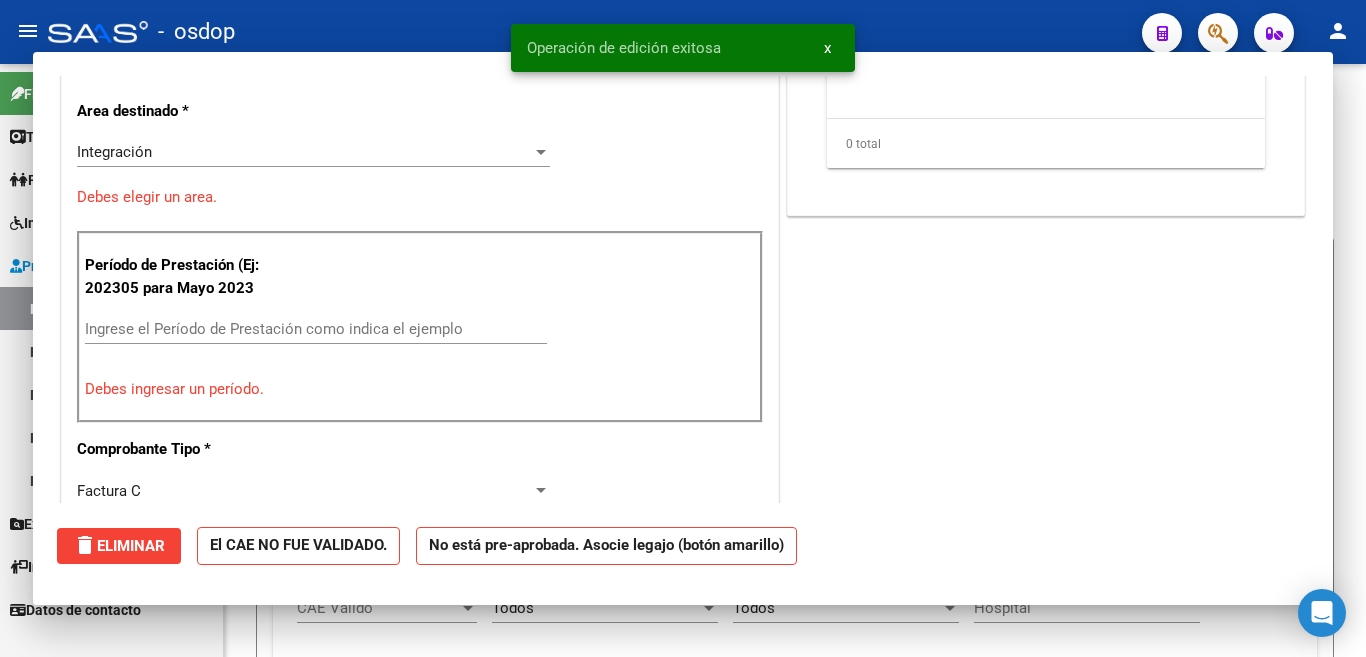 scroll, scrollTop: 339, scrollLeft: 0, axis: vertical 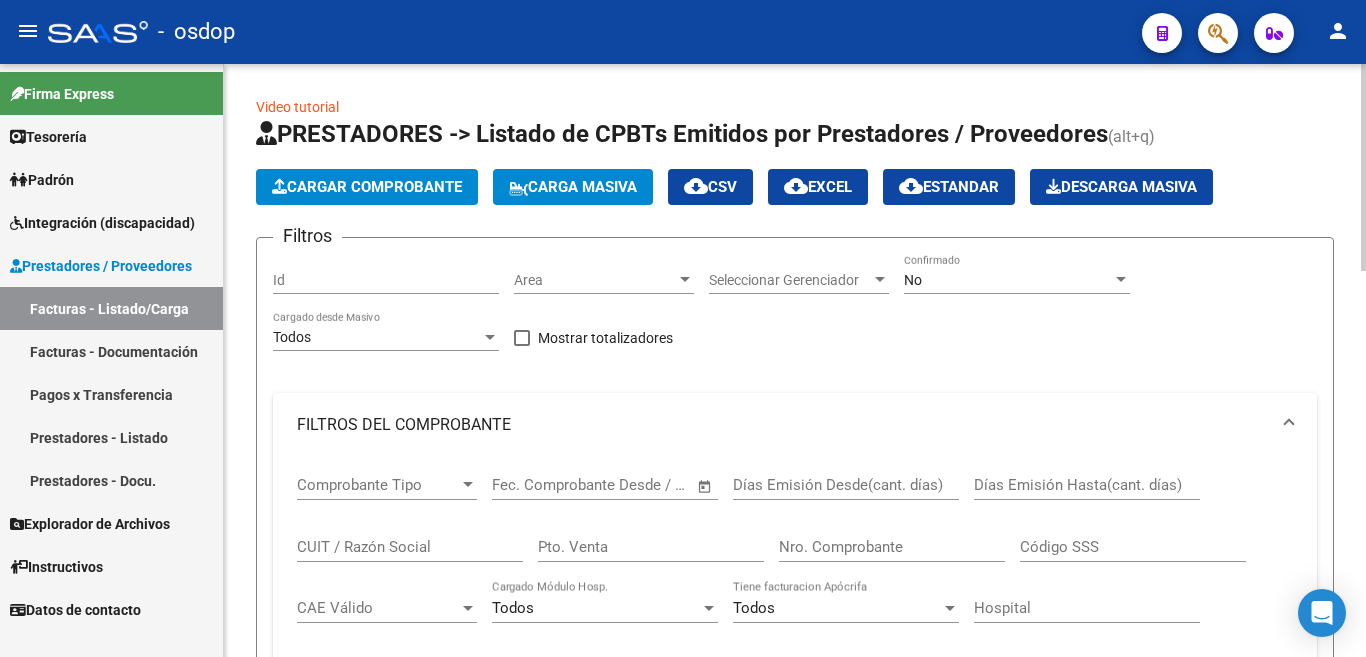 click on "Cargar Comprobante" 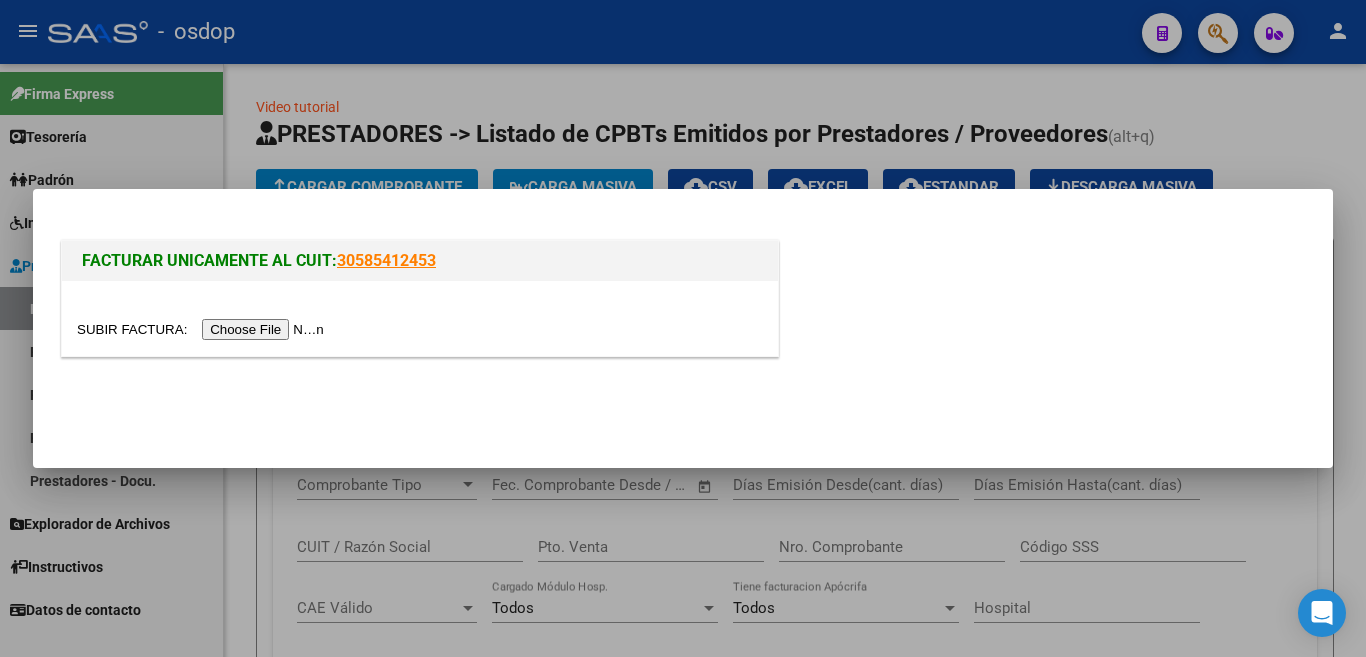 click at bounding box center (203, 329) 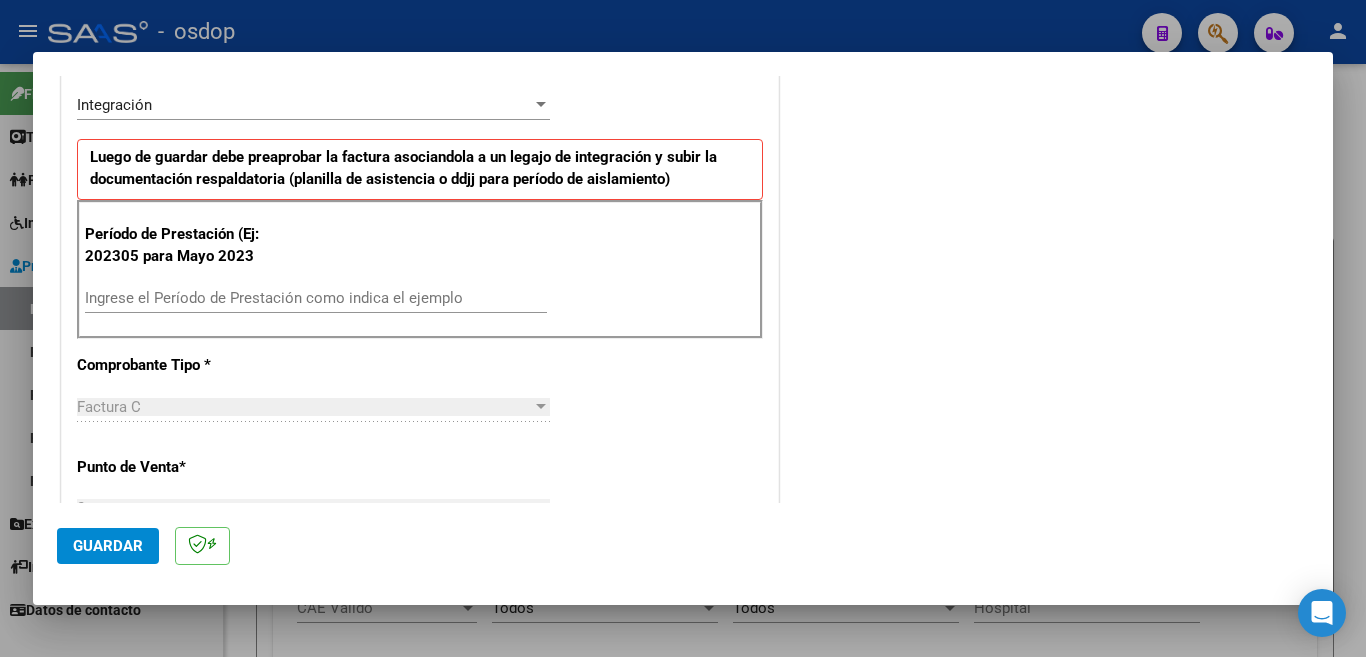 scroll, scrollTop: 500, scrollLeft: 0, axis: vertical 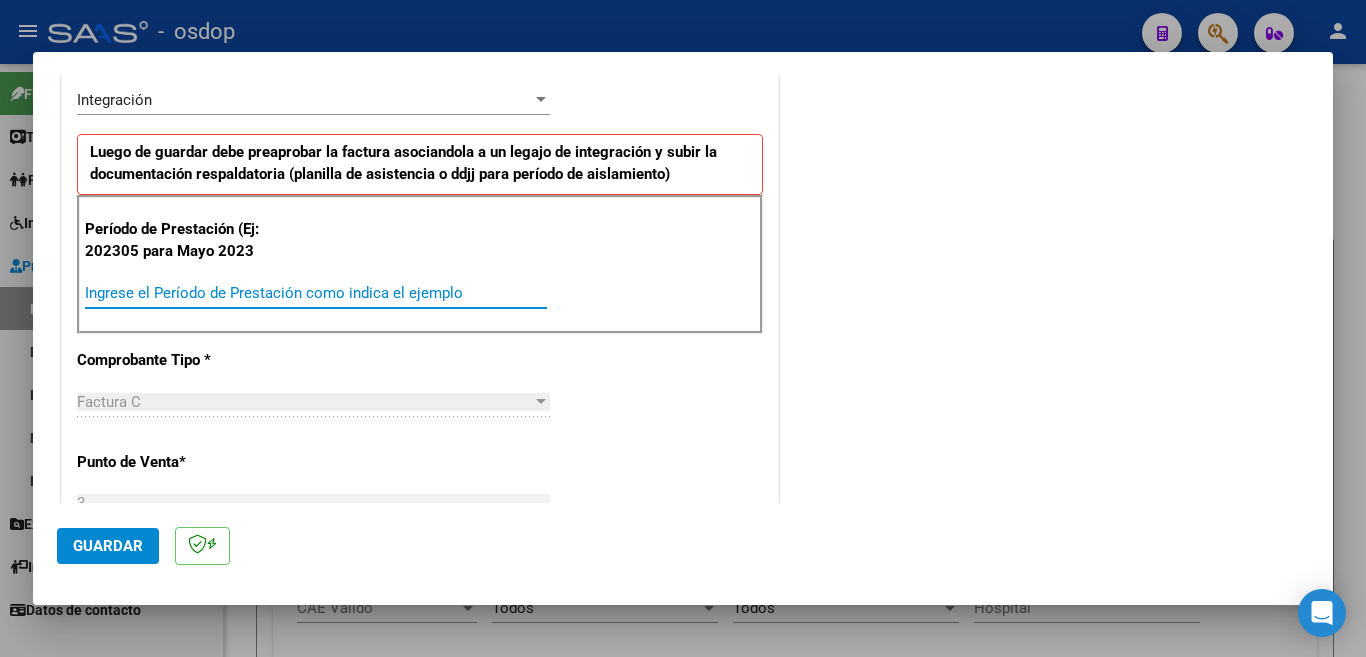 click on "Ingrese el Período de Prestación como indica el ejemplo" at bounding box center [316, 293] 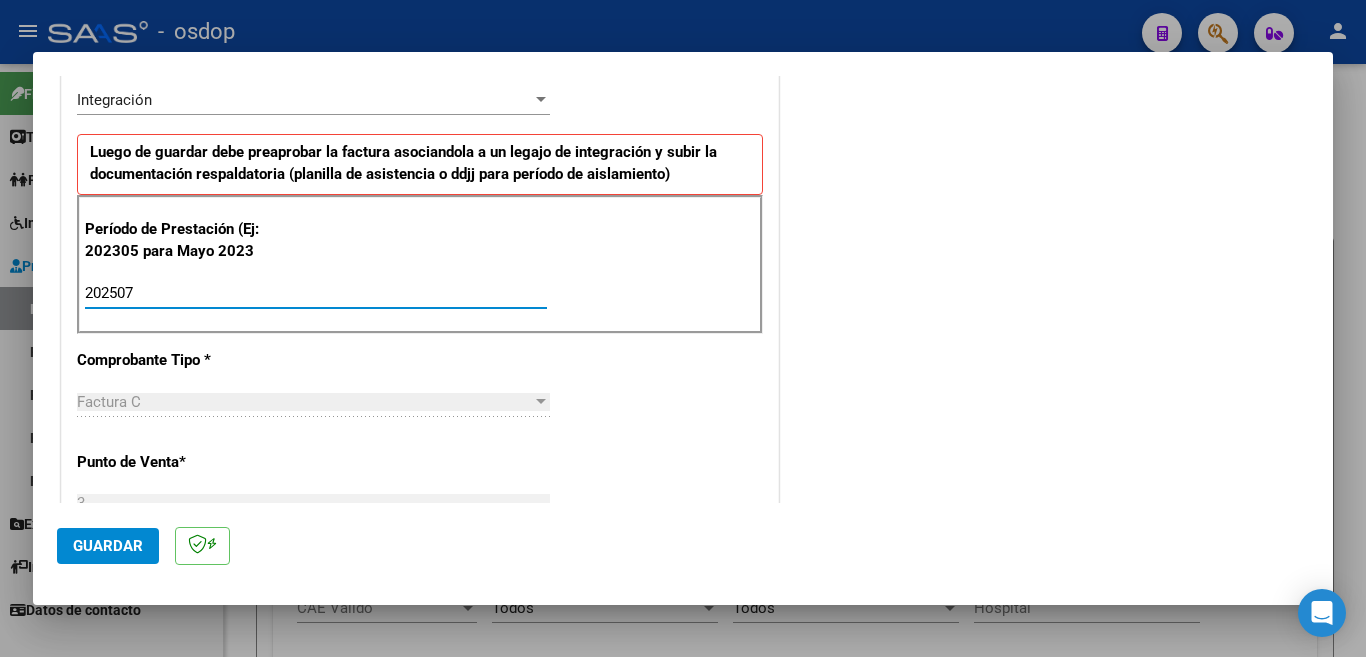 type on "202507" 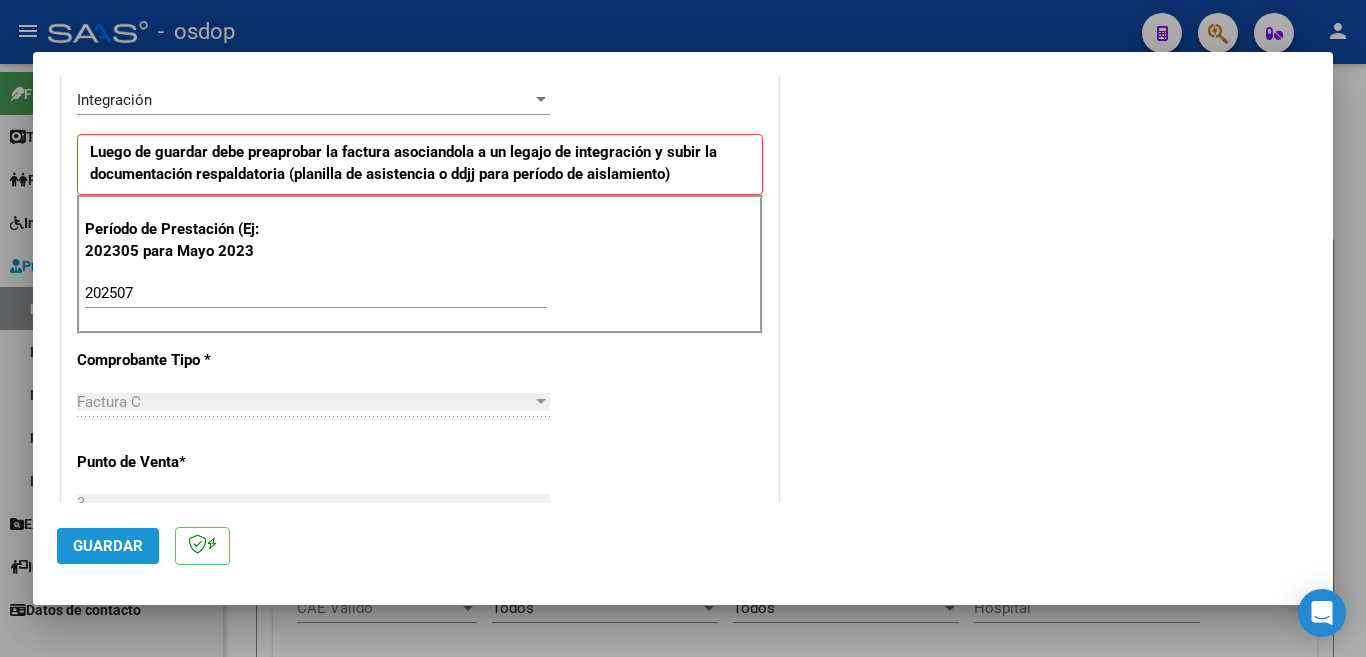 click on "Guardar" 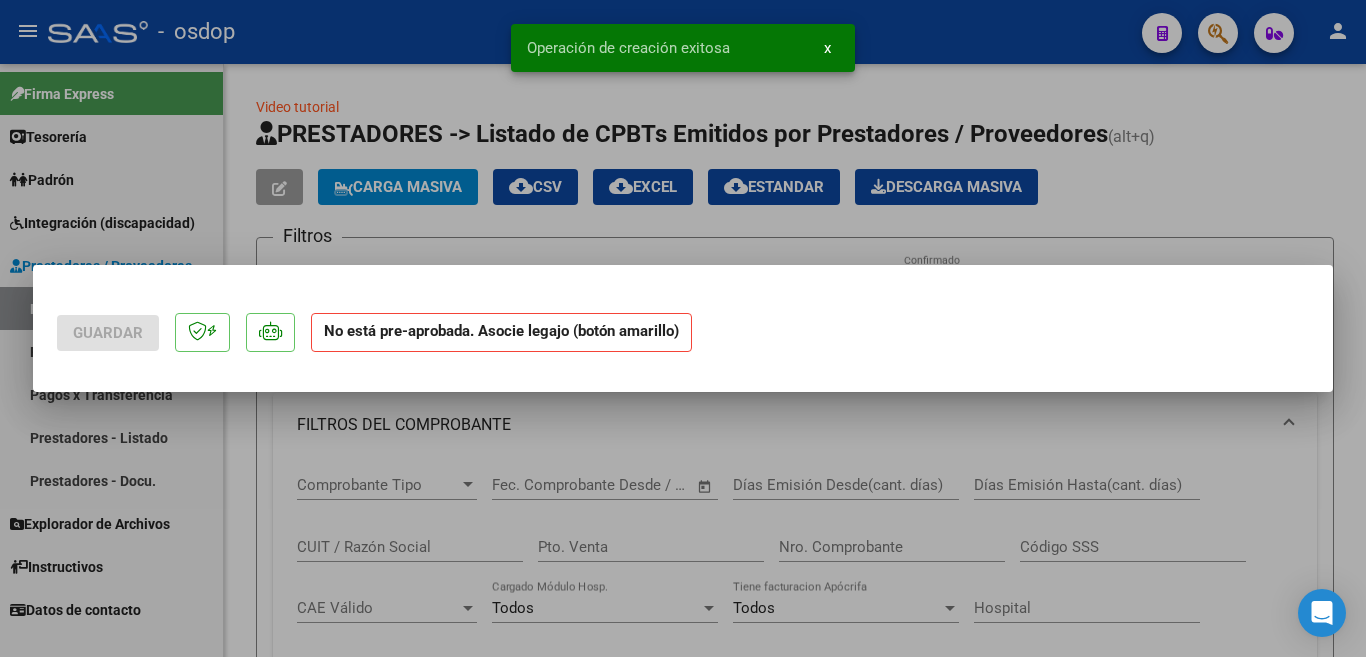 scroll, scrollTop: 0, scrollLeft: 0, axis: both 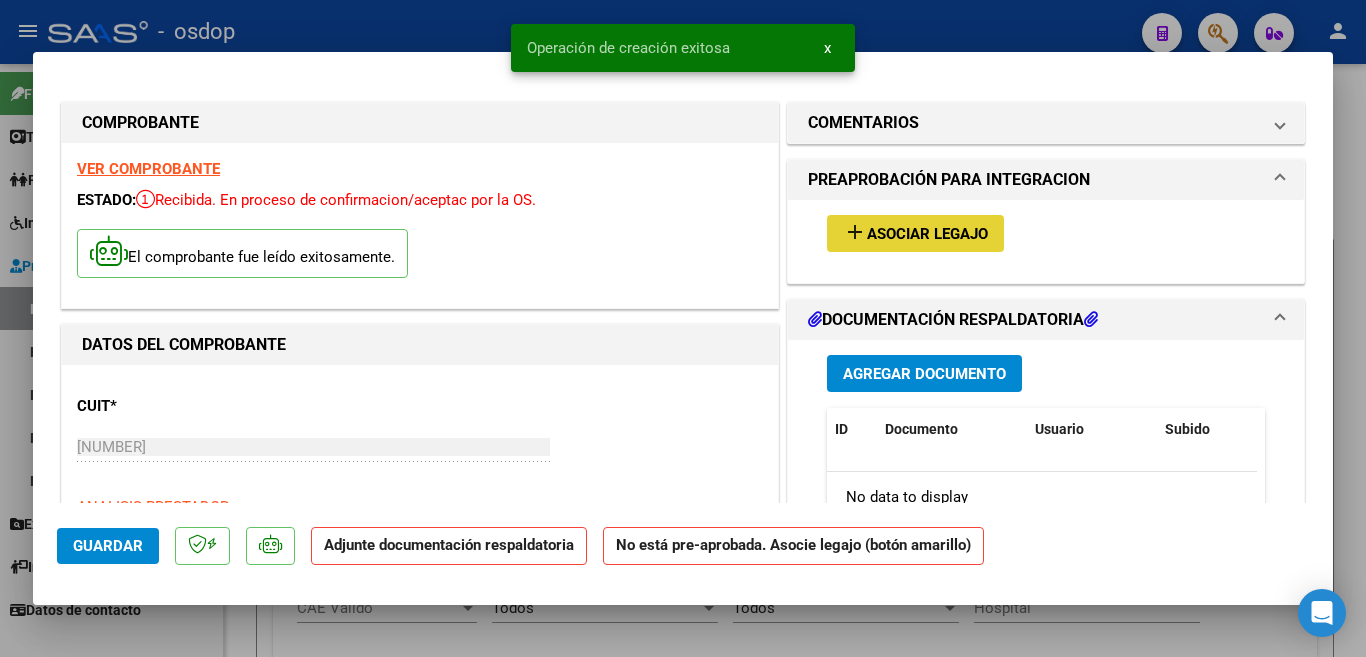 click on "Asociar Legajo" at bounding box center [927, 234] 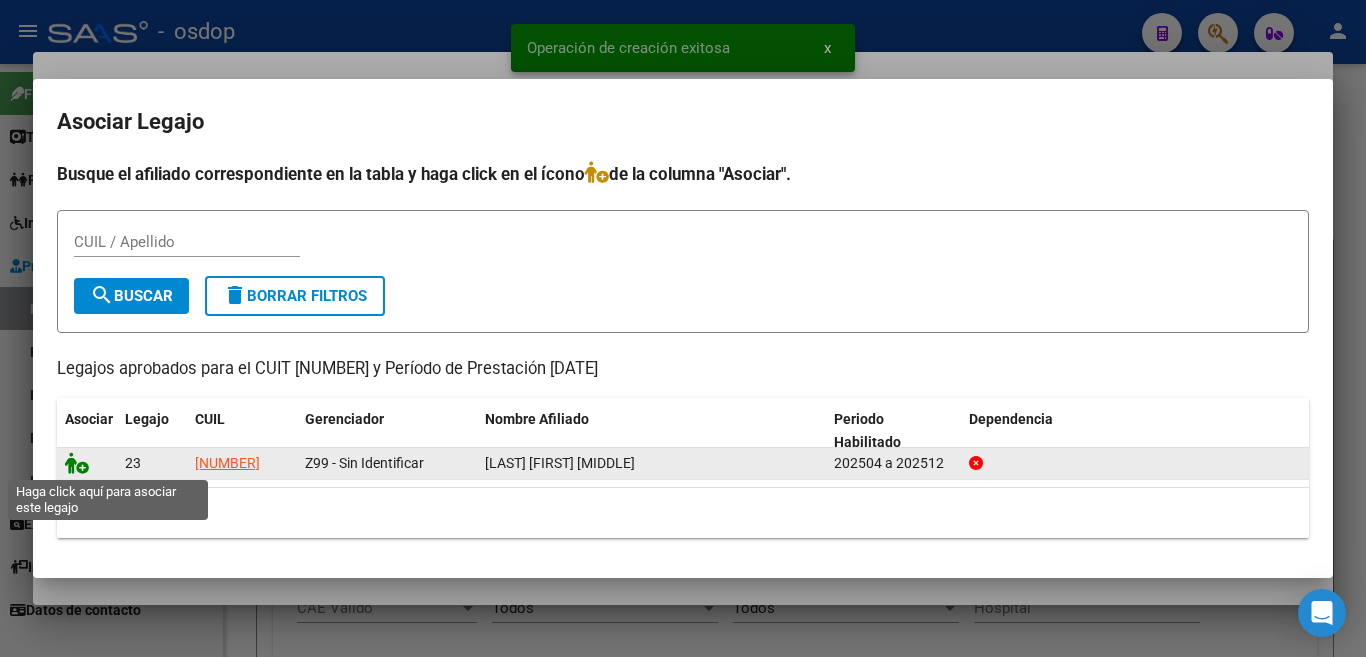click 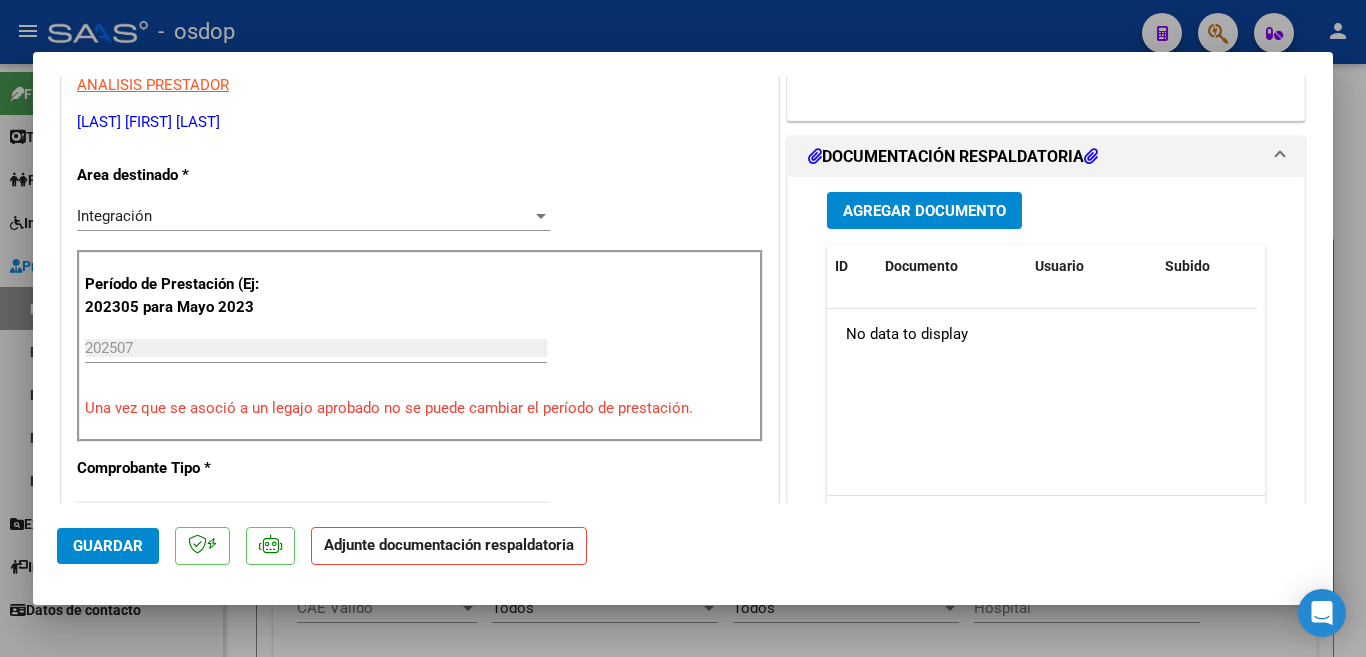 scroll, scrollTop: 400, scrollLeft: 0, axis: vertical 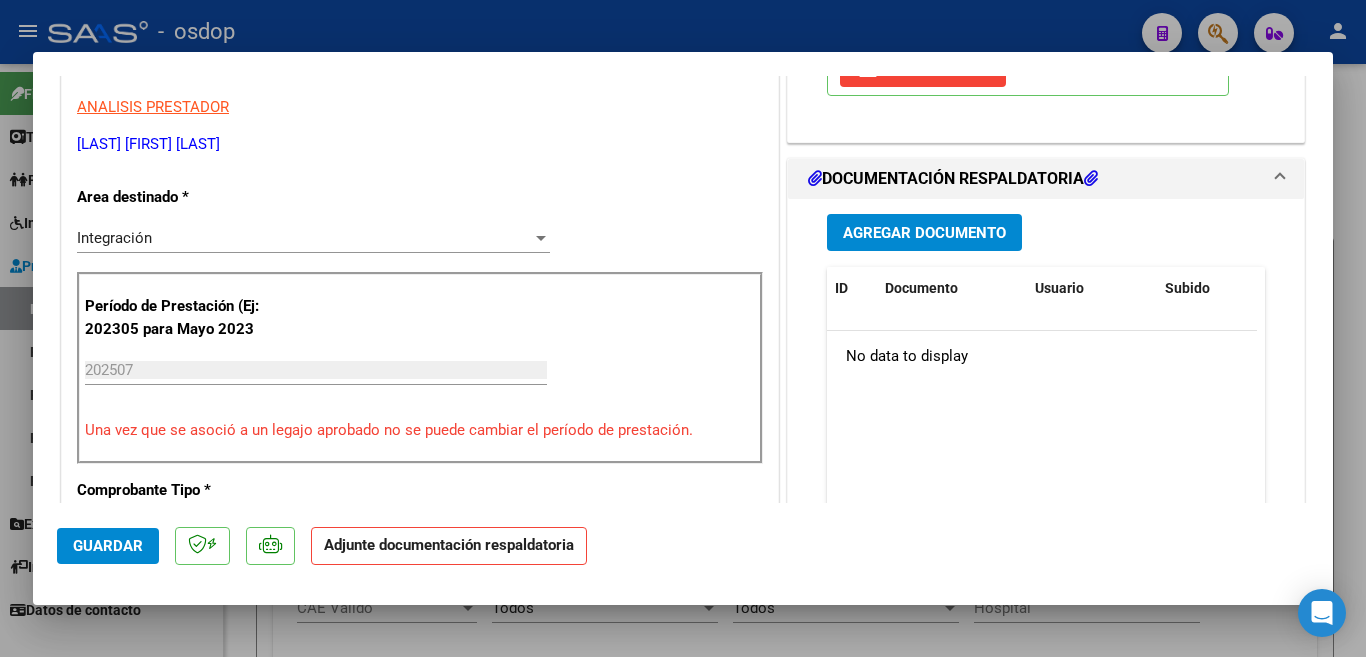 click on "Agregar Documento" at bounding box center (924, 233) 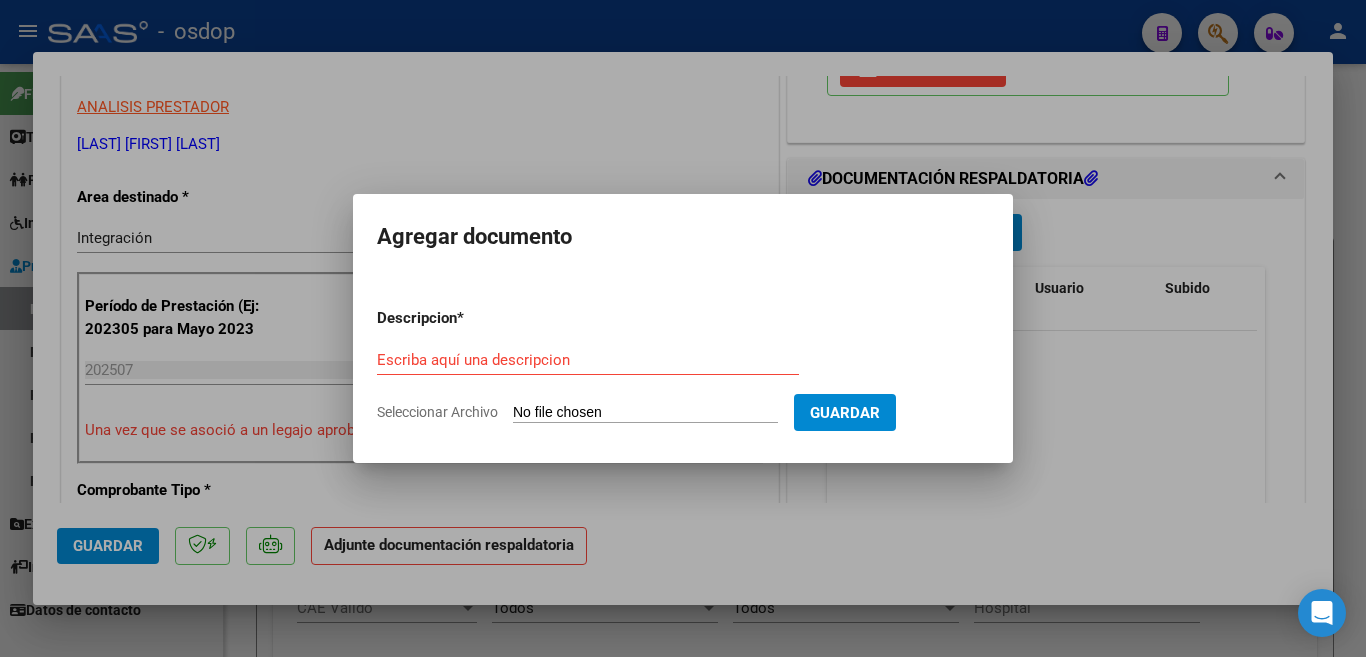 click on "Seleccionar Archivo" at bounding box center [645, 413] 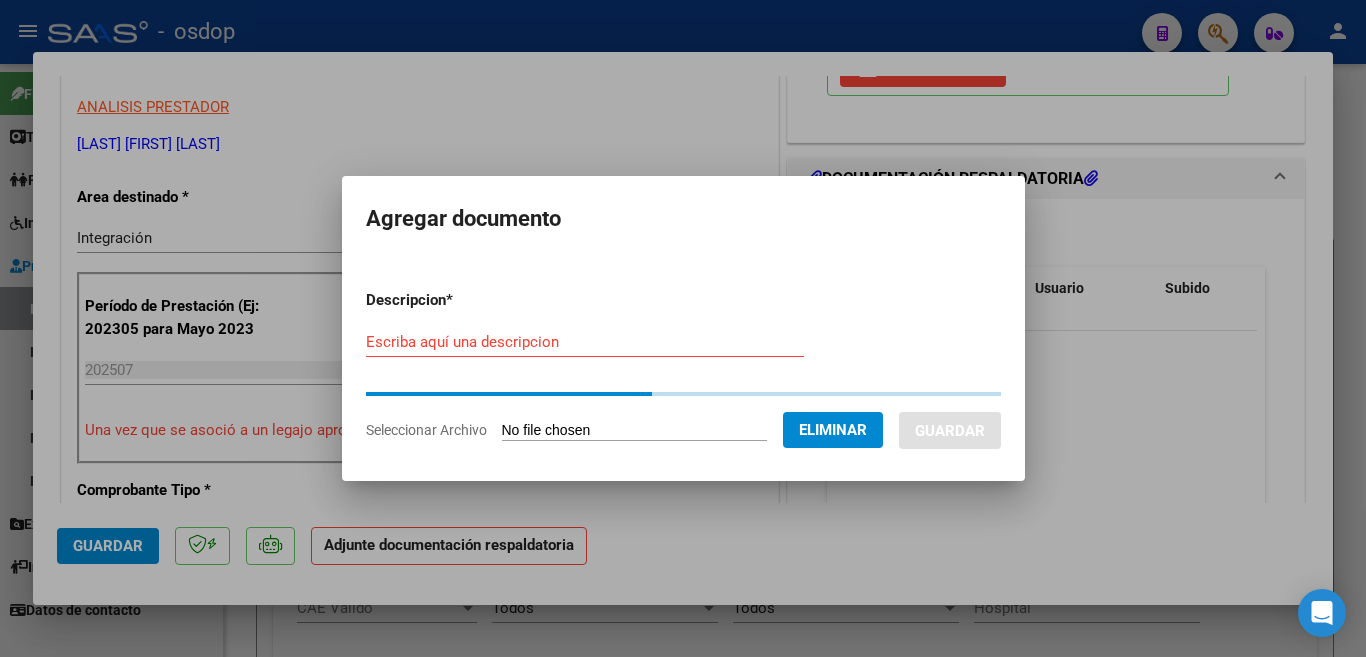 click on "Escriba aquí una descripcion" at bounding box center [585, 342] 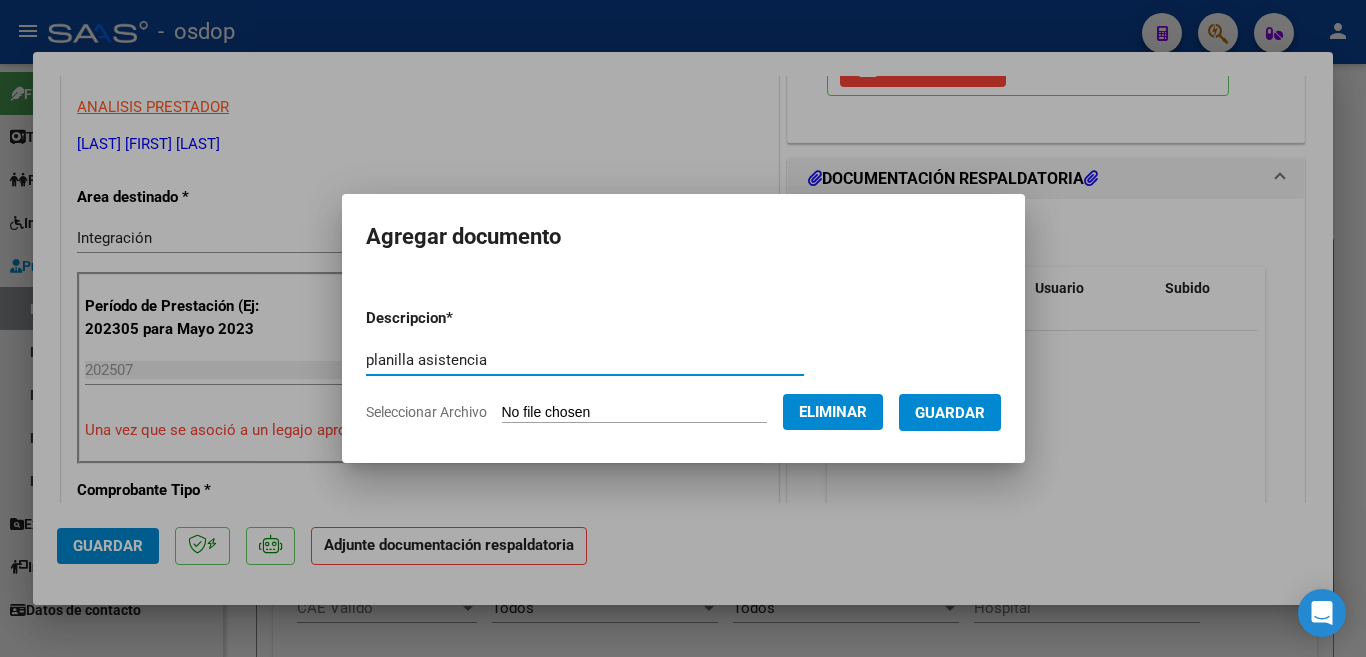 type on "planilla asistencia" 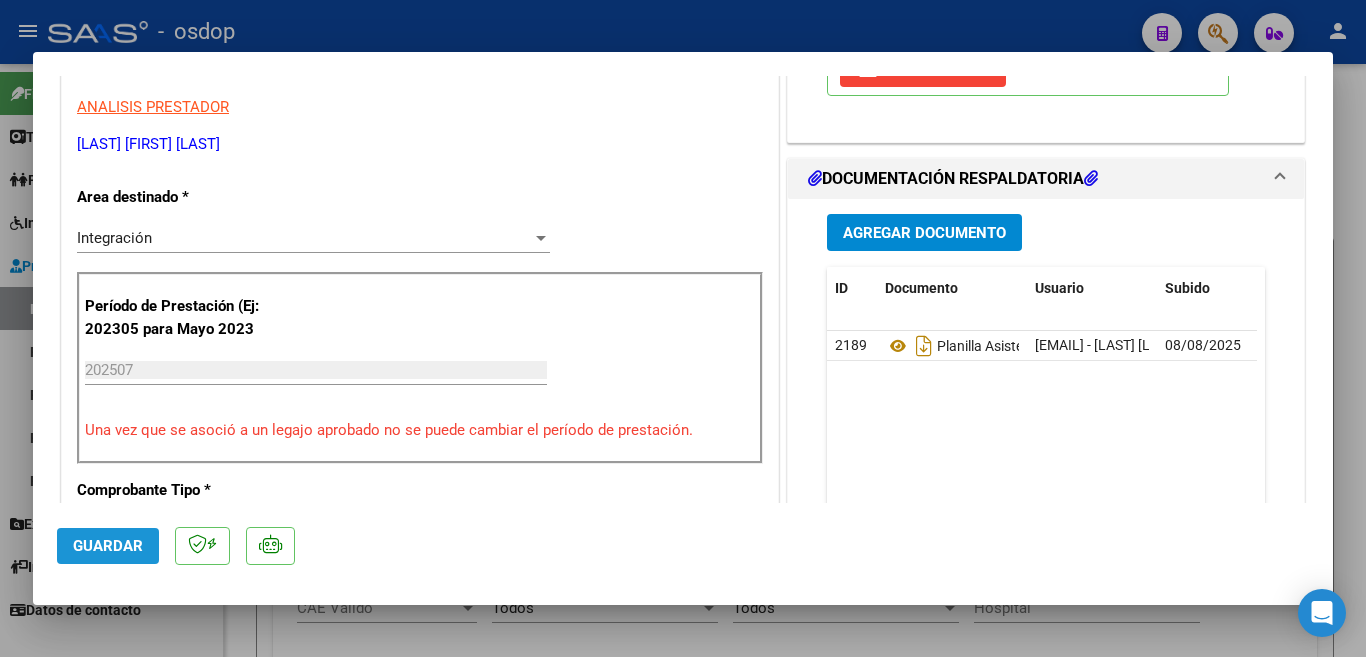 click on "Guardar" 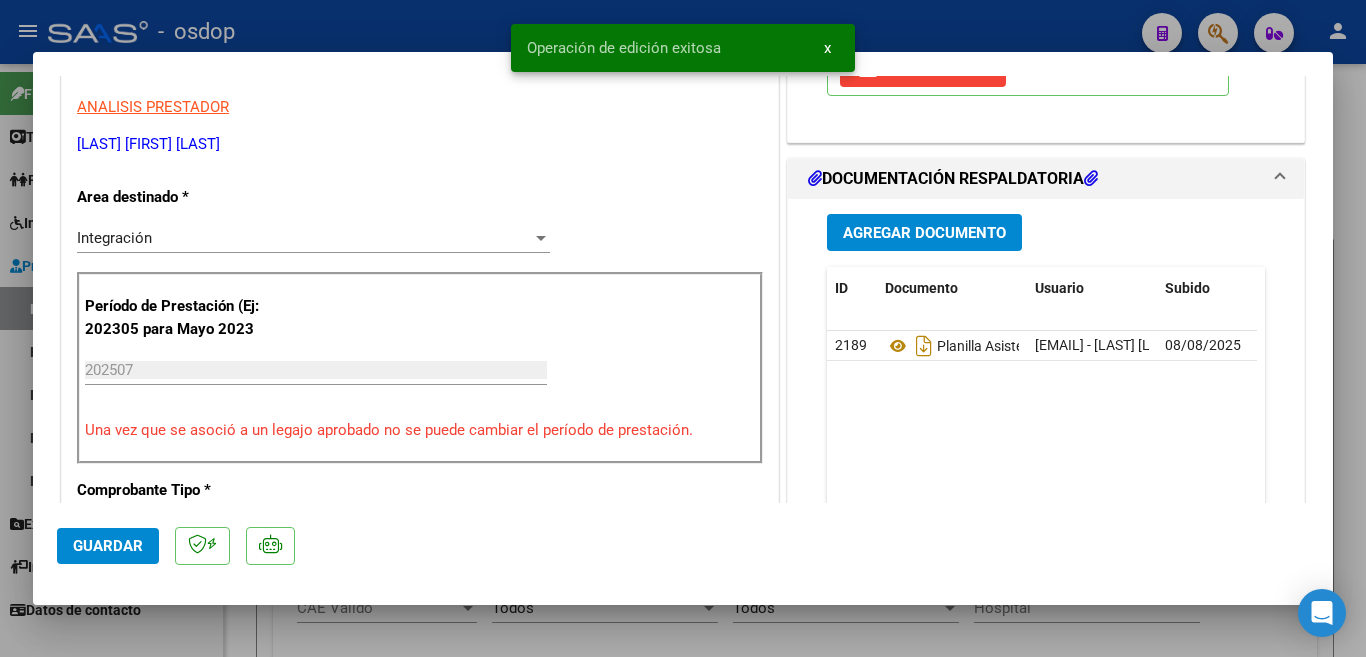 click at bounding box center [683, 328] 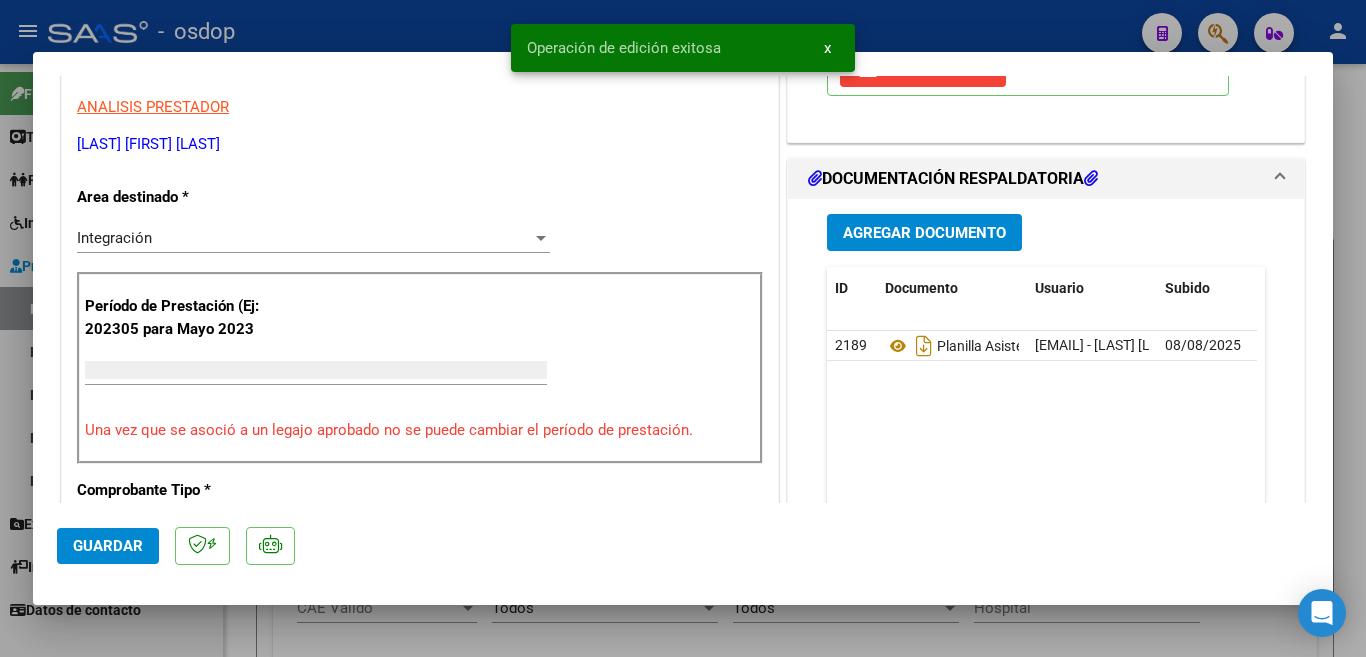 scroll, scrollTop: 339, scrollLeft: 0, axis: vertical 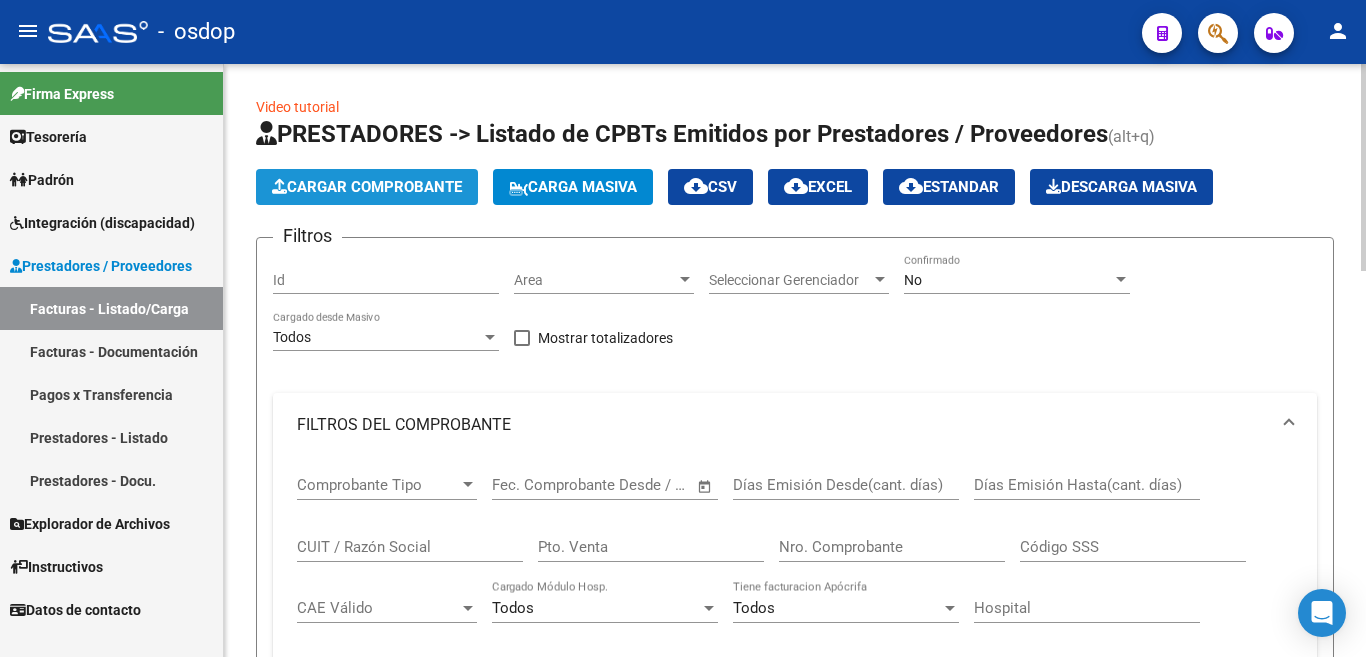 click on "Cargar Comprobante" 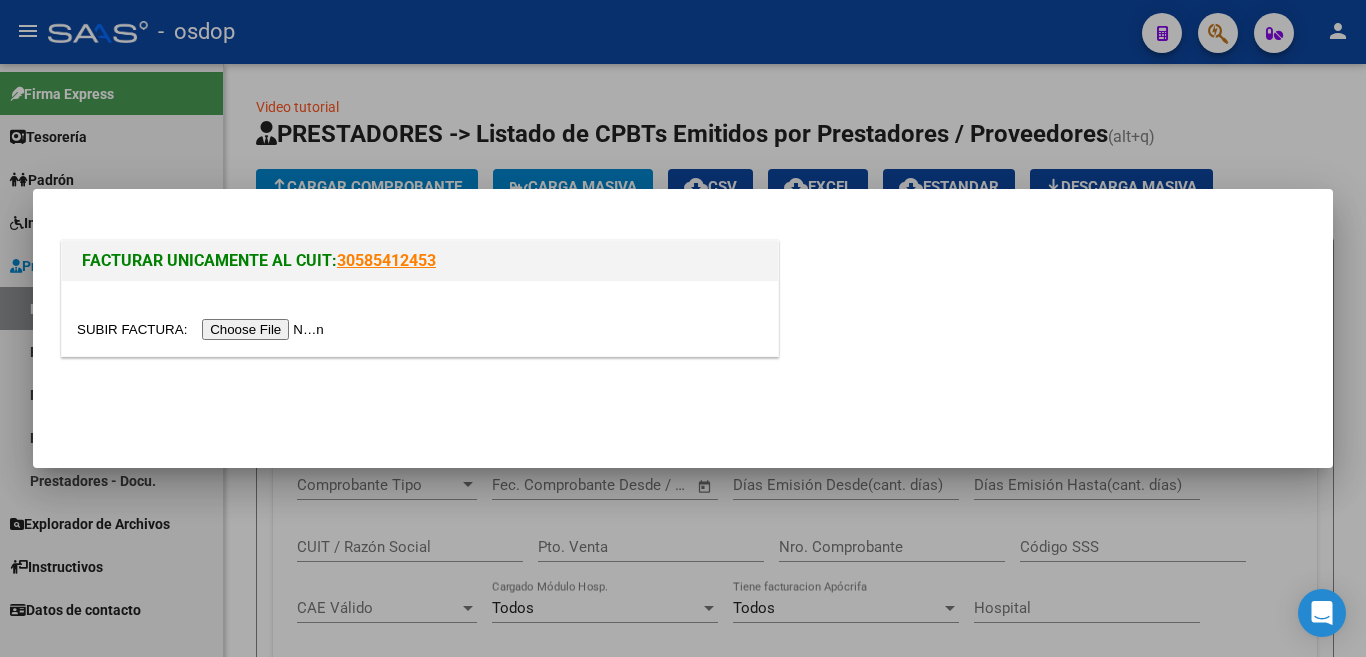 click at bounding box center (203, 329) 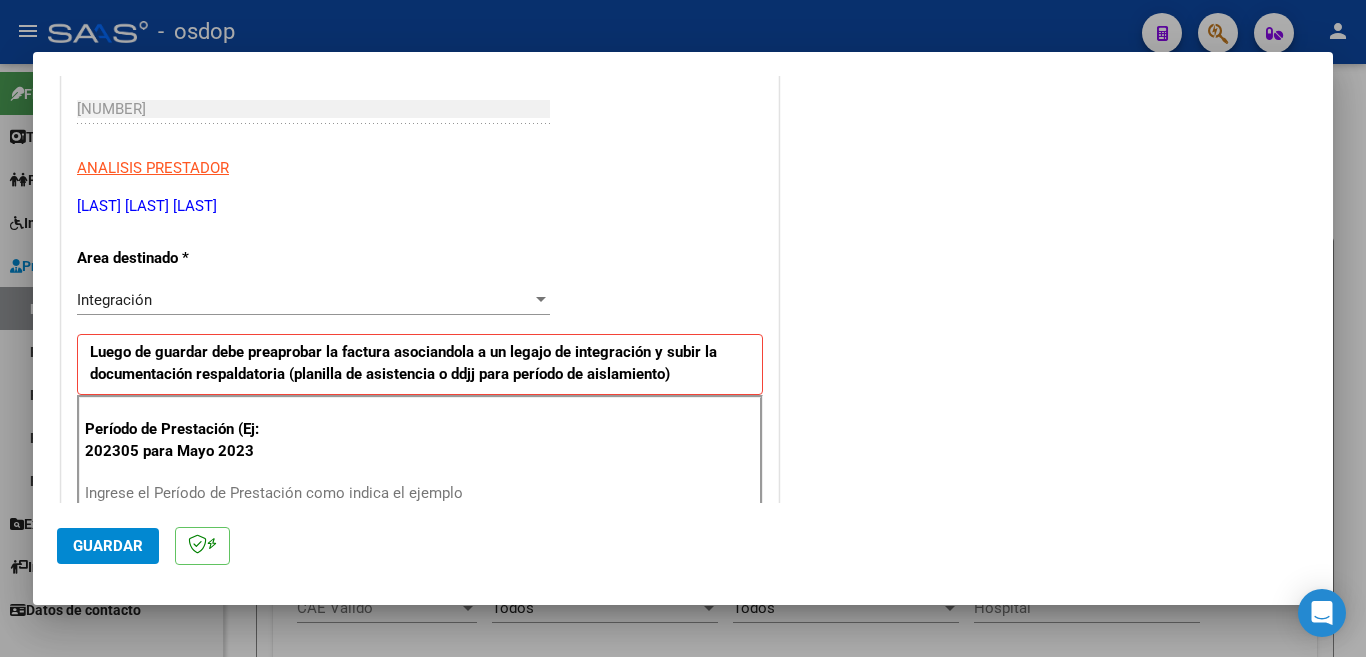 scroll, scrollTop: 400, scrollLeft: 0, axis: vertical 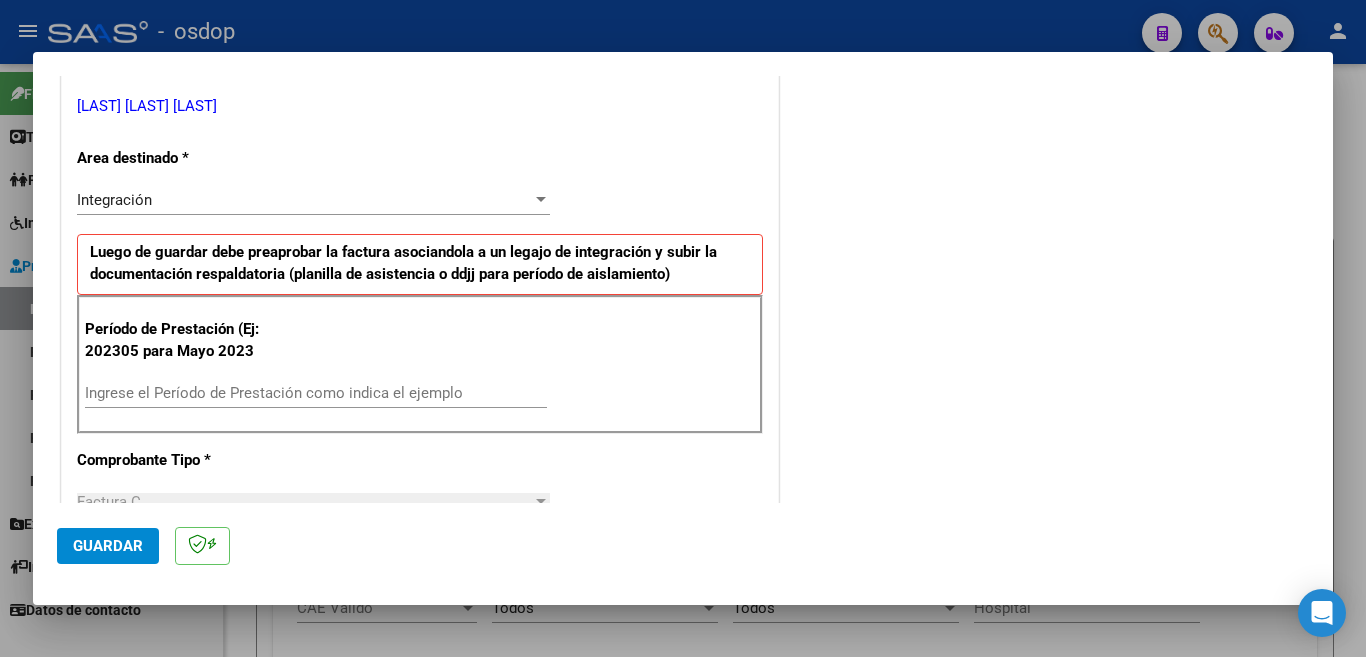 click on "Integración Seleccionar Area" at bounding box center (313, 200) 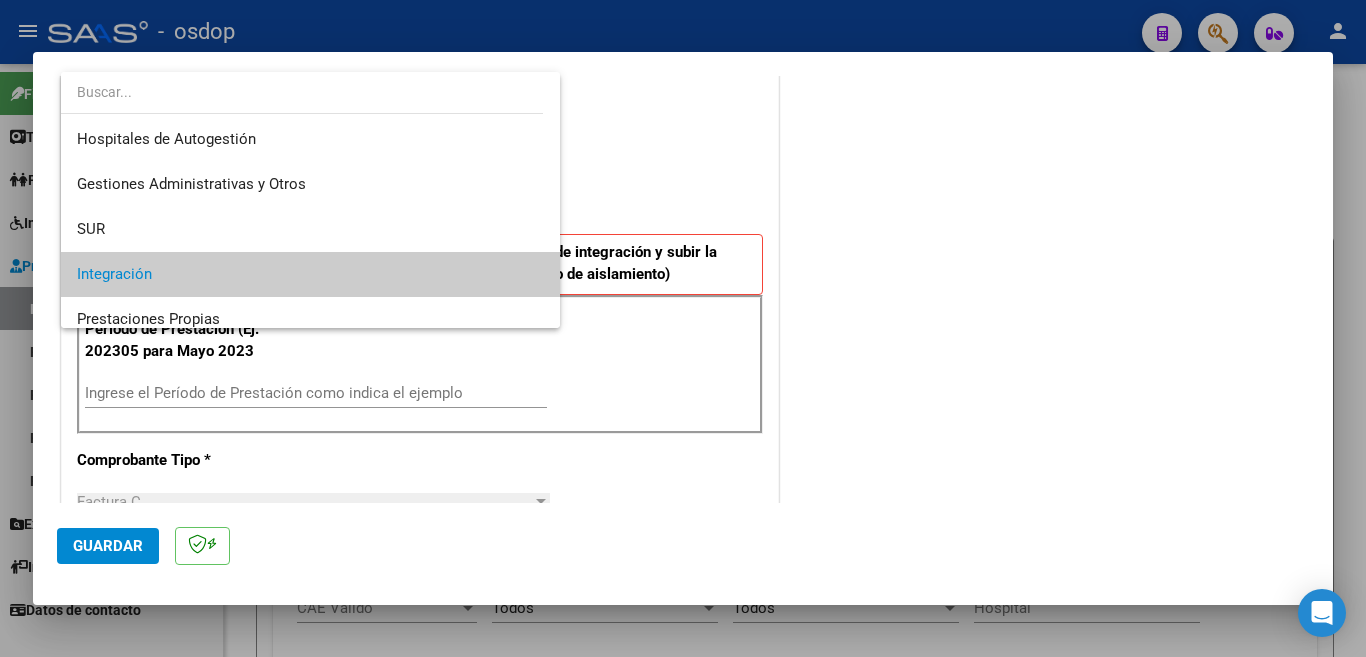 scroll, scrollTop: 74, scrollLeft: 0, axis: vertical 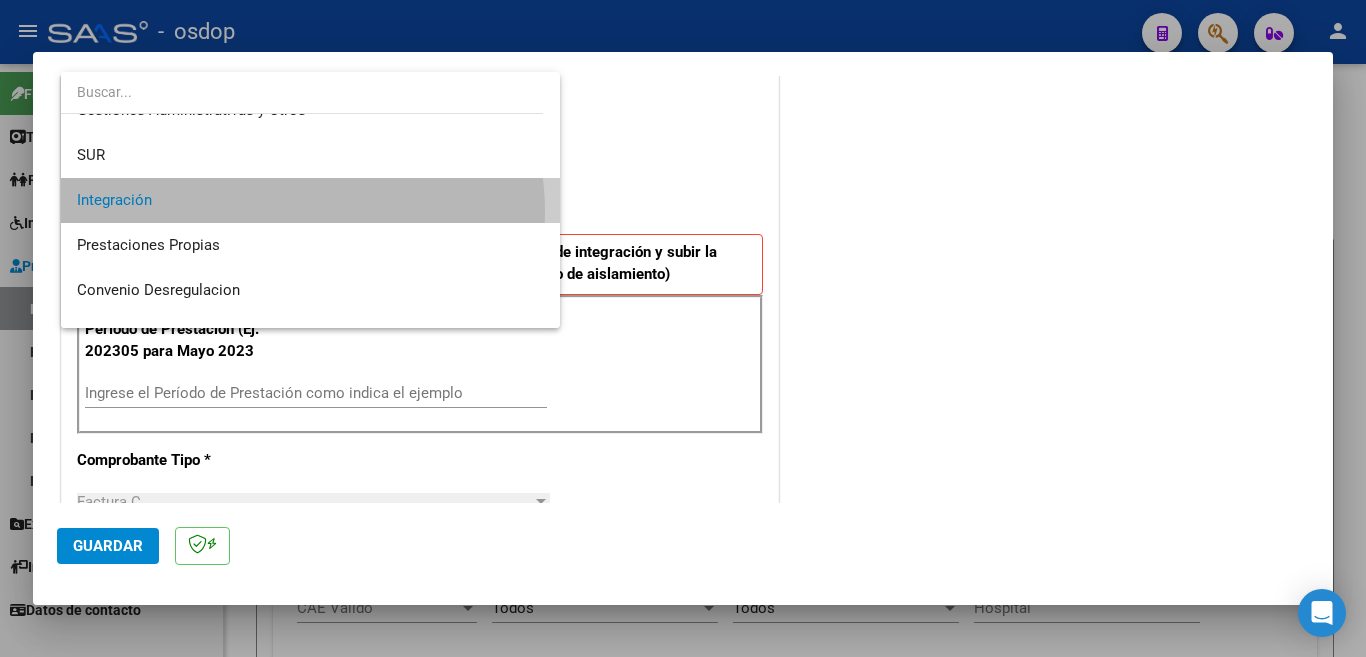 click on "Integración" at bounding box center [310, 200] 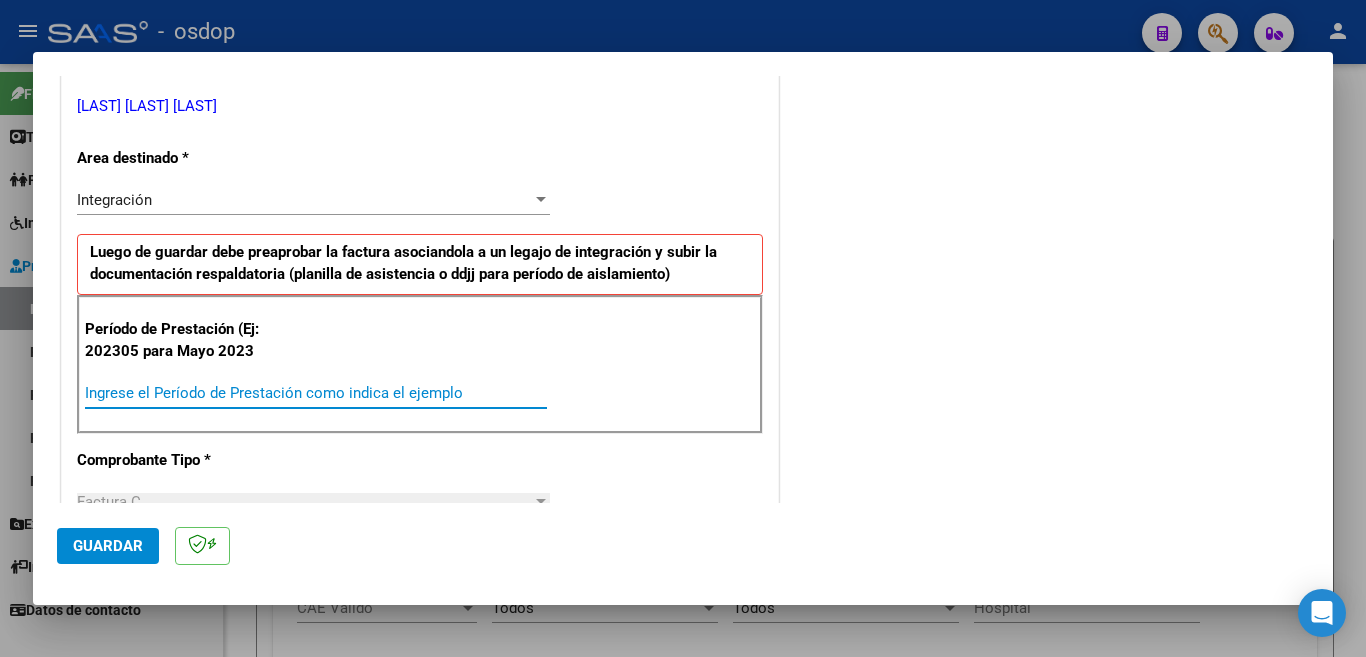click on "Ingrese el Período de Prestación como indica el ejemplo" at bounding box center (316, 393) 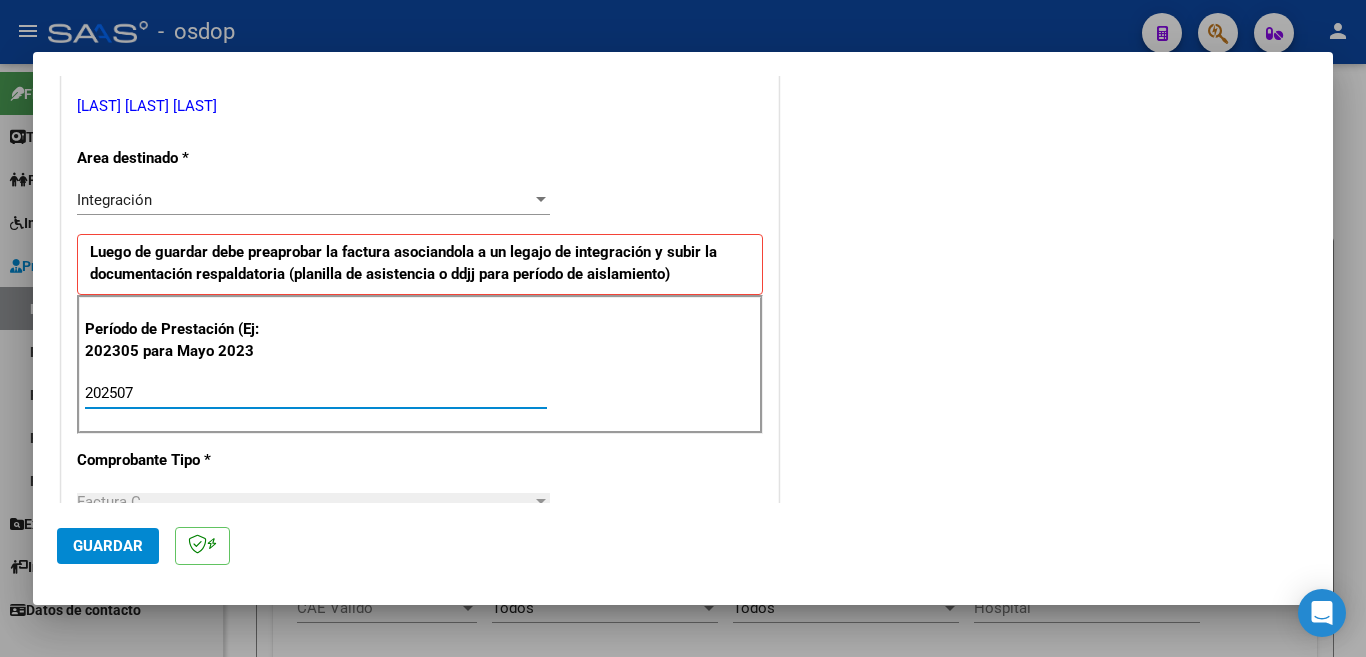 type on "202507" 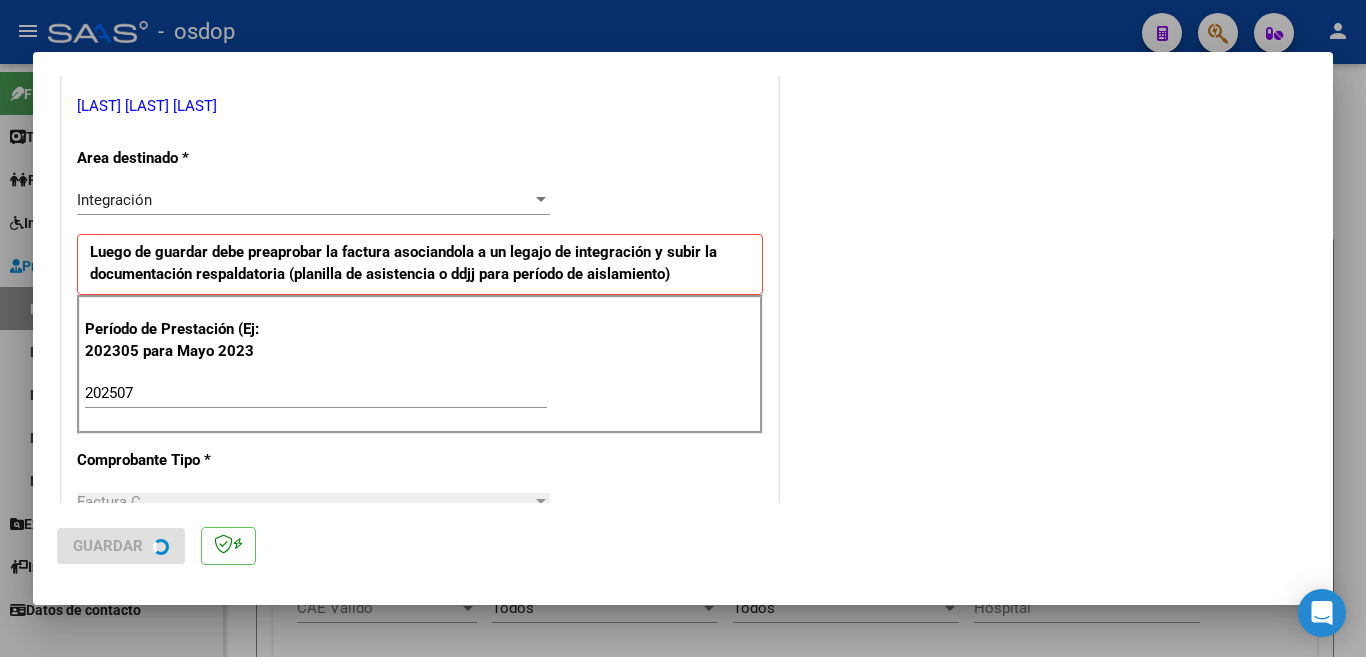 scroll, scrollTop: 0, scrollLeft: 0, axis: both 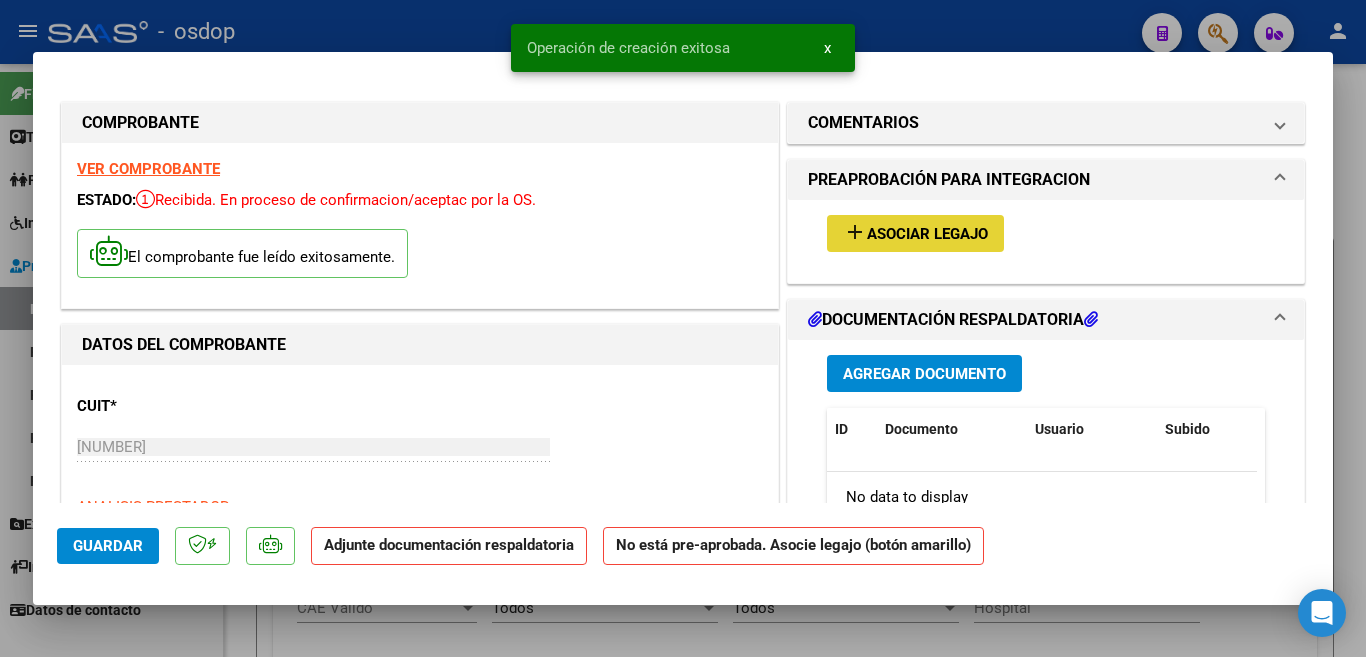 click on "Asociar Legajo" at bounding box center (927, 234) 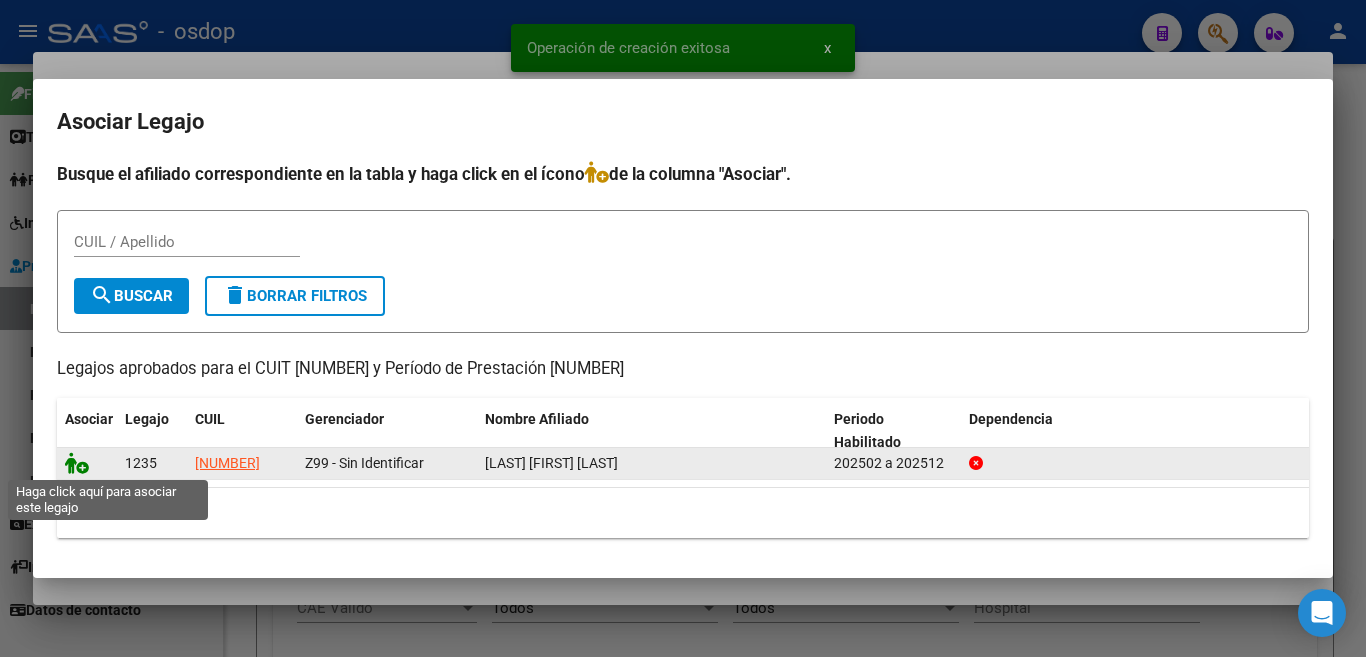 click 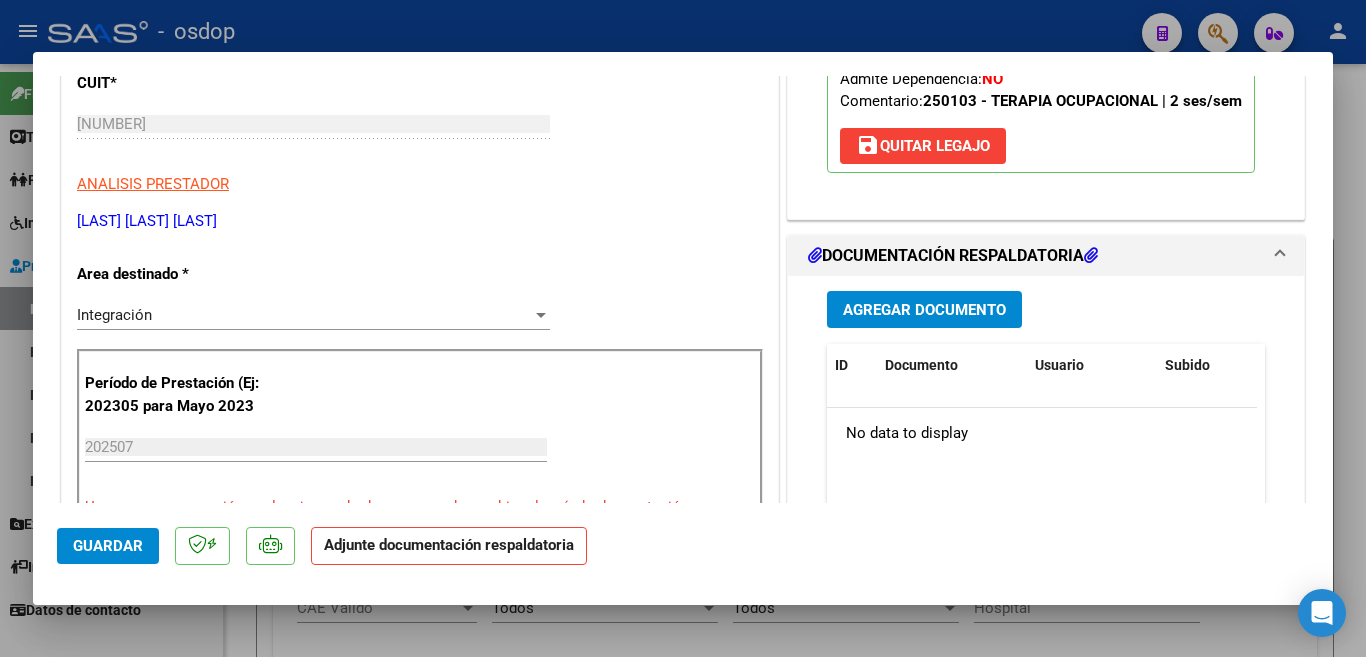scroll, scrollTop: 500, scrollLeft: 0, axis: vertical 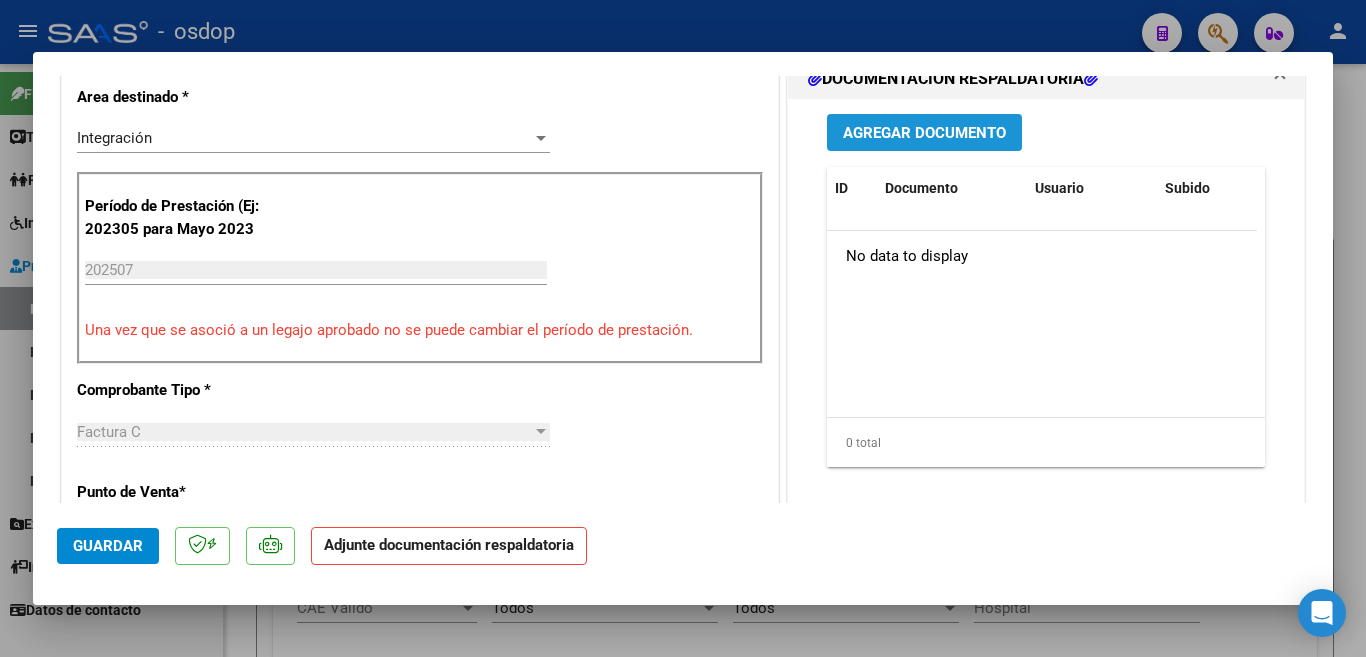 click on "Agregar Documento" at bounding box center (924, 133) 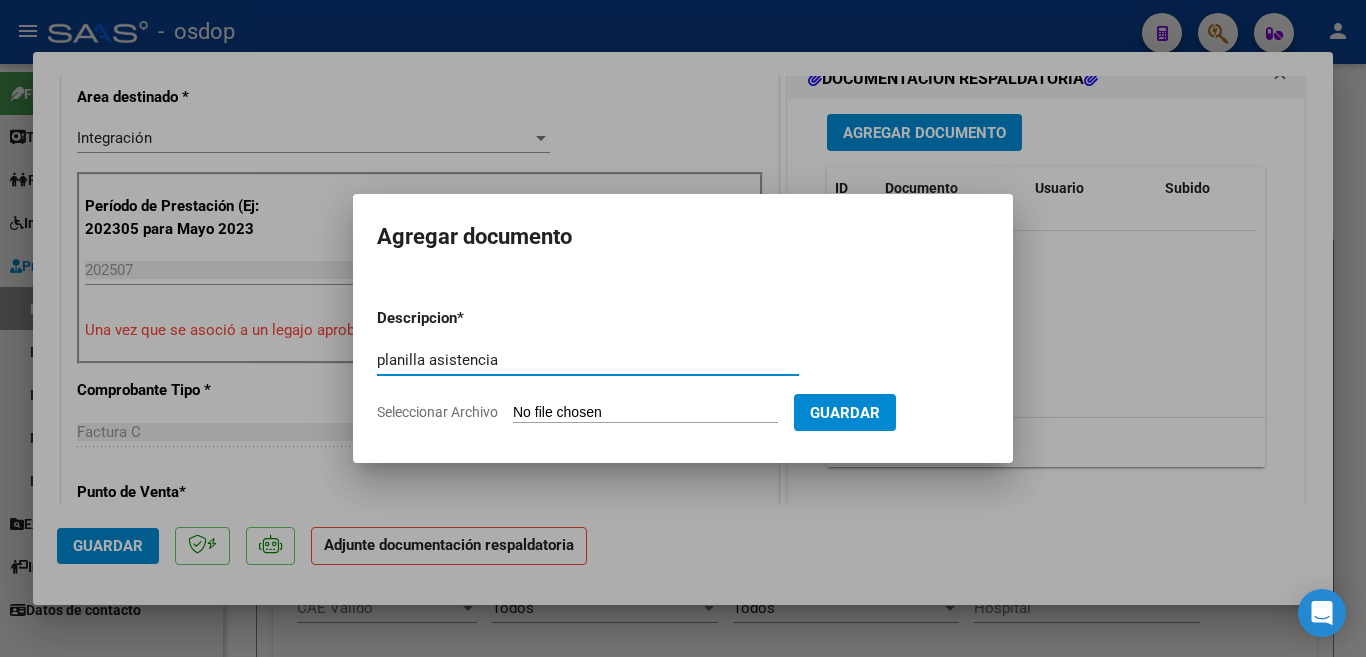 type on "planilla asistencia" 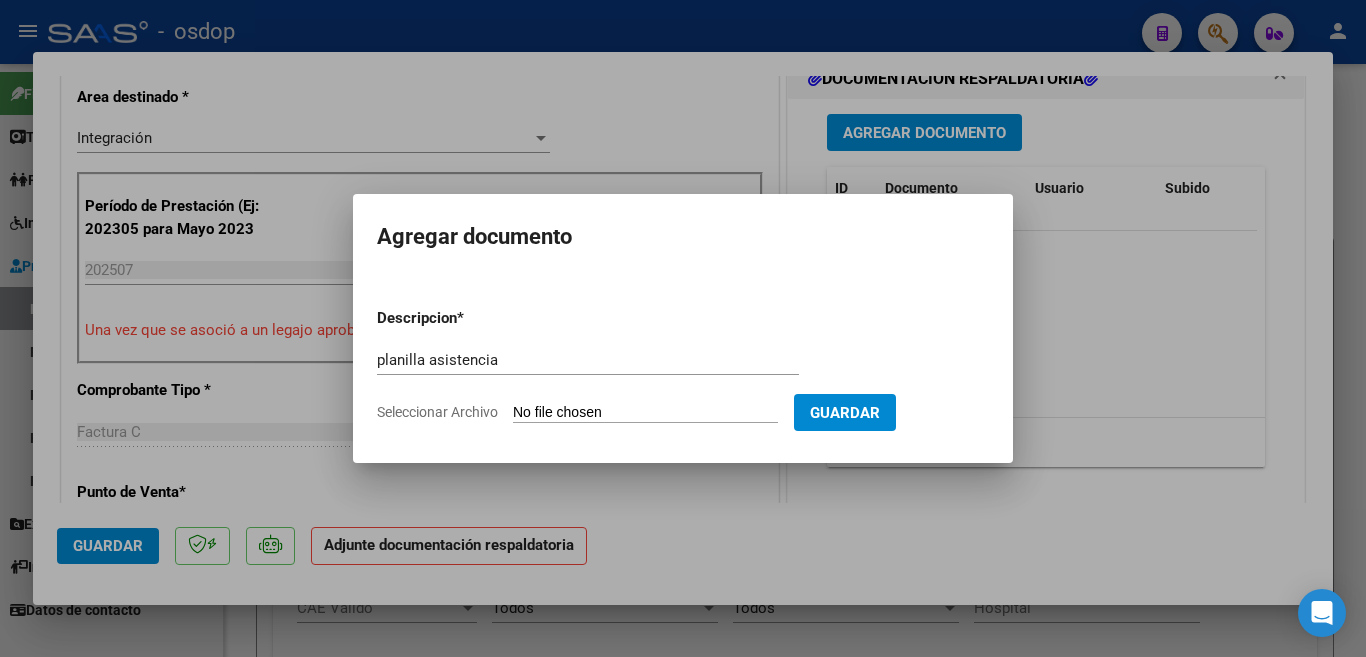type on "C:\fakepath\[LAST] [NUMBER] - [LAST] - [MONTH] - ASIS.pdf" 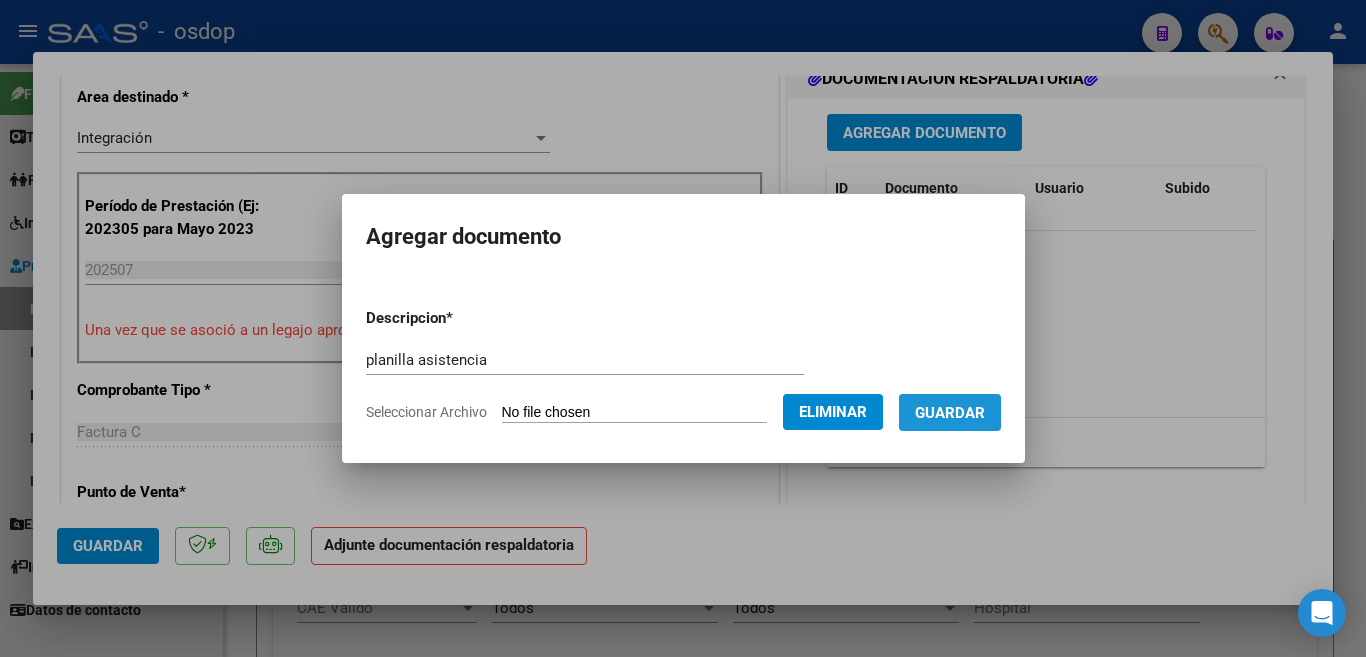 click on "Guardar" at bounding box center (950, 412) 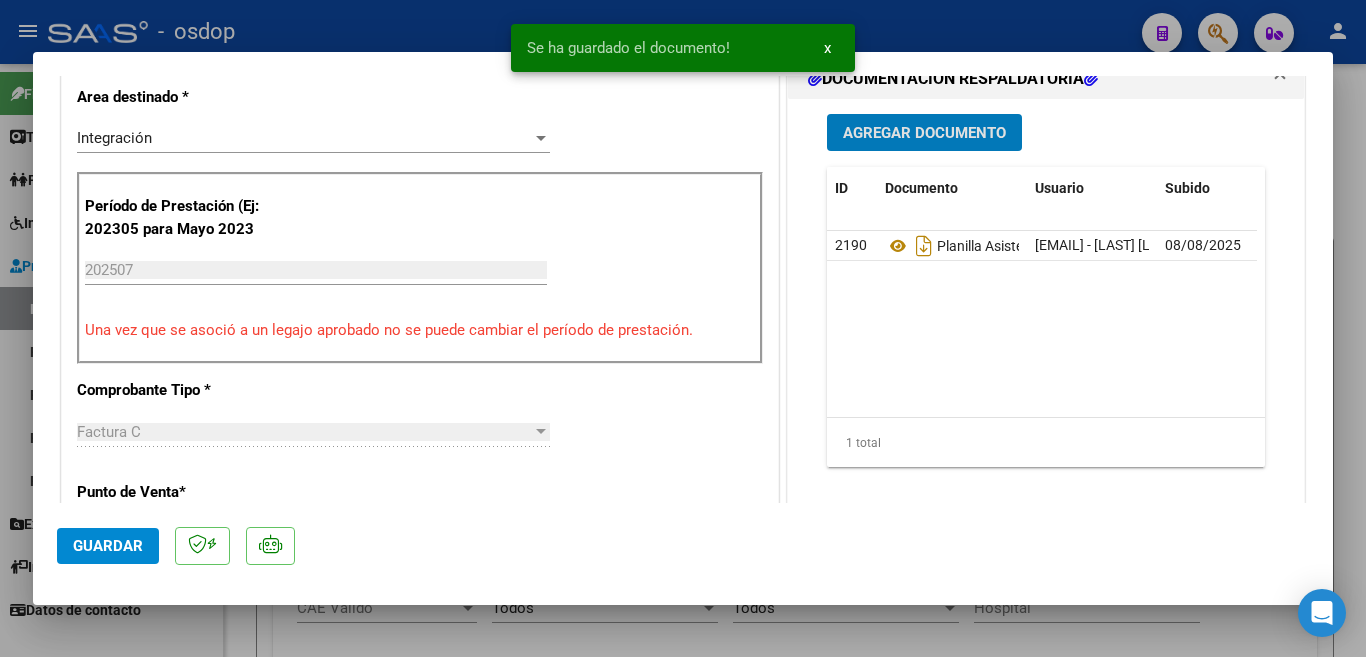 click on "Guardar" 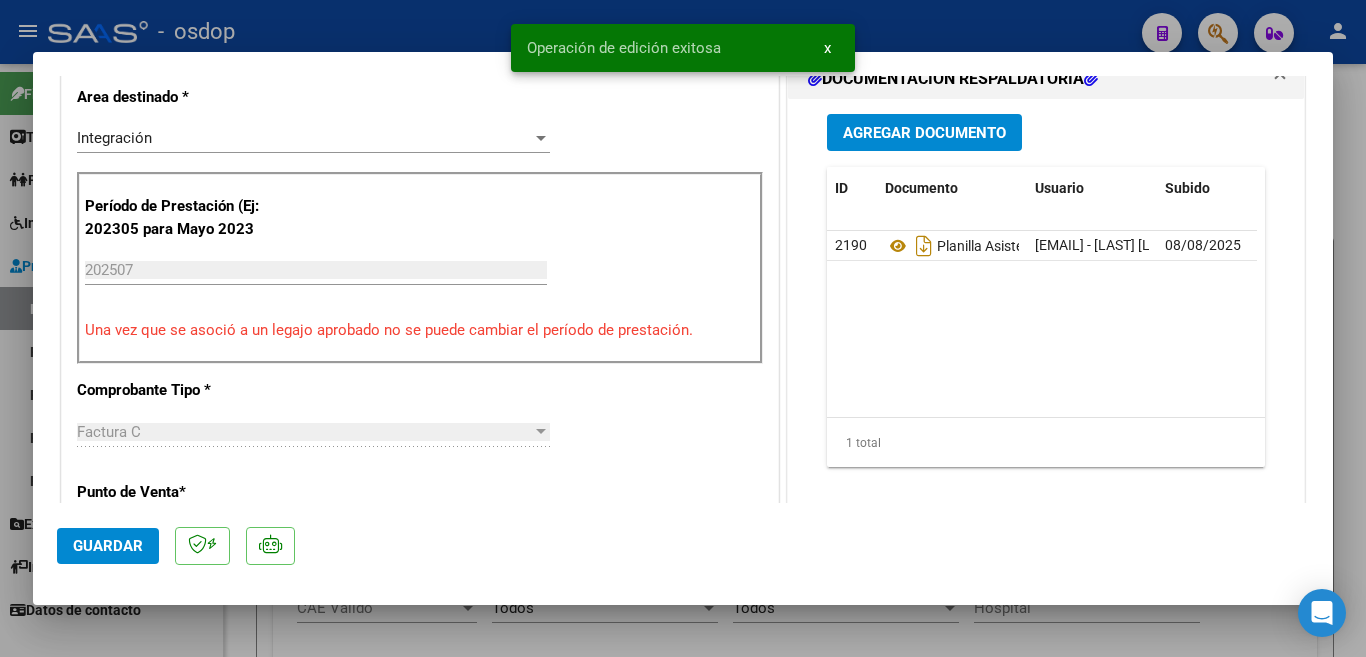 click at bounding box center [683, 328] 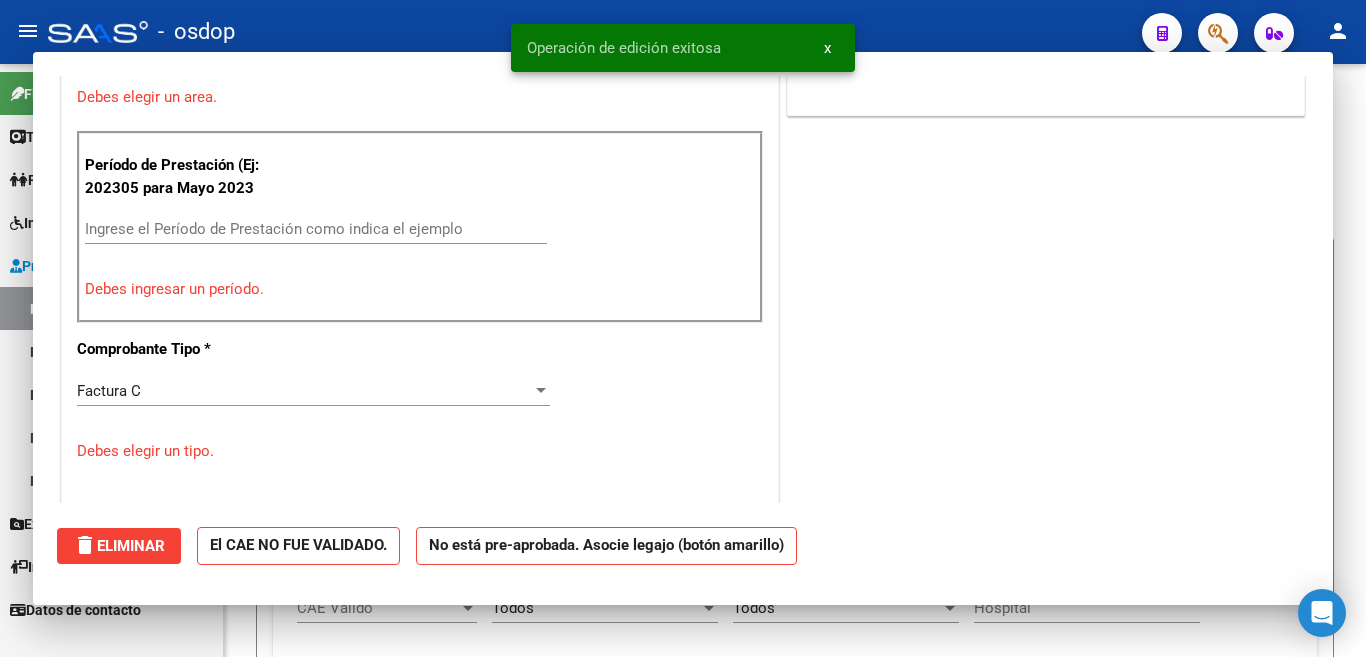 scroll, scrollTop: 0, scrollLeft: 0, axis: both 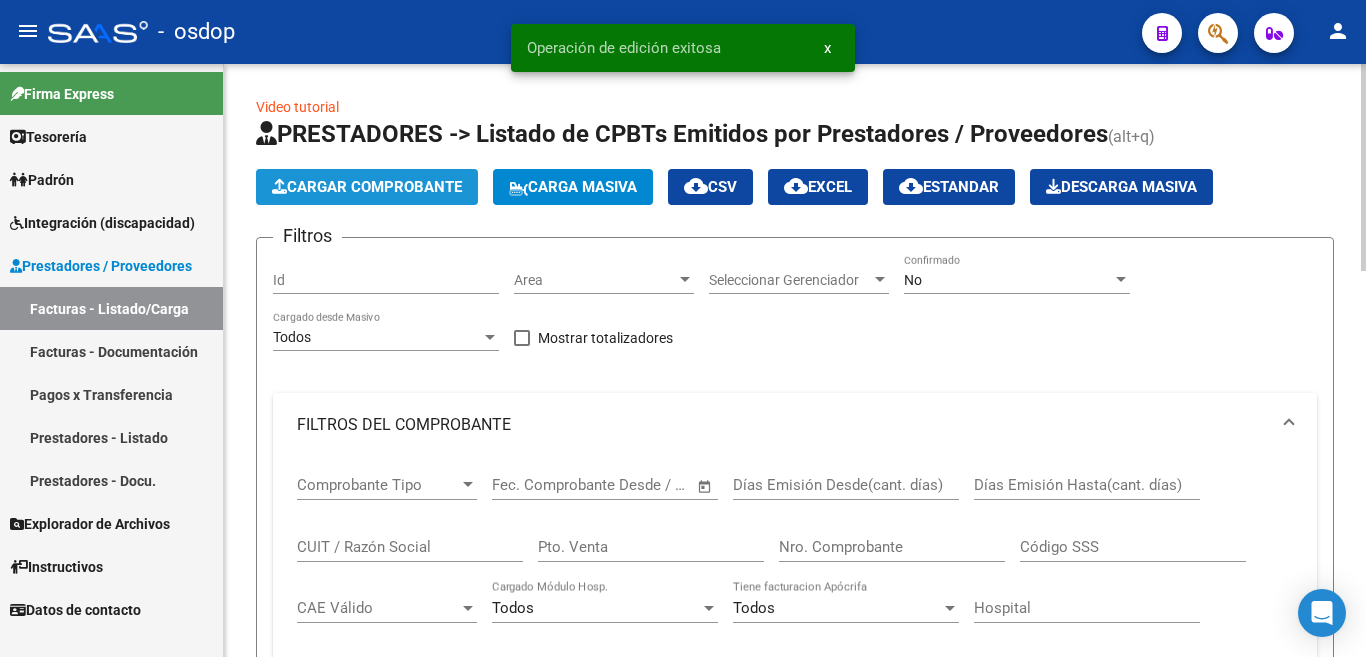 click on "Cargar Comprobante" 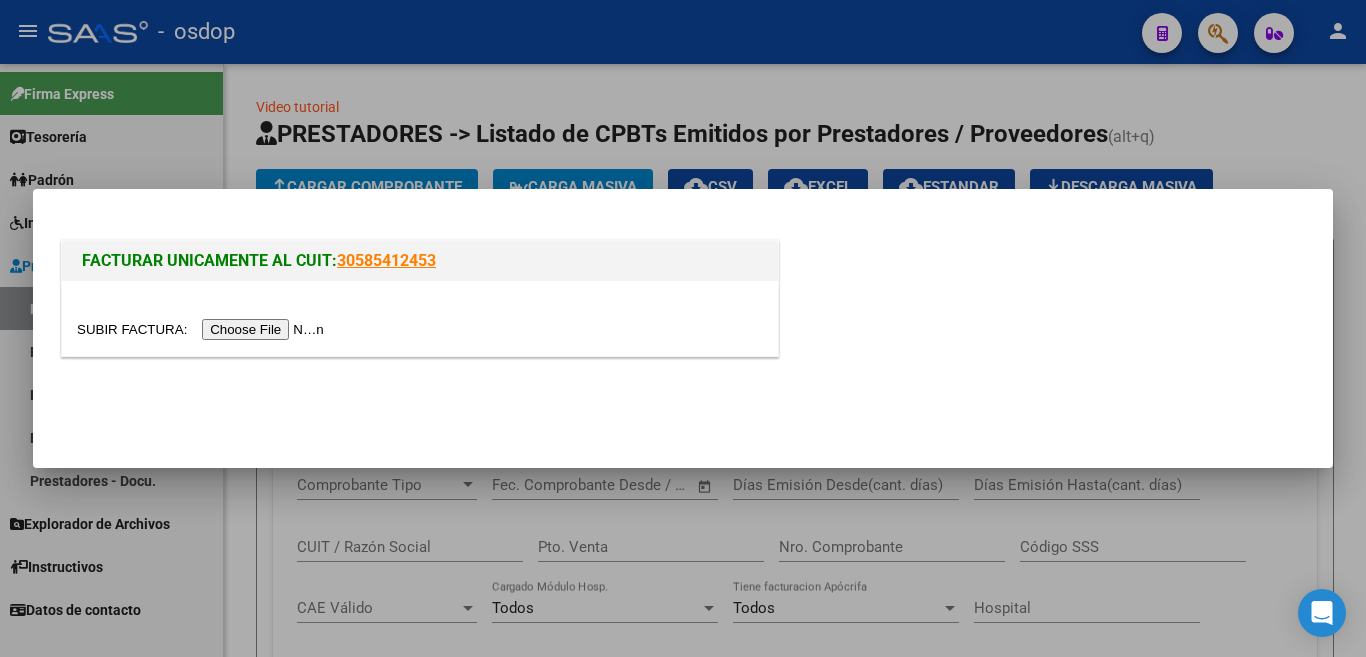 click at bounding box center (203, 329) 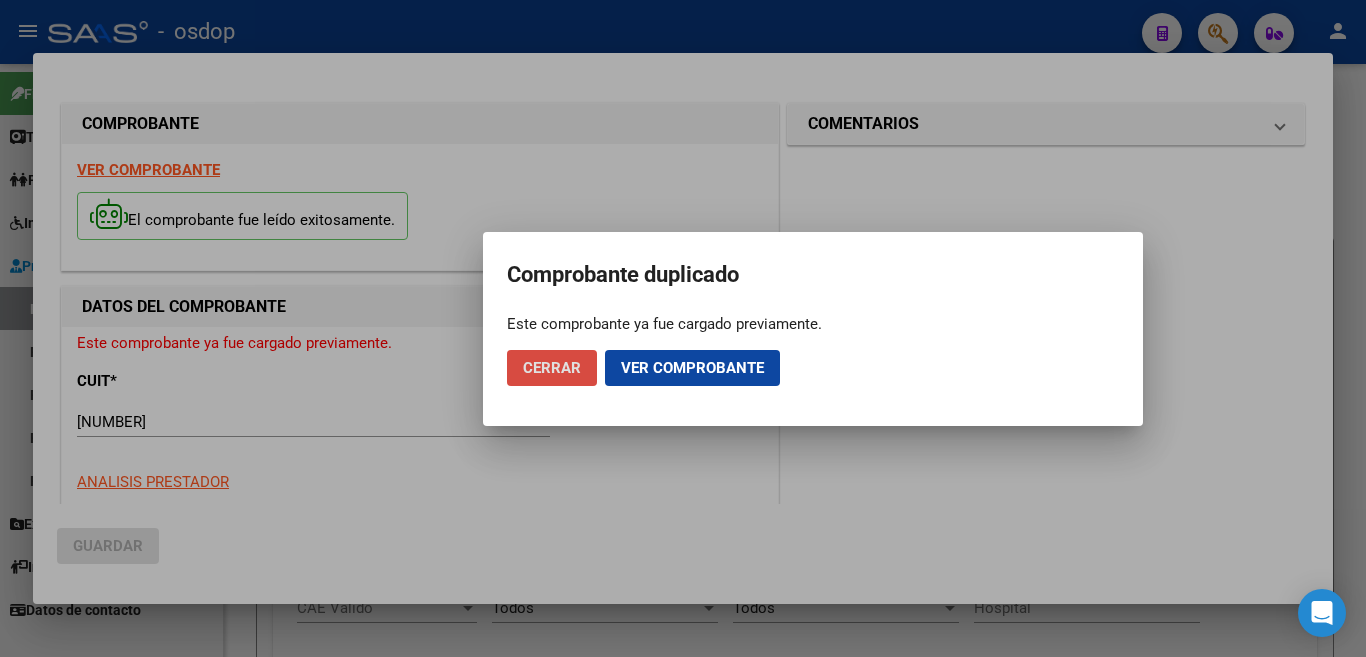 click on "Cerrar" 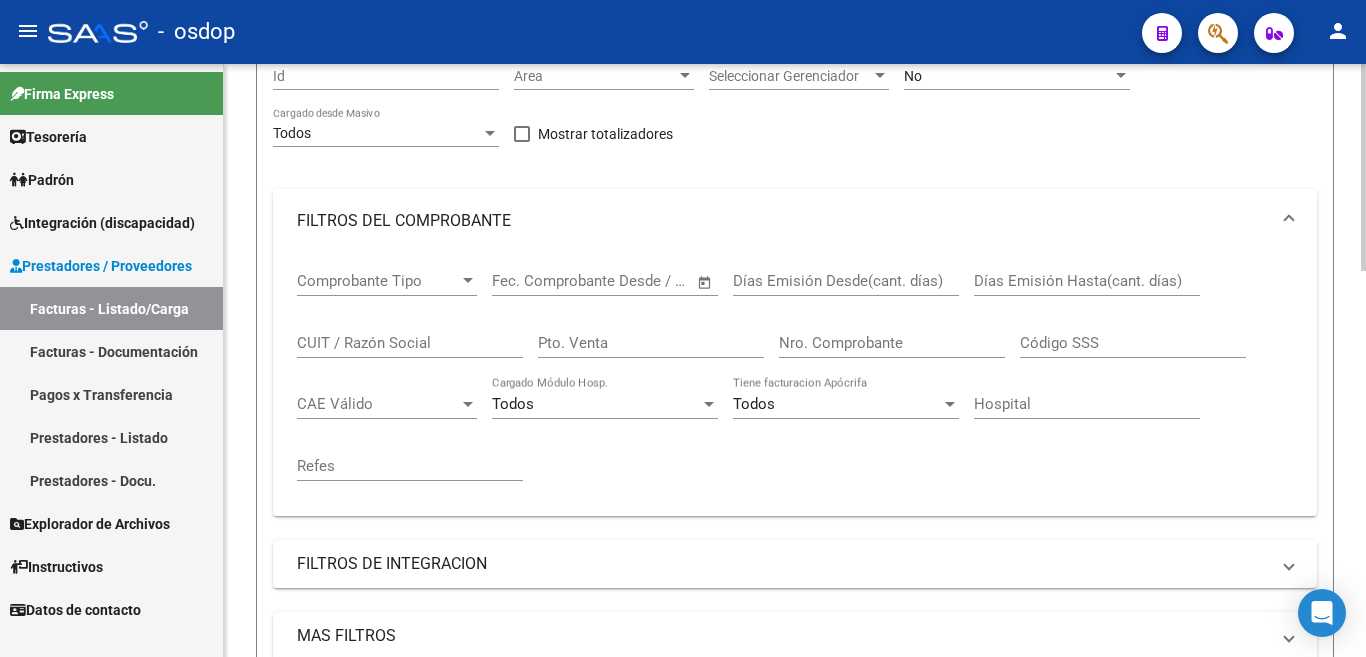 scroll, scrollTop: 200, scrollLeft: 0, axis: vertical 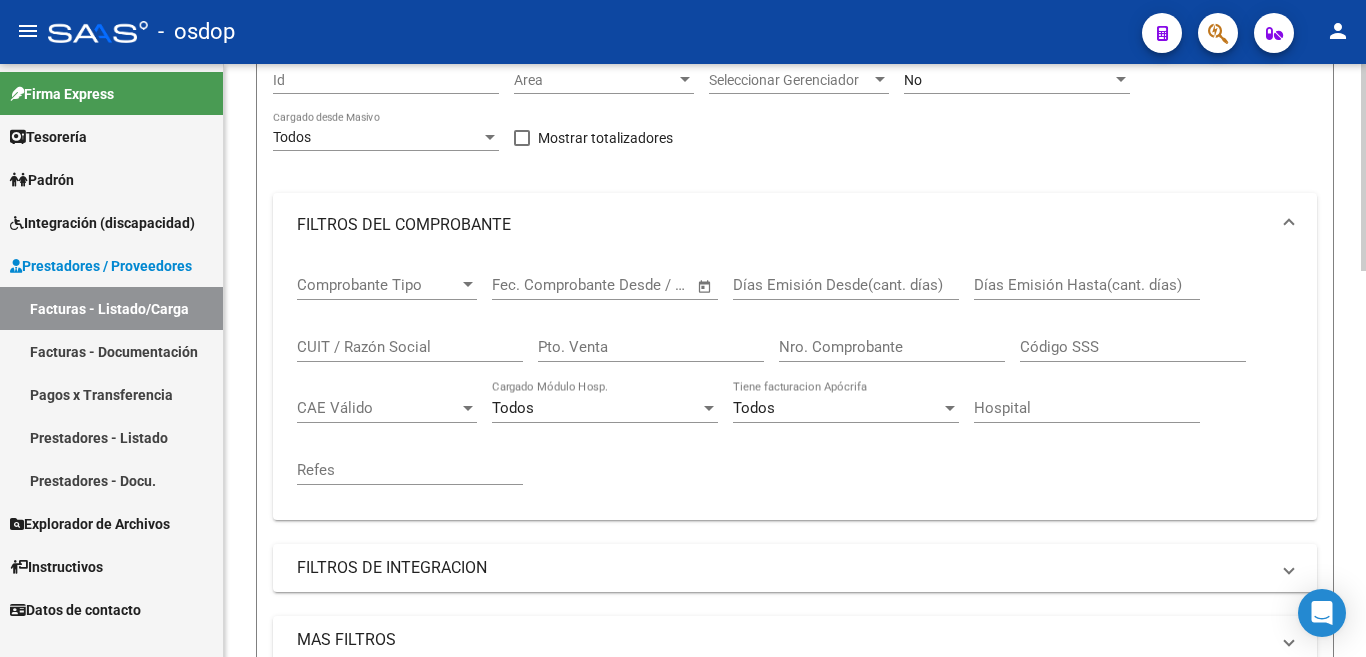 click on "CUIT / Razón Social" at bounding box center [410, 347] 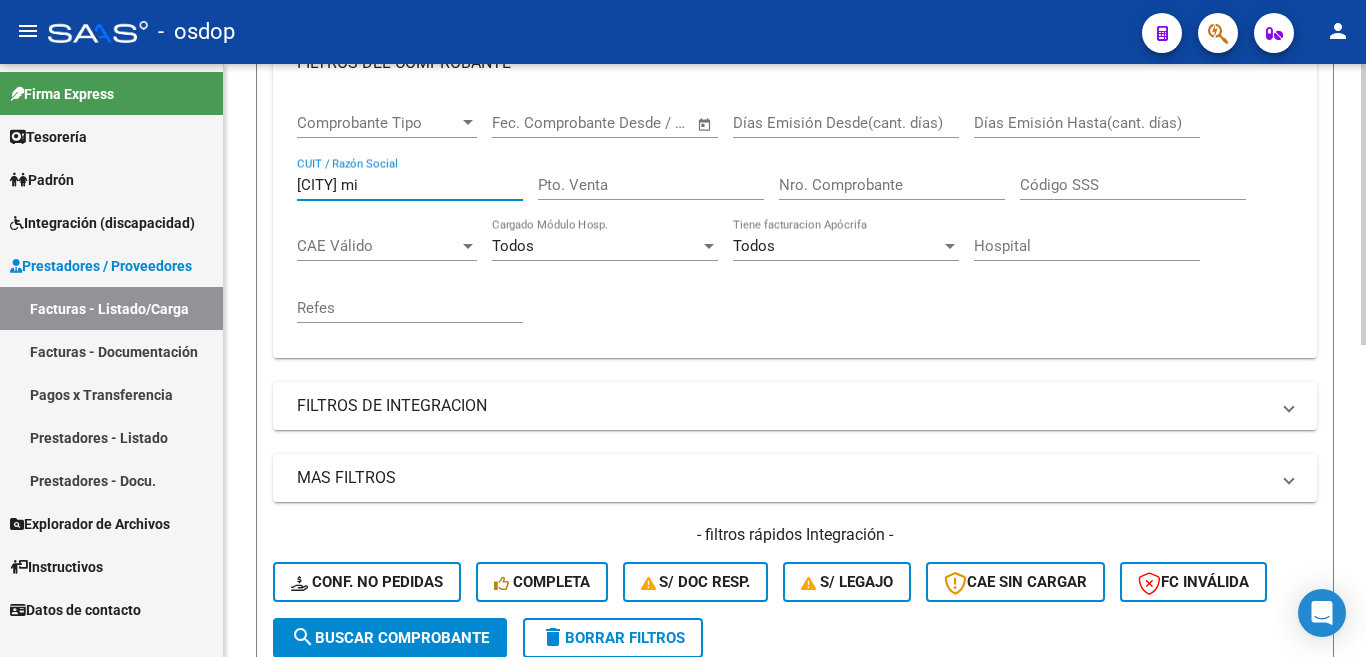 scroll, scrollTop: 400, scrollLeft: 0, axis: vertical 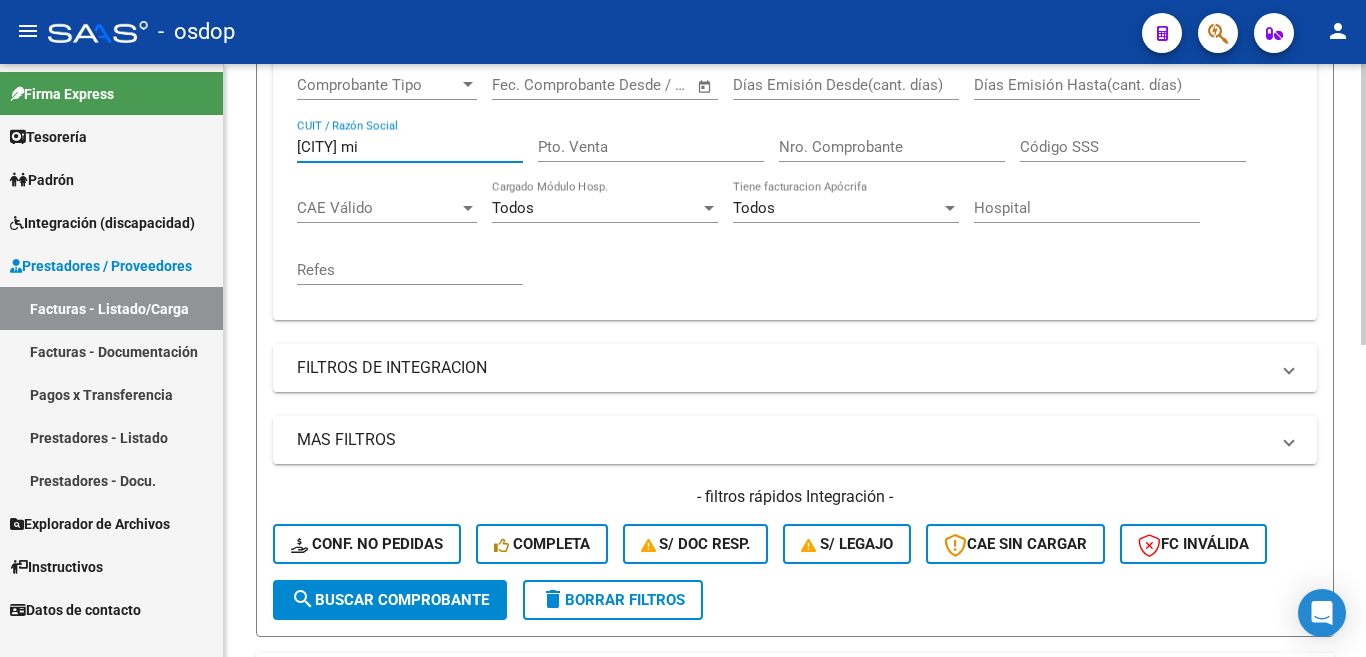 type on "[CITY] mi" 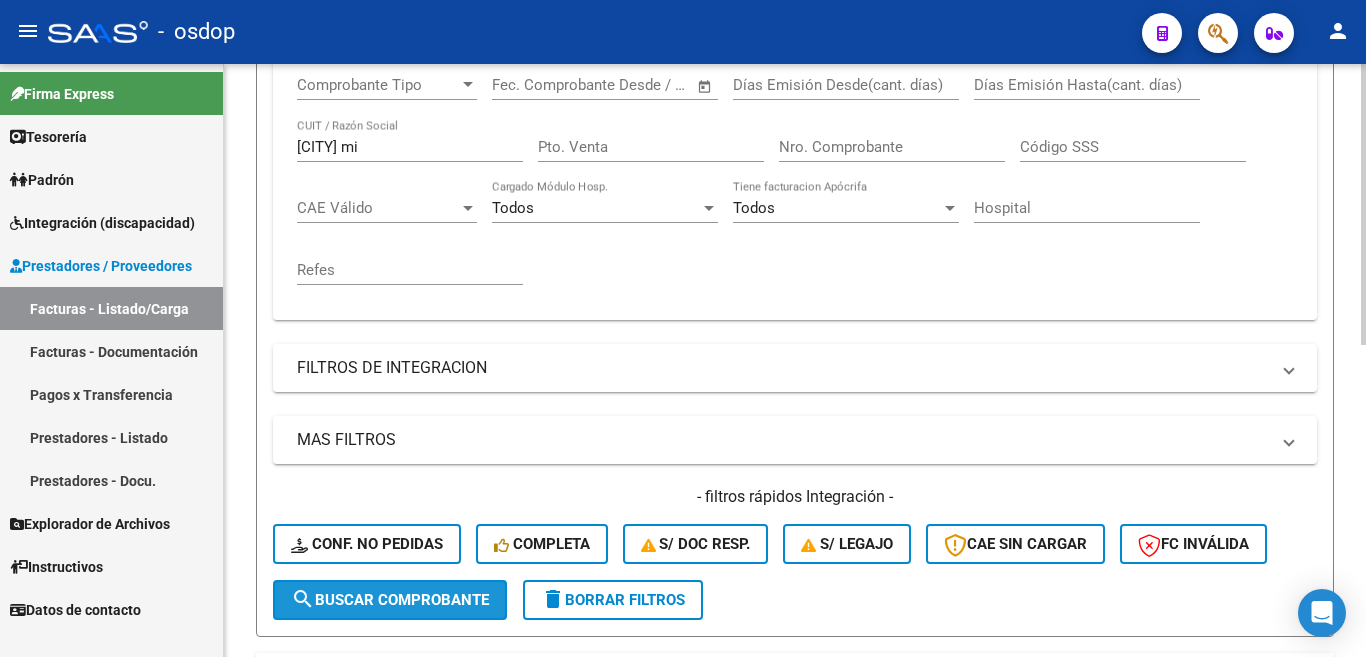 click on "search  Buscar Comprobante" 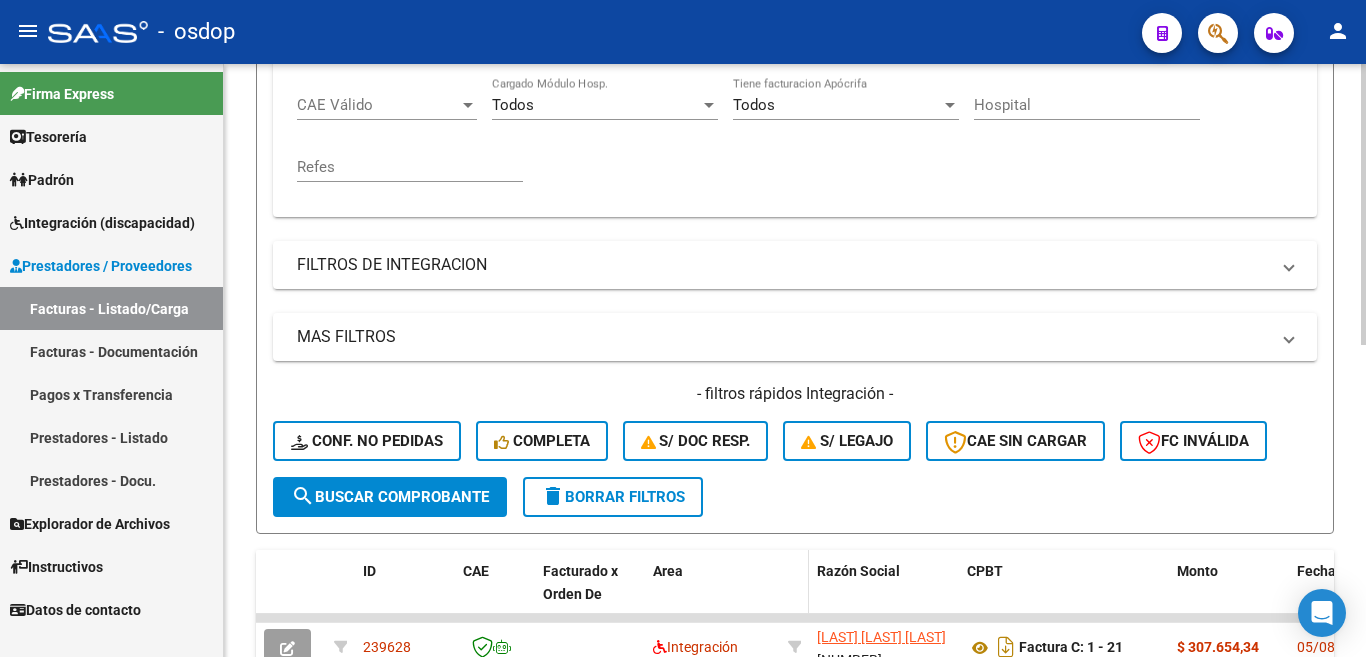 scroll, scrollTop: 657, scrollLeft: 0, axis: vertical 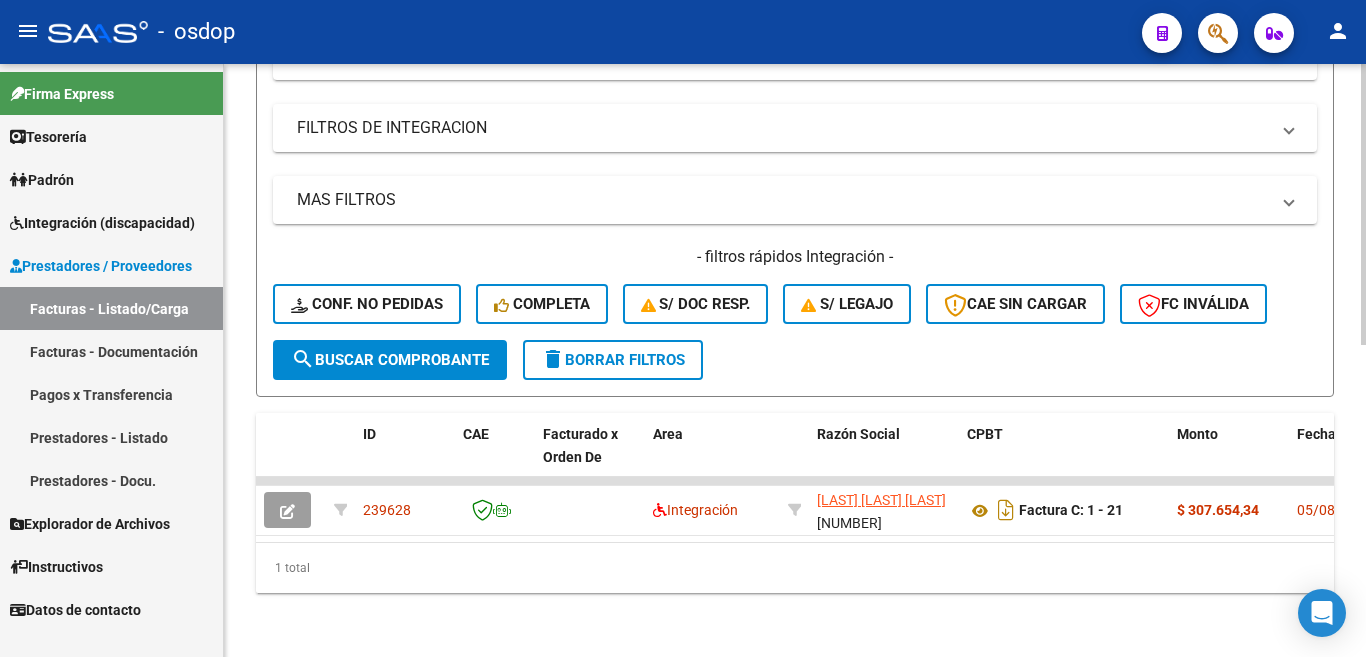 click on "delete  Borrar Filtros" 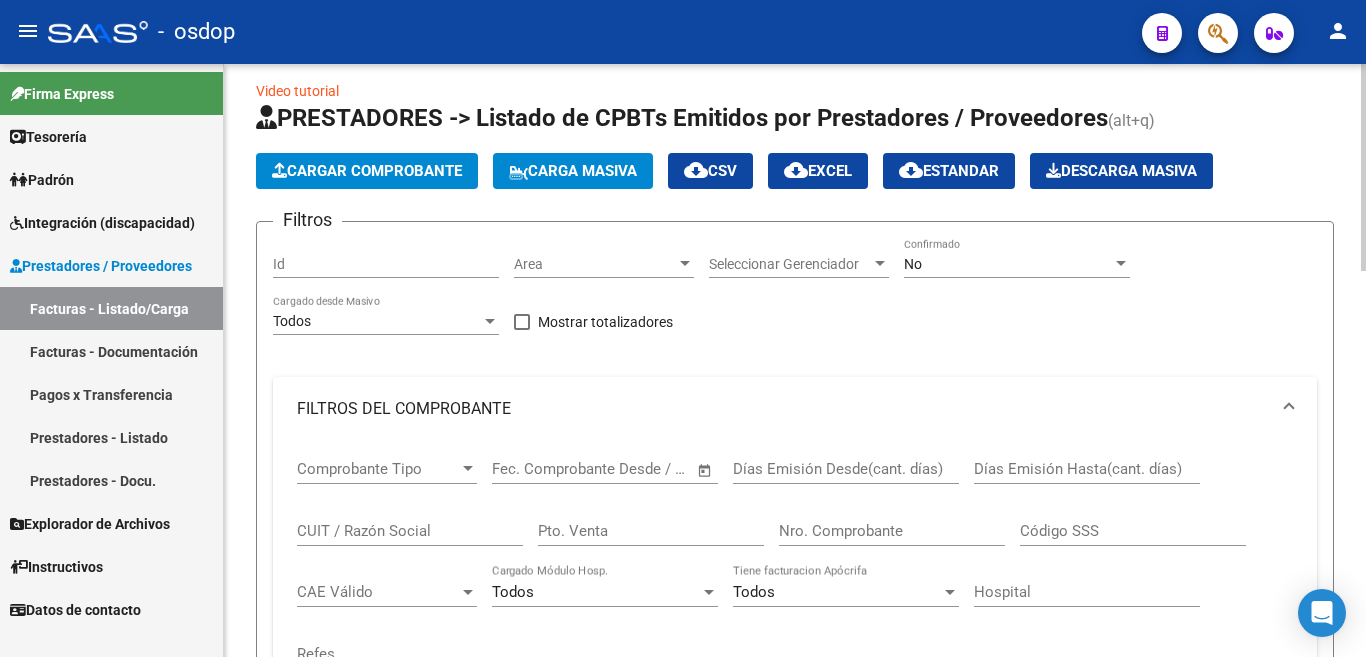 scroll, scrollTop: 0, scrollLeft: 0, axis: both 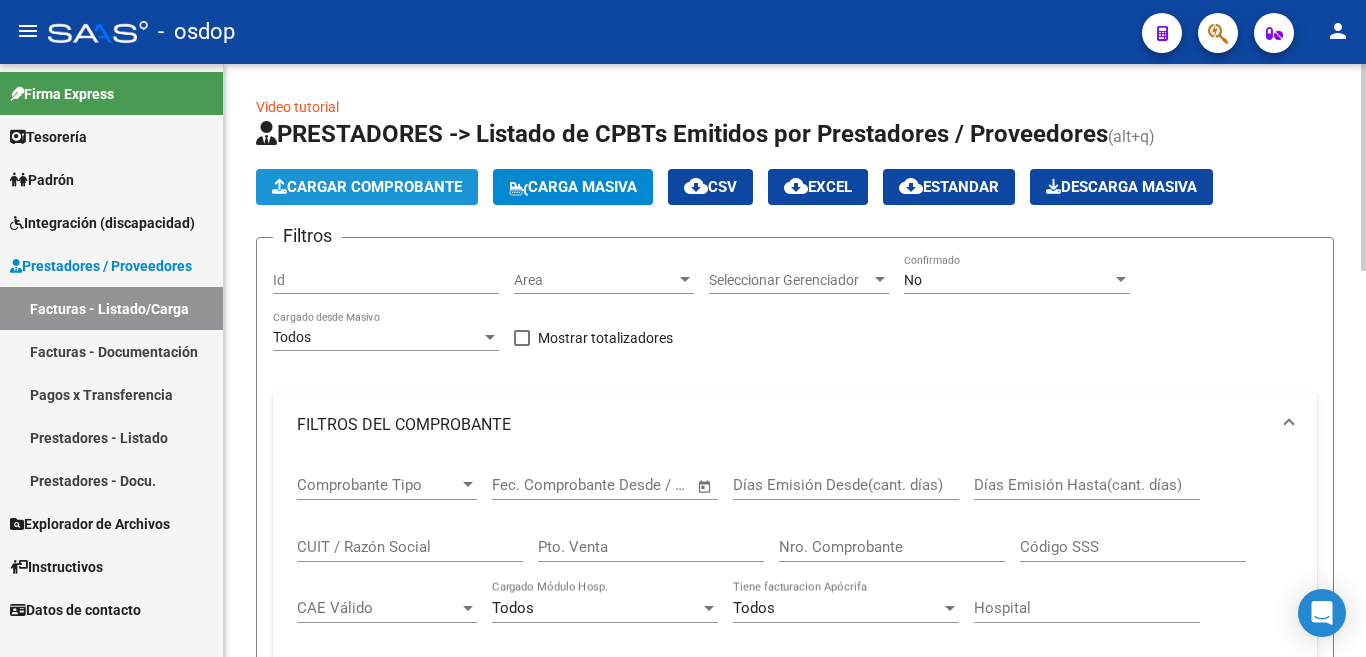click on "Cargar Comprobante" 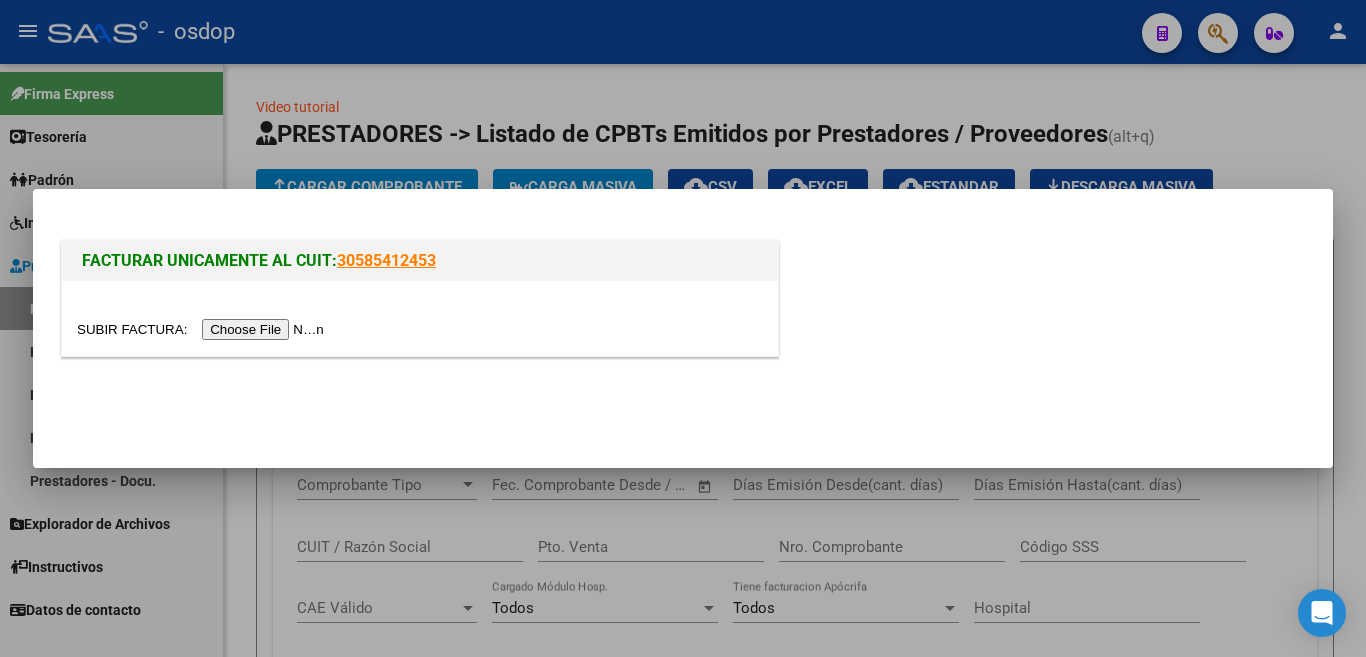 click at bounding box center (203, 329) 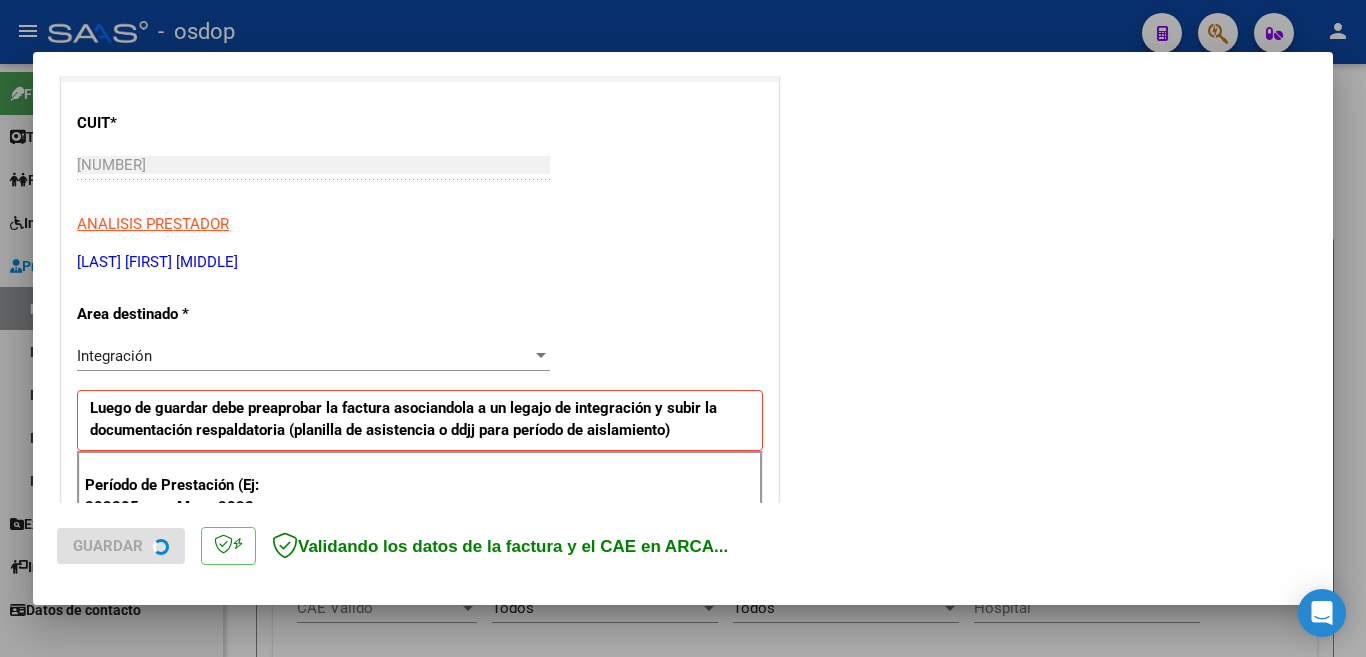scroll, scrollTop: 500, scrollLeft: 0, axis: vertical 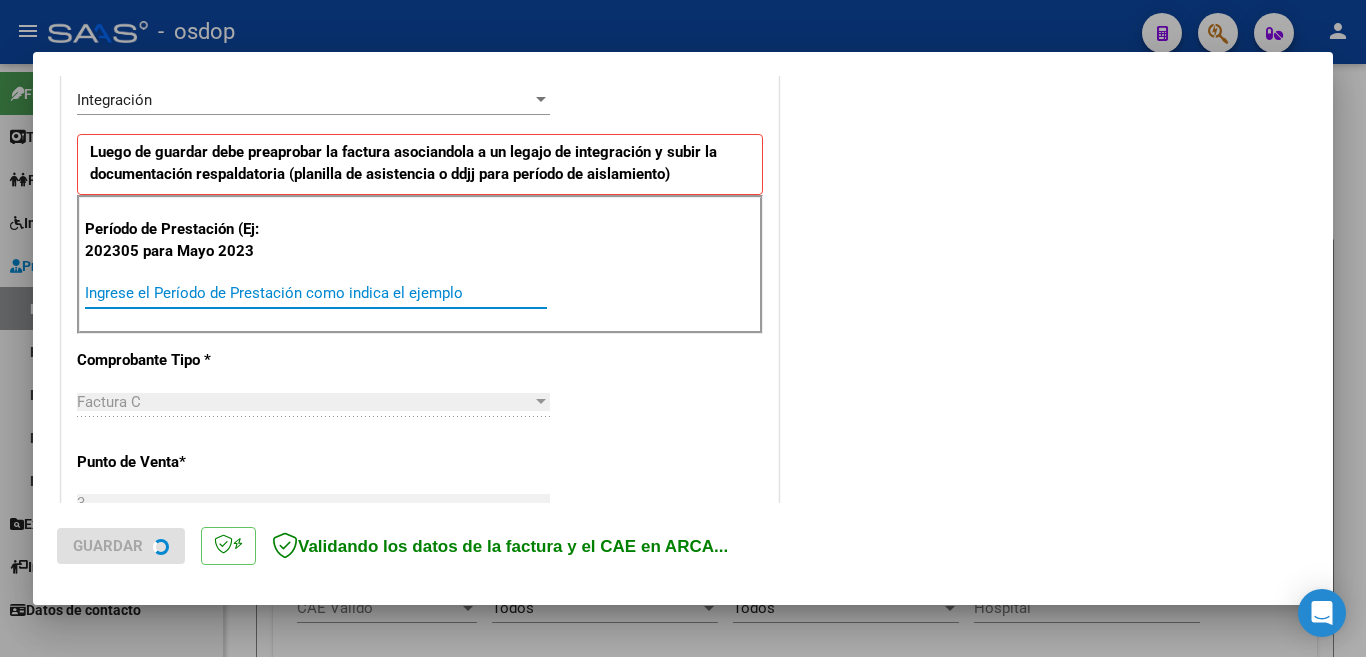 click on "Ingrese el Período de Prestación como indica el ejemplo" at bounding box center (316, 293) 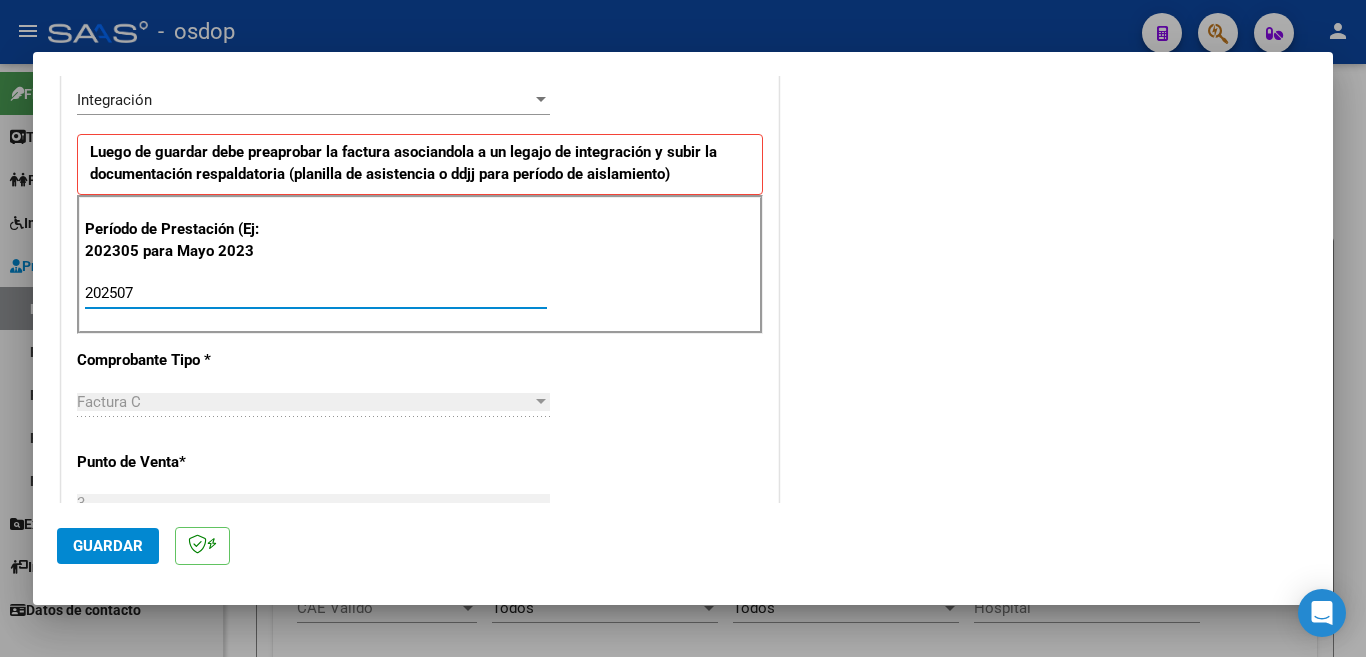 type on "202507" 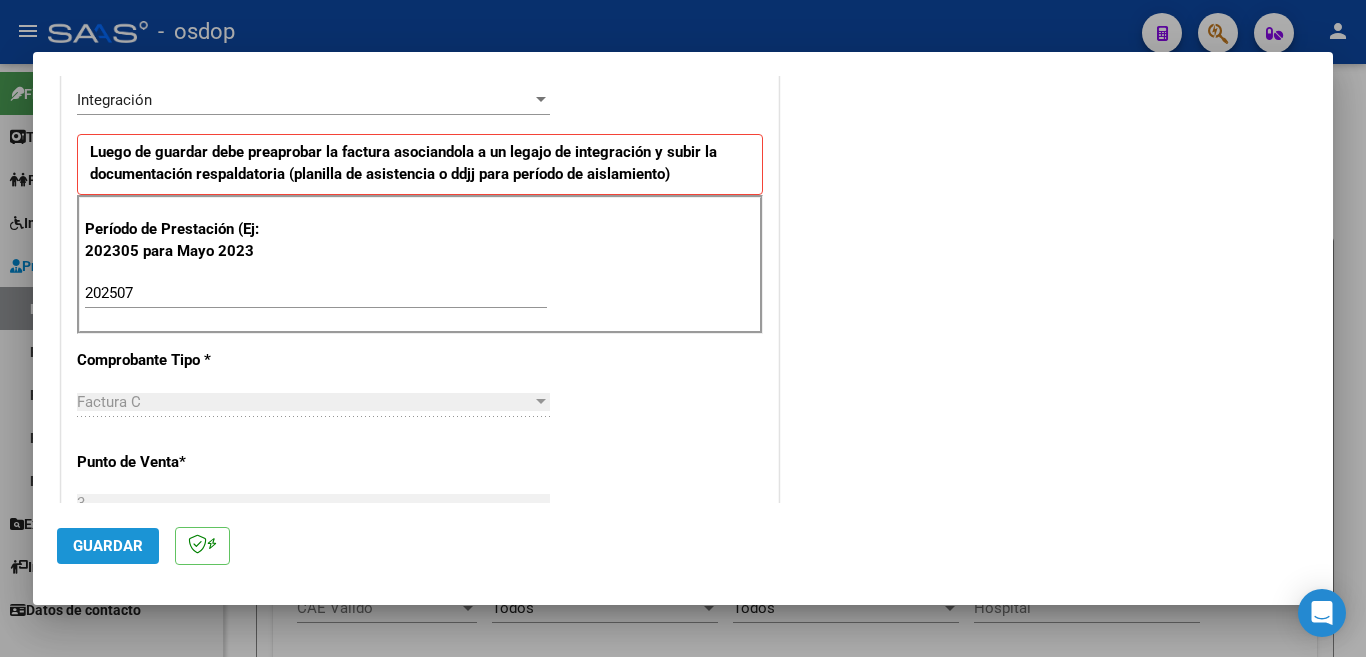 click on "Guardar" 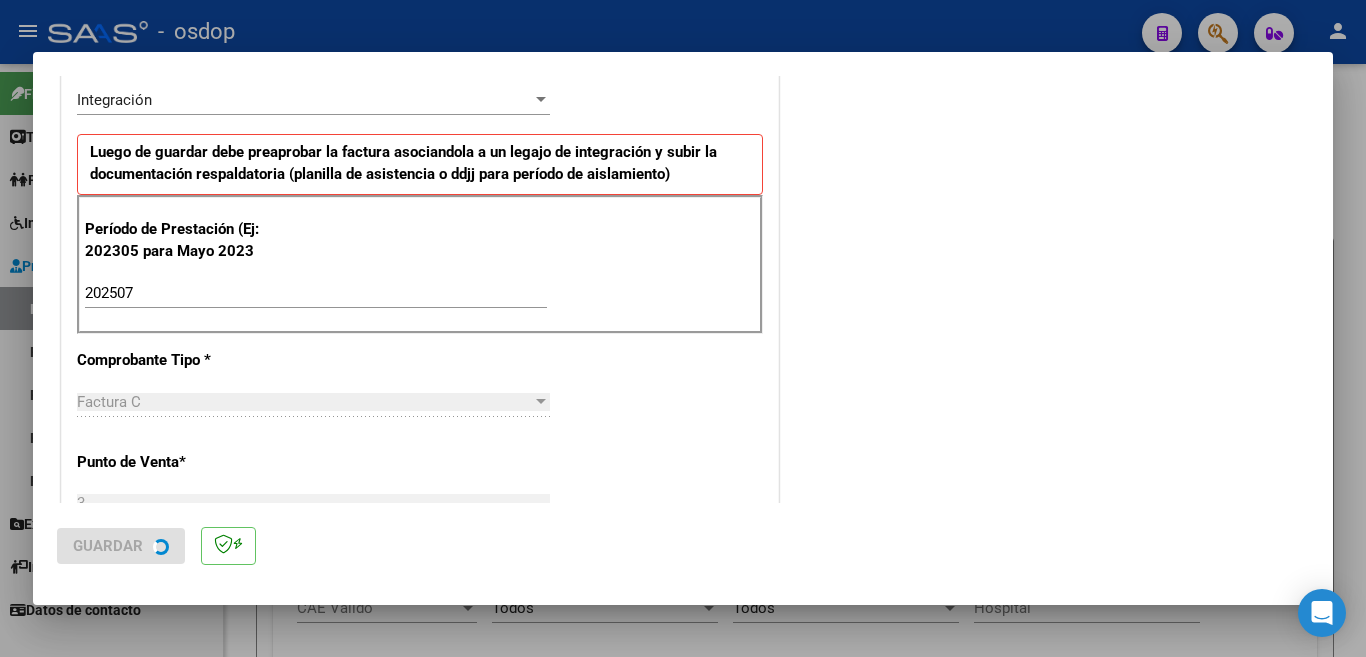 scroll, scrollTop: 0, scrollLeft: 0, axis: both 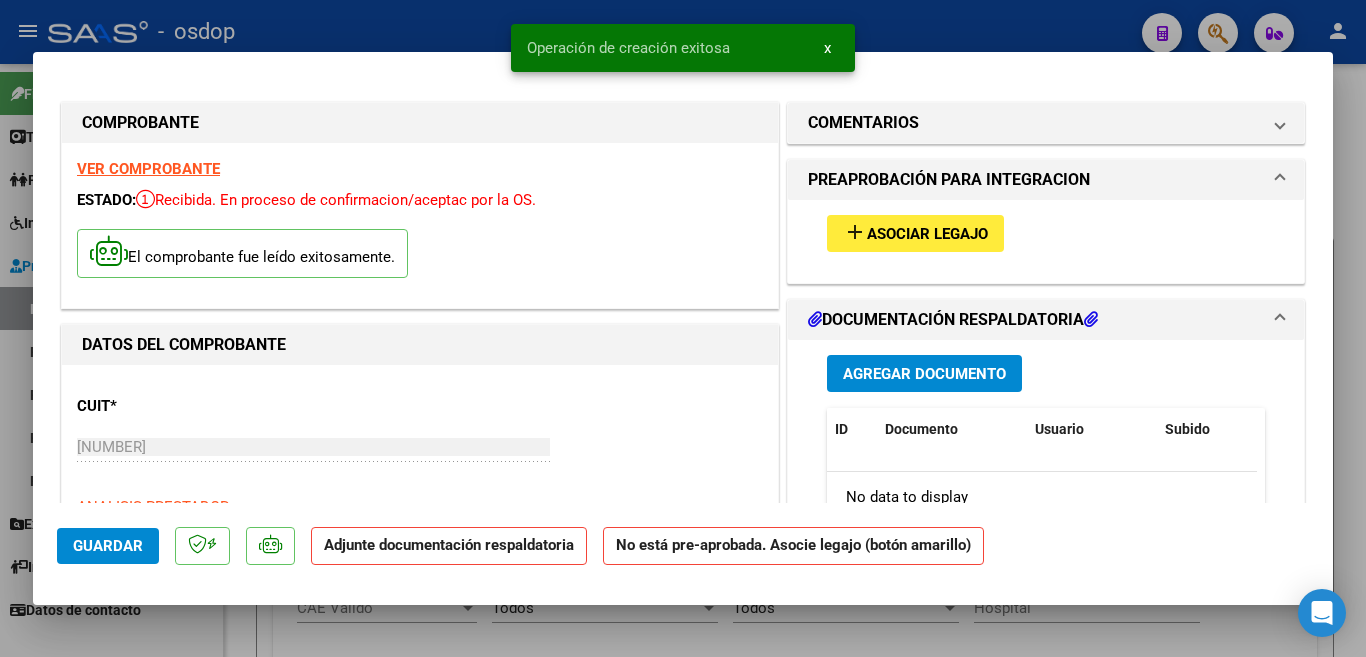 click on "Asociar Legajo" at bounding box center [927, 234] 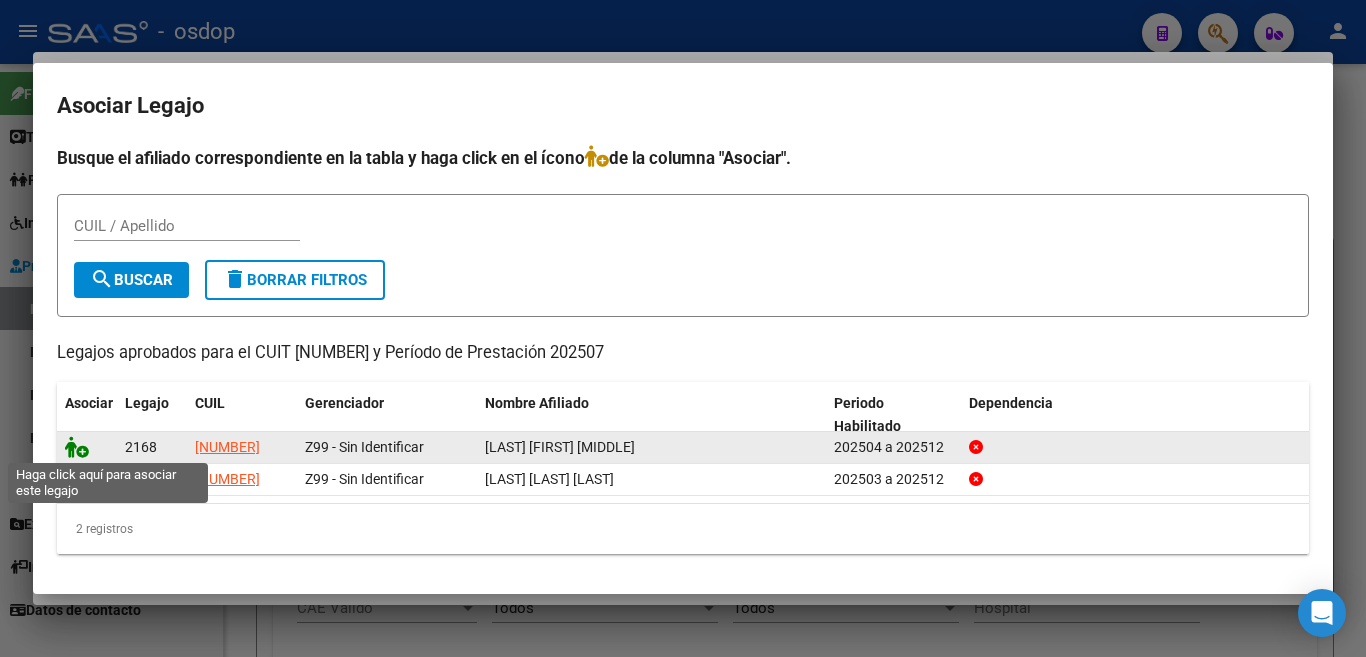 click 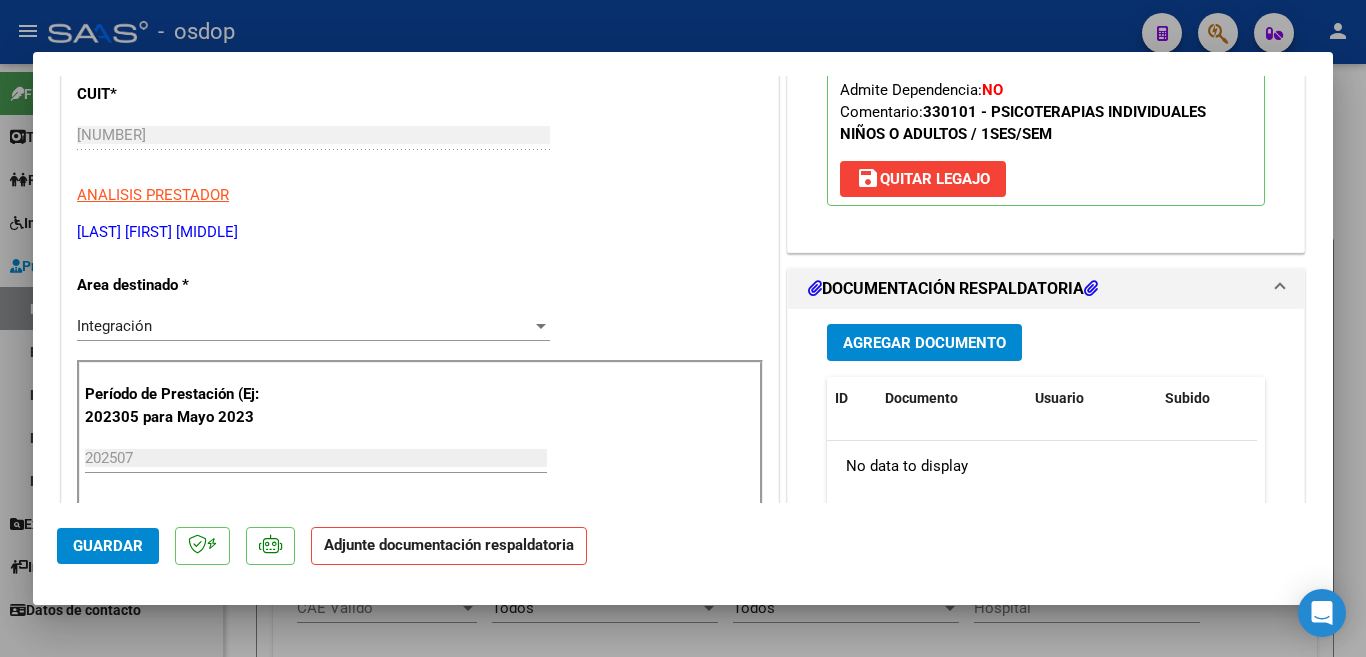 scroll, scrollTop: 400, scrollLeft: 0, axis: vertical 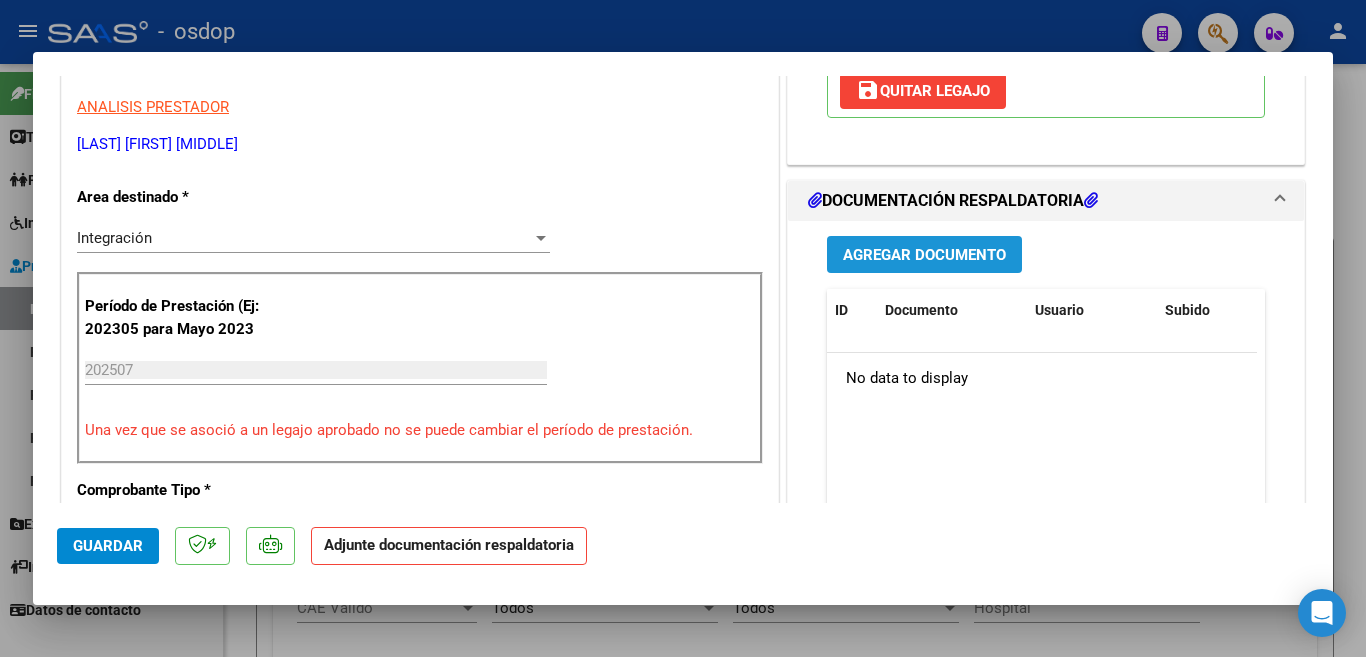 click on "Agregar Documento" at bounding box center (924, 255) 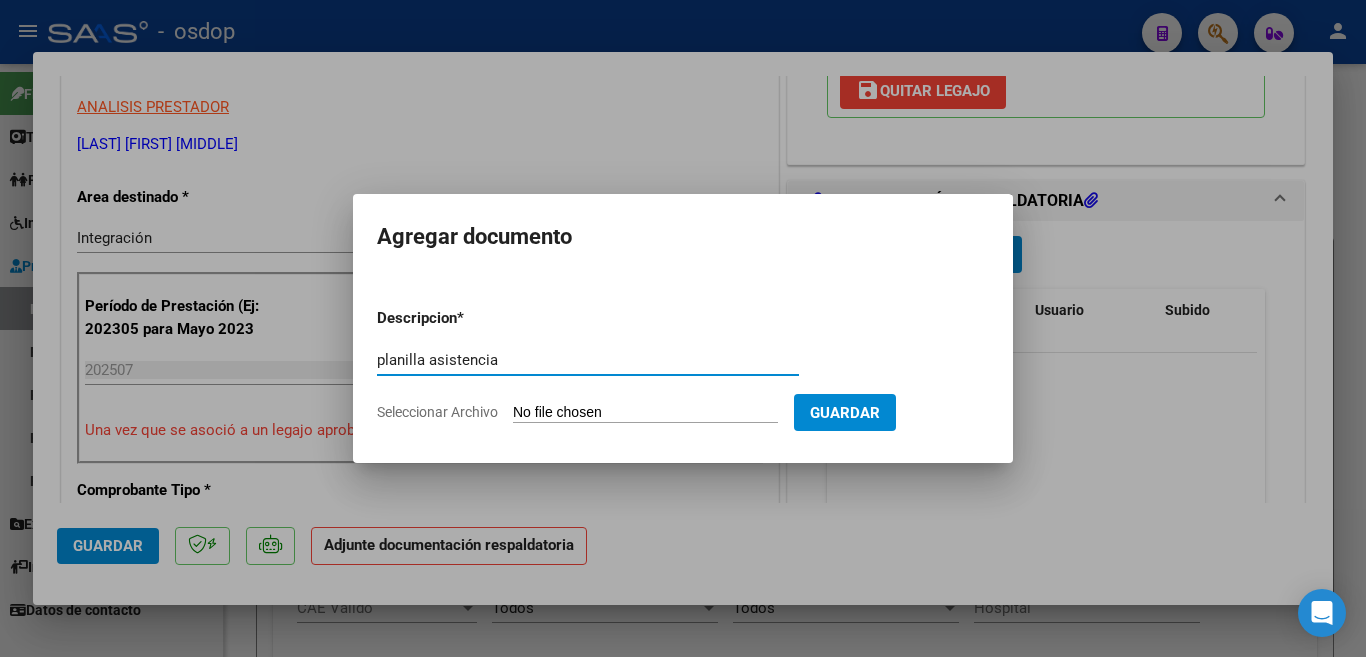 type on "planilla asistencia" 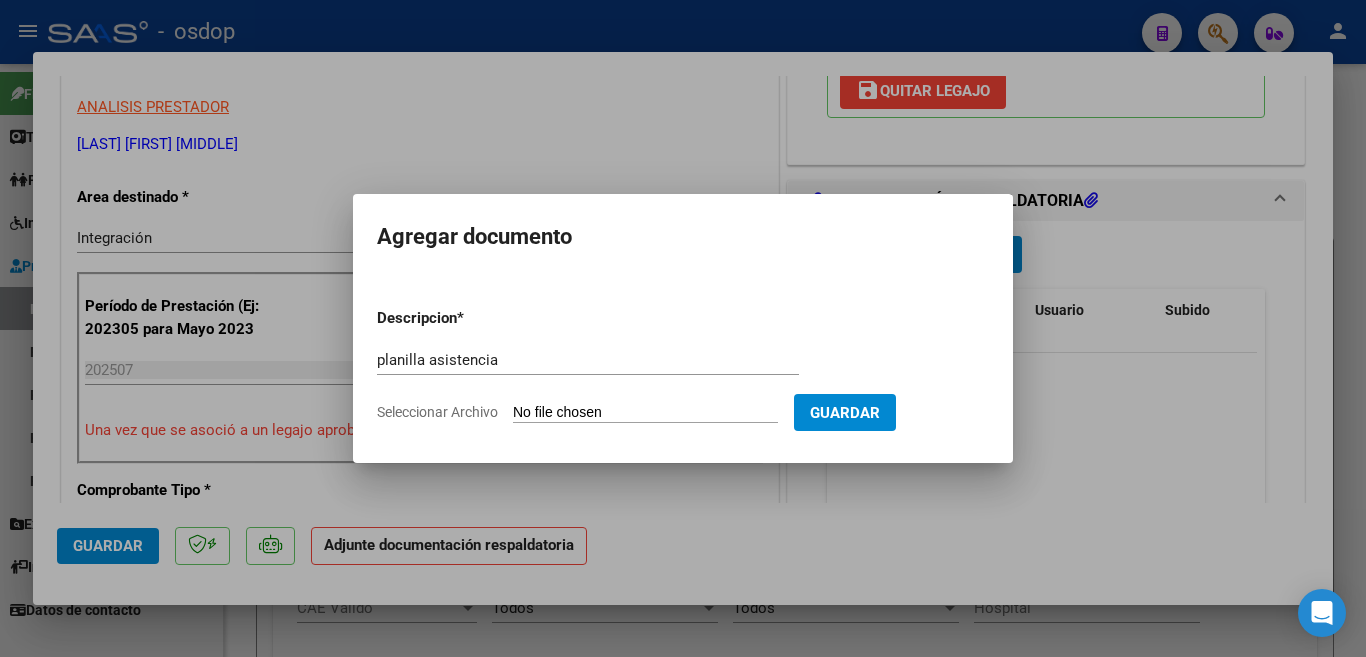 click on "Seleccionar Archivo" at bounding box center [645, 413] 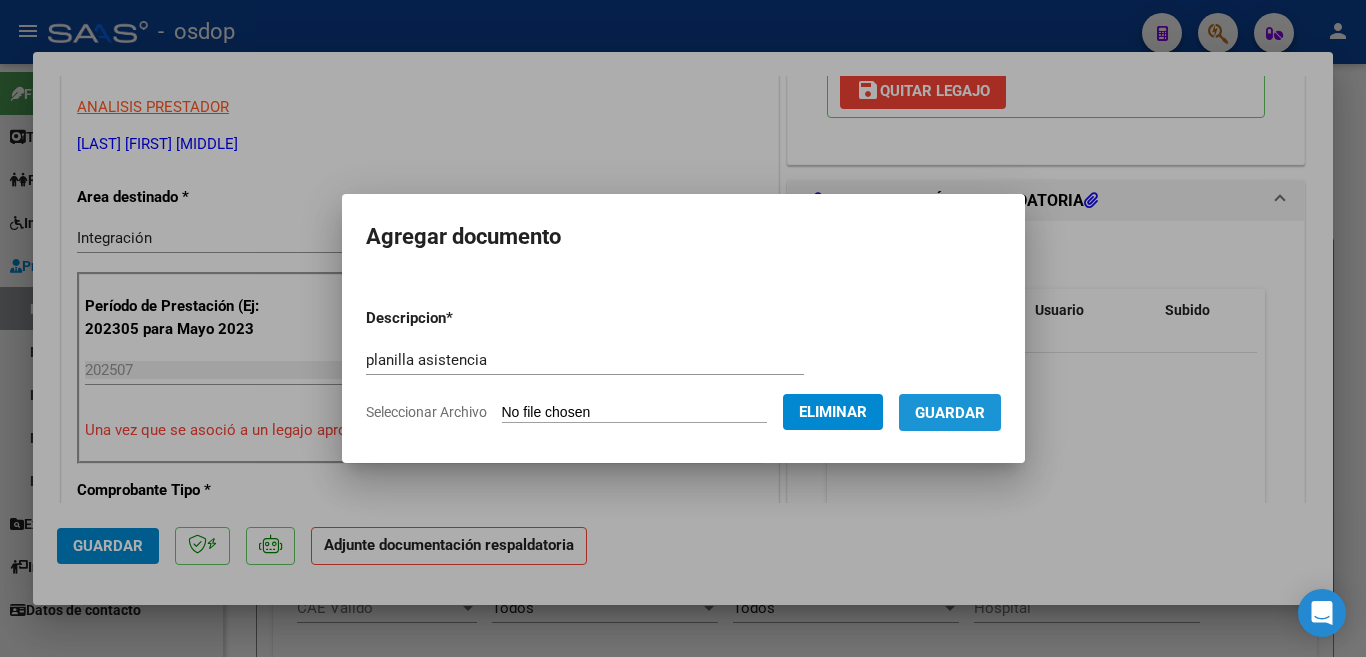 click on "Guardar" at bounding box center [950, 413] 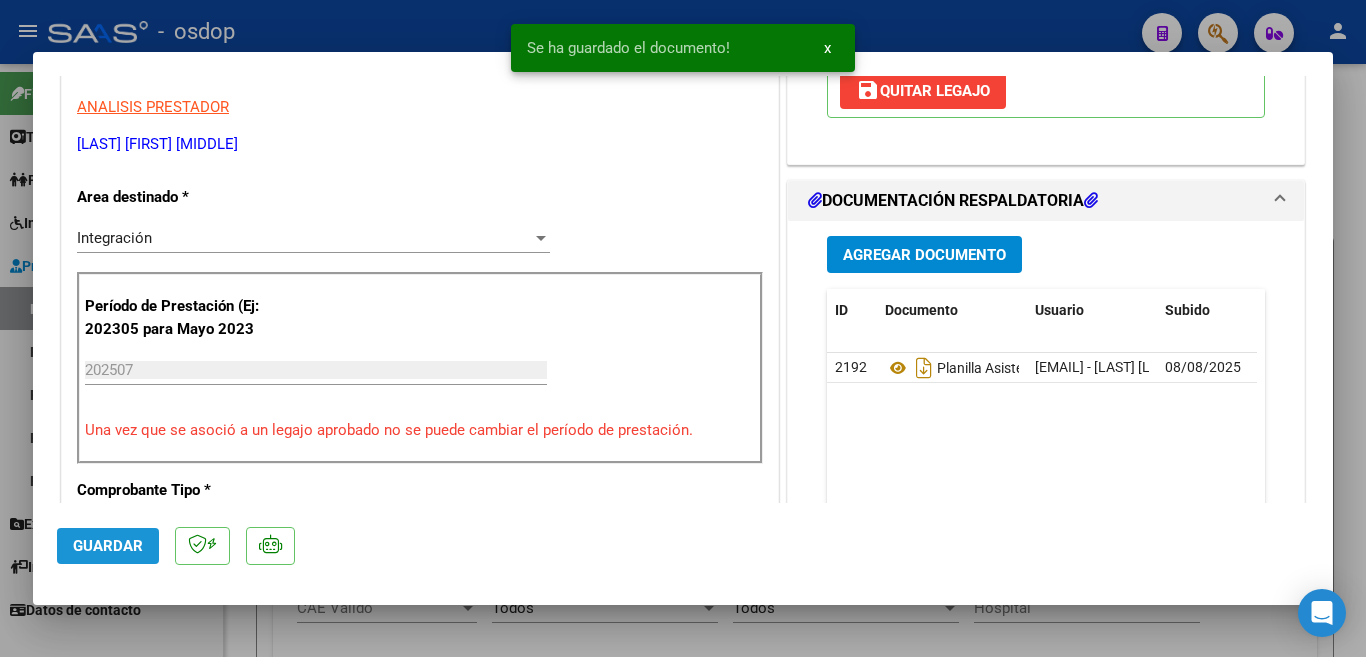 click on "Guardar" 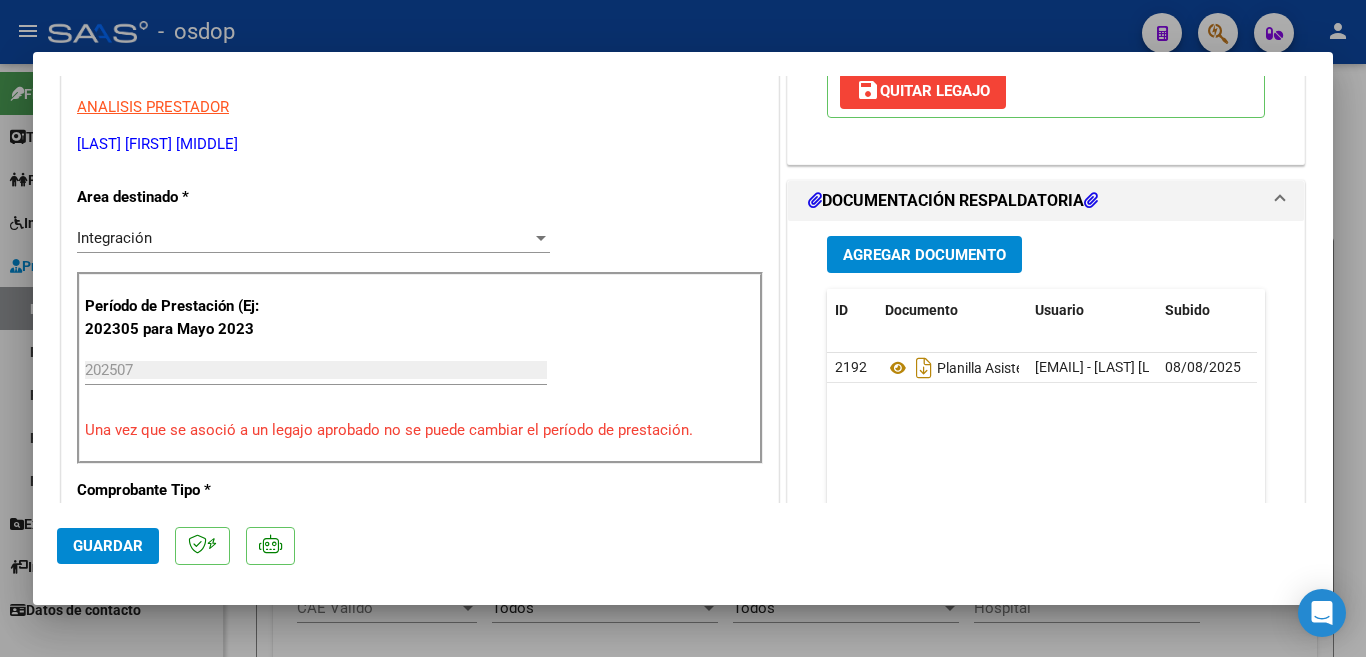 drag, startPoint x: 102, startPoint y: 536, endPoint x: 792, endPoint y: 521, distance: 690.163 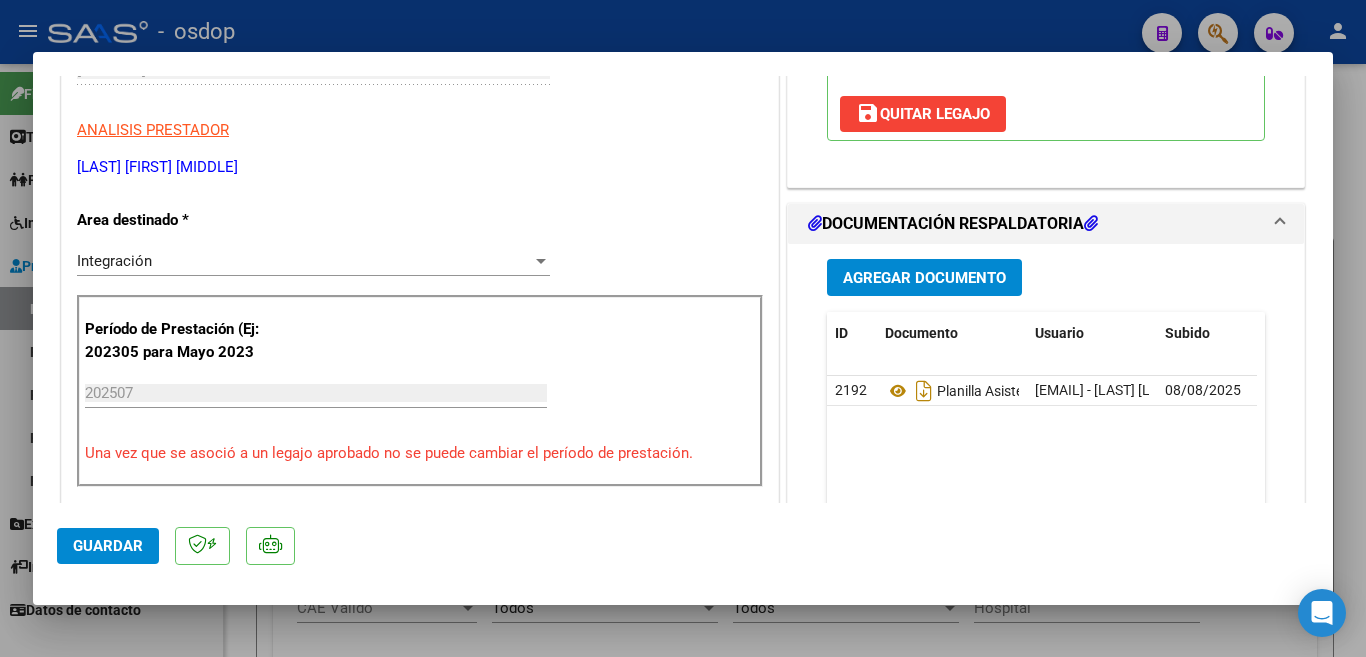 scroll, scrollTop: 500, scrollLeft: 0, axis: vertical 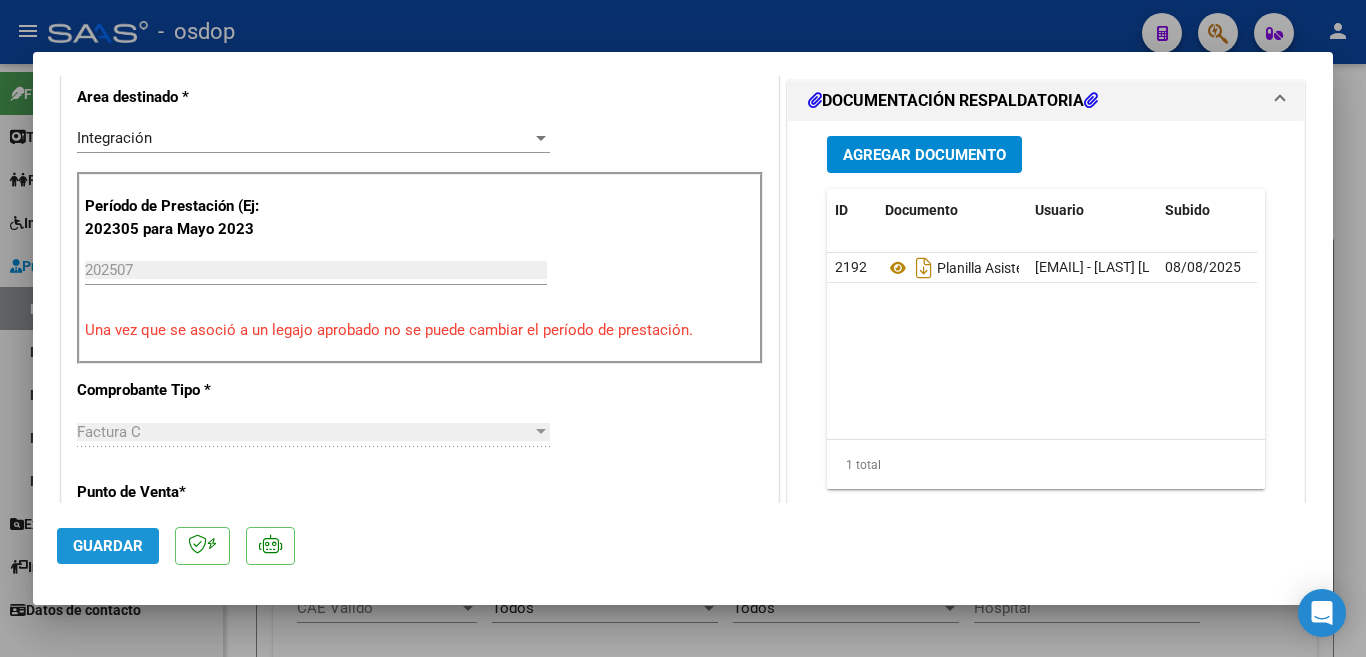 click on "Guardar" 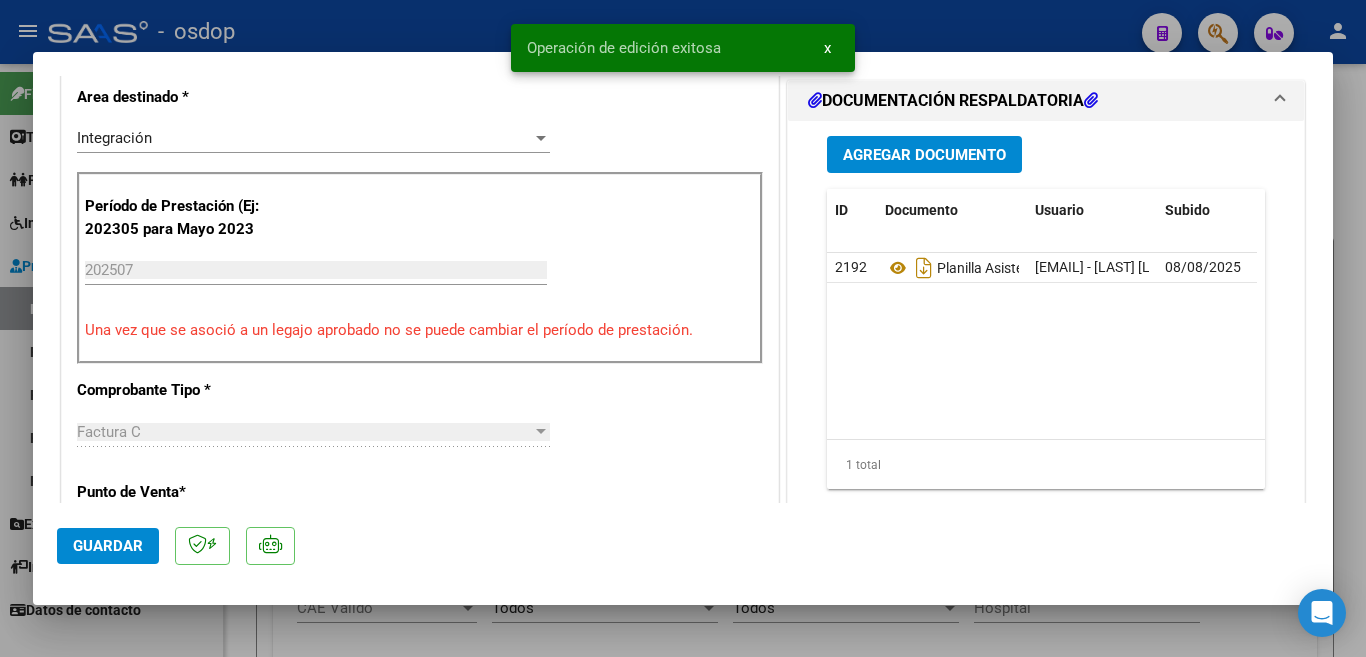 scroll, scrollTop: 600, scrollLeft: 0, axis: vertical 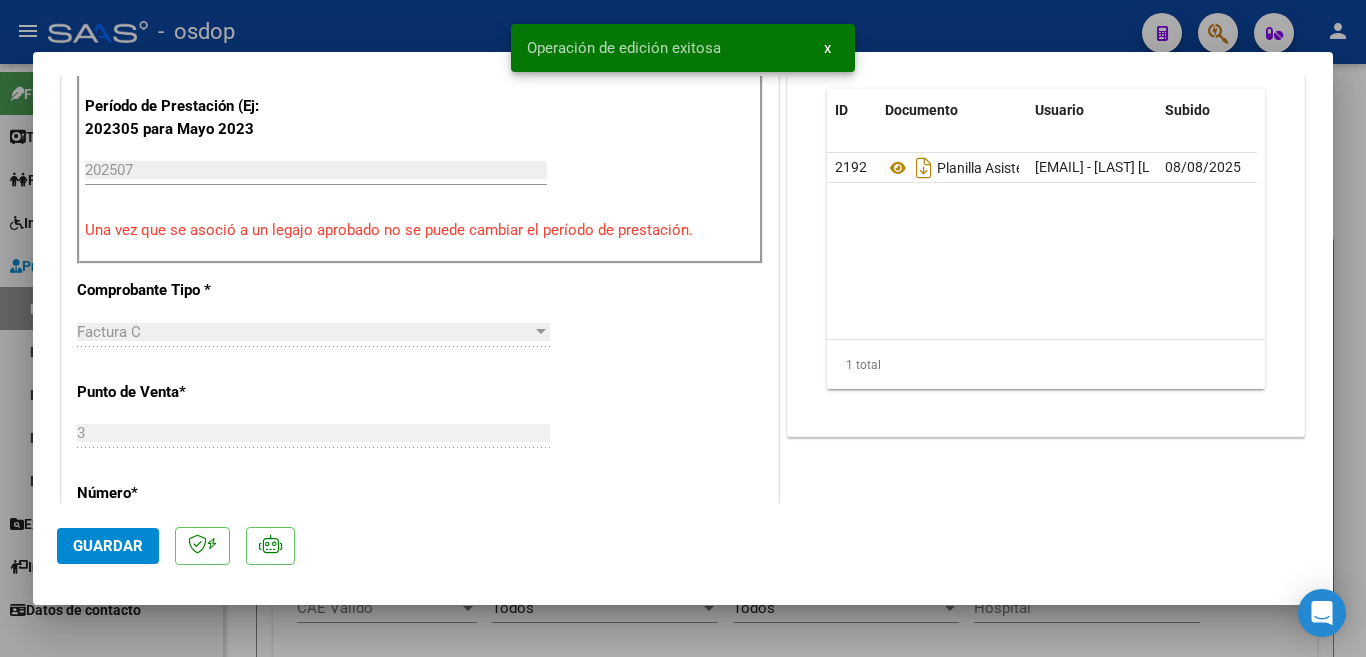 click at bounding box center (683, 328) 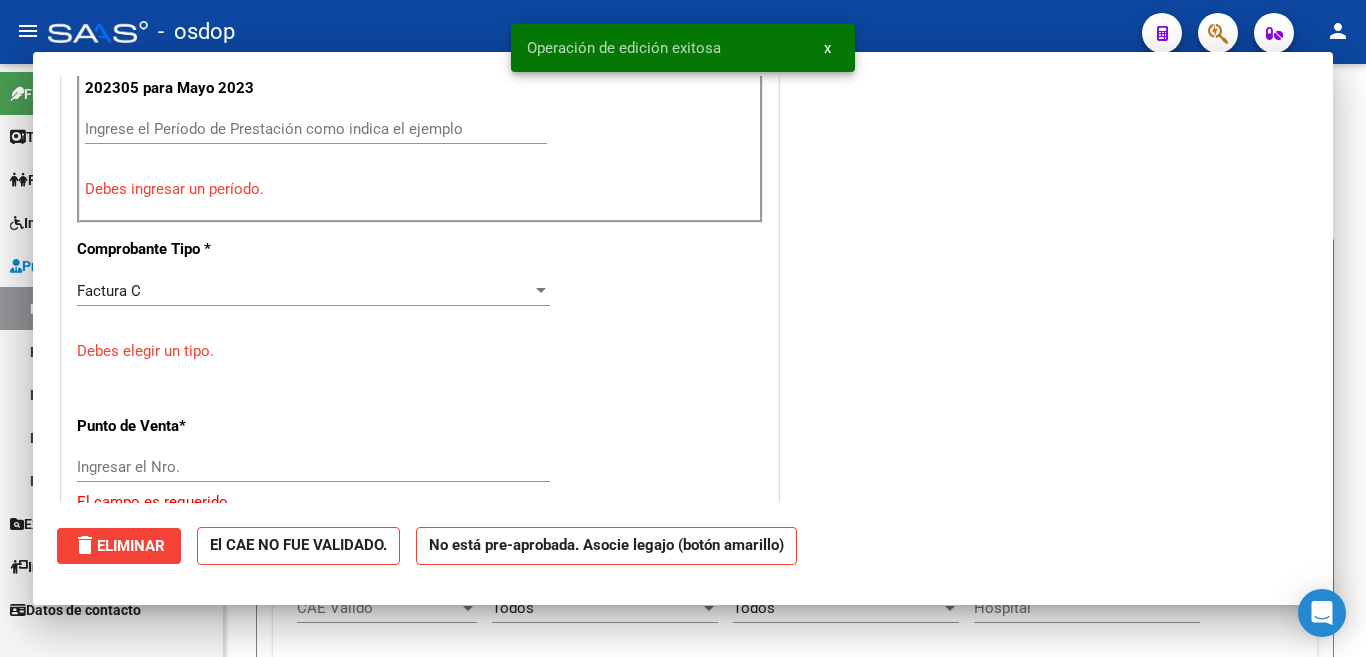 scroll, scrollTop: 559, scrollLeft: 0, axis: vertical 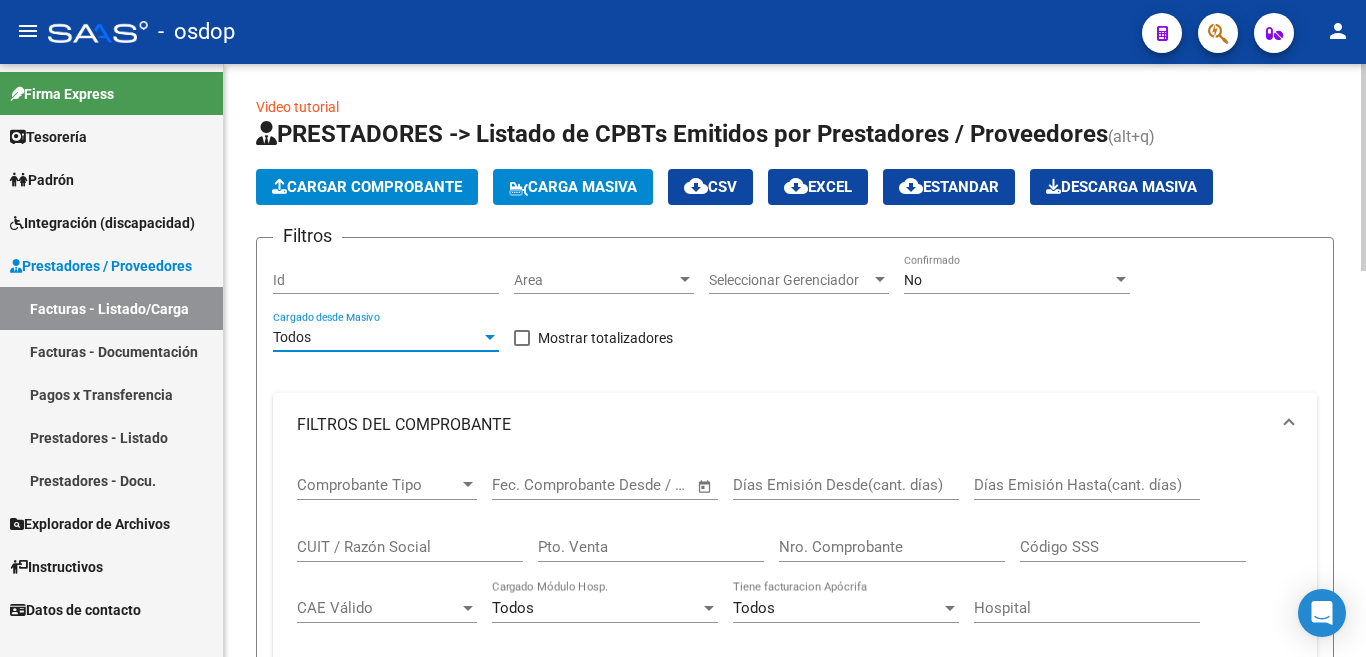 click on "Todos" at bounding box center (377, 337) 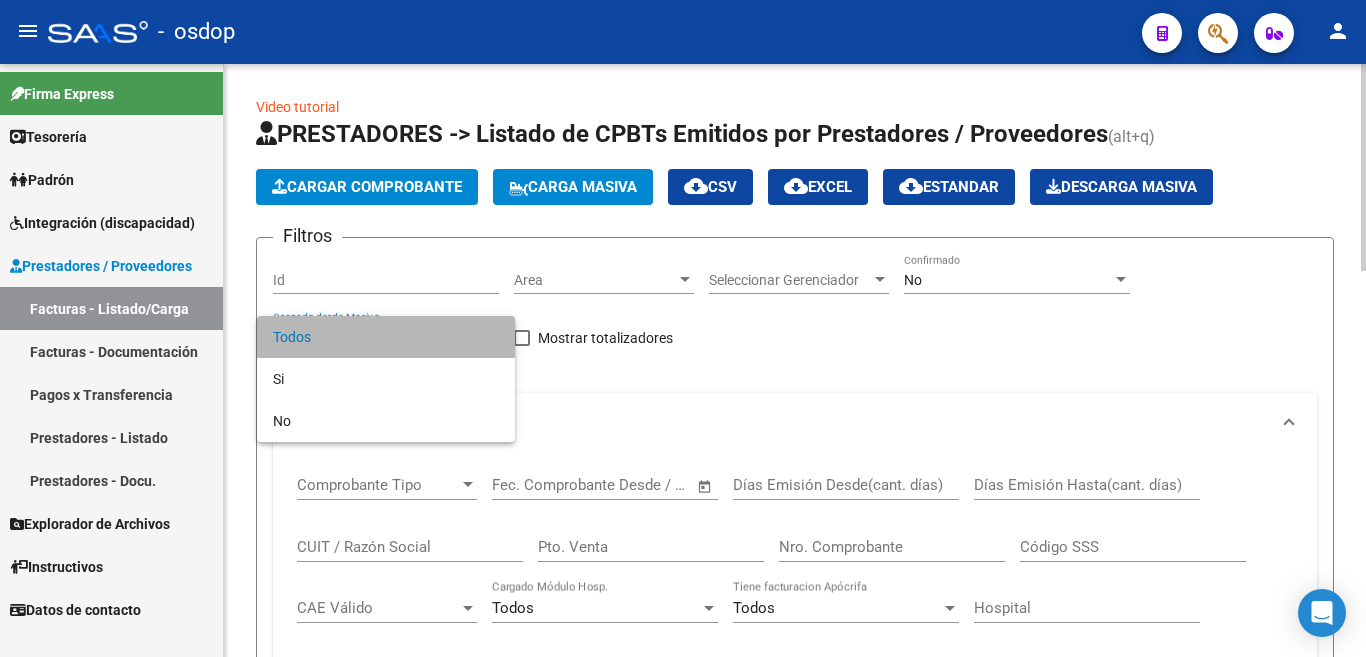 click on "Todos" at bounding box center (386, 337) 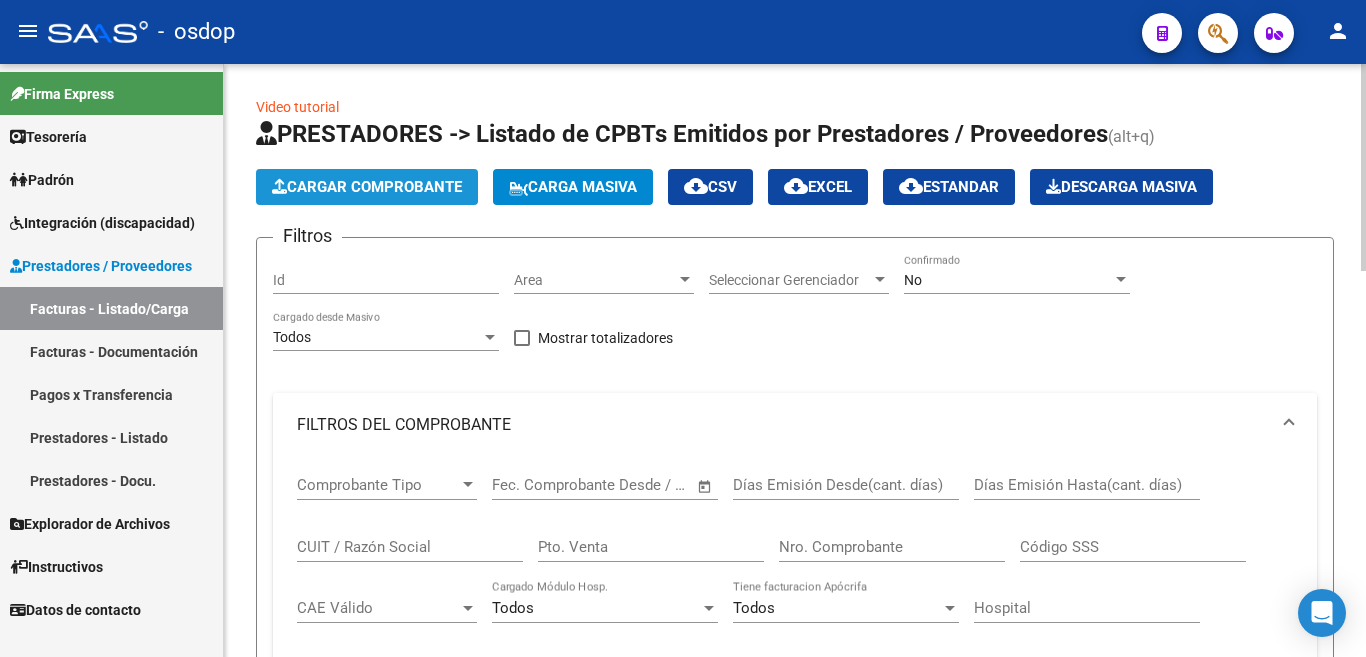 click on "Cargar Comprobante" 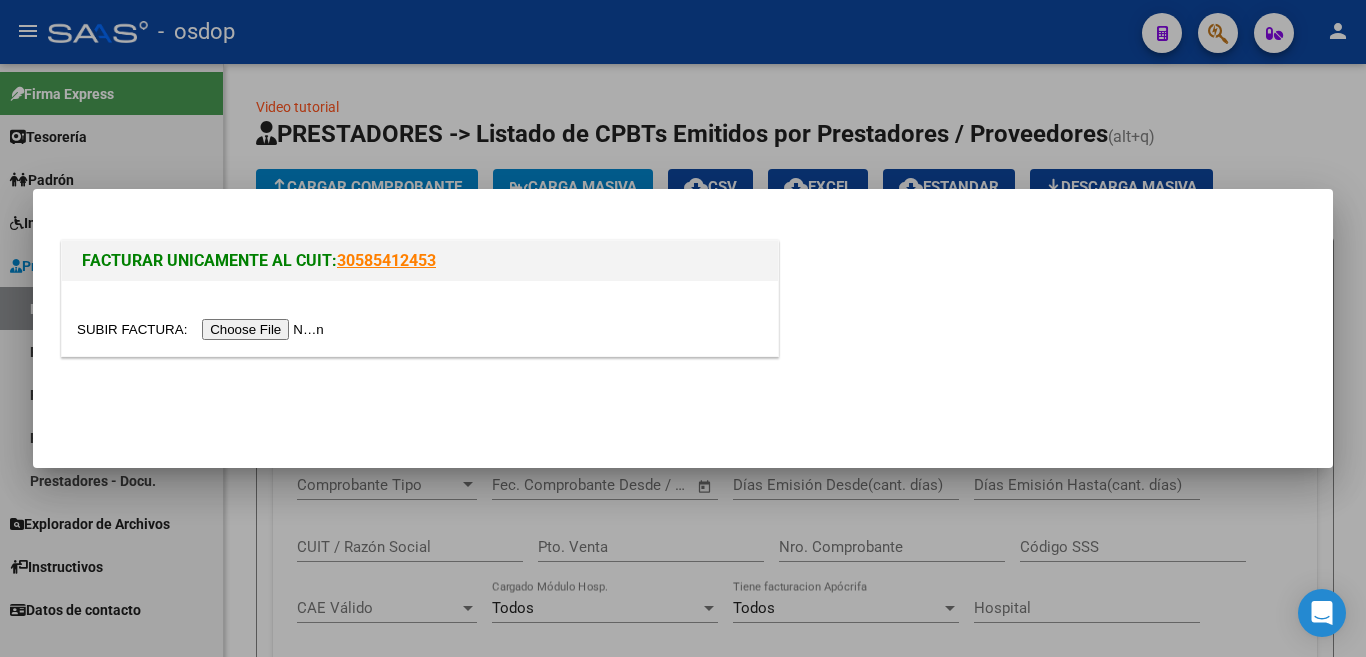 click at bounding box center (203, 329) 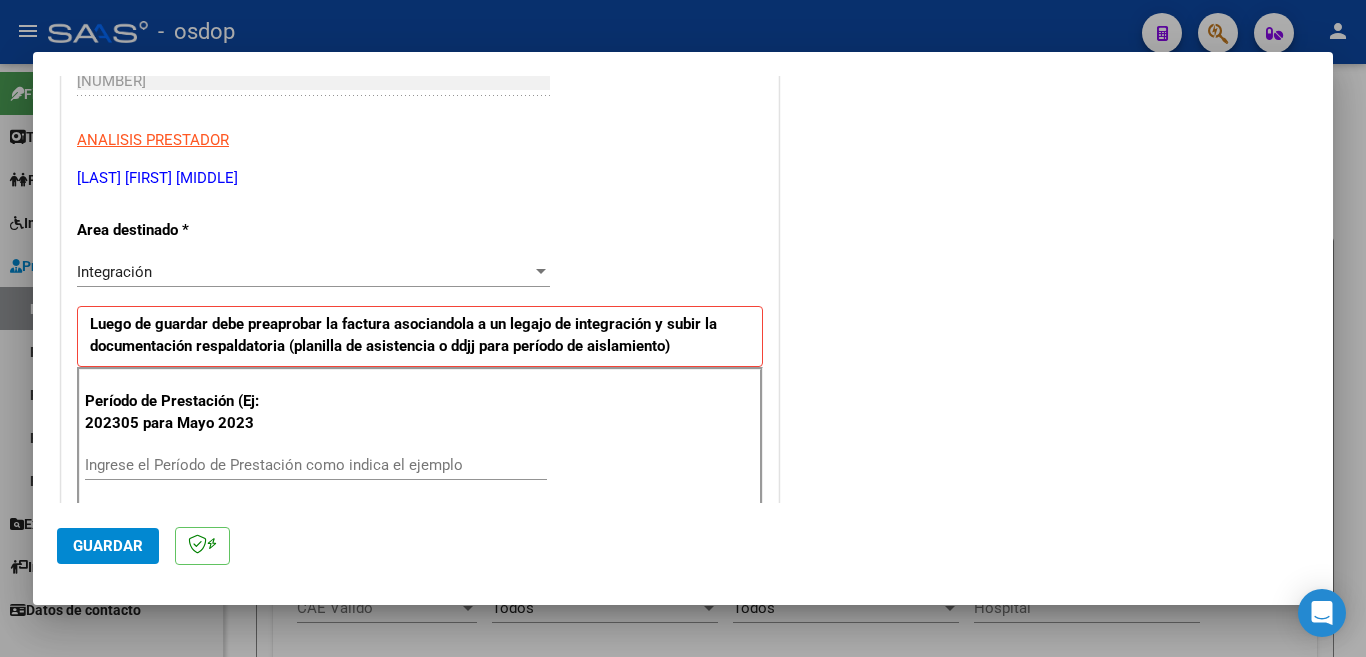 scroll, scrollTop: 400, scrollLeft: 0, axis: vertical 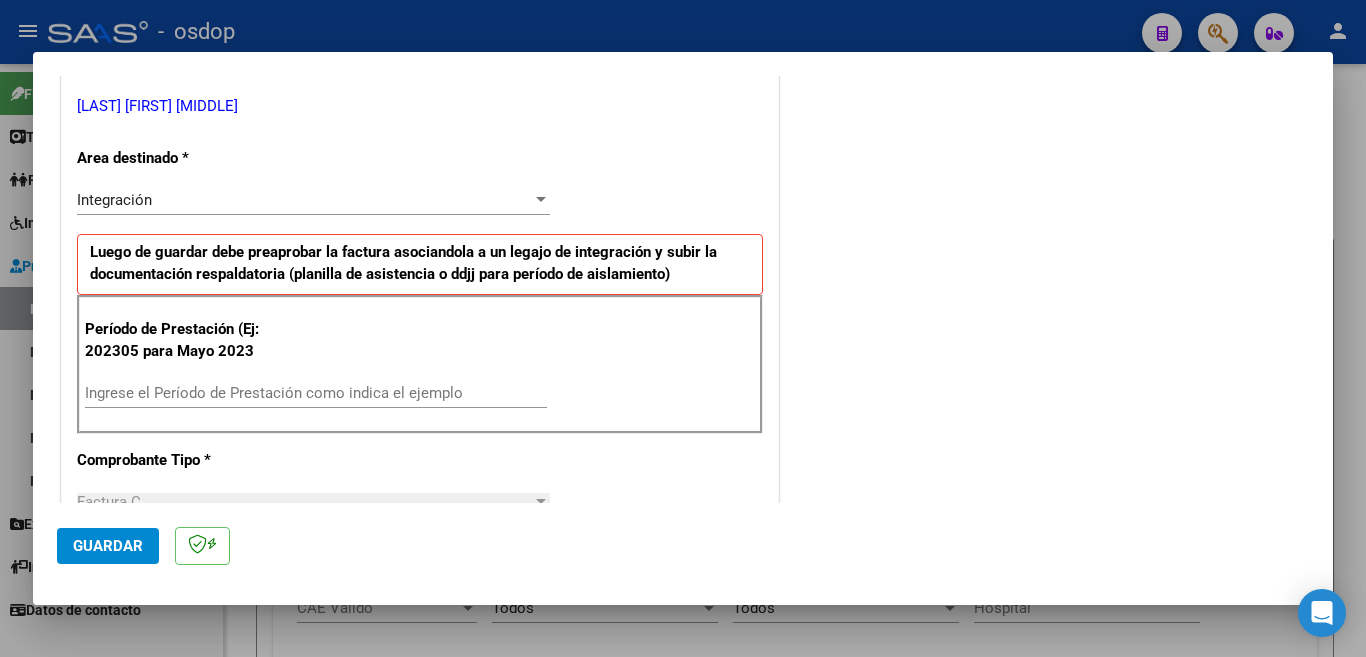 click on "Ingrese el Período de Prestación como indica el ejemplo" at bounding box center [316, 393] 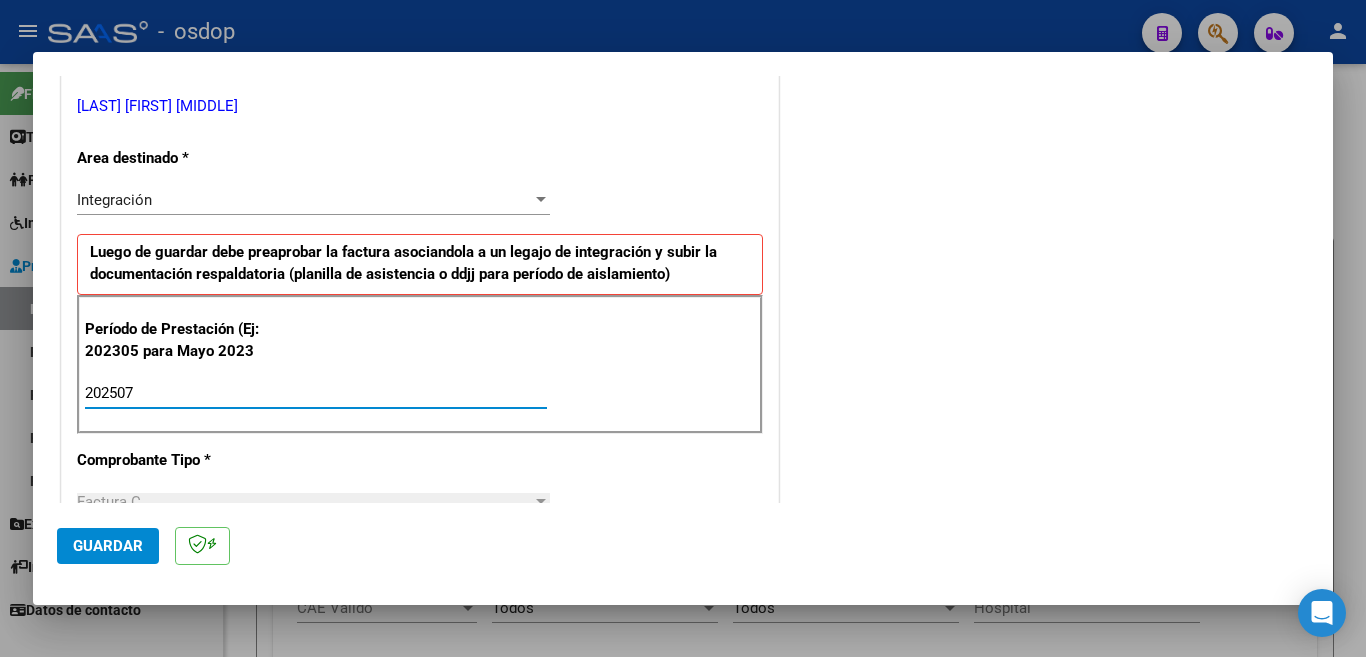 type on "202507" 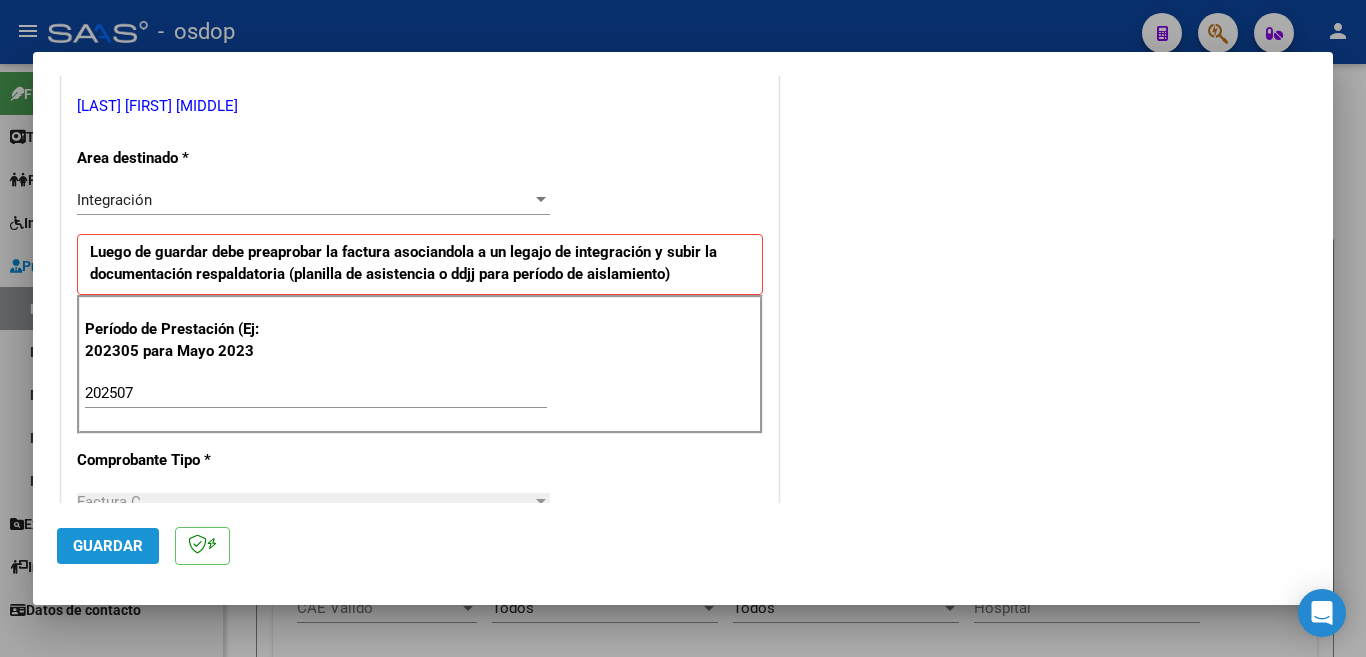 click on "Guardar" 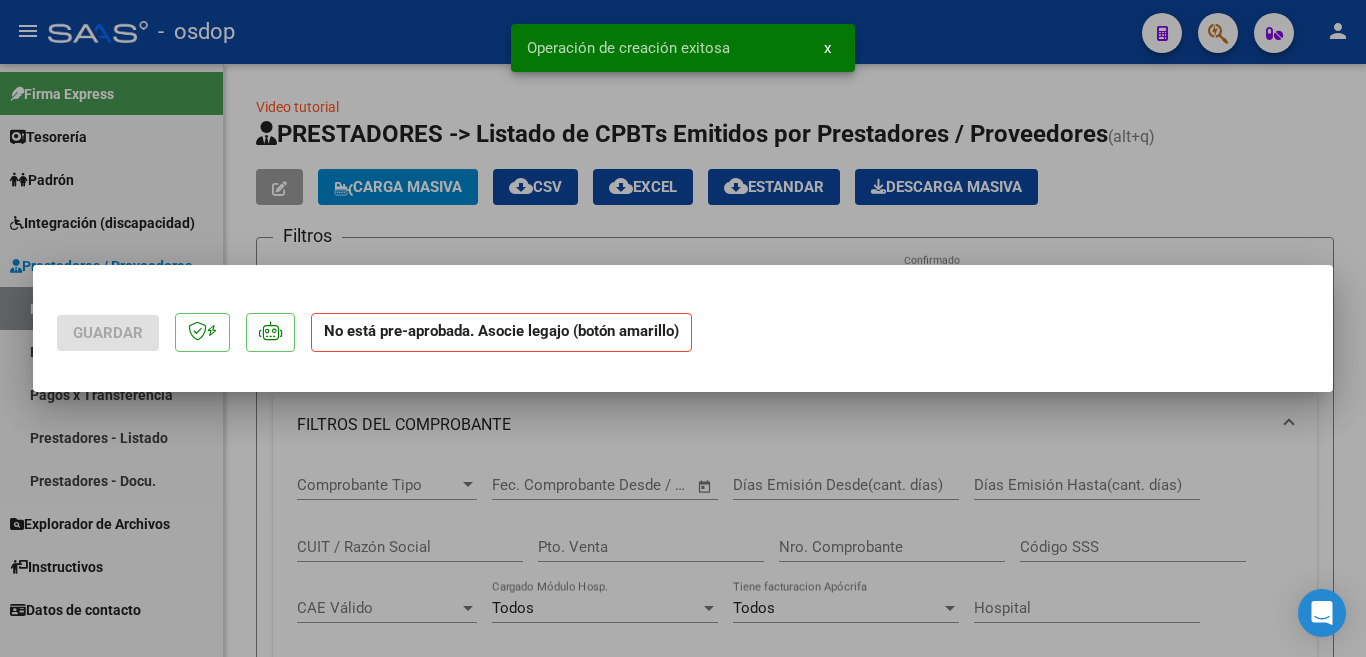 scroll, scrollTop: 0, scrollLeft: 0, axis: both 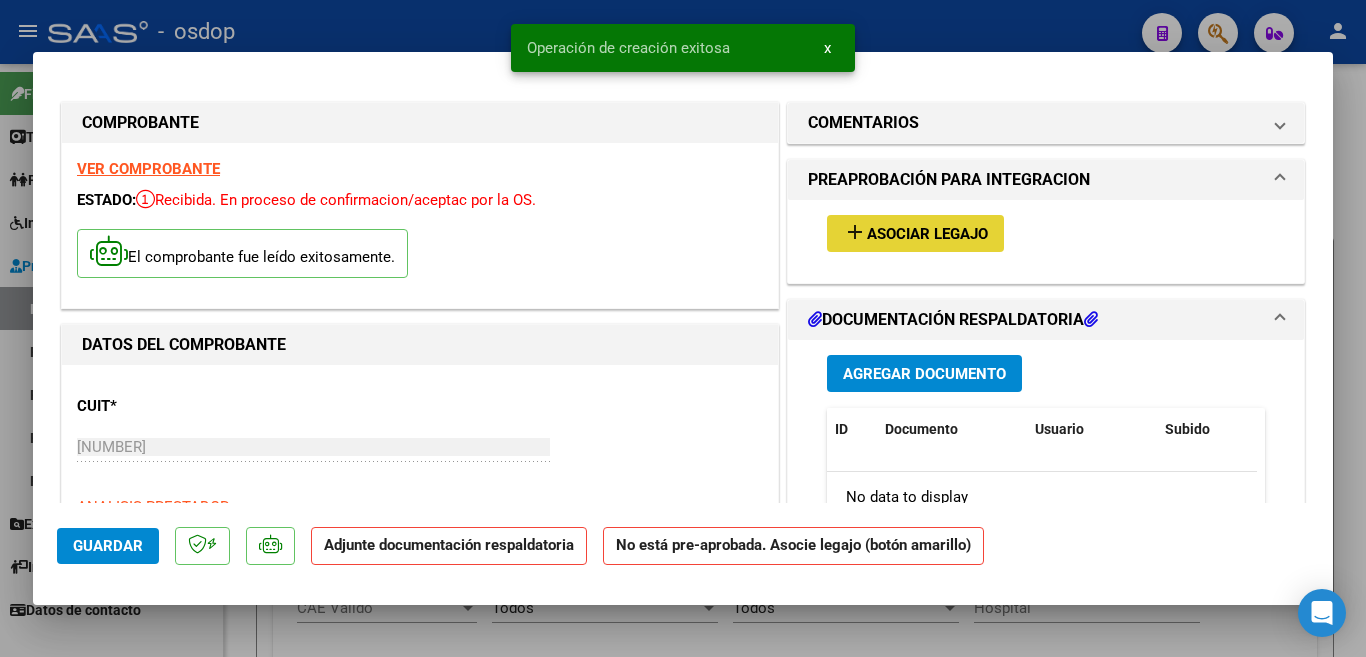 click on "Asociar Legajo" at bounding box center [927, 234] 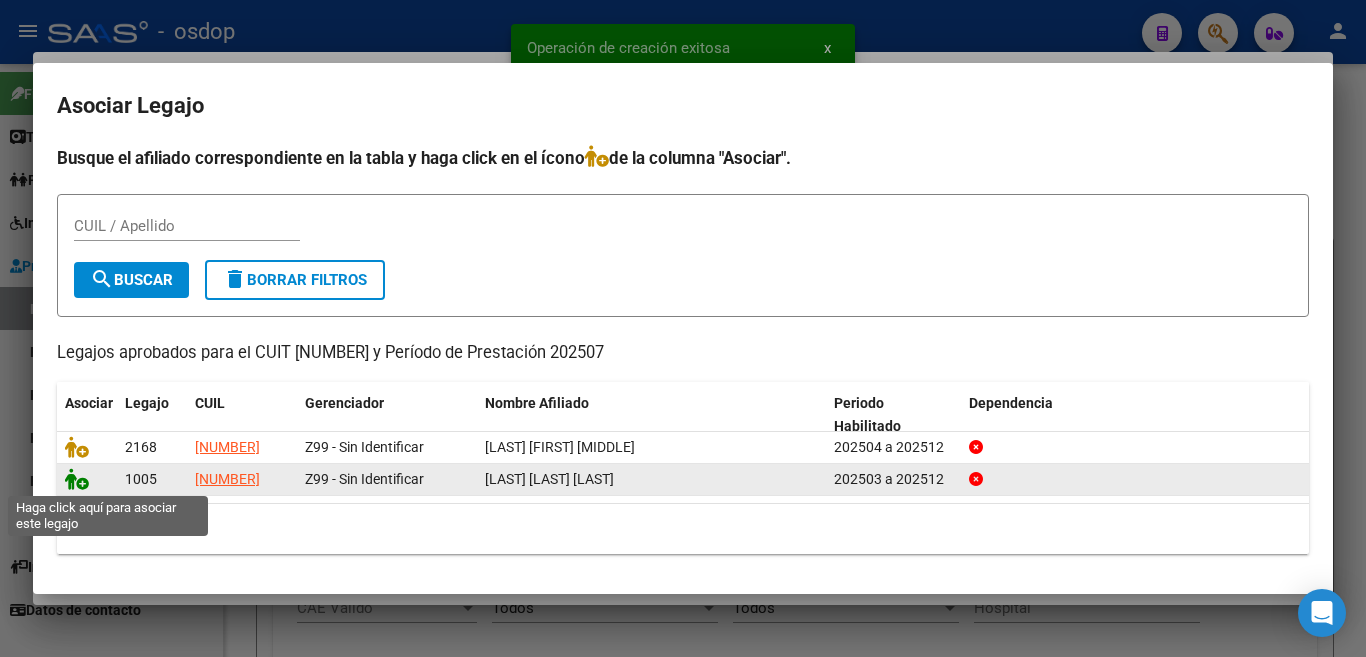 click 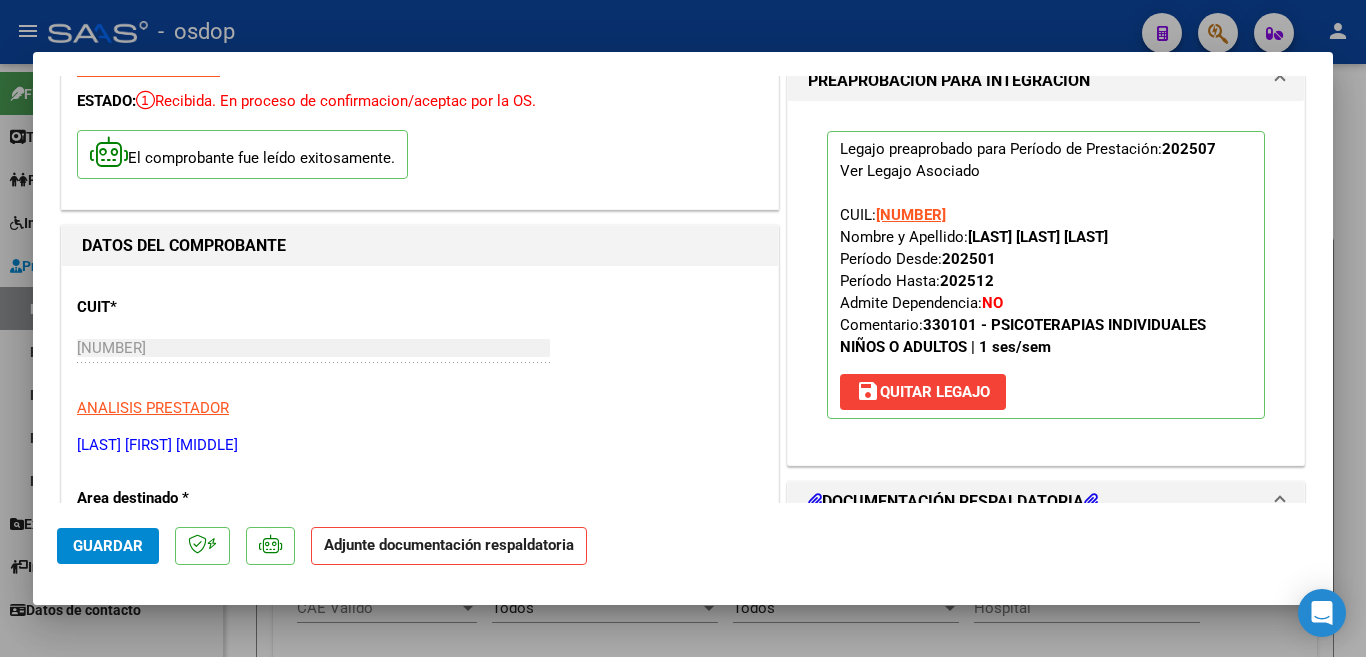 scroll, scrollTop: 600, scrollLeft: 0, axis: vertical 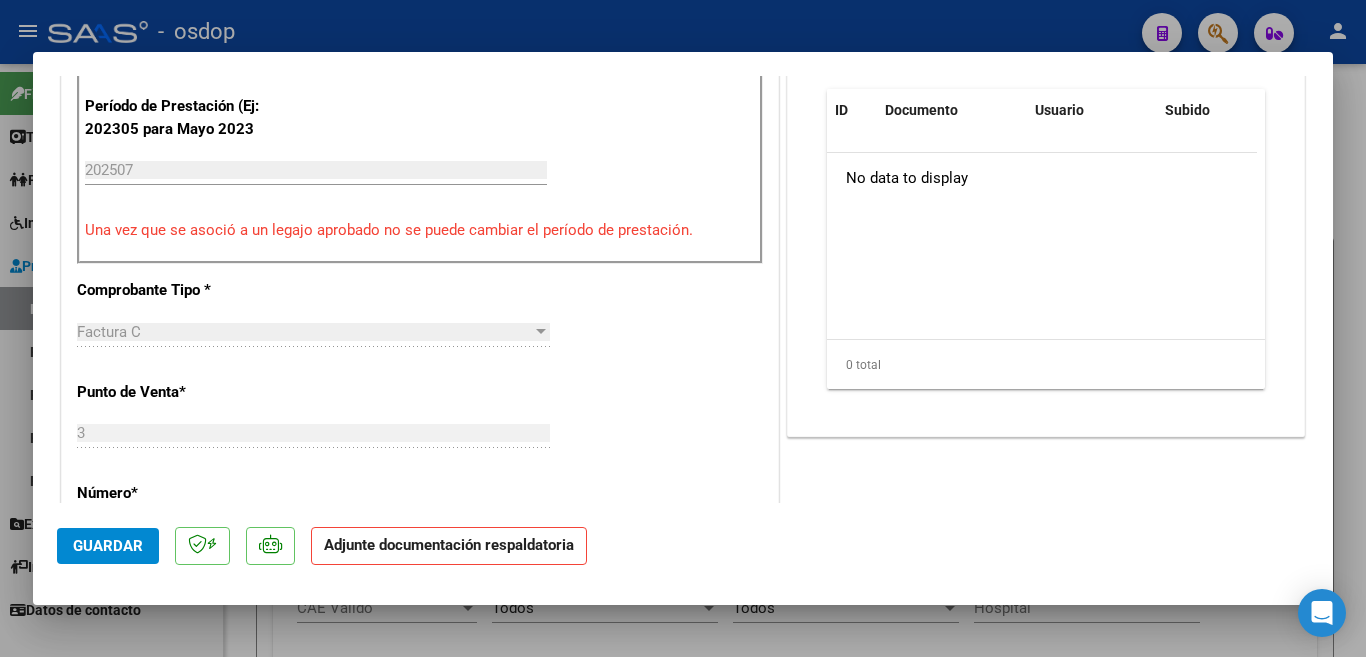 click on "Agregar Documento" at bounding box center [924, 55] 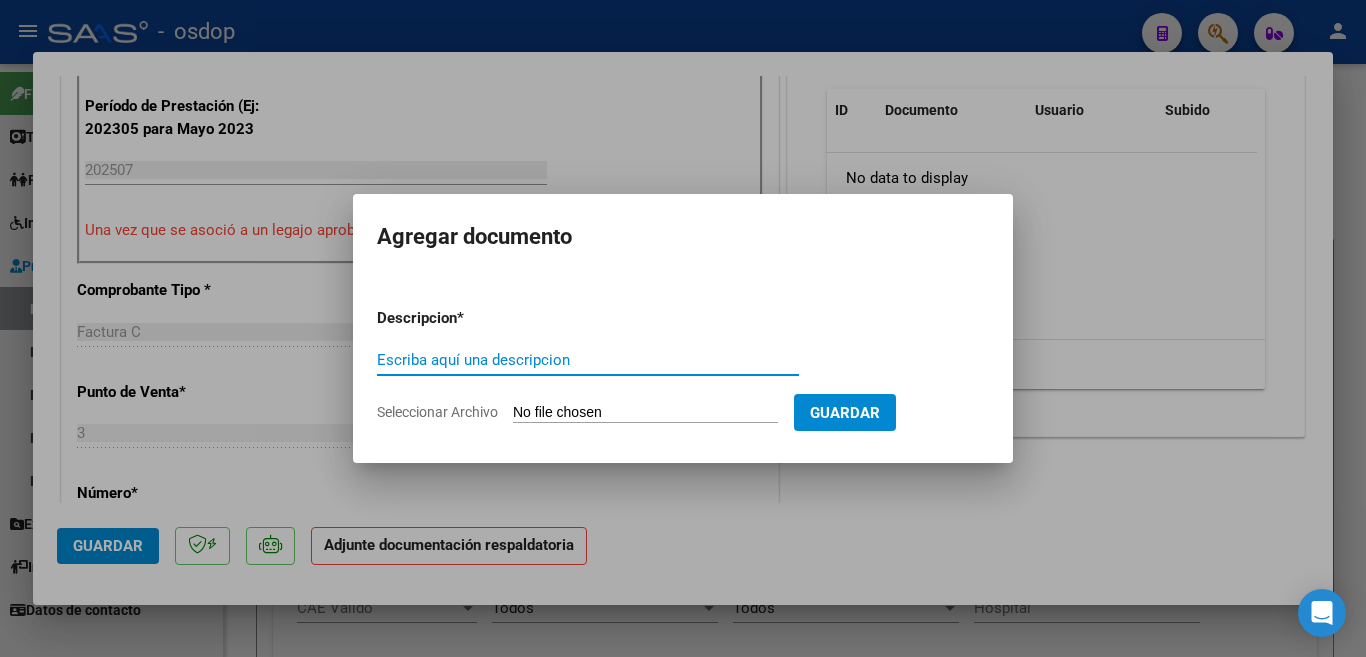 type on "j" 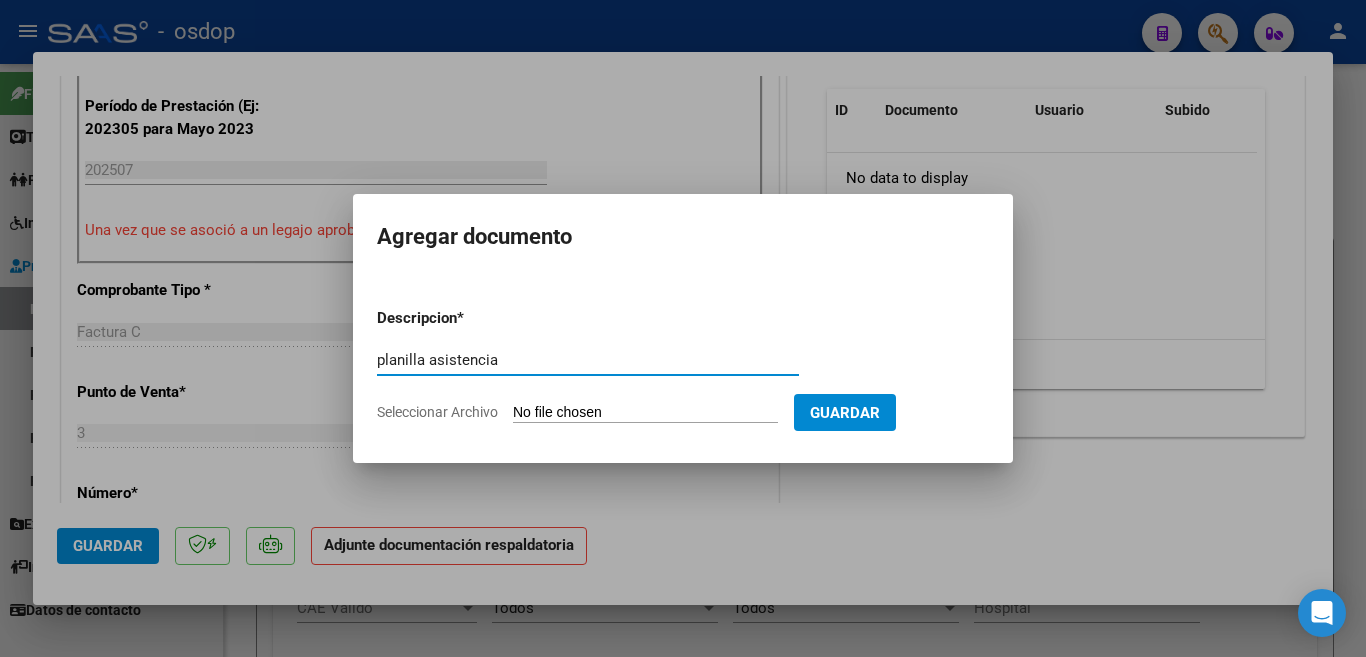 type on "planilla asistencia" 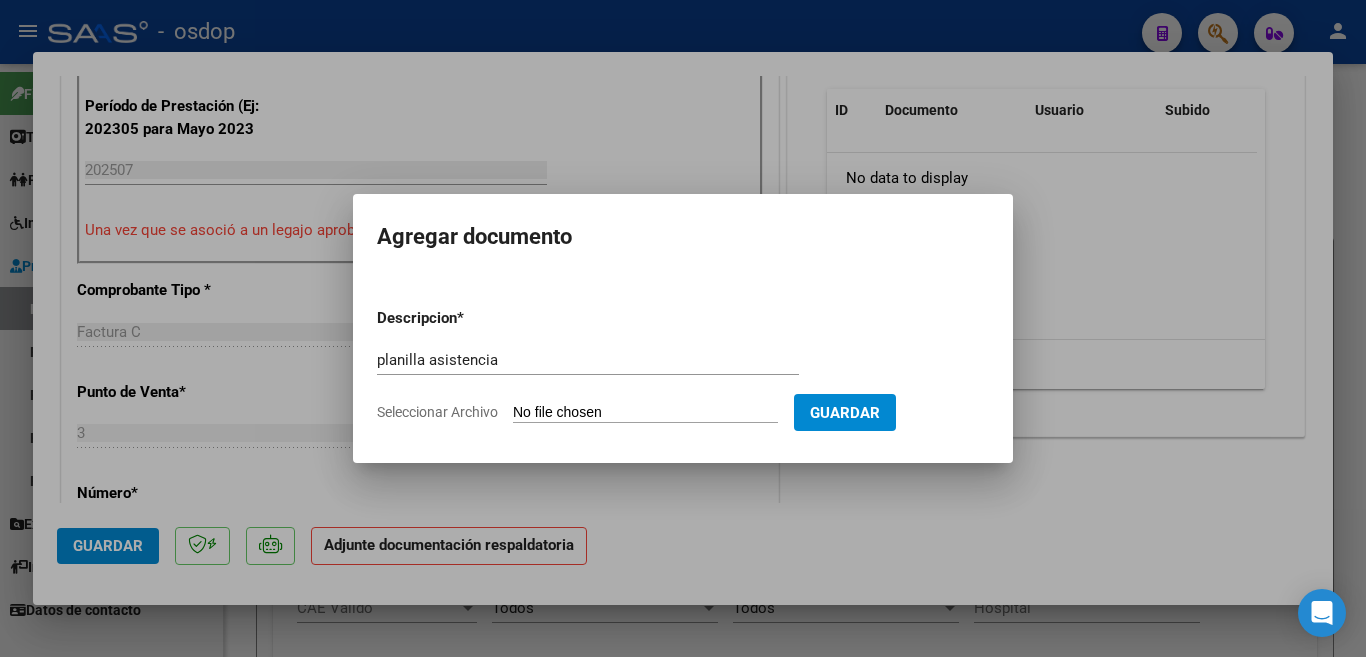 type on "C:\fakepath\[LAST] [NUMBER] - [LAST] - JUL - ASIS.pdf" 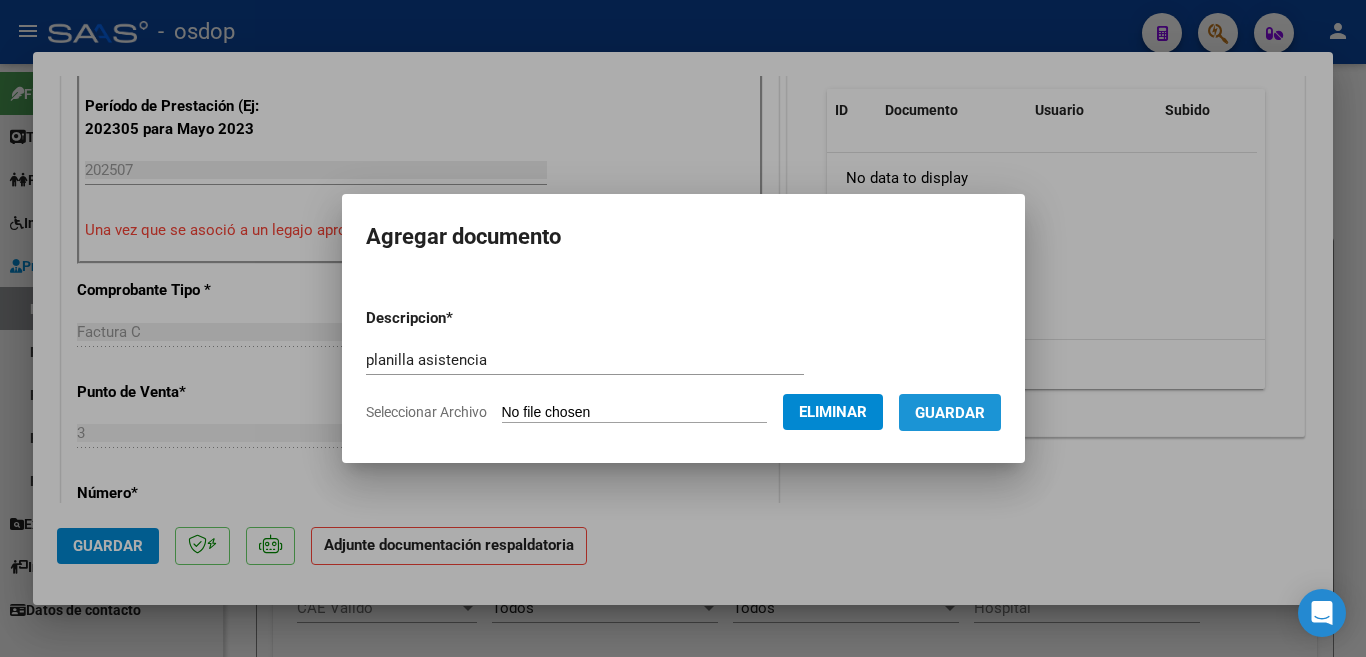 click on "Guardar" at bounding box center (950, 413) 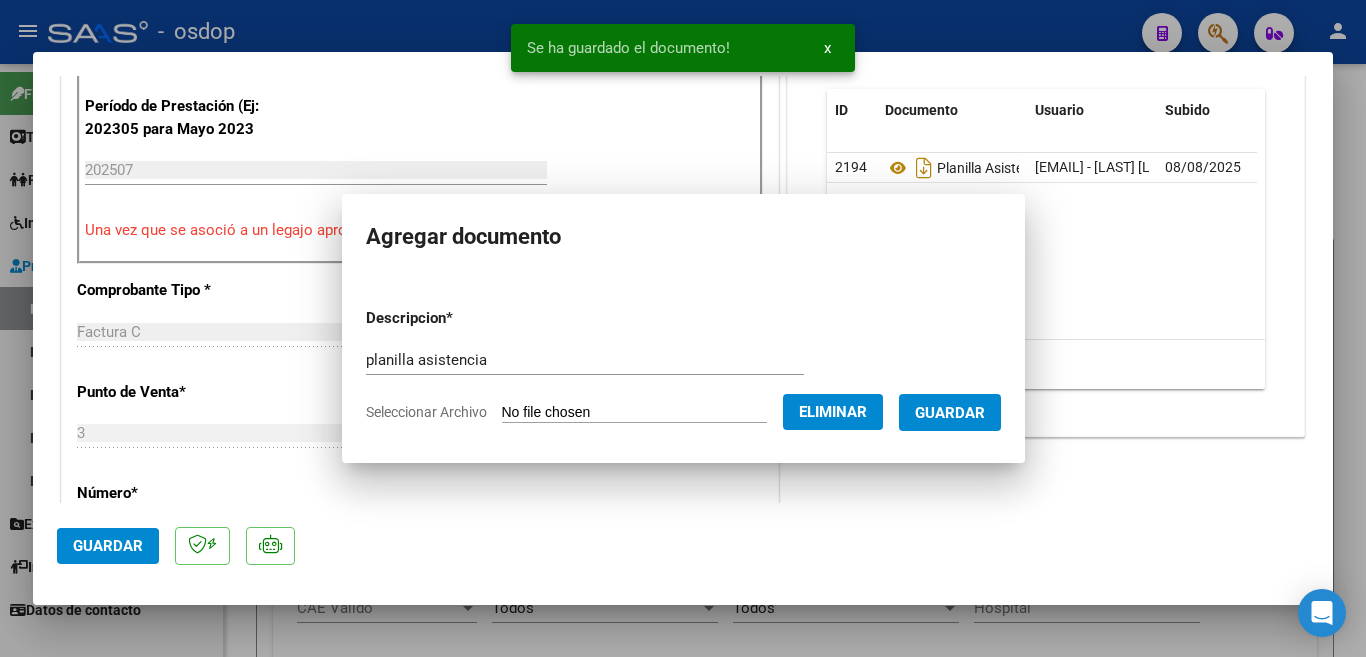 scroll, scrollTop: 583, scrollLeft: 0, axis: vertical 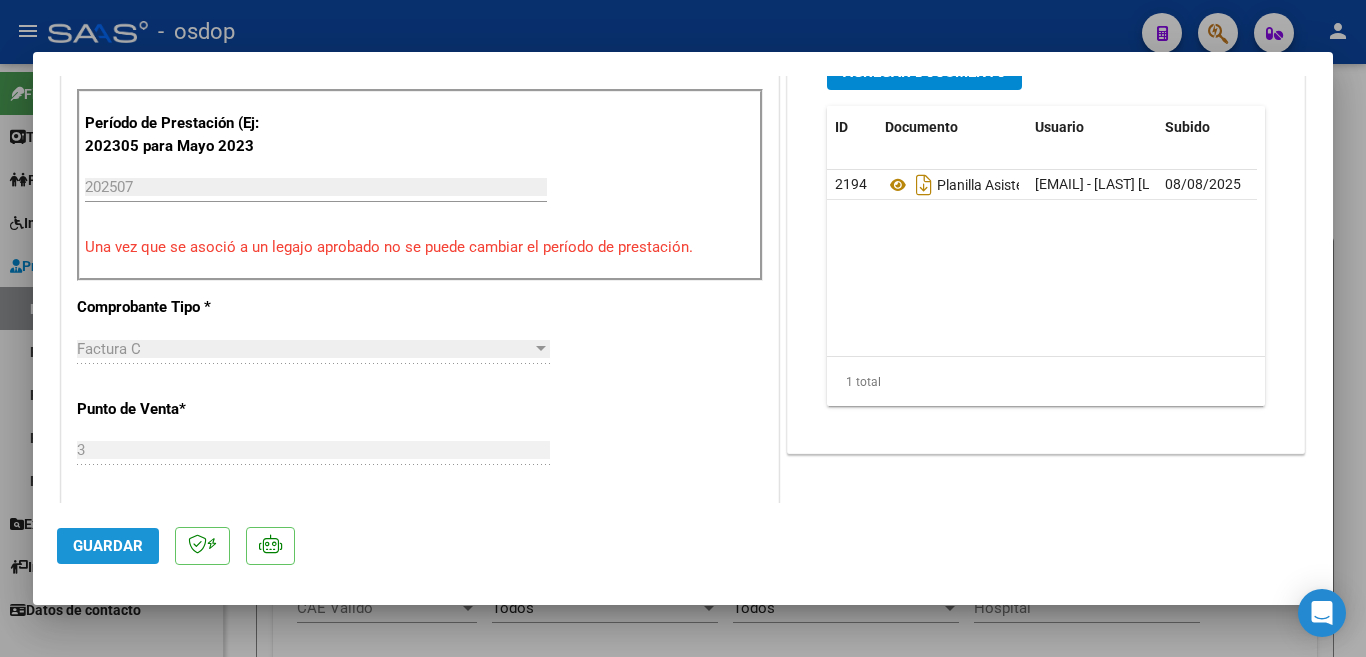 click on "Guardar" 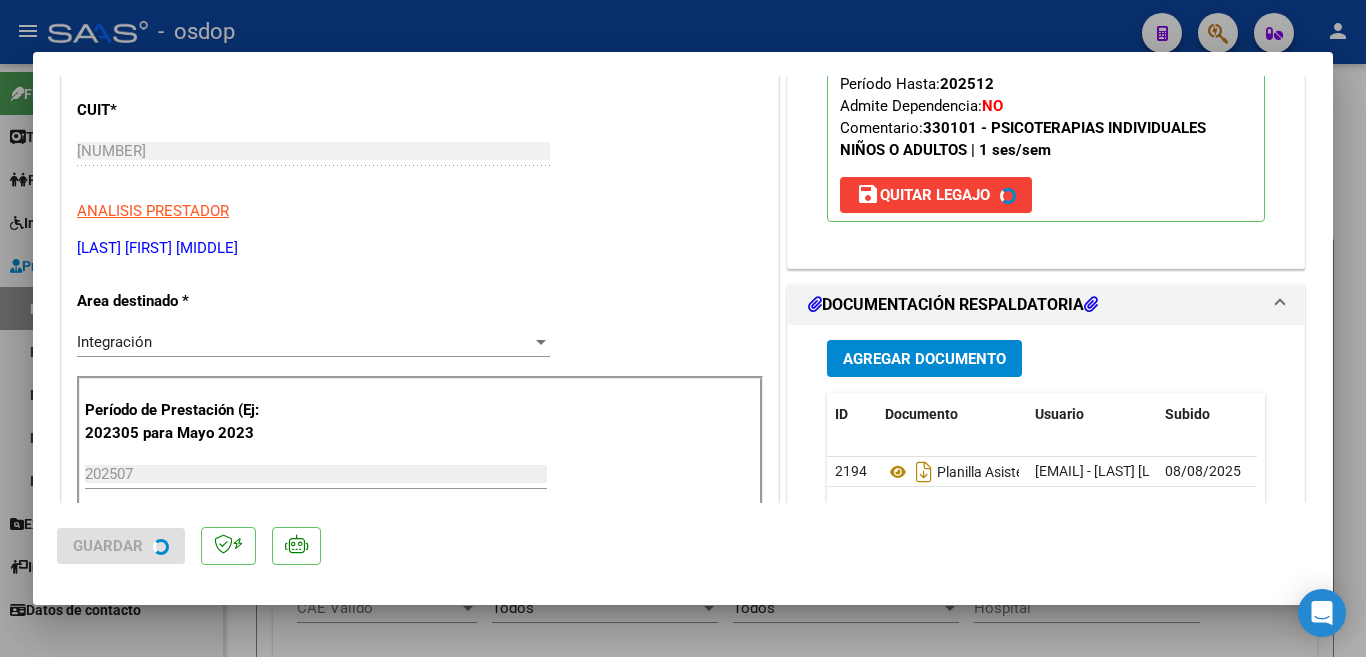 scroll, scrollTop: 283, scrollLeft: 0, axis: vertical 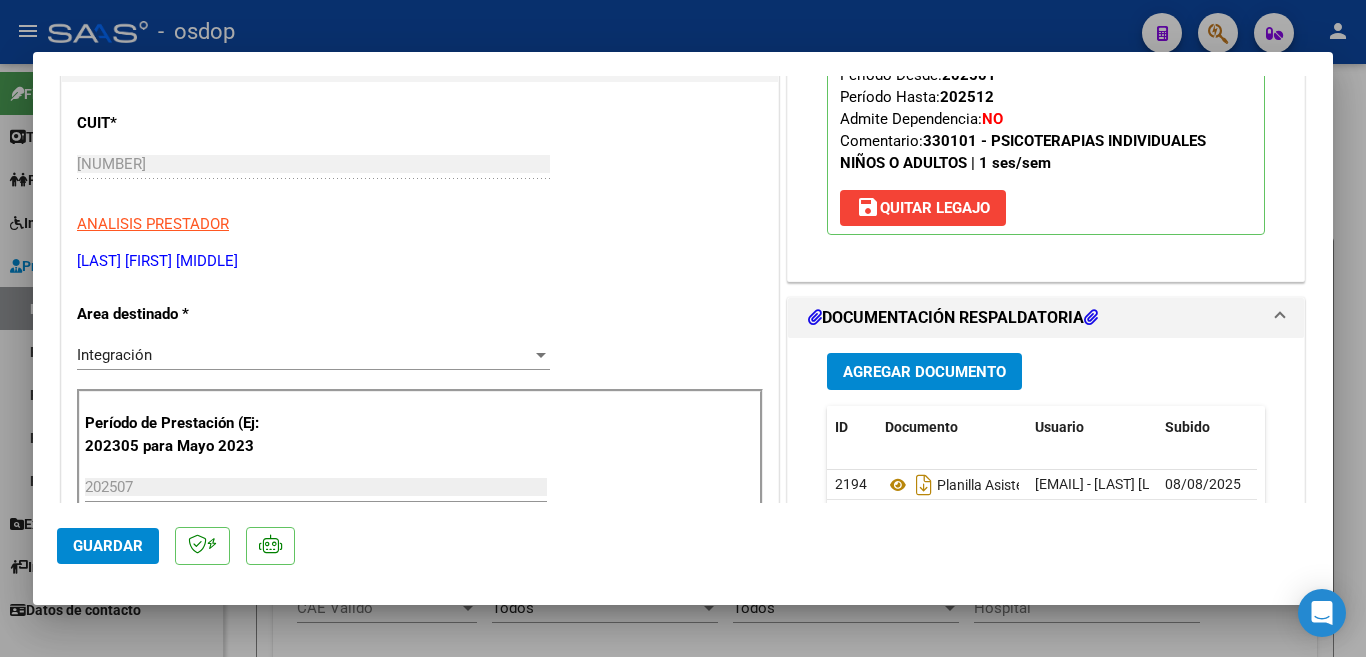 click at bounding box center (683, 328) 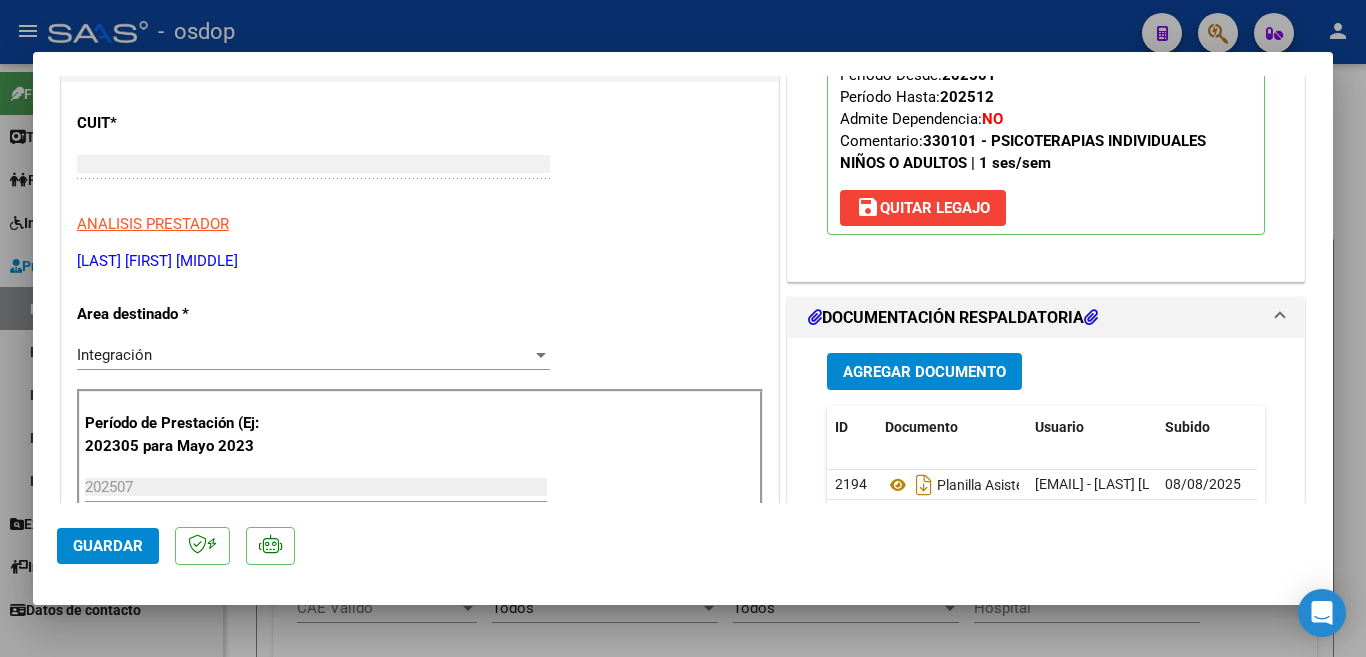 type 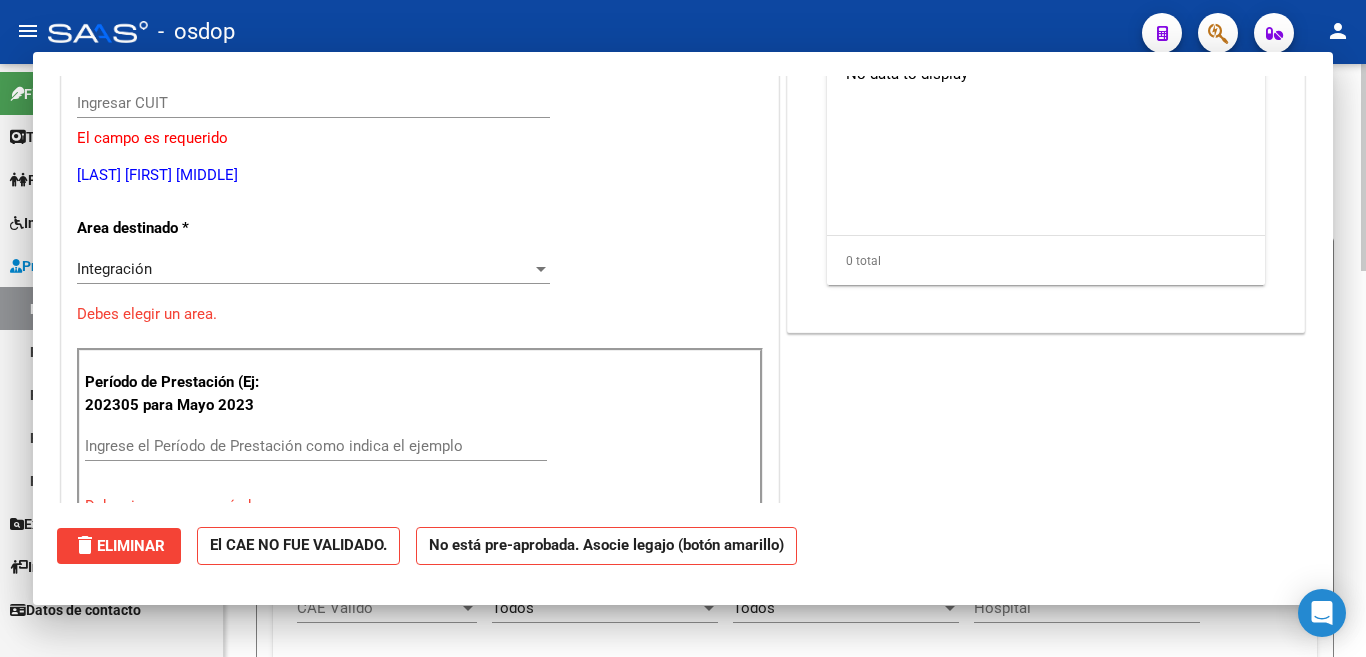 scroll, scrollTop: 222, scrollLeft: 0, axis: vertical 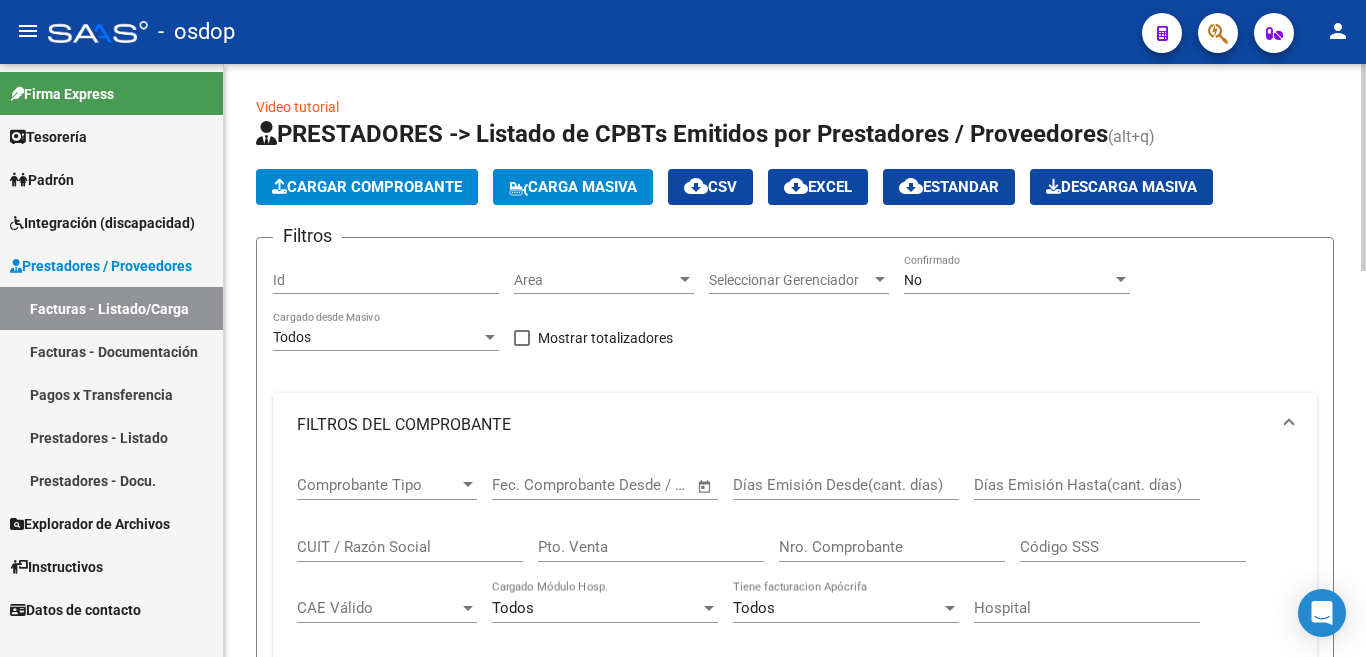 click on "PRESTADORES -> Listado de CPBTs Emitidos por Prestadores / Proveedores (alt+q)   Cargar Comprobante
Carga Masiva  cloud_download  CSV  cloud_download  EXCEL  cloud_download  Estandar   Descarga Masiva
Filtros Id Area Area Seleccionar Gerenciador Seleccionar Gerenciador No Confirmado Todos Cargado desde Masivo   Mostrar totalizadores   FILTROS DEL COMPROBANTE  Comprobante Tipo Comprobante Tipo Start date – End date Fec. Comprobante Desde / Hasta Días Emisión Desde(cant. días) Días Emisión Hasta(cant. días) CUIT / Razón Social Pto. Venta Nro. Comprobante Código SSS CAE Válido CAE Válido Todos Cargado Módulo Hosp. Todos Tiene facturacion Apócrifa Hospital Refes  FILTROS DE INTEGRACION  Todos Cargado en Para Enviar SSS Período De Prestación Campos del Archivo de Rendición Devuelto x SSS (dr_envio) Todos Rendido x SSS (dr_envio) Tipo de Registro Tipo de Registro Período Presentación Período Presentación Campos del Legajo Asociado (preaprobación) Afiliado Legajo (cuil/nombre) Todos –" 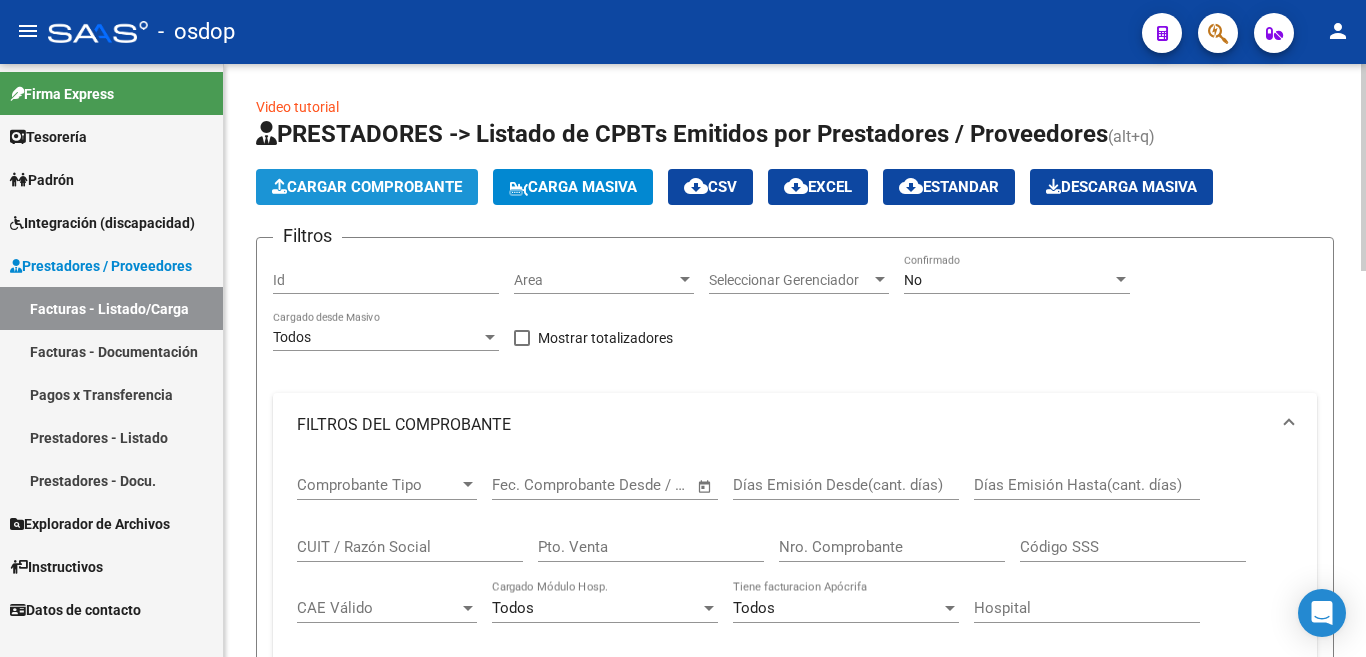 click on "Cargar Comprobante" 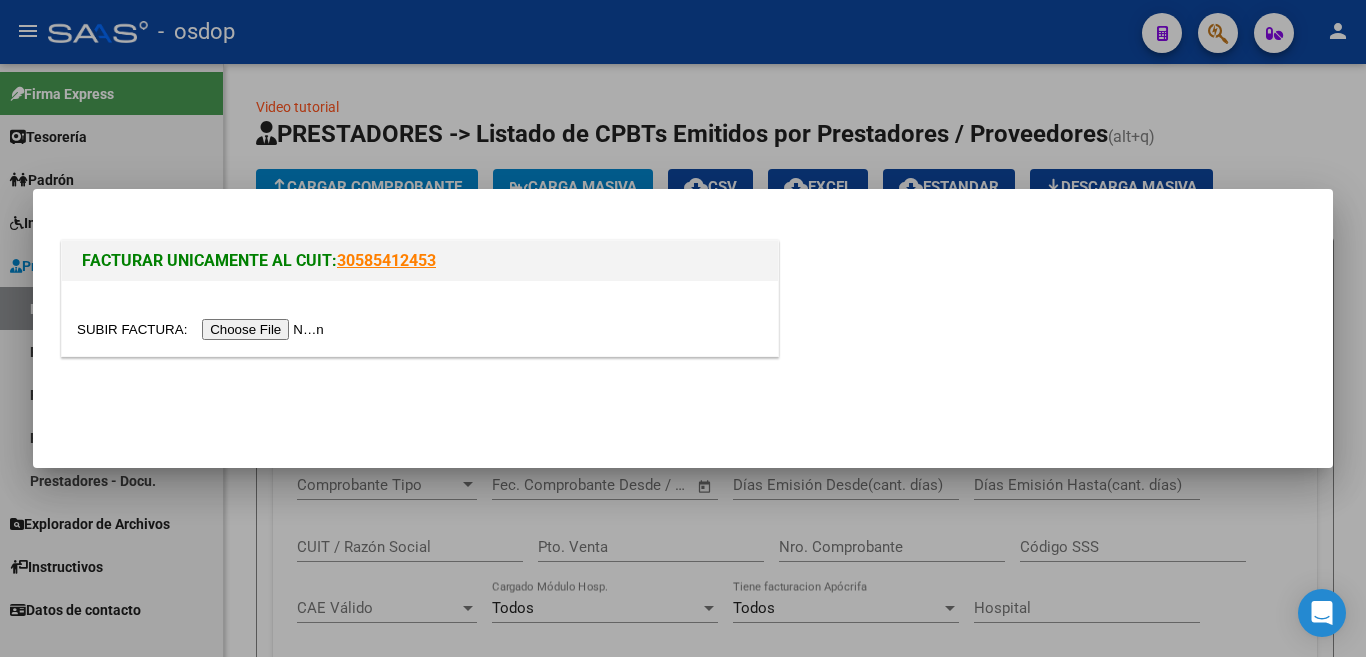 click at bounding box center (203, 329) 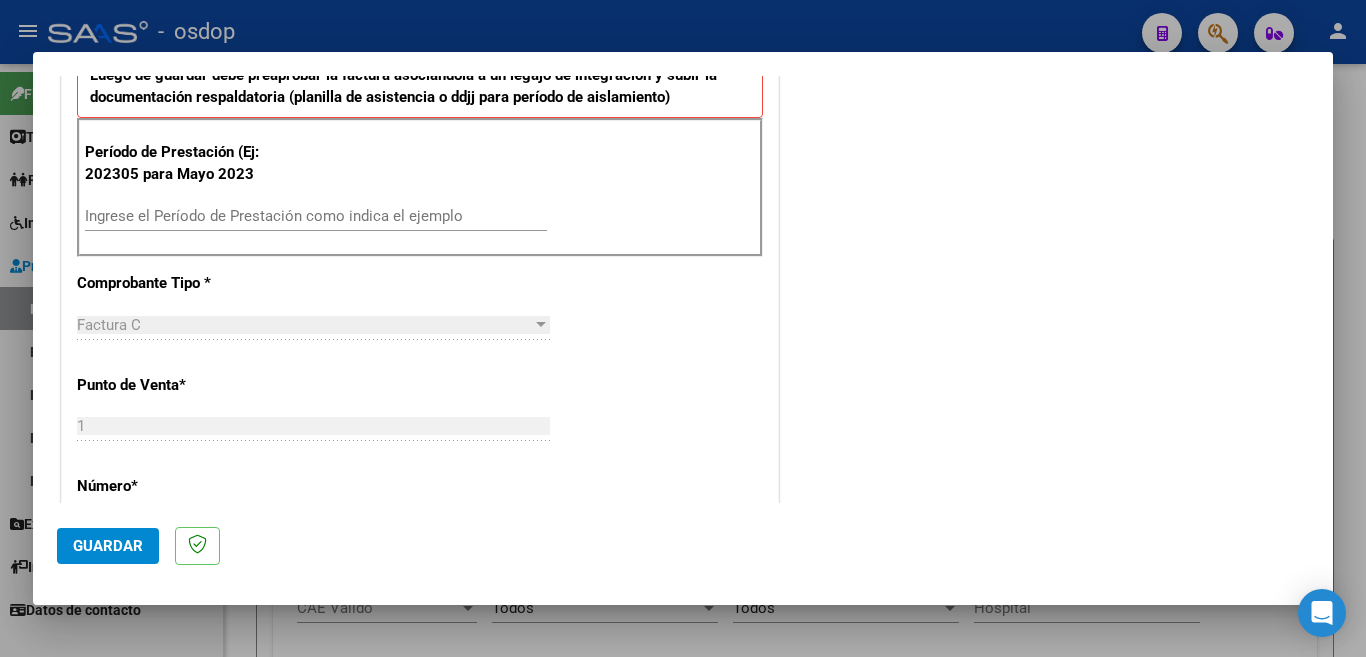 scroll, scrollTop: 600, scrollLeft: 0, axis: vertical 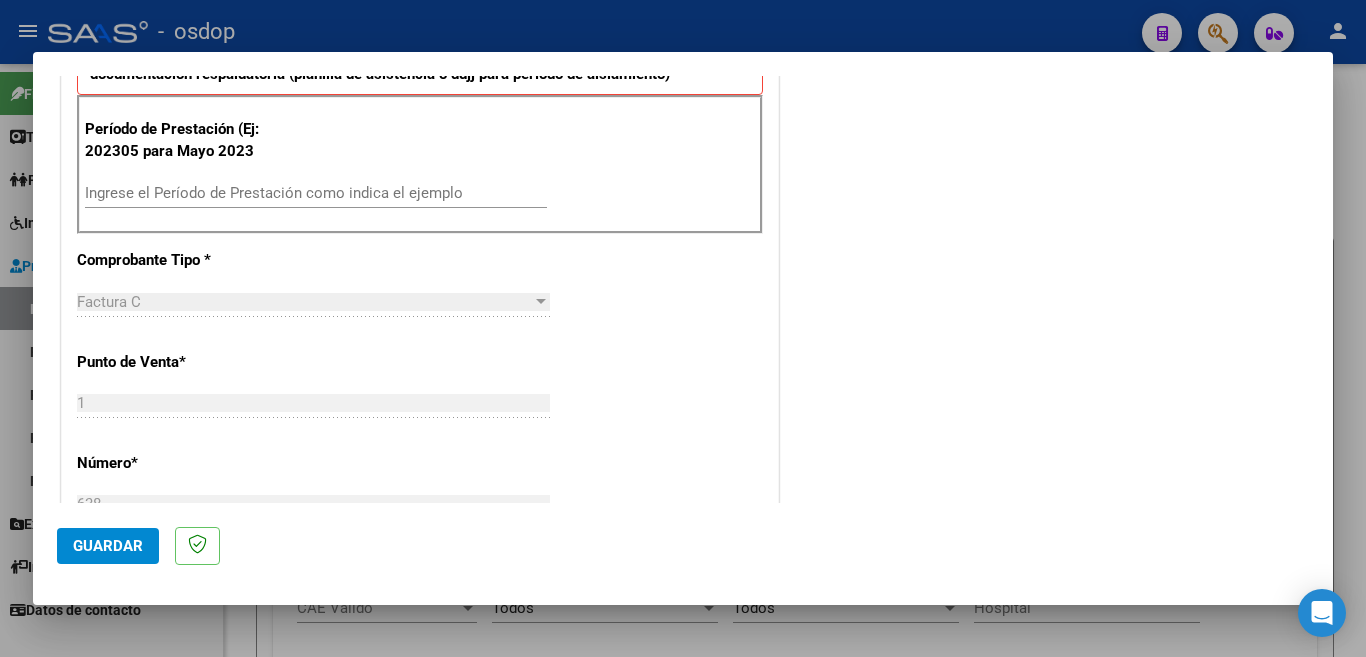 click on "Ingrese el Período de Prestación como indica el ejemplo" at bounding box center (316, 193) 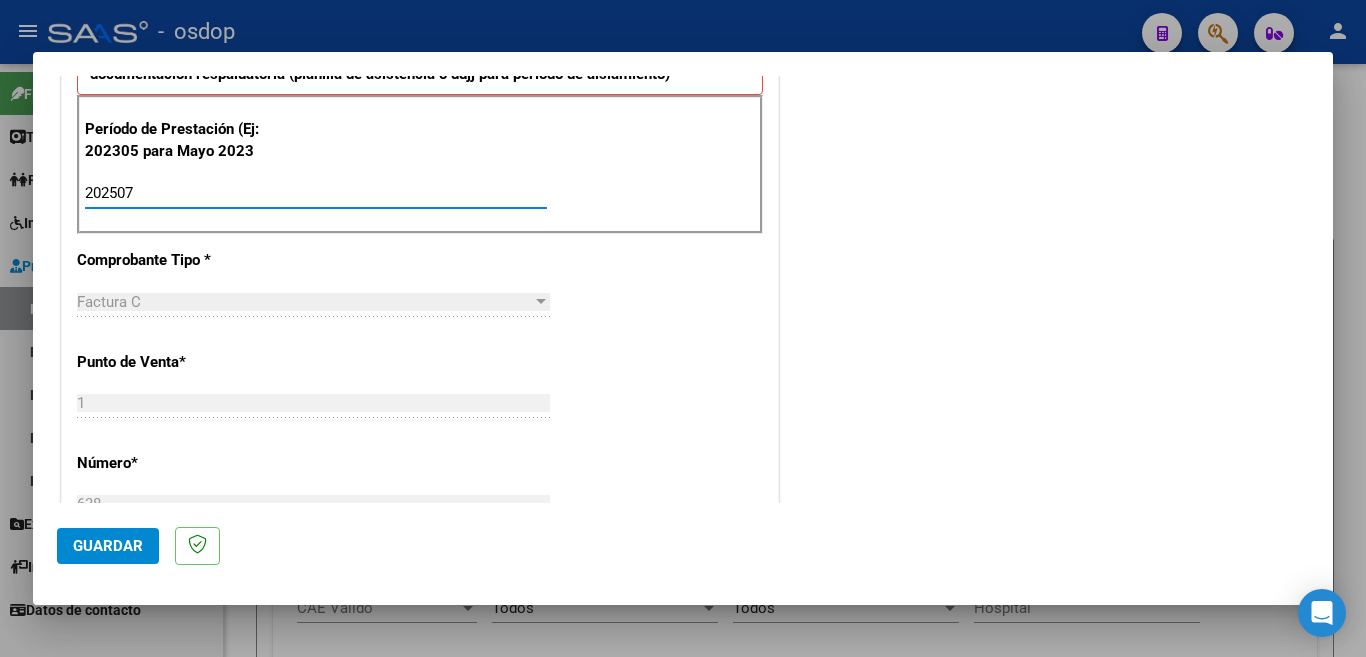 type on "202507" 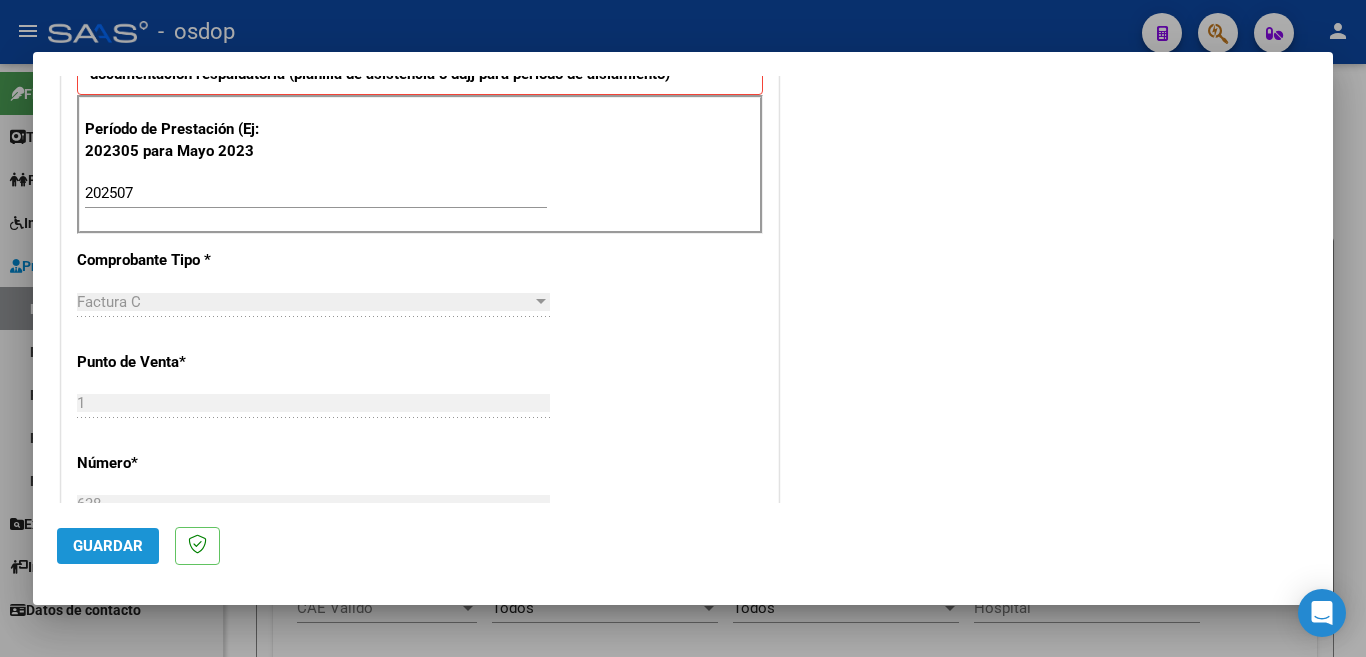 click on "Guardar" 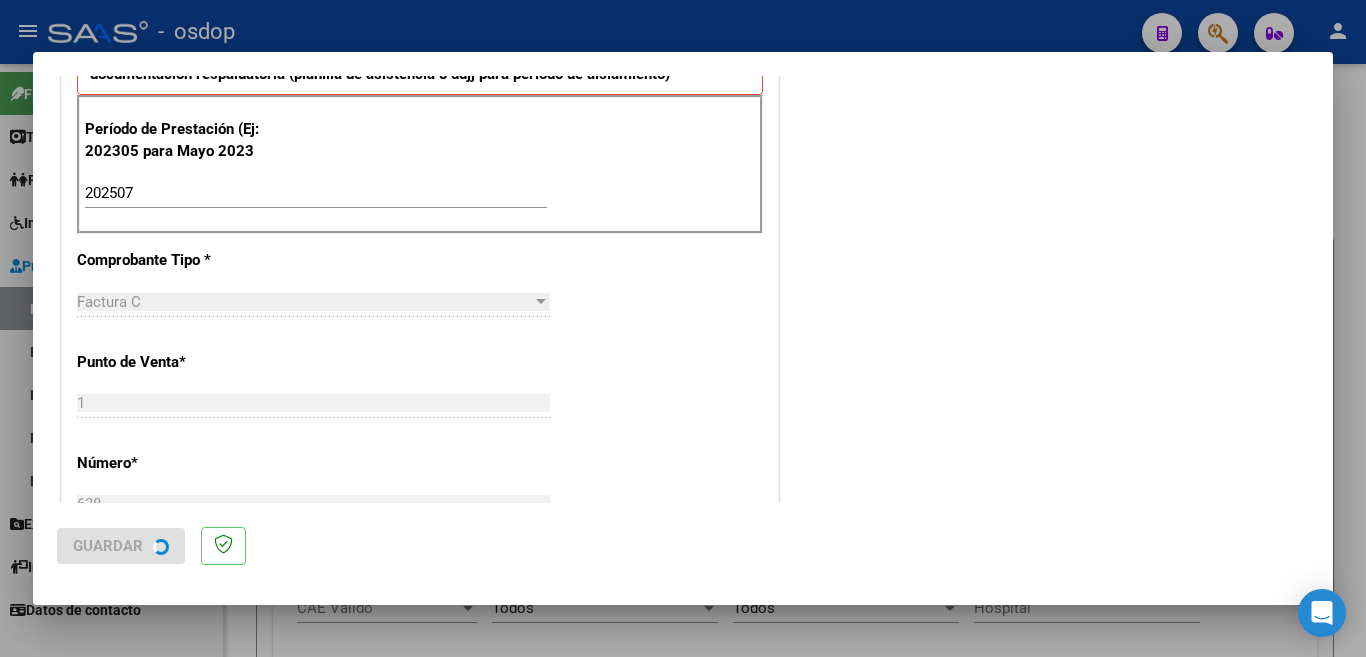 scroll, scrollTop: 0, scrollLeft: 0, axis: both 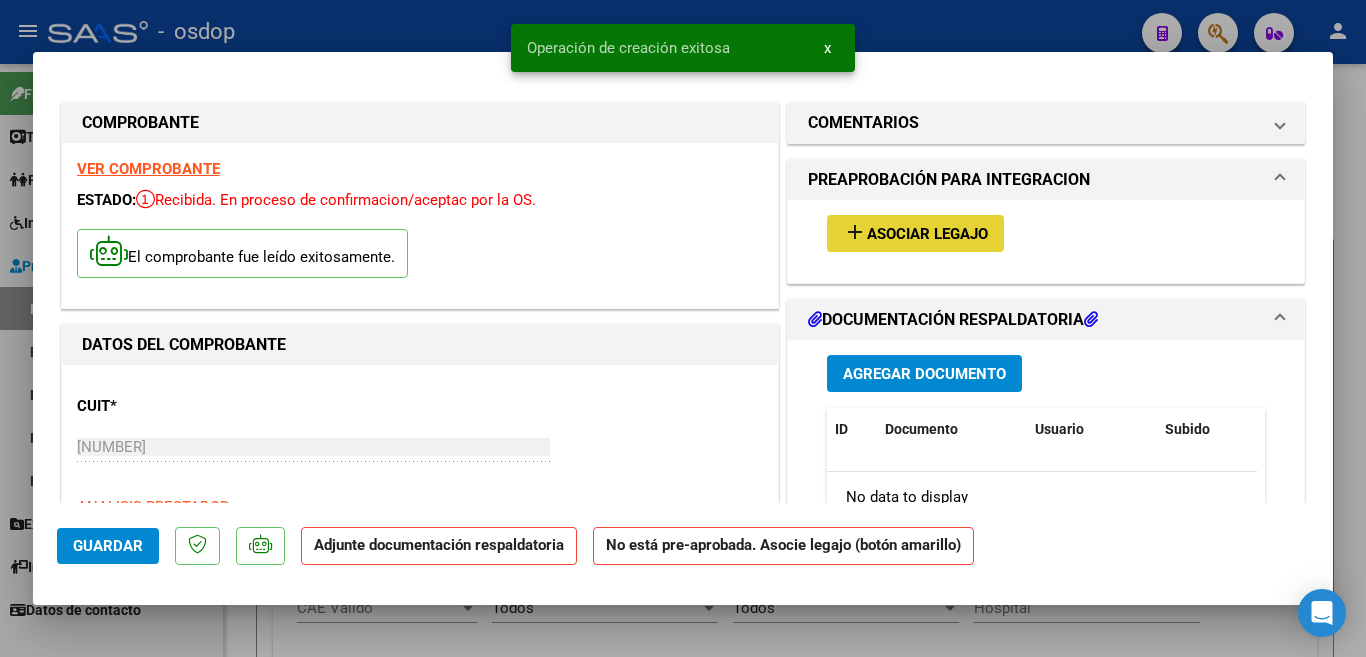click on "Asociar Legajo" at bounding box center (927, 234) 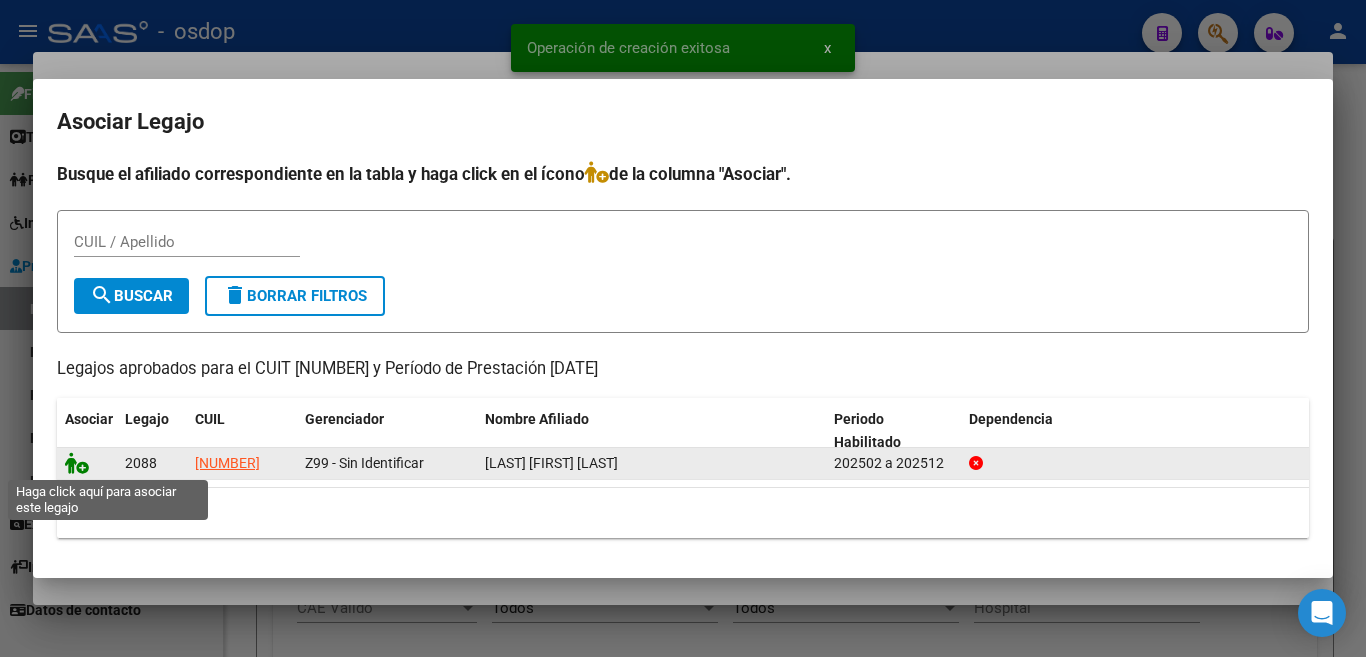 click 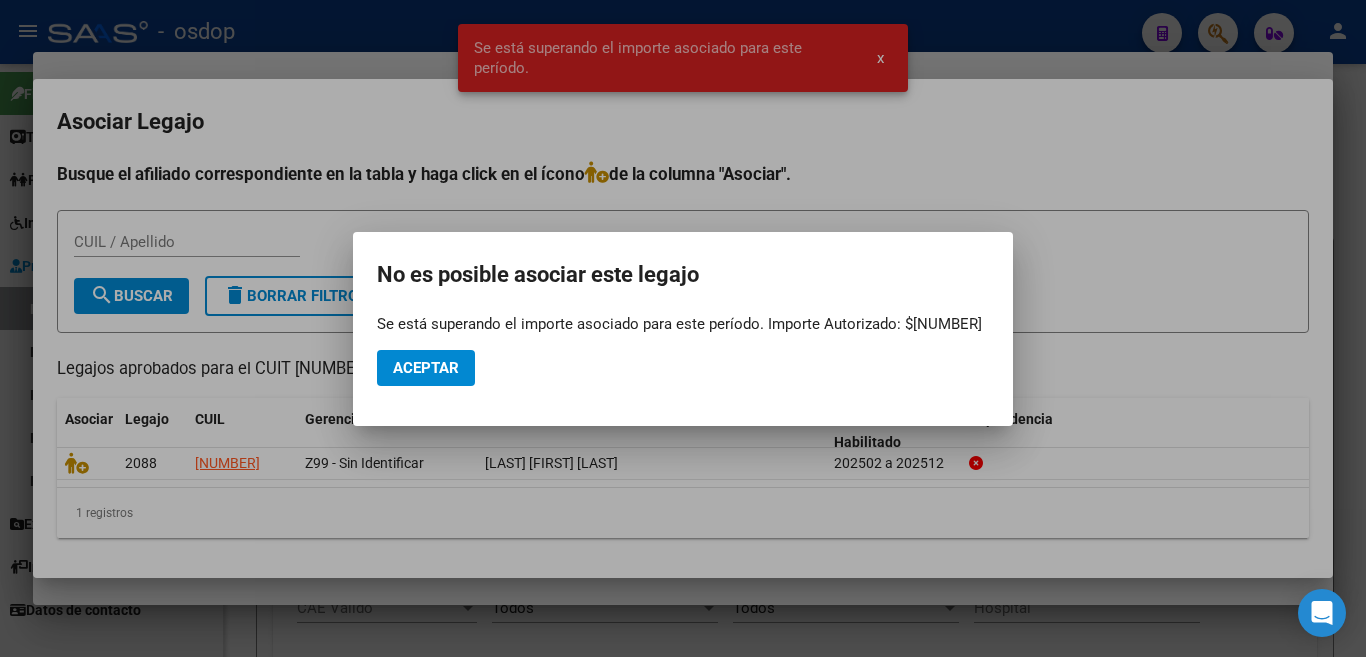 click at bounding box center (683, 328) 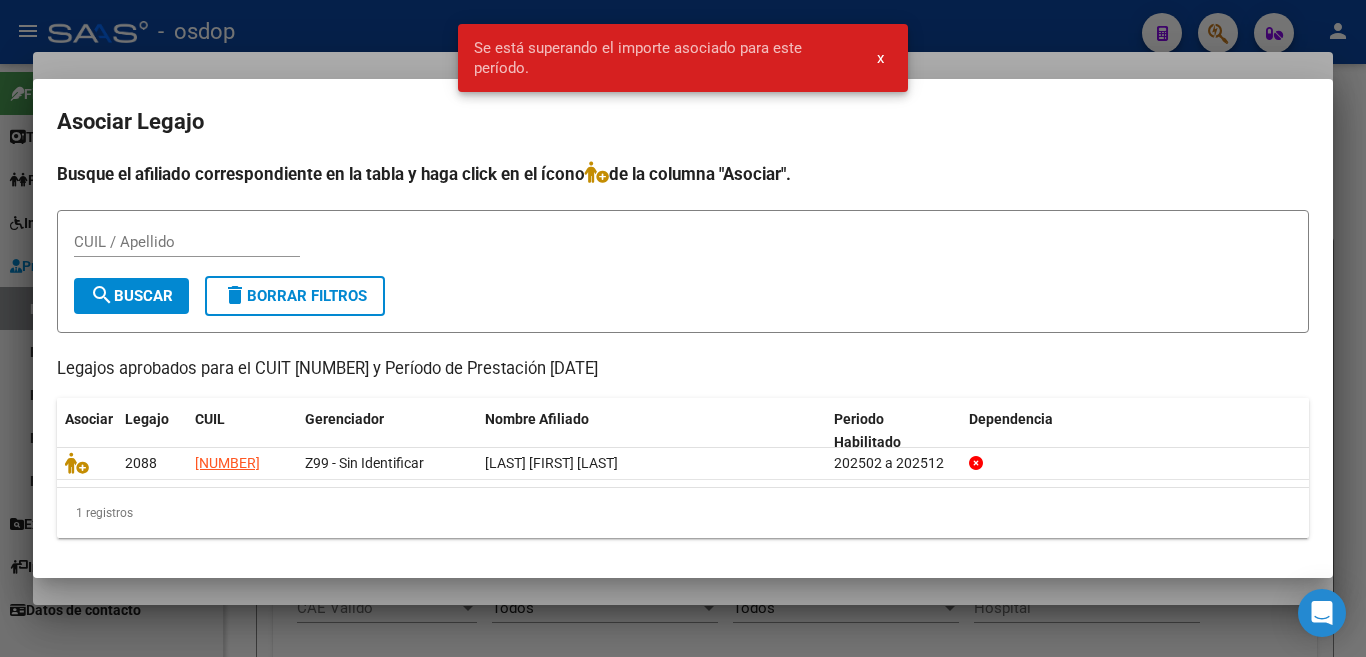 click at bounding box center (683, 328) 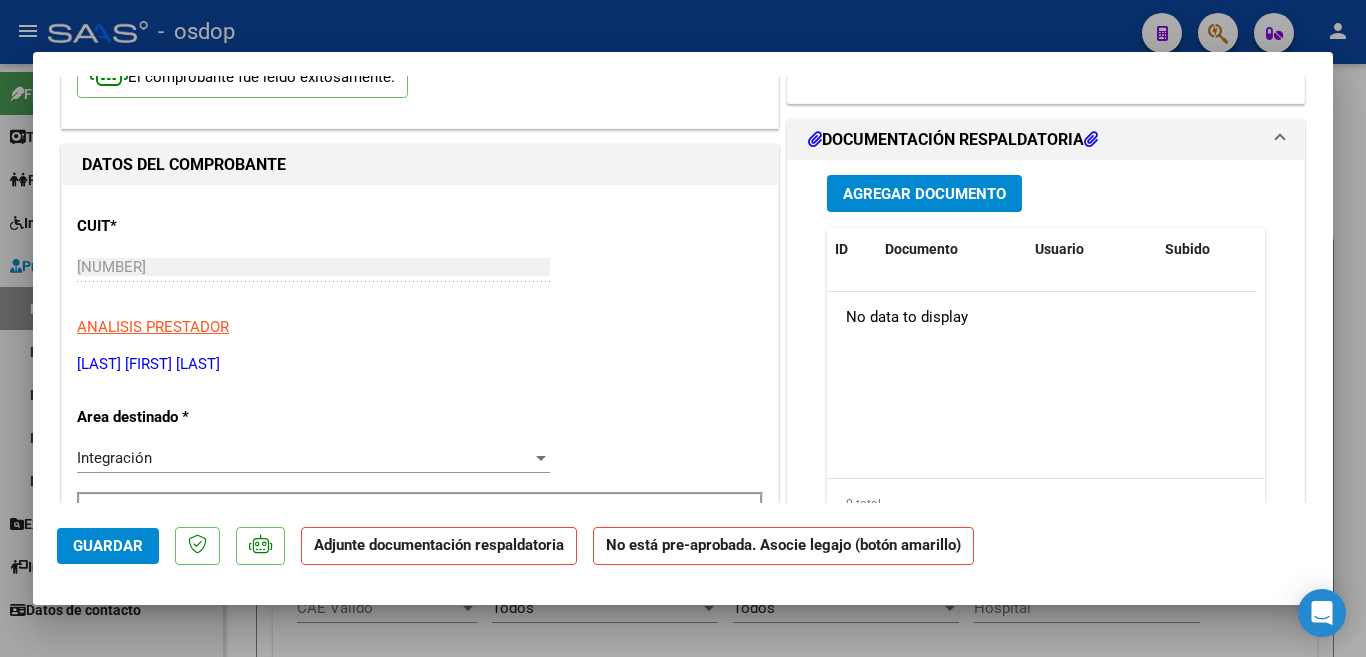scroll, scrollTop: 0, scrollLeft: 0, axis: both 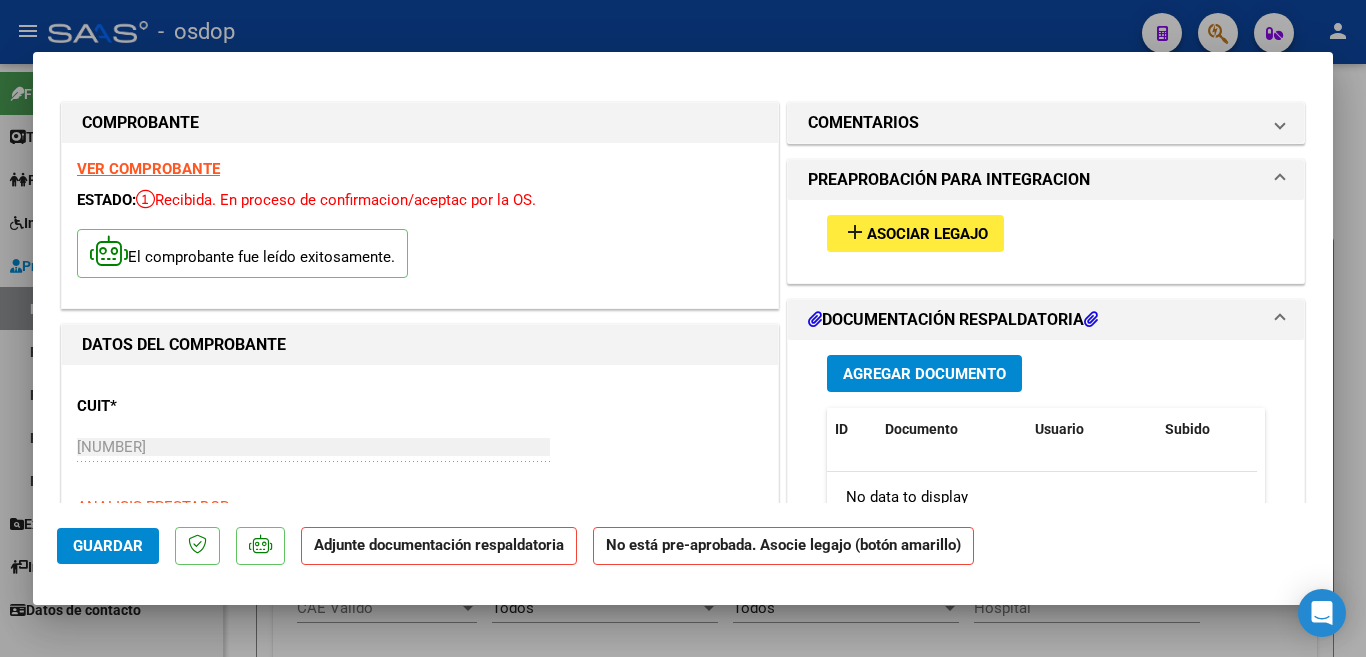 click at bounding box center [683, 328] 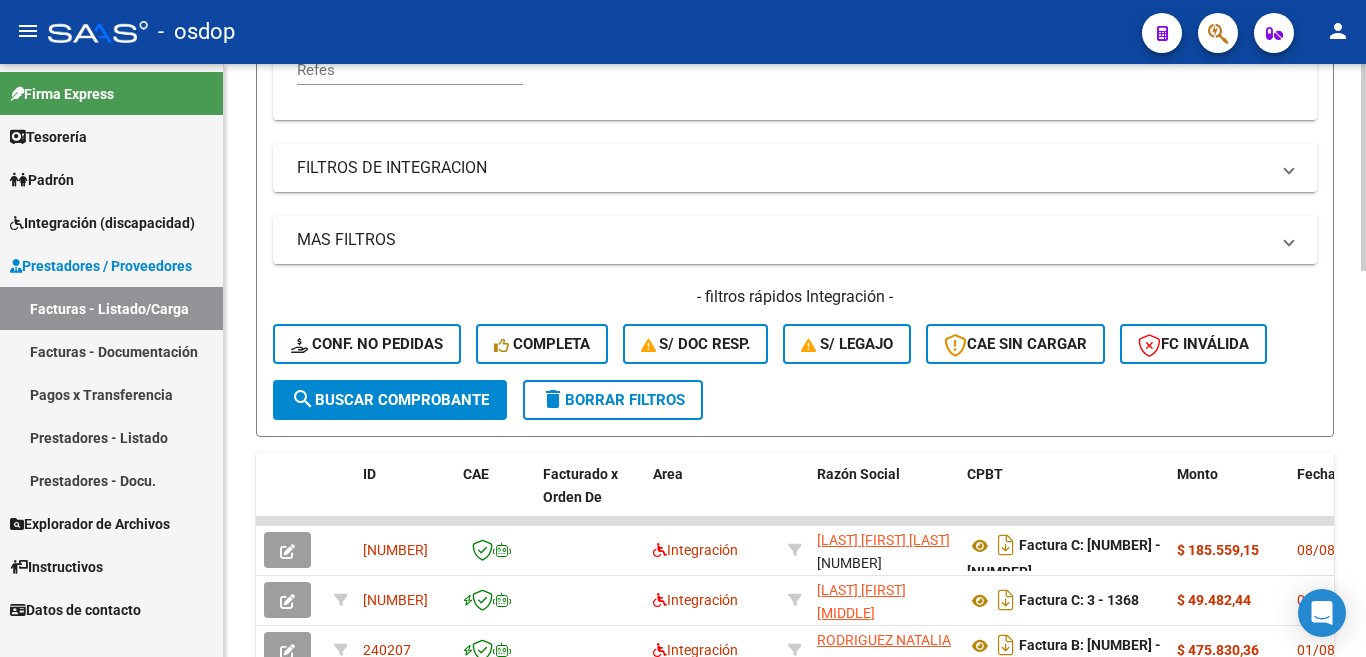 scroll, scrollTop: 700, scrollLeft: 0, axis: vertical 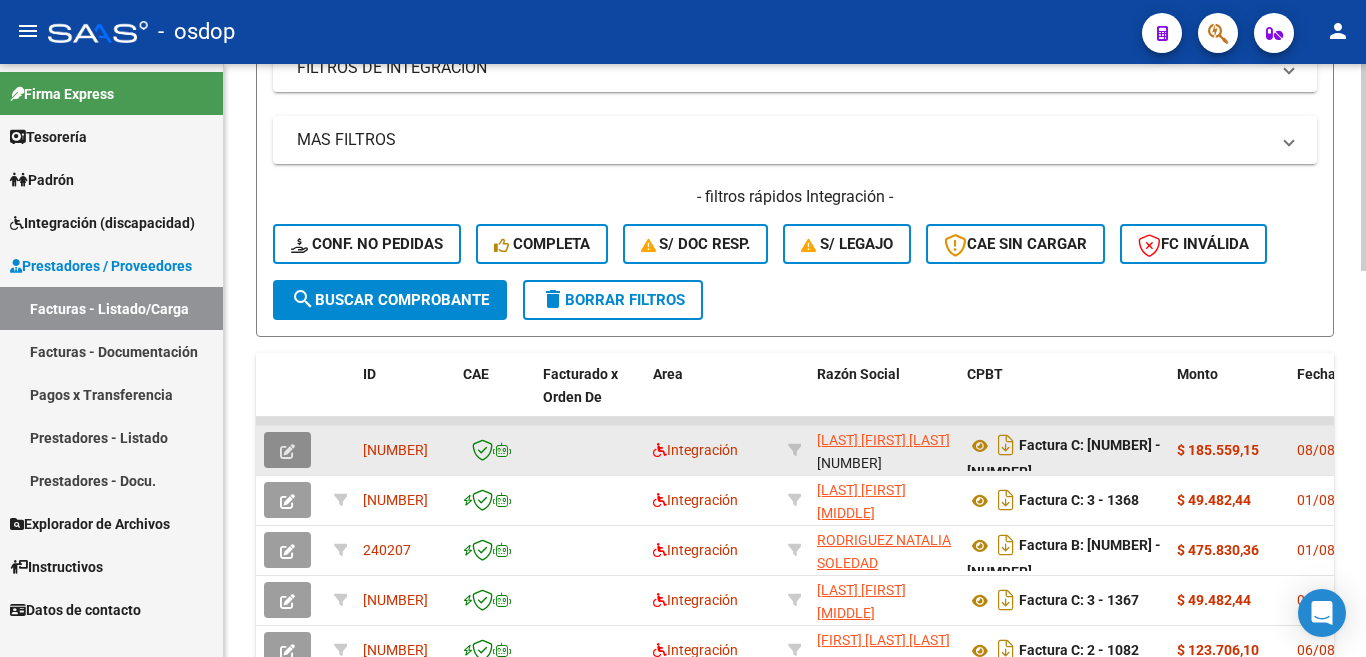 click 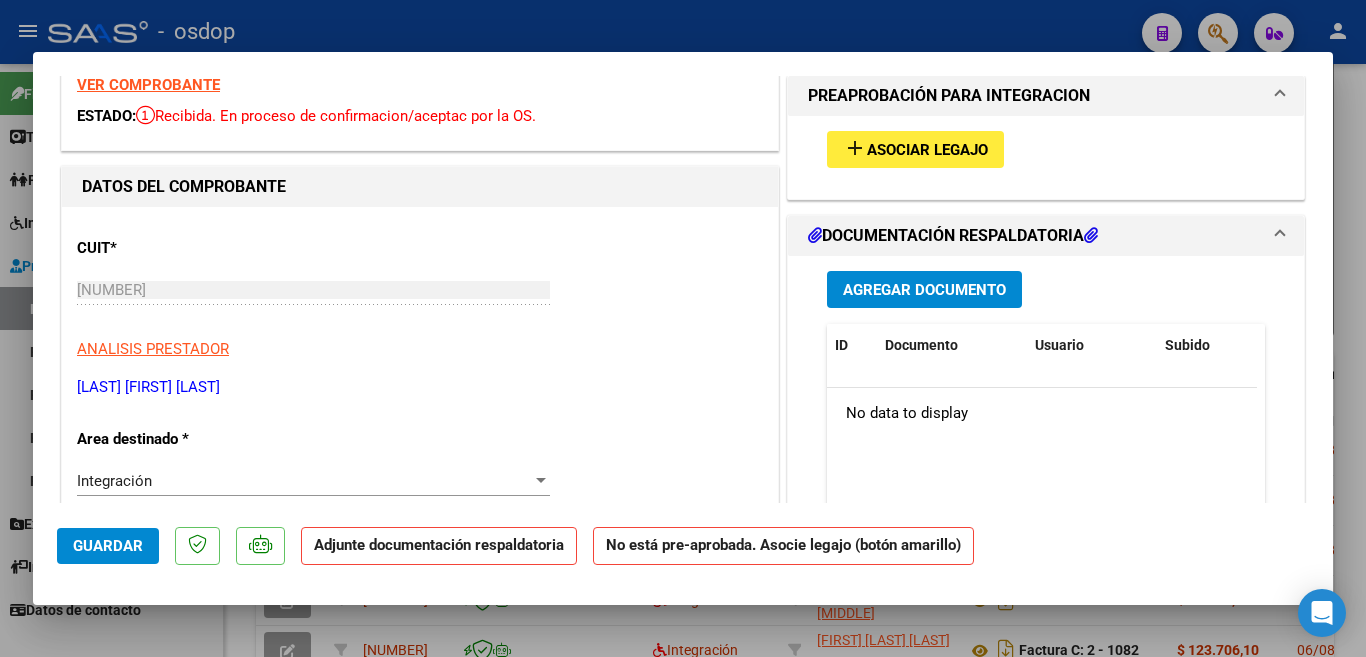 scroll, scrollTop: 0, scrollLeft: 0, axis: both 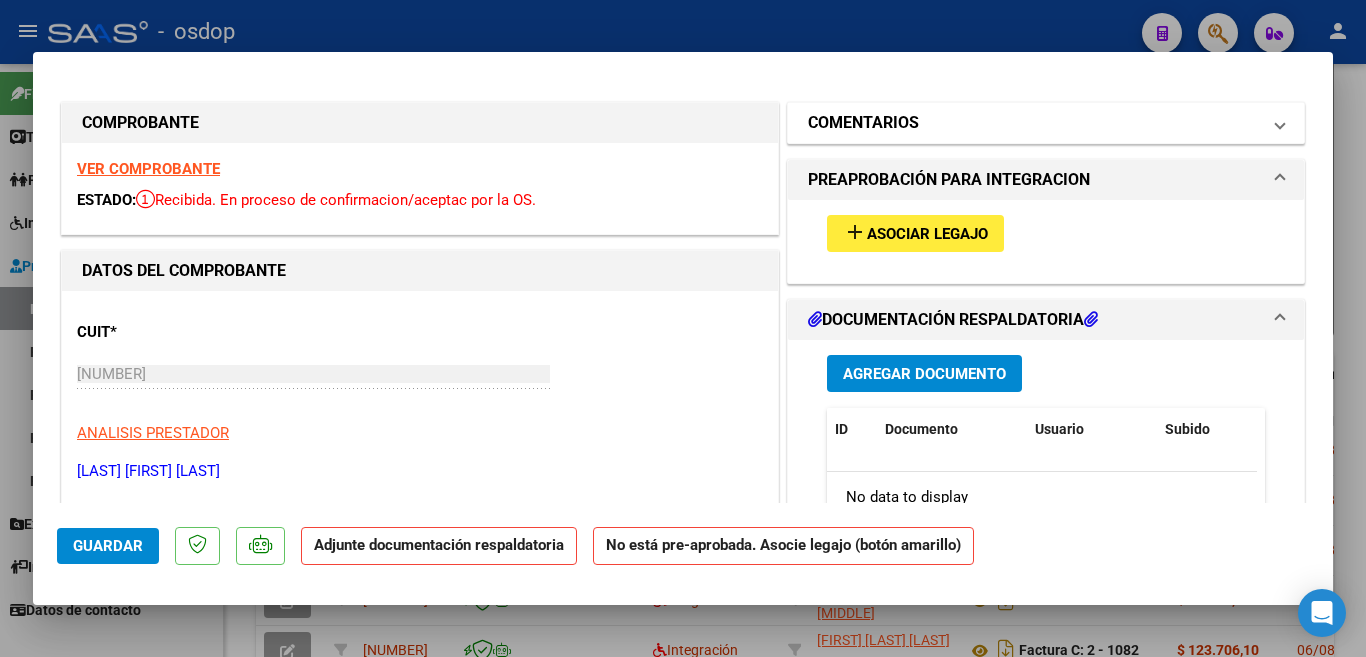click on "COMENTARIOS" at bounding box center (863, 123) 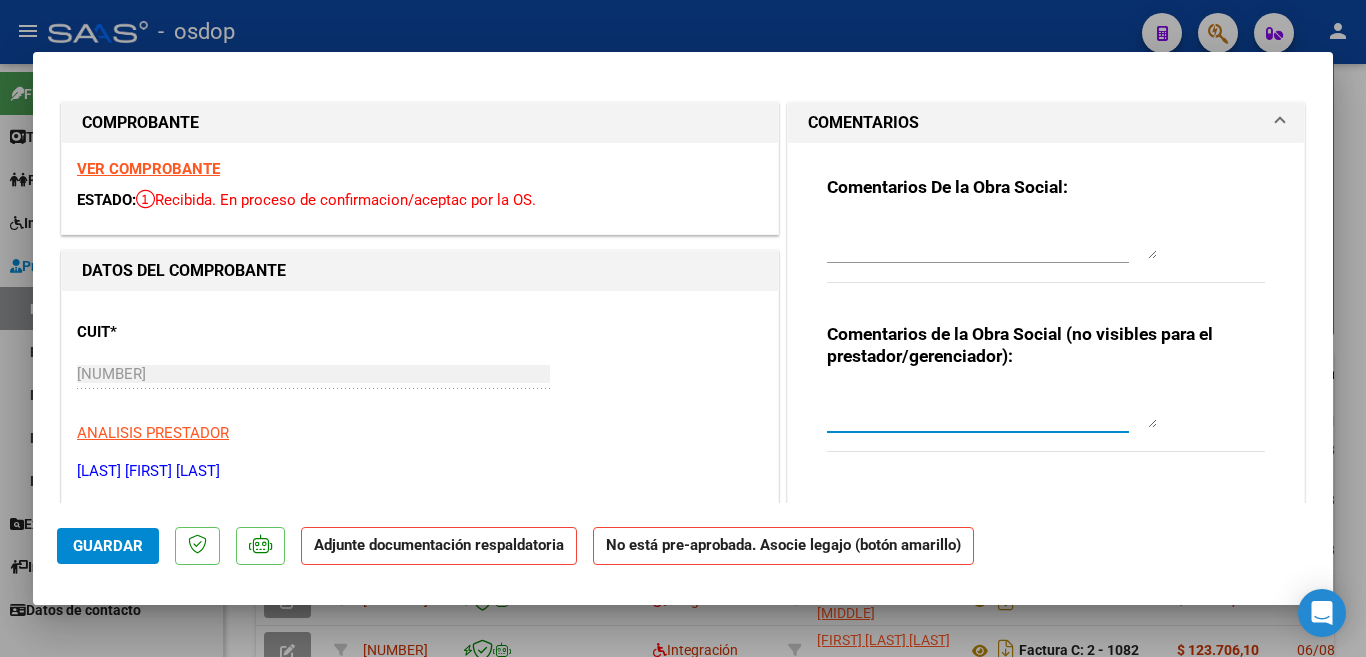 click at bounding box center (992, 408) 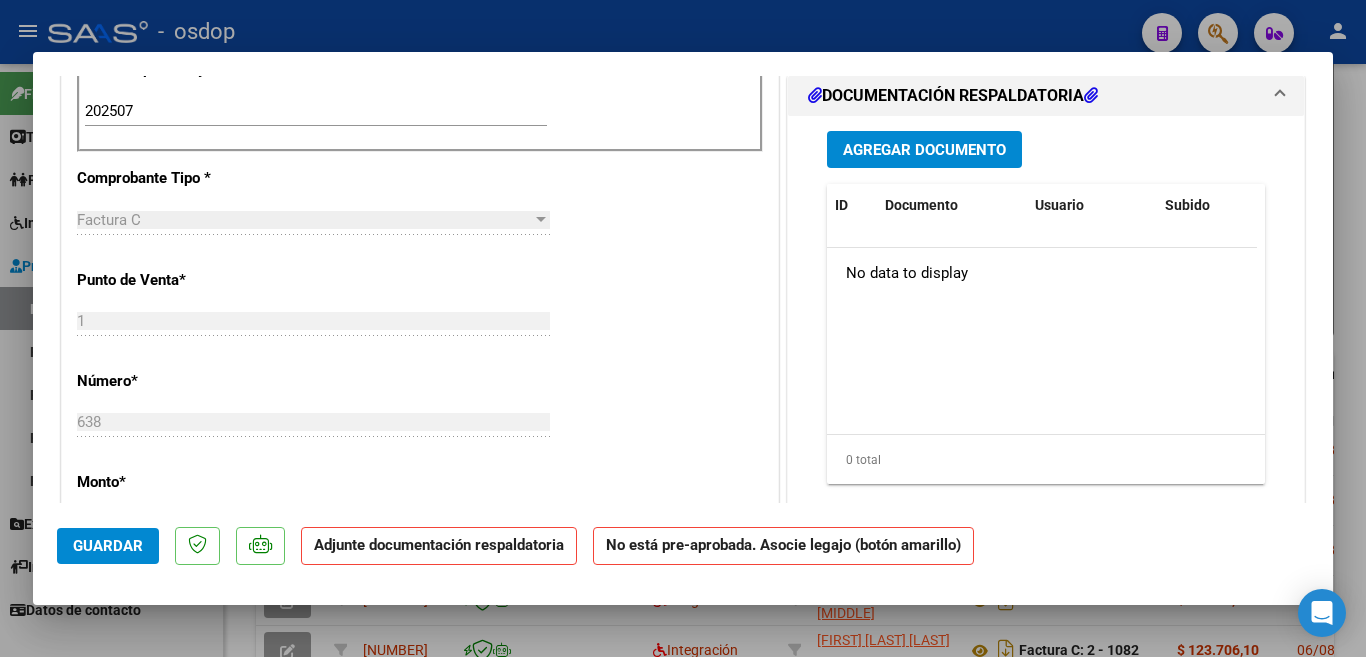 scroll, scrollTop: 600, scrollLeft: 0, axis: vertical 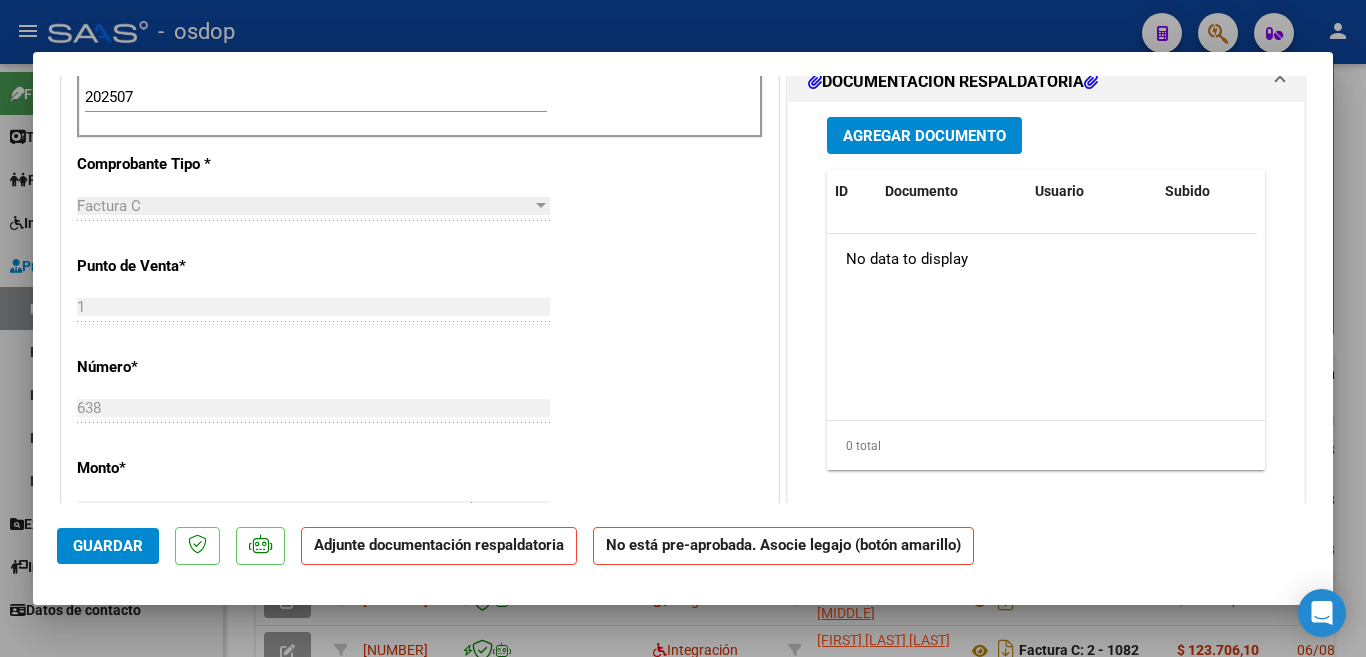 type on "no corresponde porque facturo mas sesiones de la sautorizadas. se va a solicitar reemplazo" 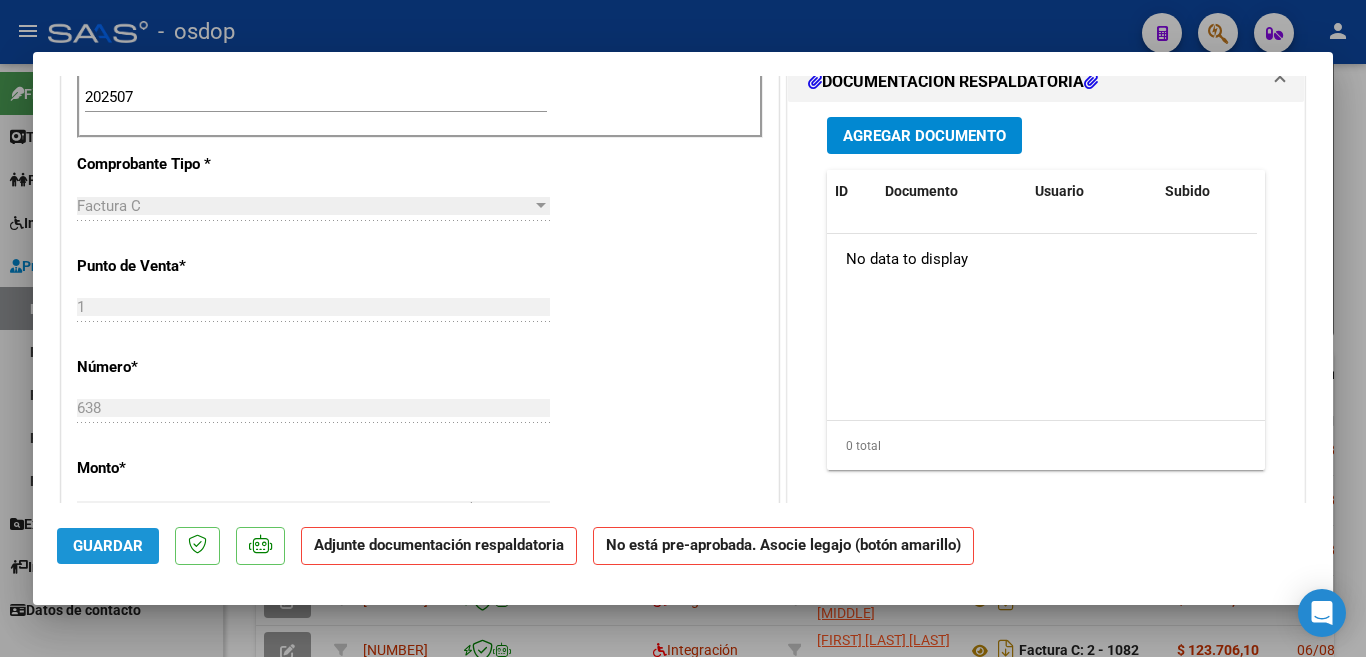 click on "Guardar" 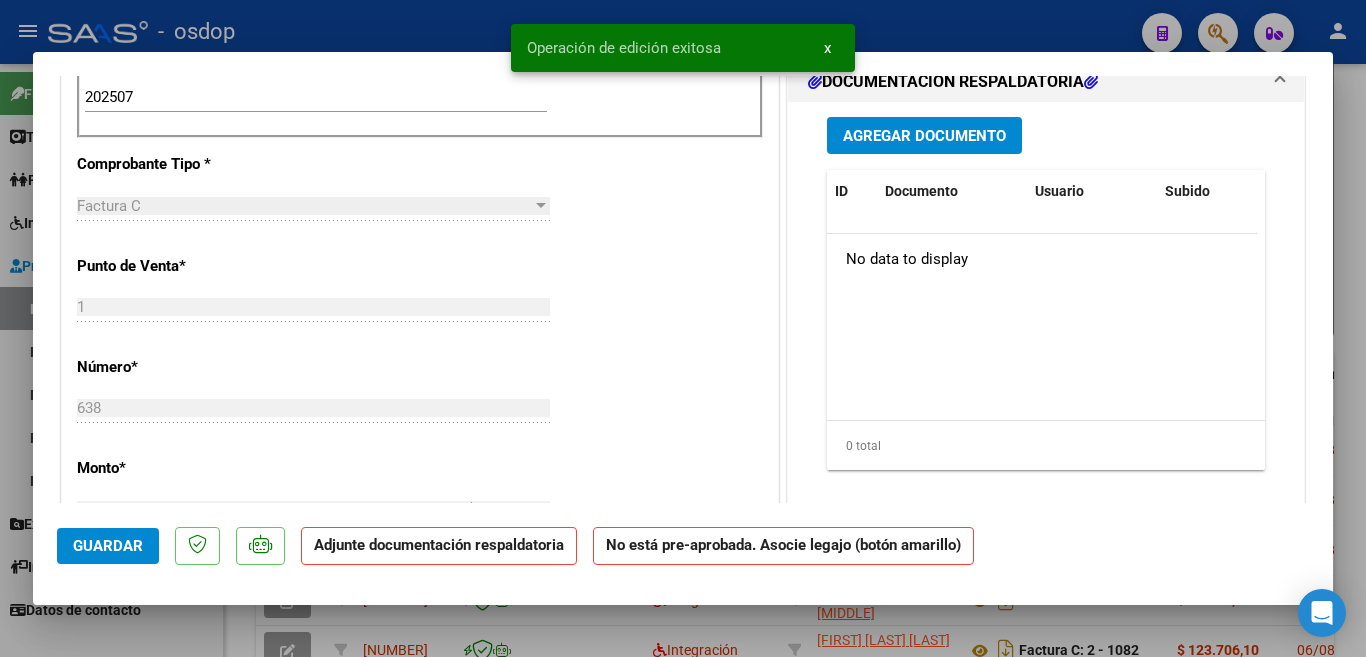 click at bounding box center [683, 328] 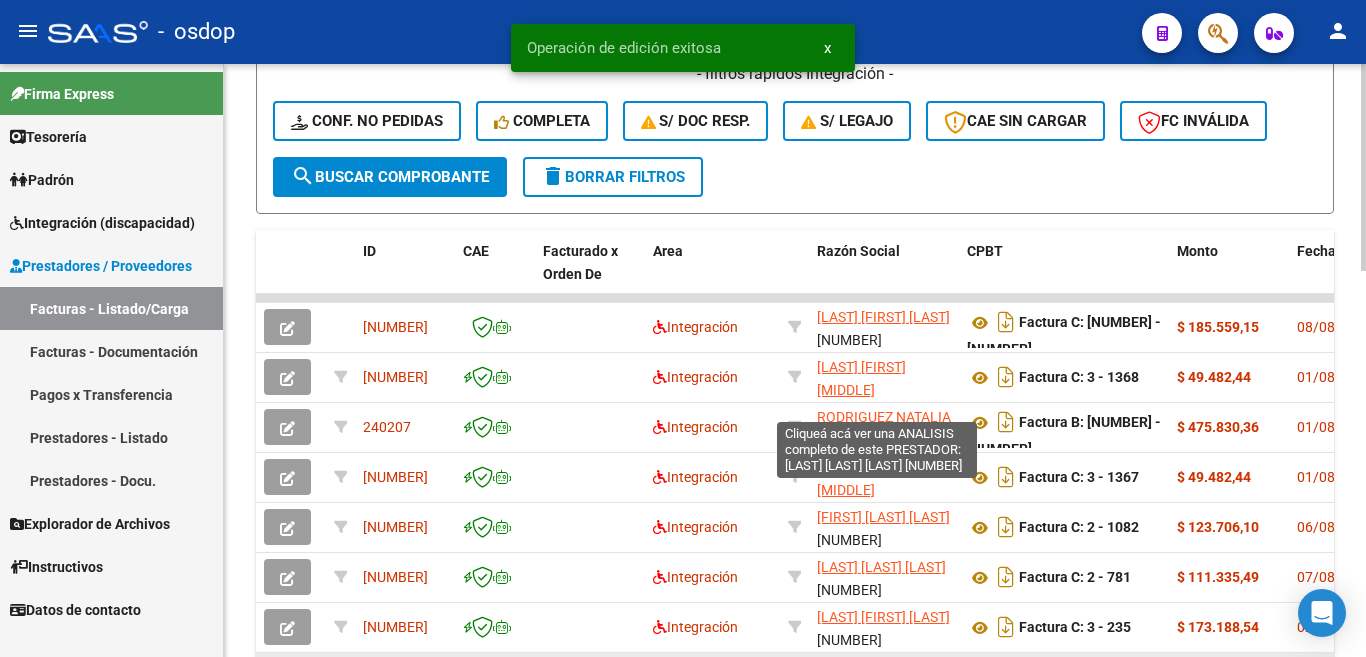 scroll, scrollTop: 807, scrollLeft: 0, axis: vertical 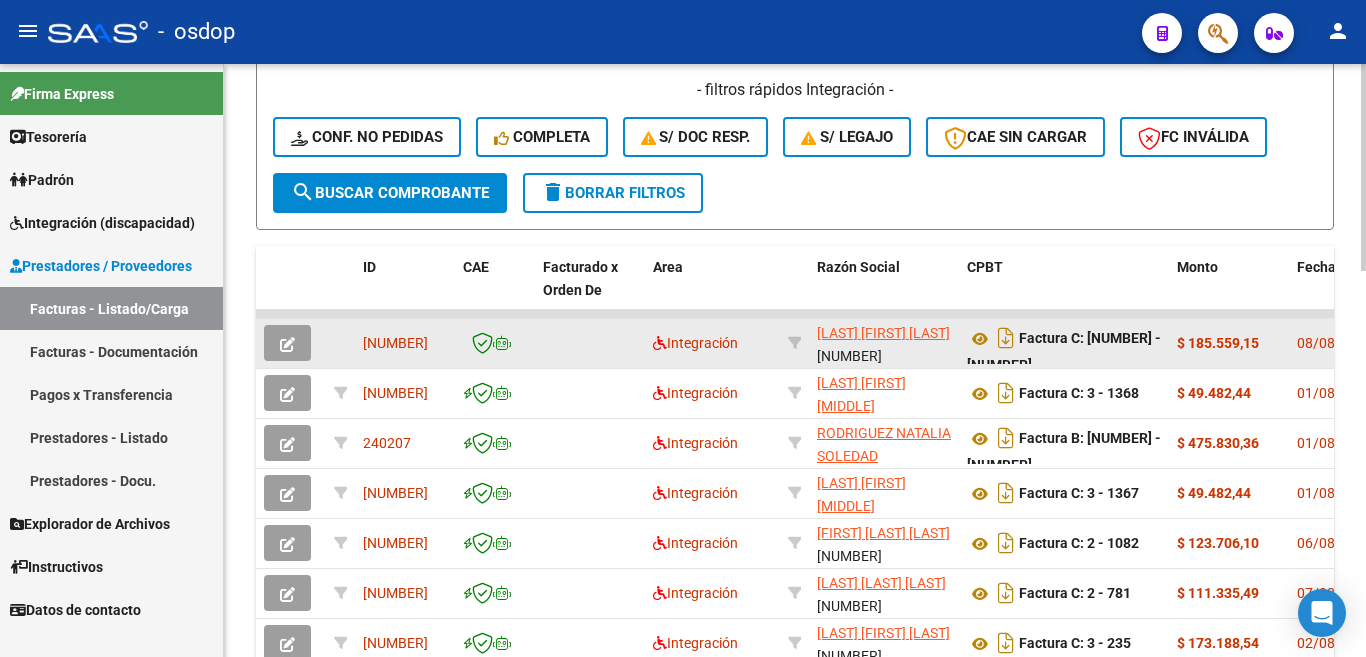 click on "[LAST] [FIRST] [LAST]" 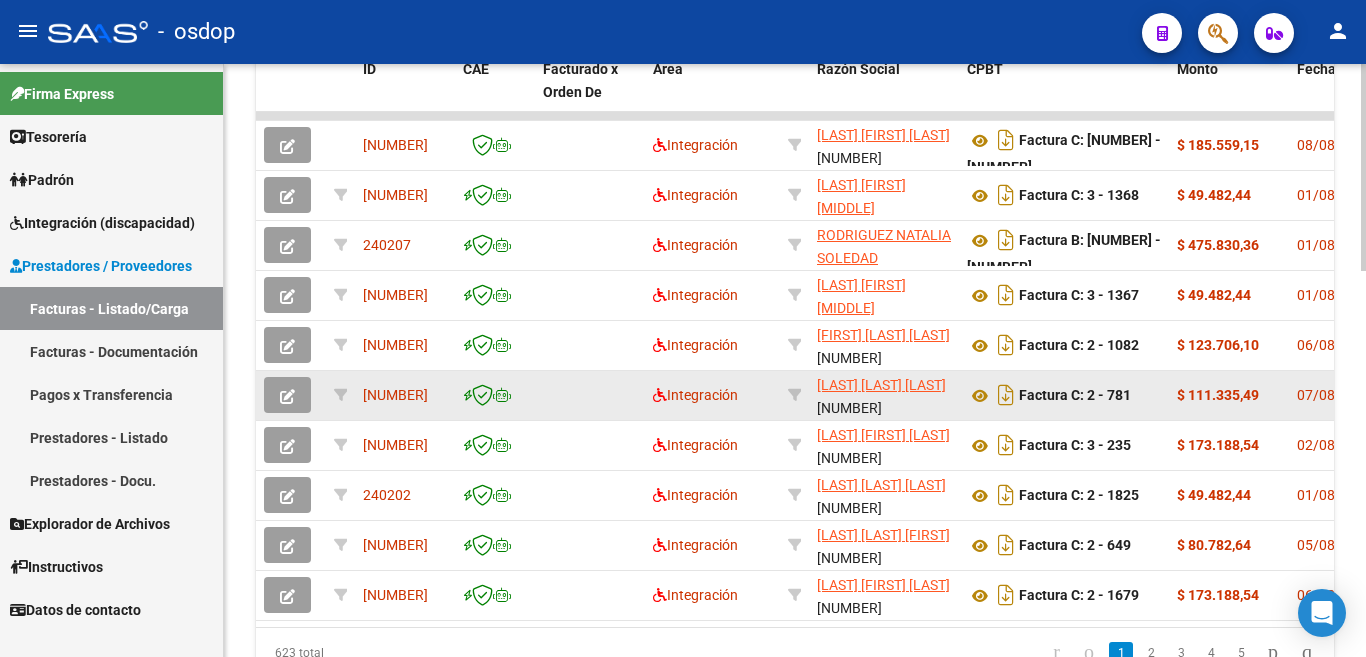 scroll, scrollTop: 1007, scrollLeft: 0, axis: vertical 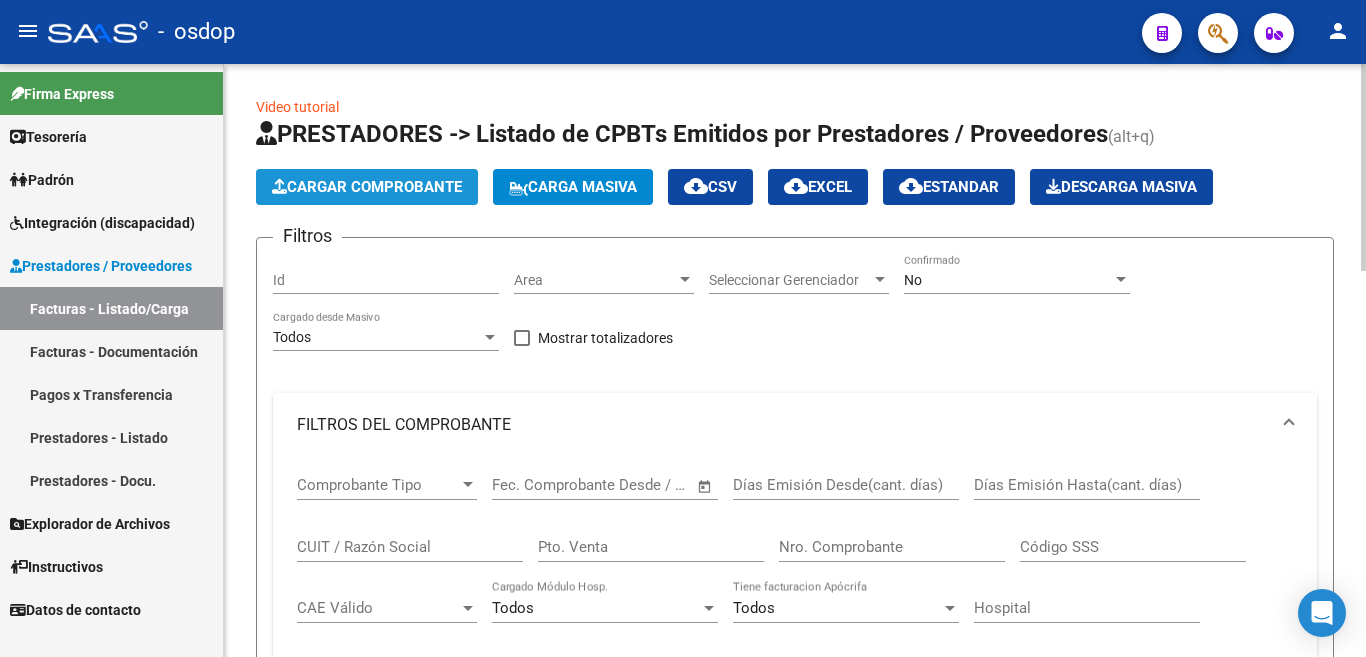 click on "Cargar Comprobante" 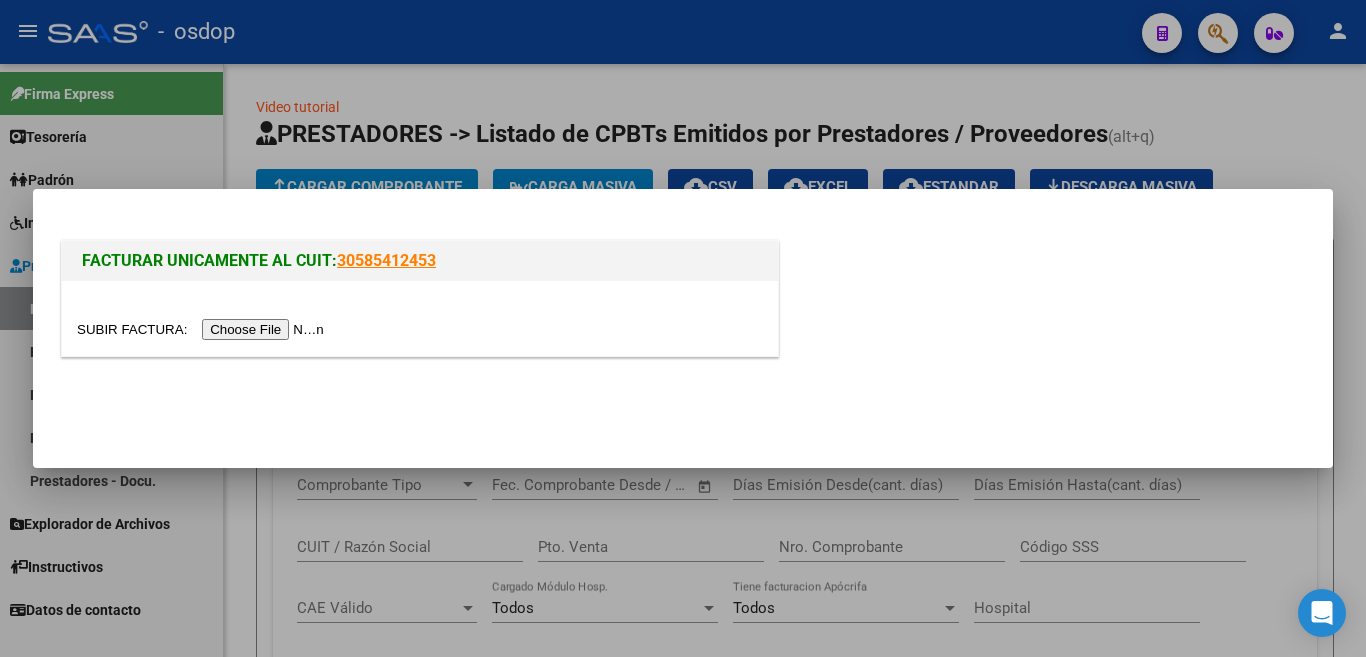 click at bounding box center (203, 329) 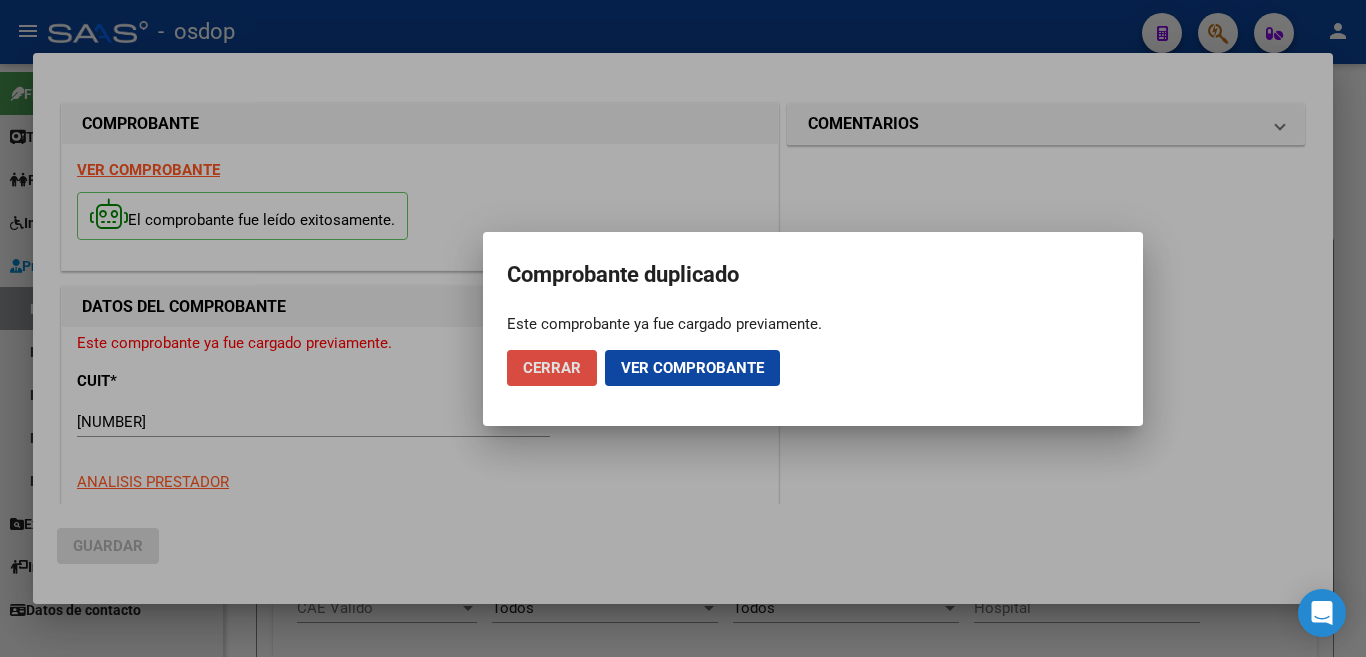 click on "Cerrar" 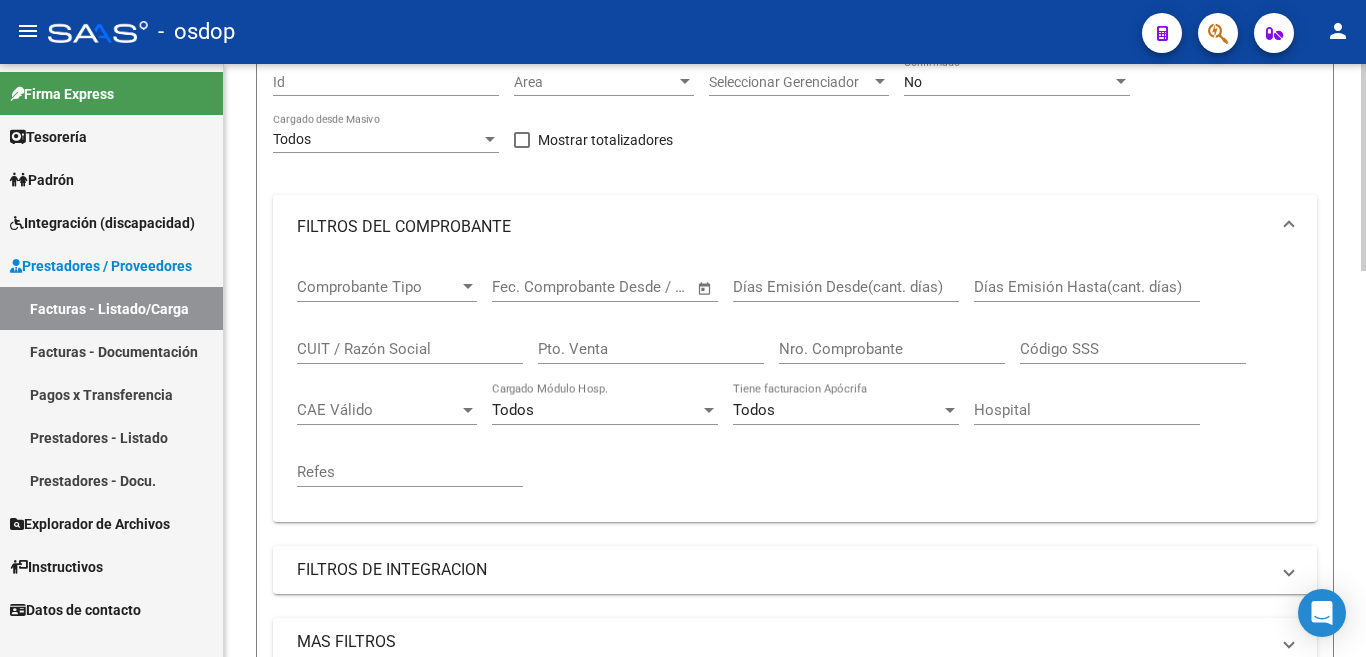 scroll, scrollTop: 200, scrollLeft: 0, axis: vertical 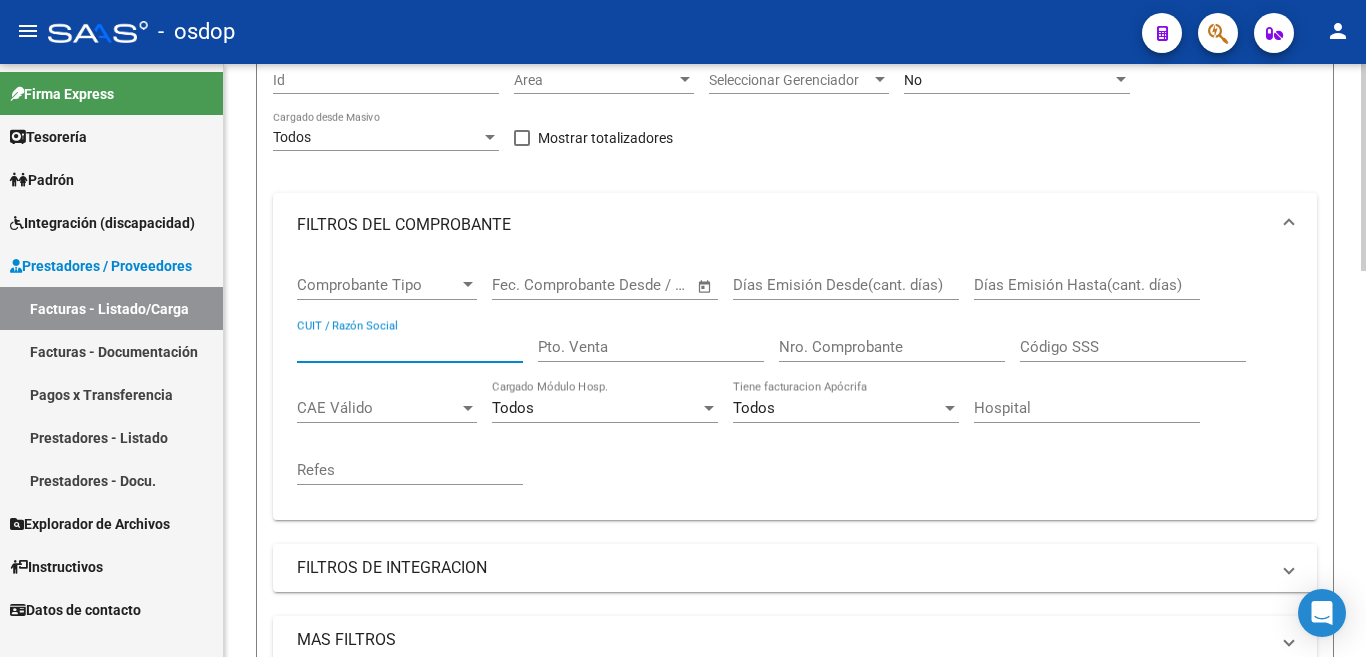 click on "CUIT / Razón Social" at bounding box center (410, 347) 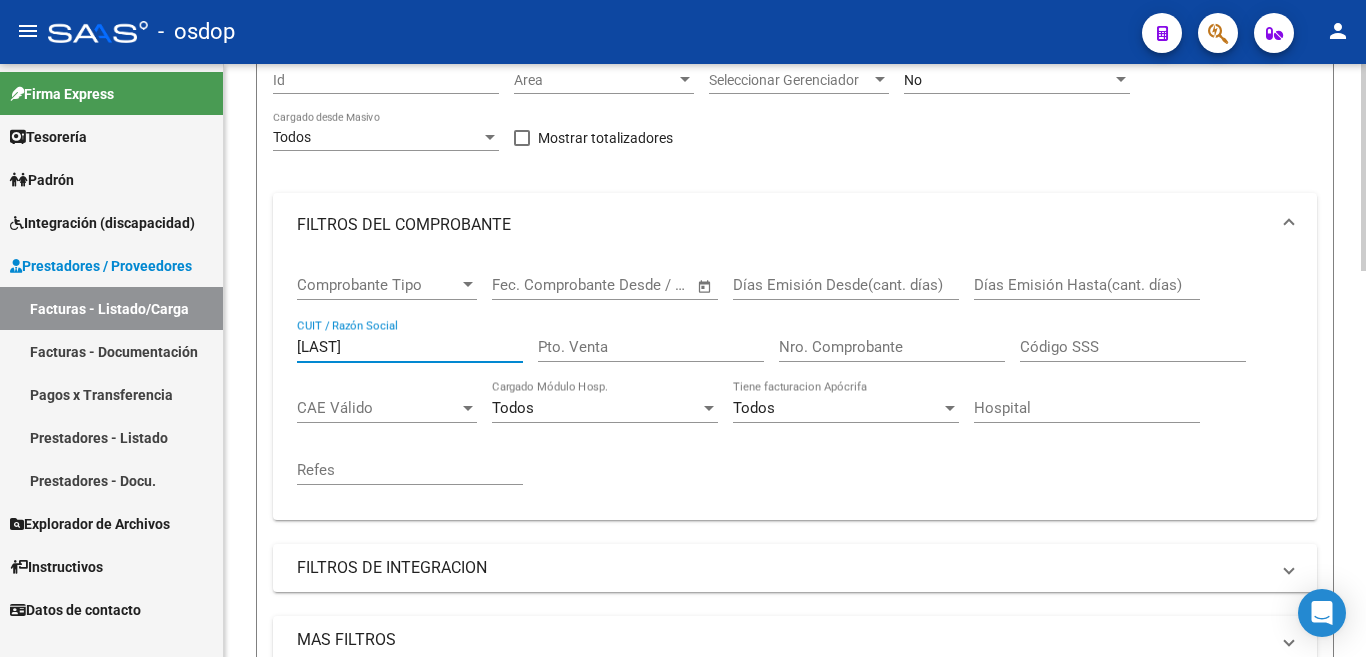 scroll, scrollTop: 600, scrollLeft: 0, axis: vertical 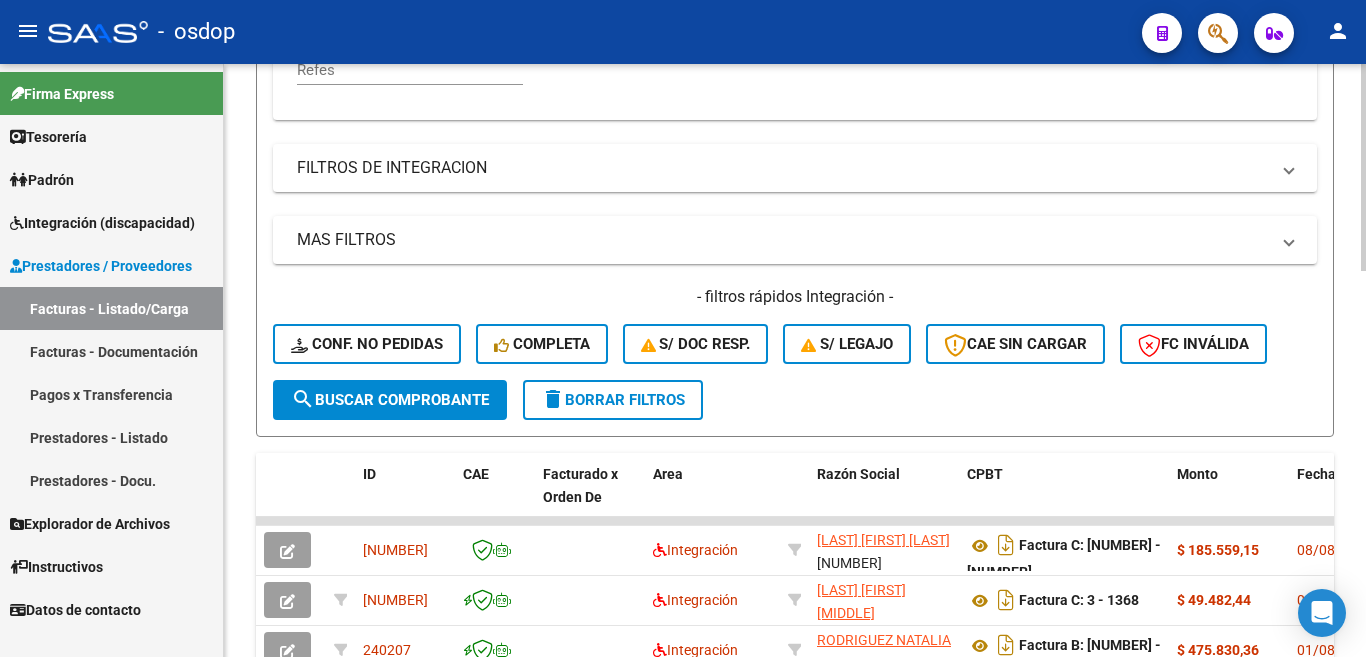 type on "[LAST]" 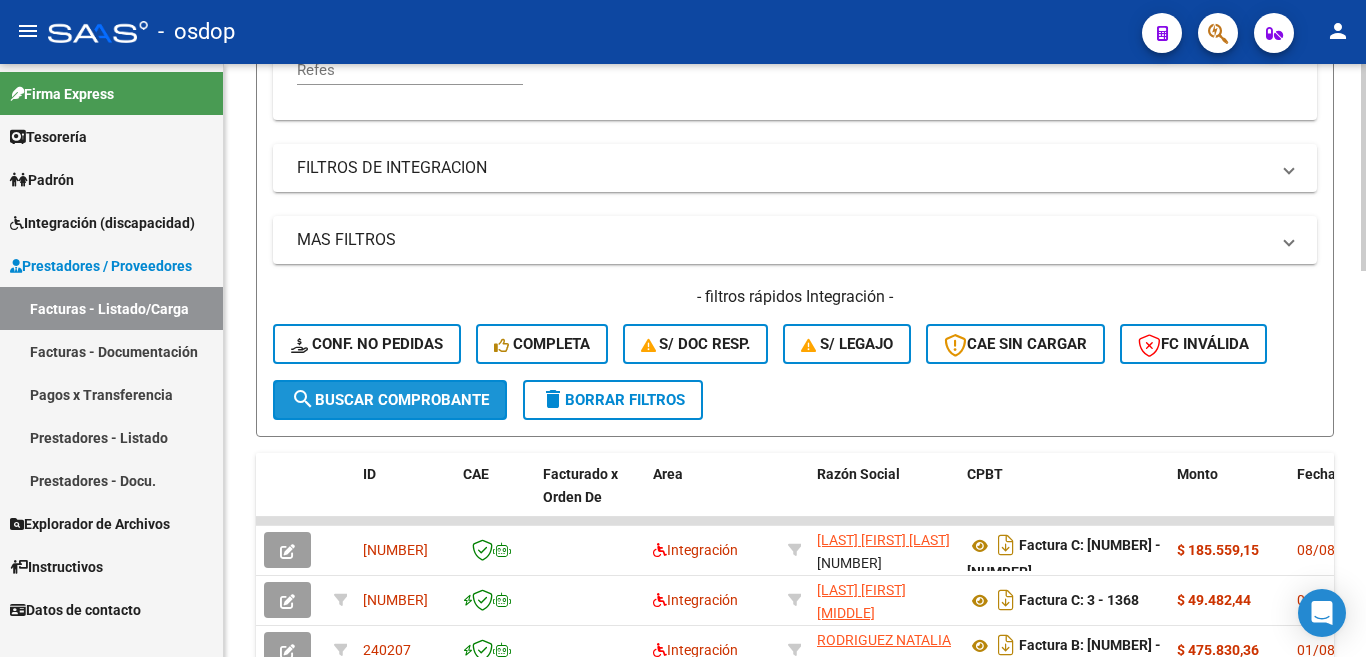 click on "search  Buscar Comprobante" 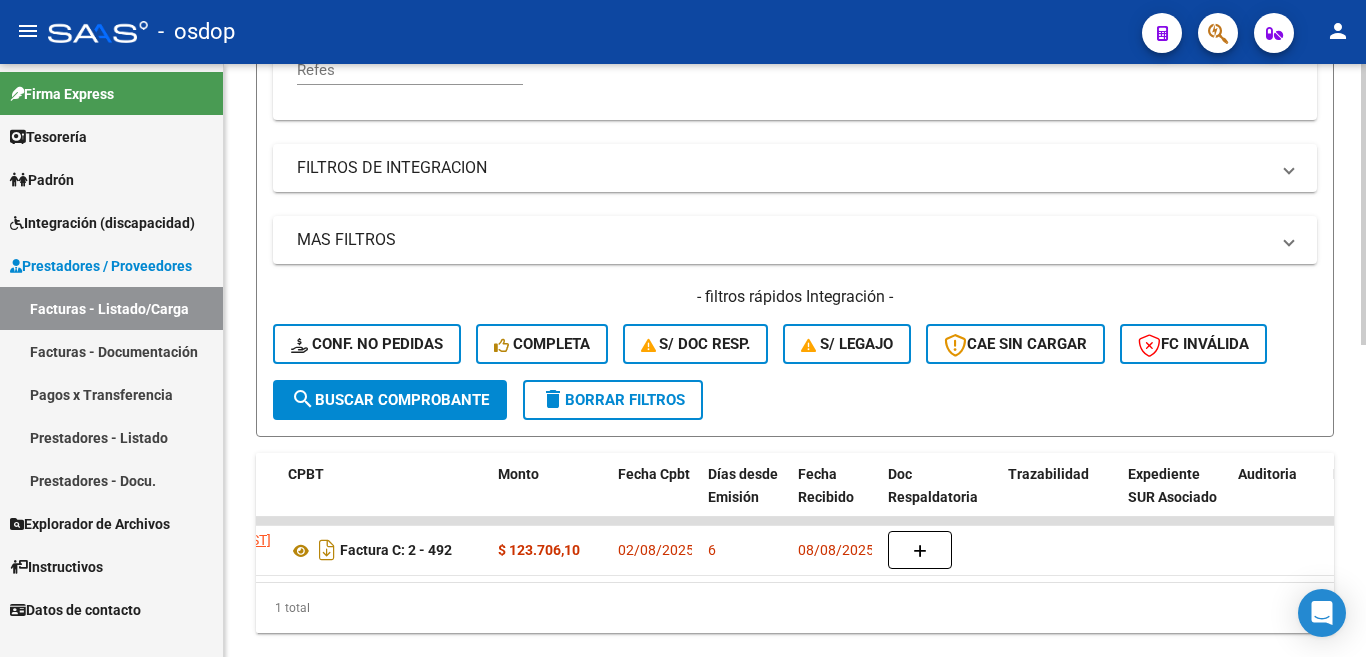 scroll, scrollTop: 0, scrollLeft: 0, axis: both 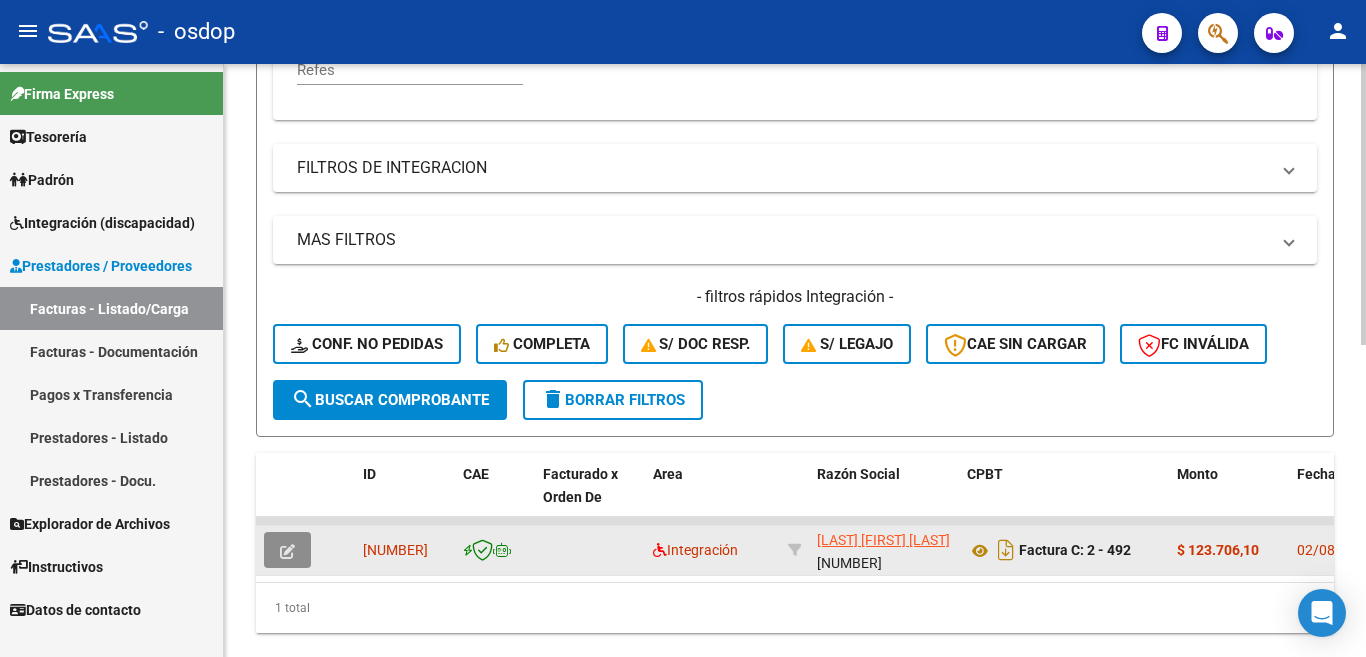 click 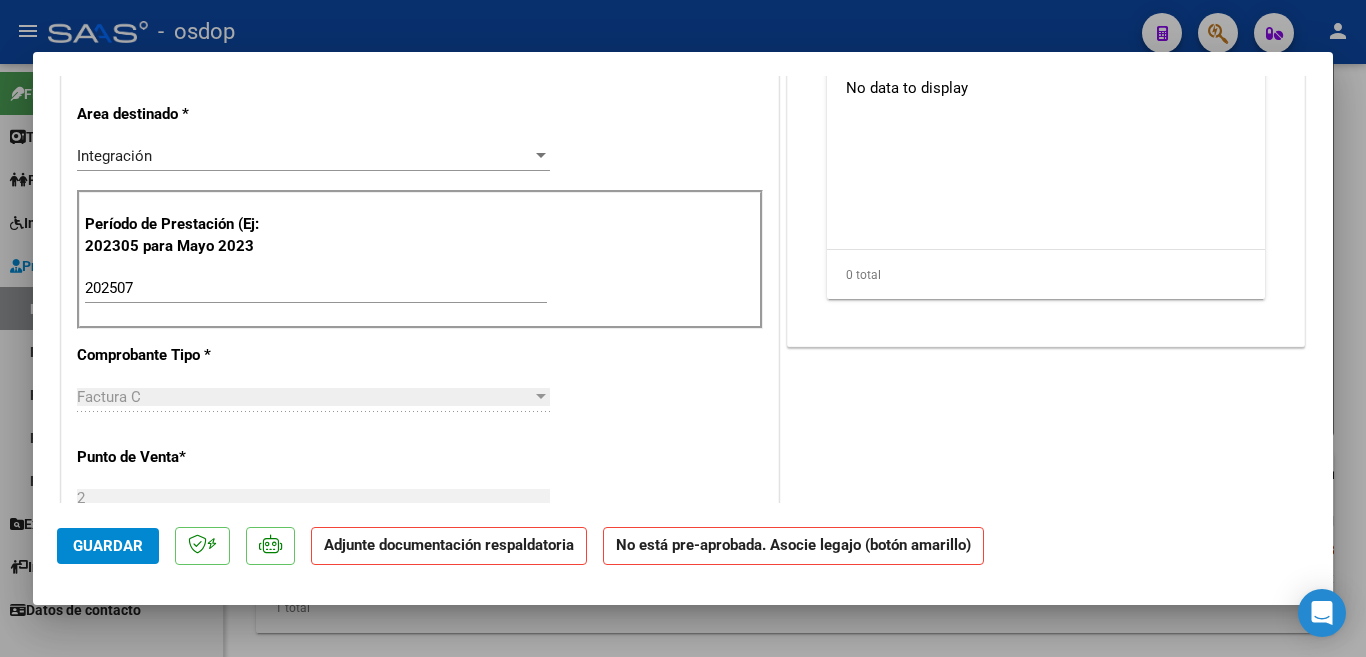 scroll, scrollTop: 0, scrollLeft: 0, axis: both 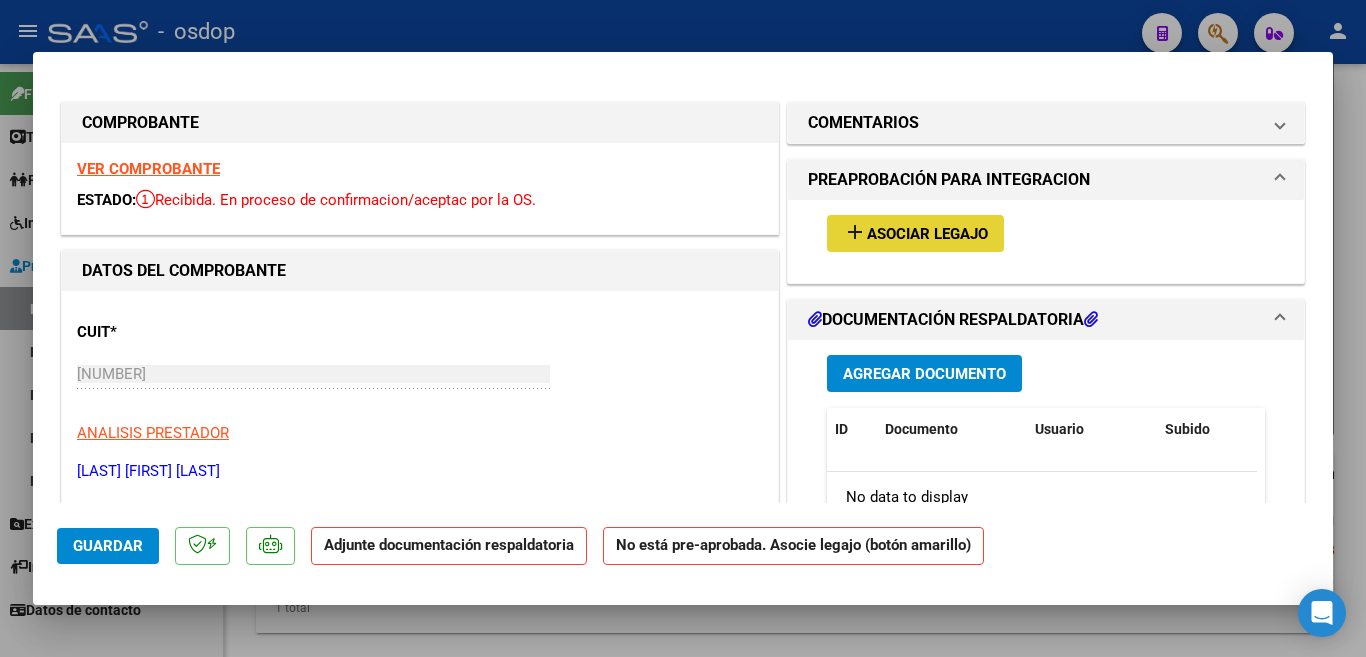 click on "Asociar Legajo" at bounding box center (927, 234) 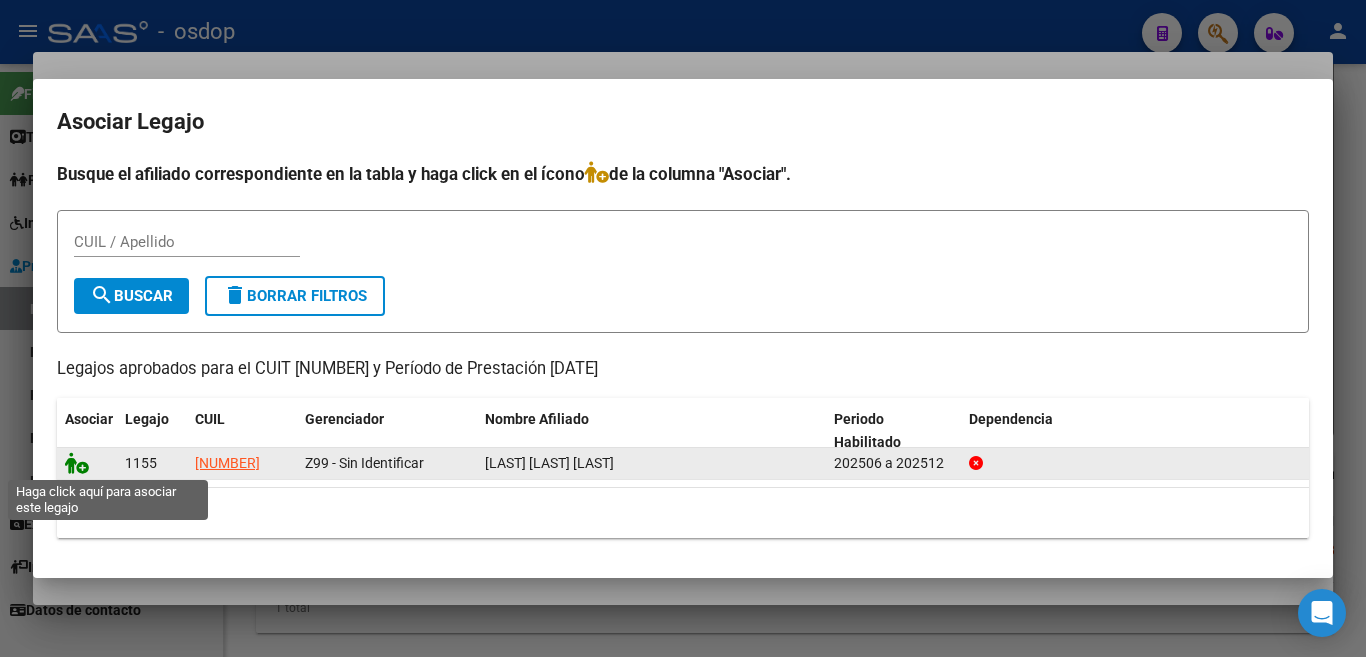 click 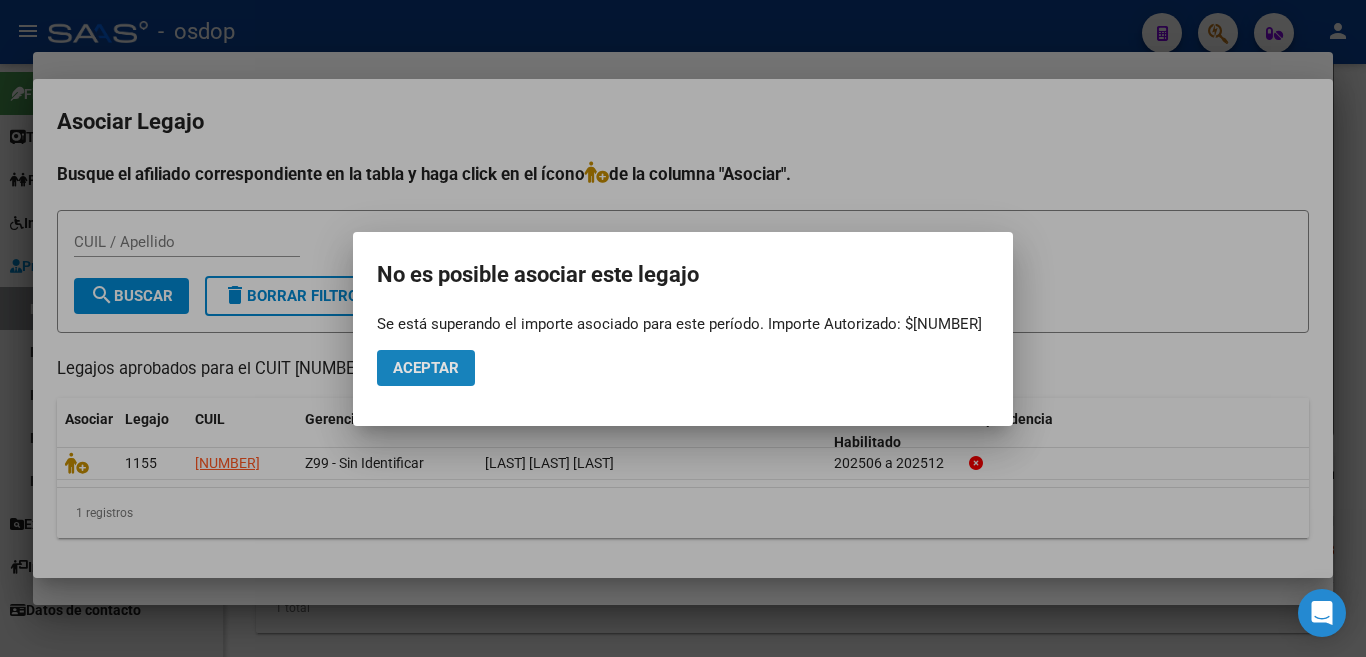 click on "Aceptar" 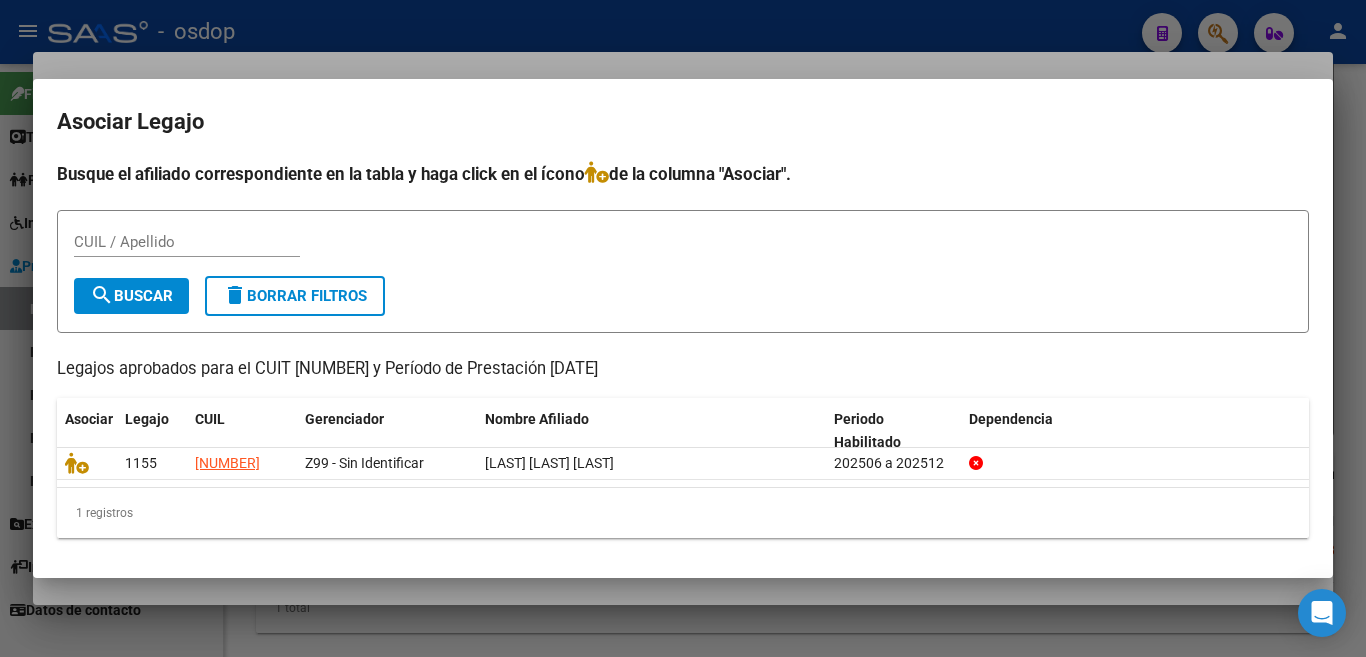 click at bounding box center (683, 328) 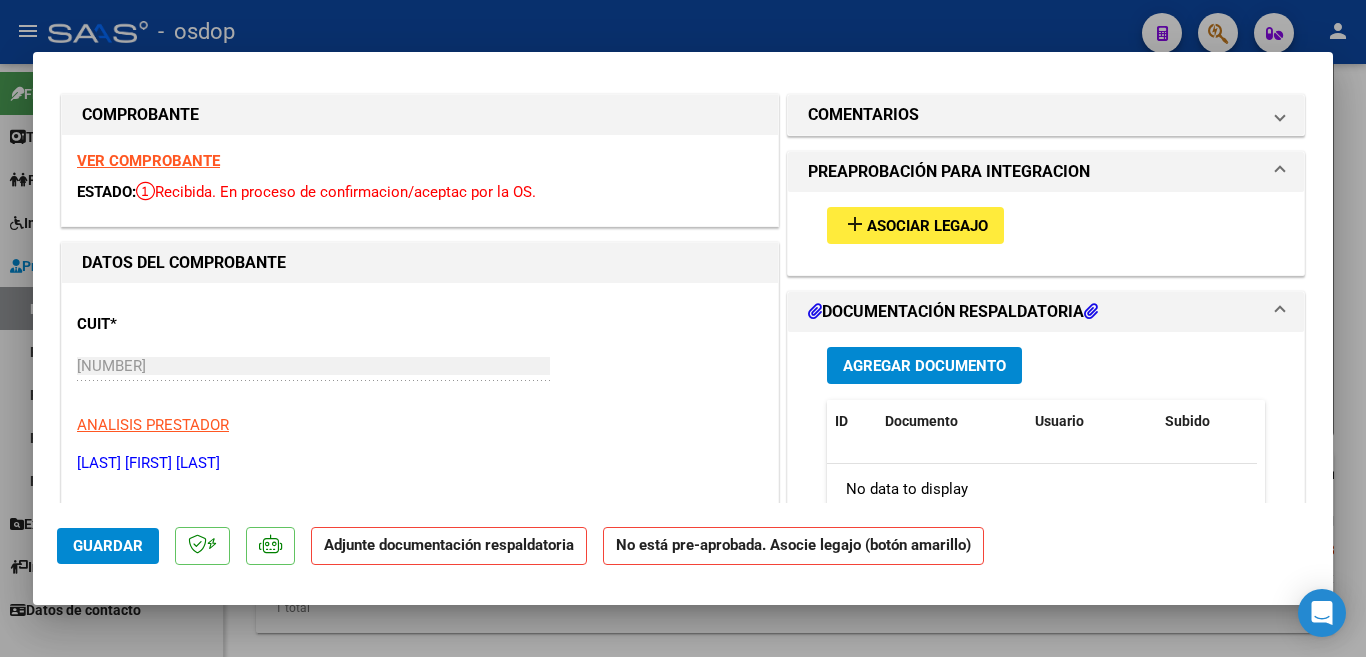 scroll, scrollTop: 0, scrollLeft: 0, axis: both 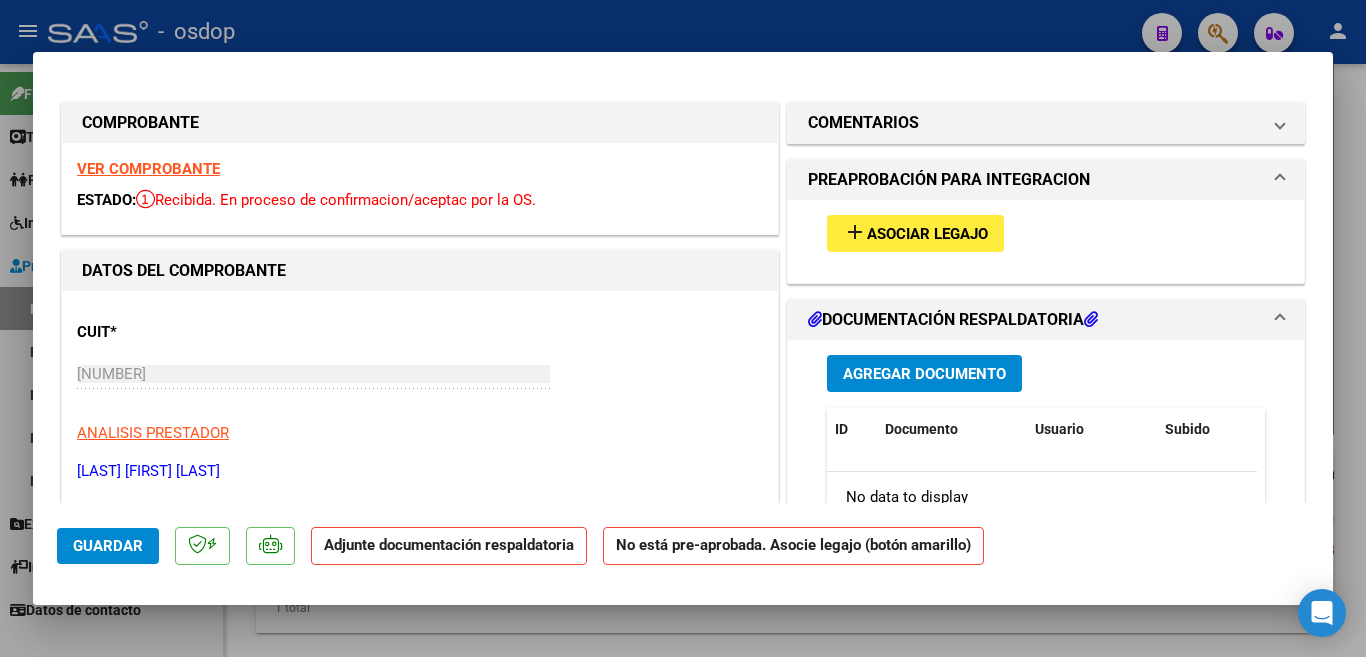 click on "VER COMPROBANTE" at bounding box center [148, 169] 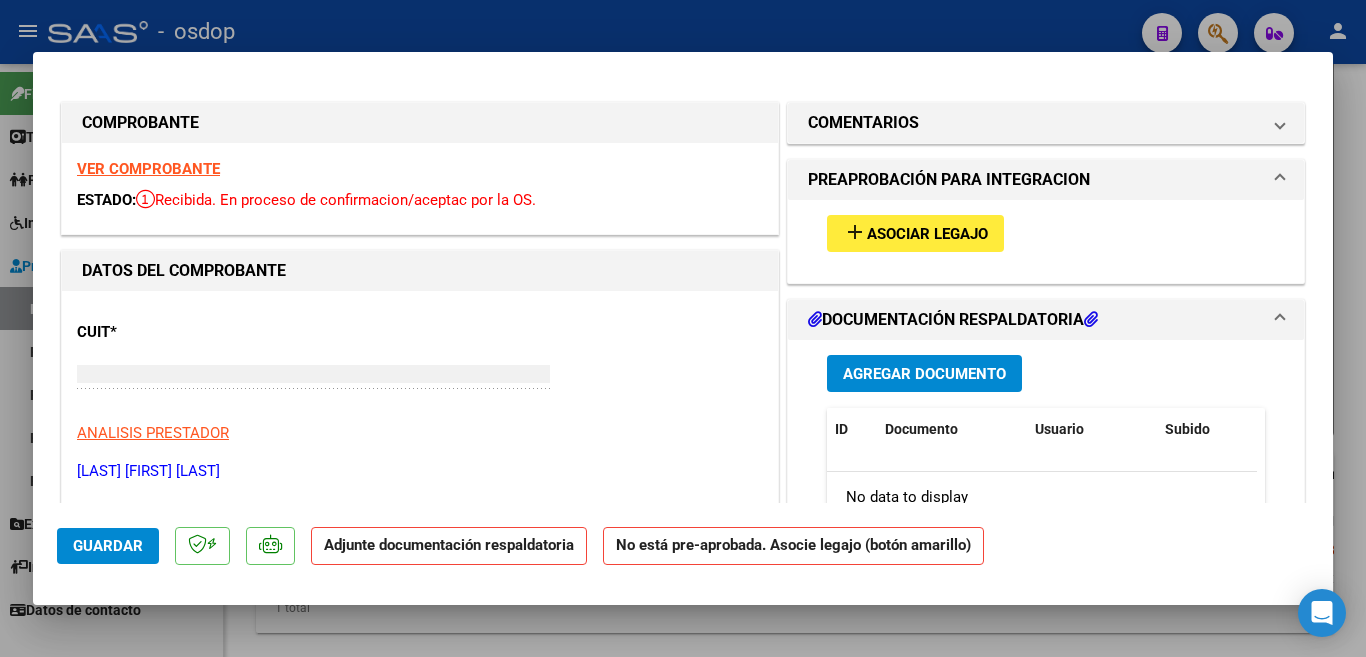 type 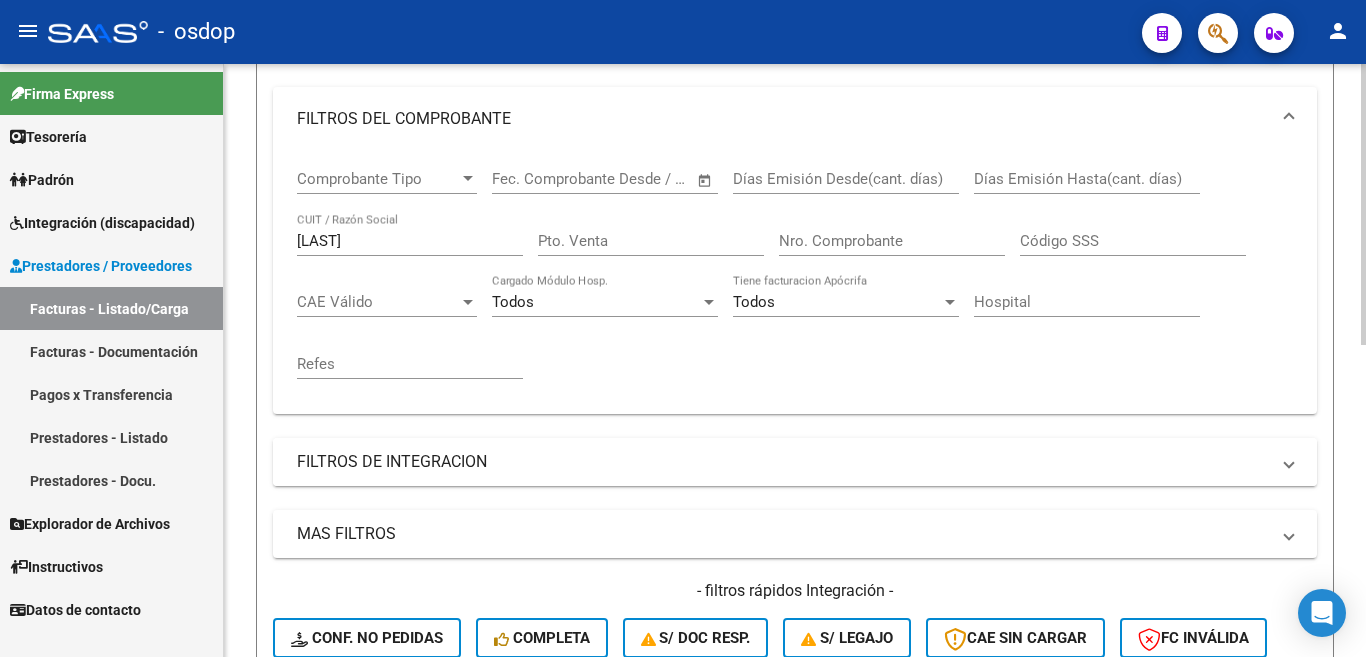 scroll, scrollTop: 300, scrollLeft: 0, axis: vertical 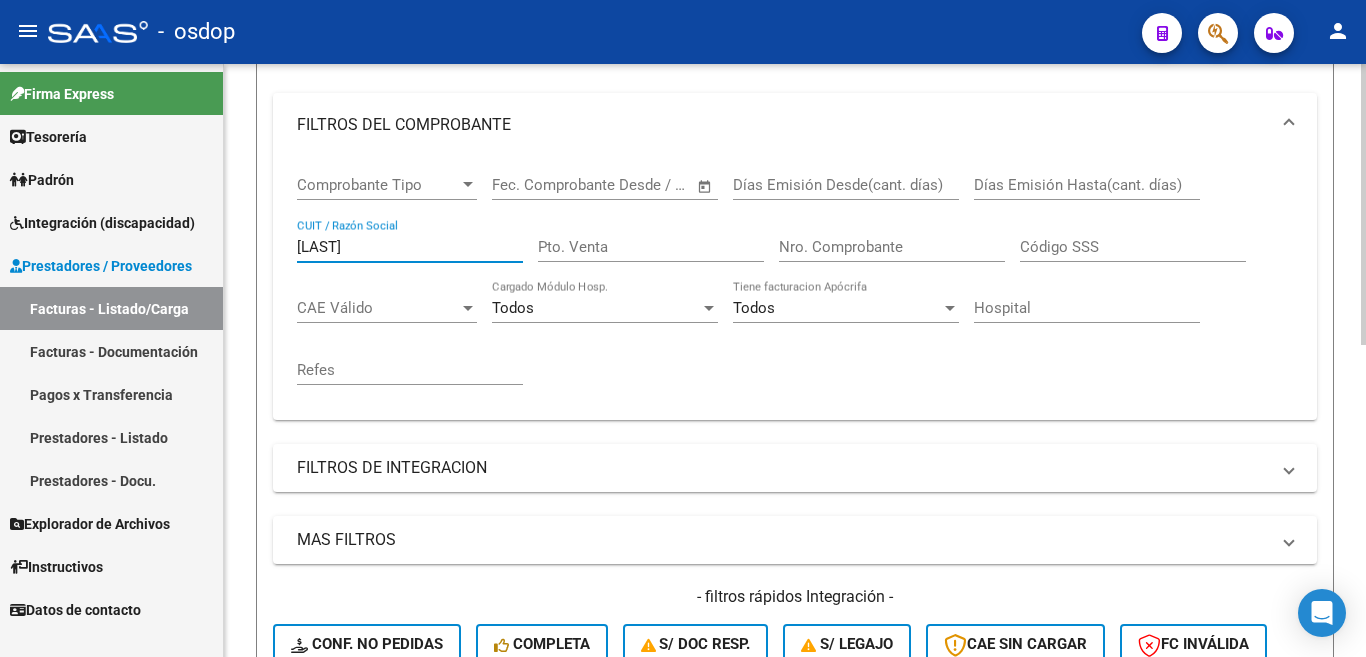 drag, startPoint x: 351, startPoint y: 249, endPoint x: 244, endPoint y: 251, distance: 107.01869 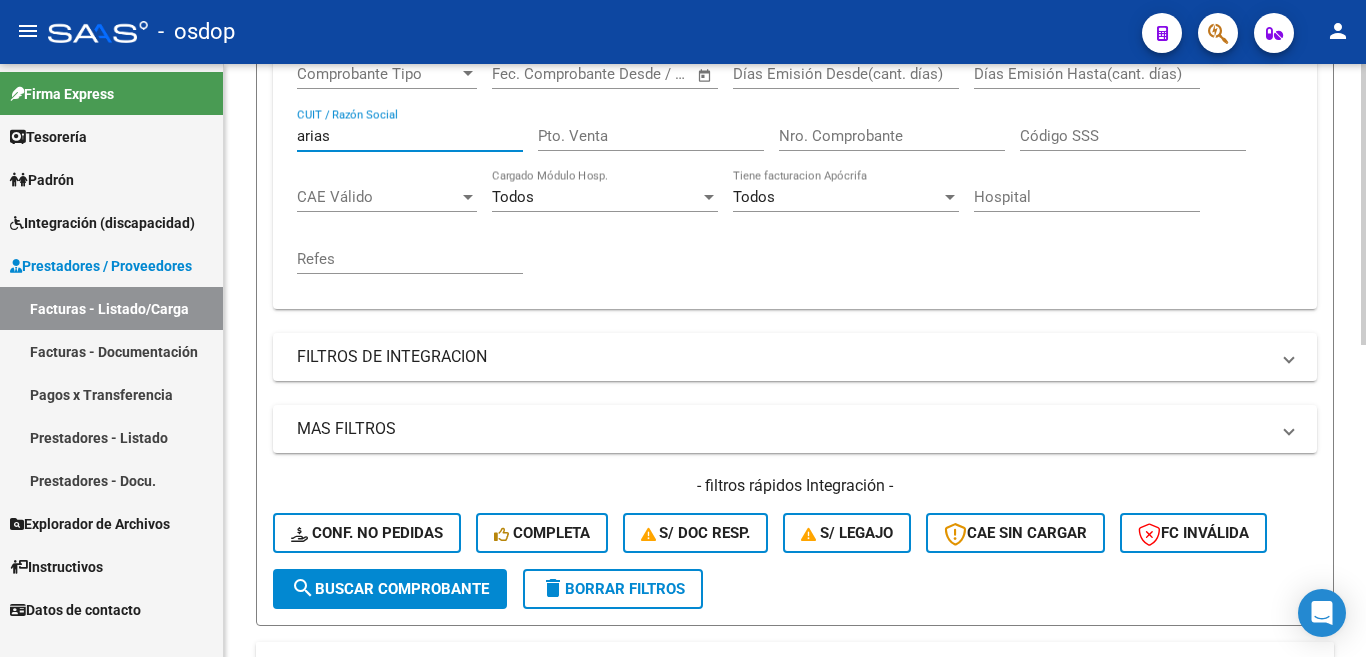 scroll, scrollTop: 600, scrollLeft: 0, axis: vertical 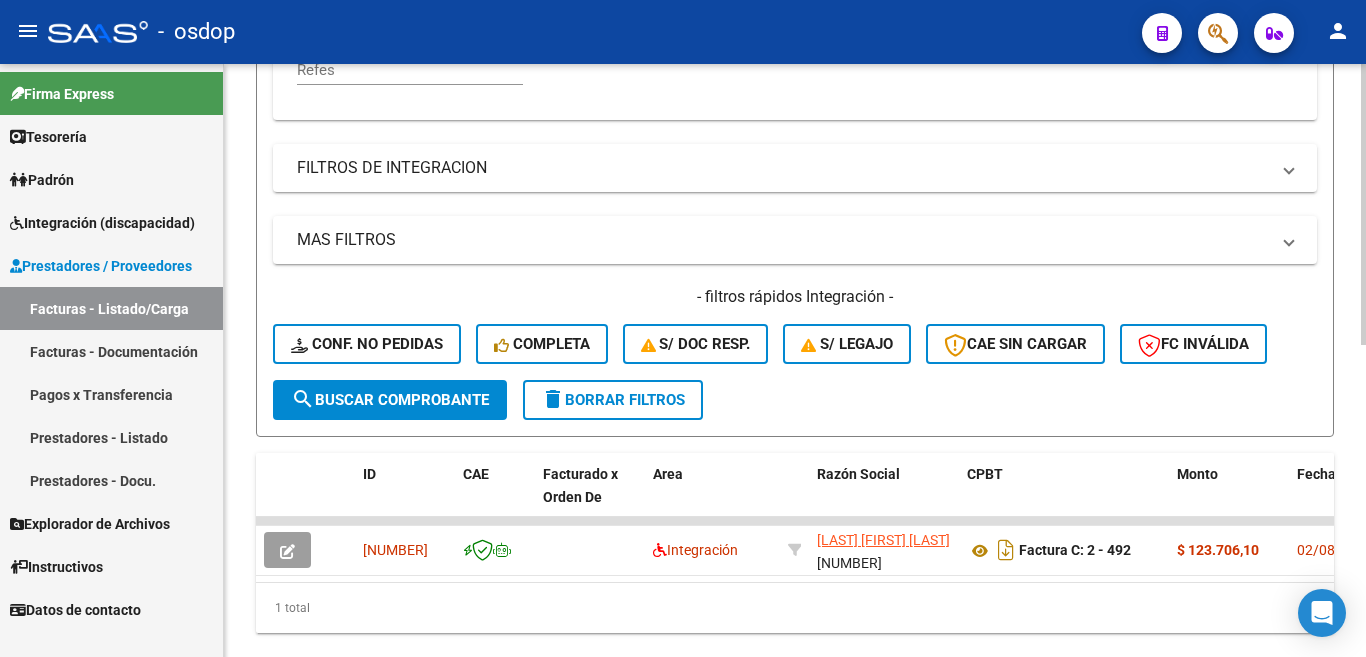 type on "arias" 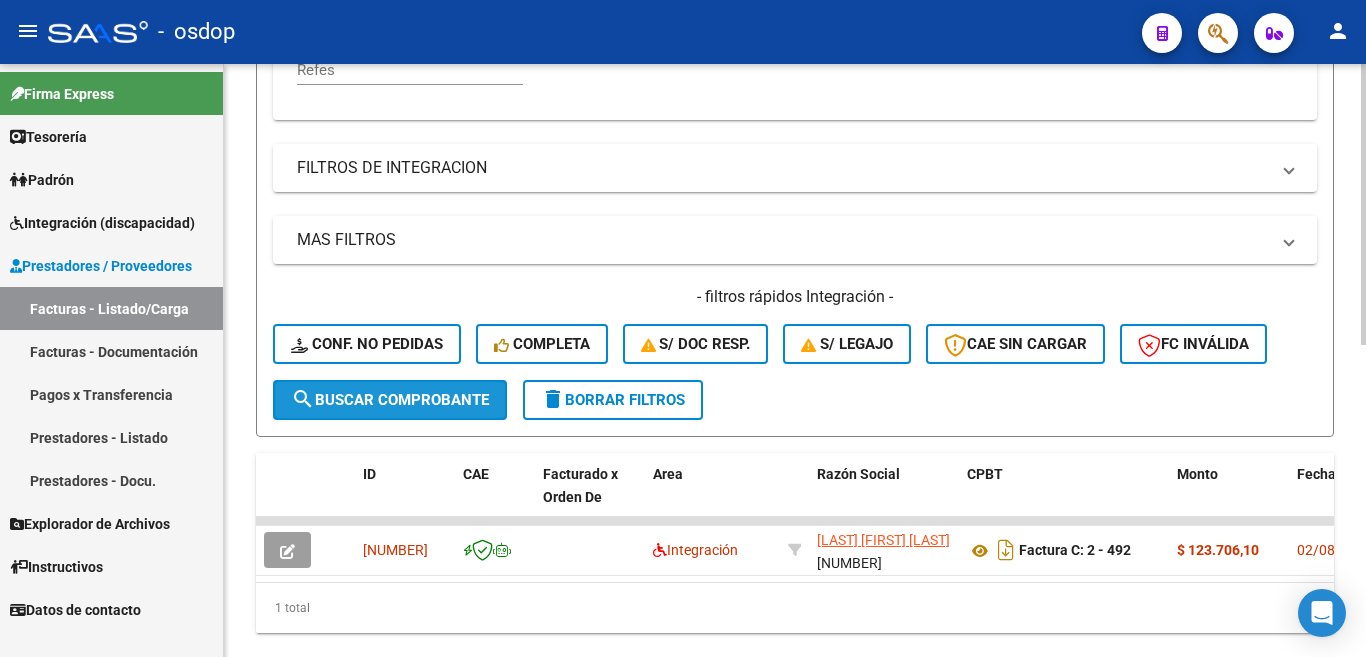 click on "search  Buscar Comprobante" 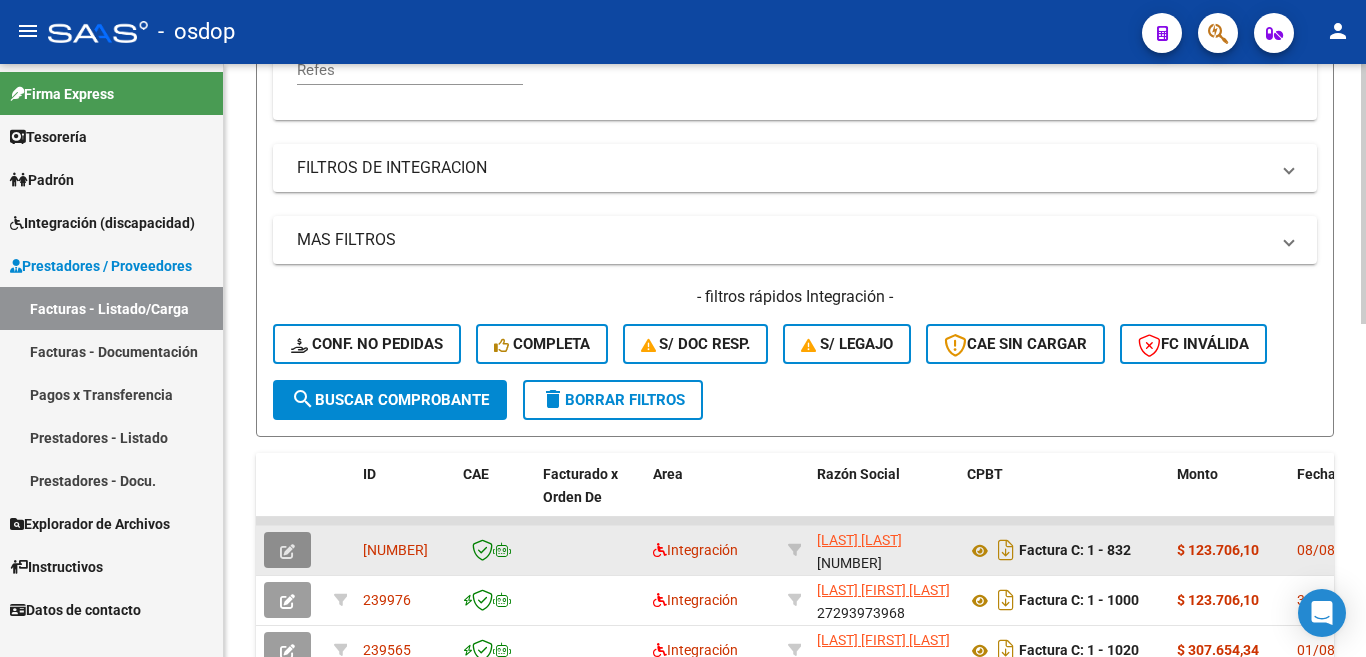 click 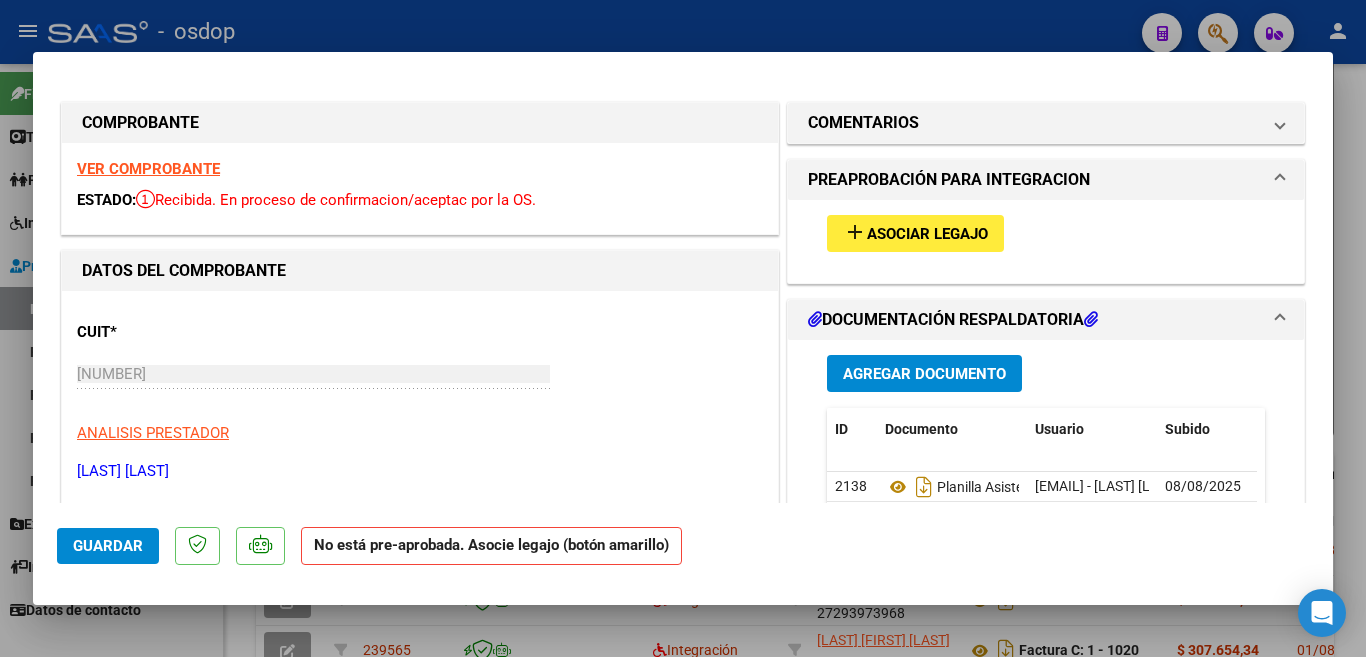 click on "VER COMPROBANTE" at bounding box center (148, 169) 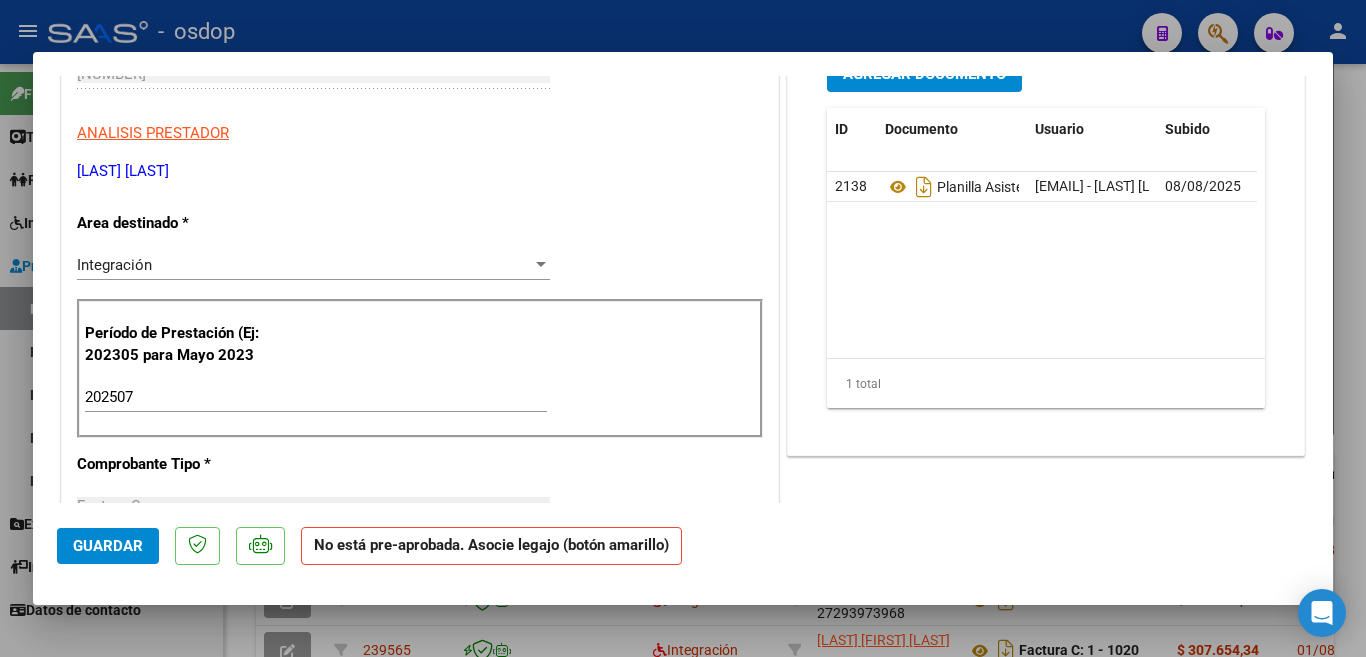 scroll, scrollTop: 0, scrollLeft: 0, axis: both 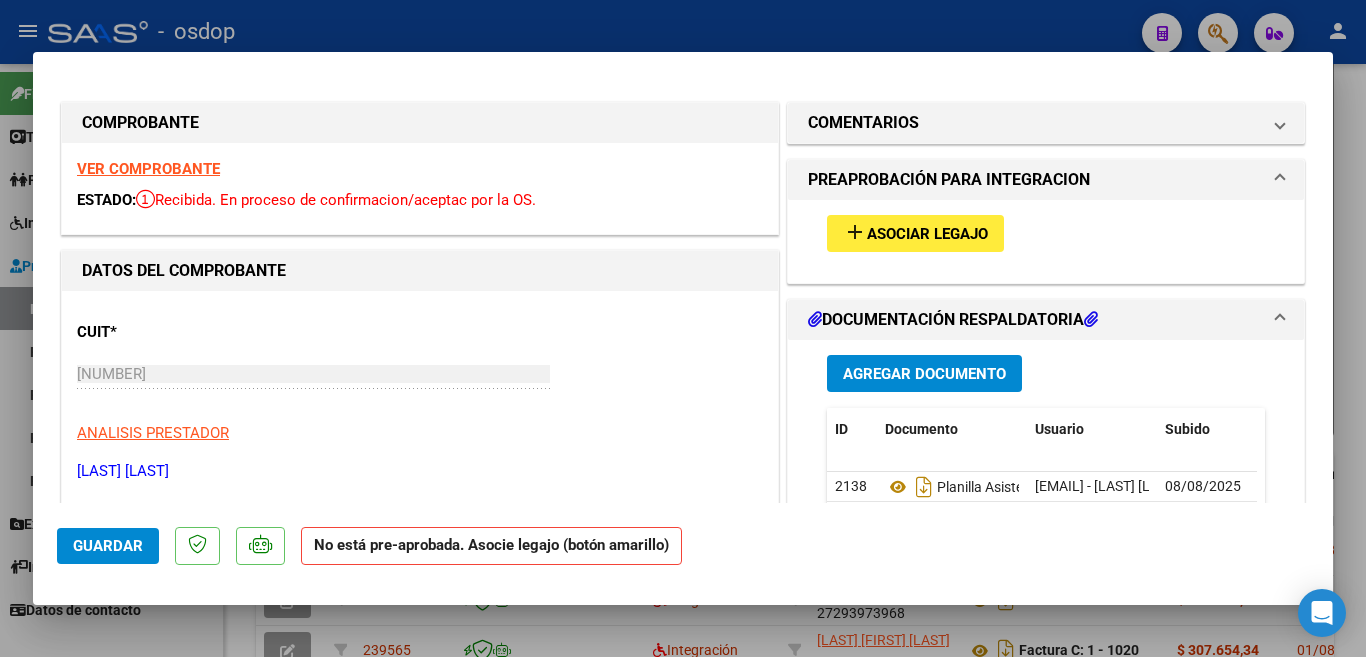 click at bounding box center [683, 328] 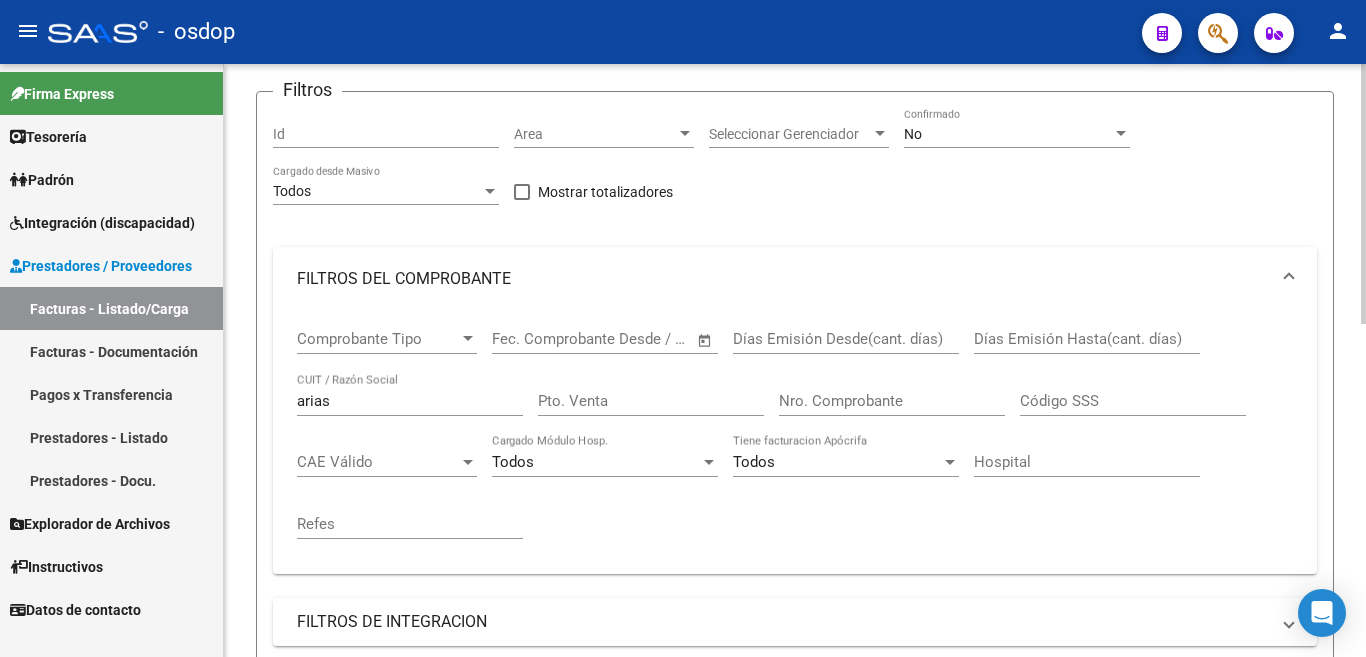 scroll, scrollTop: 100, scrollLeft: 0, axis: vertical 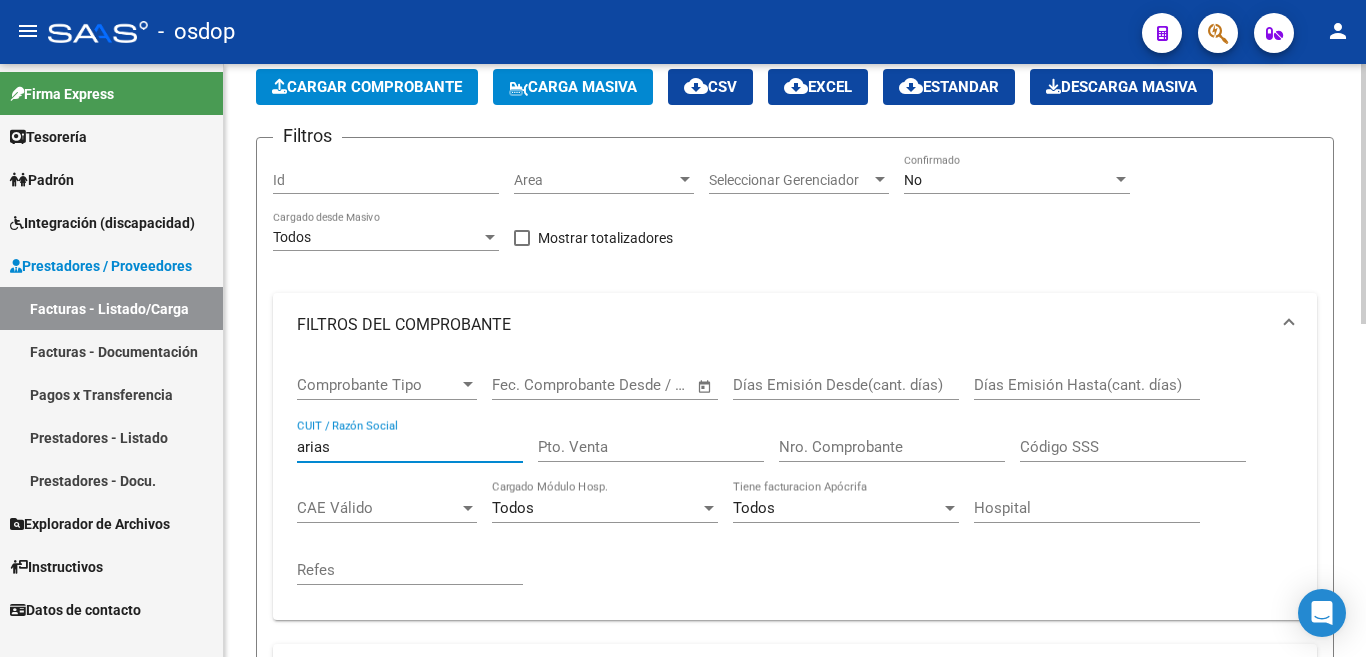 drag, startPoint x: 350, startPoint y: 439, endPoint x: 264, endPoint y: 440, distance: 86.00581 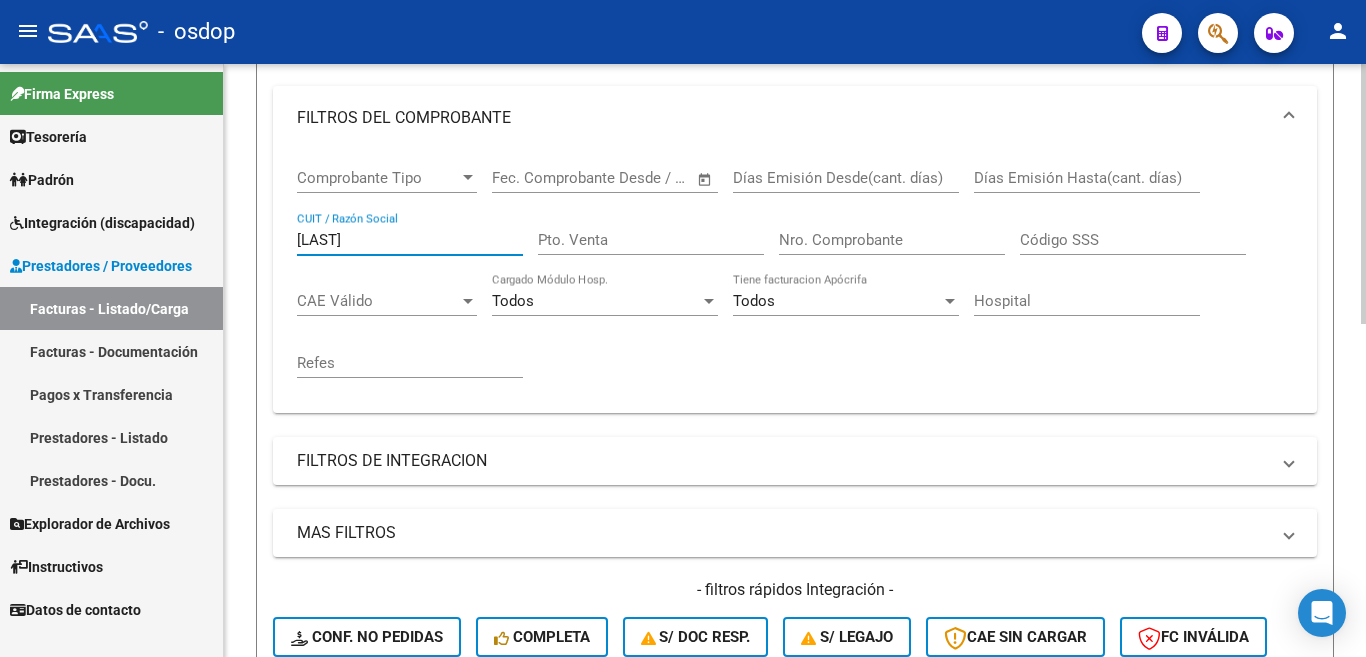 scroll, scrollTop: 400, scrollLeft: 0, axis: vertical 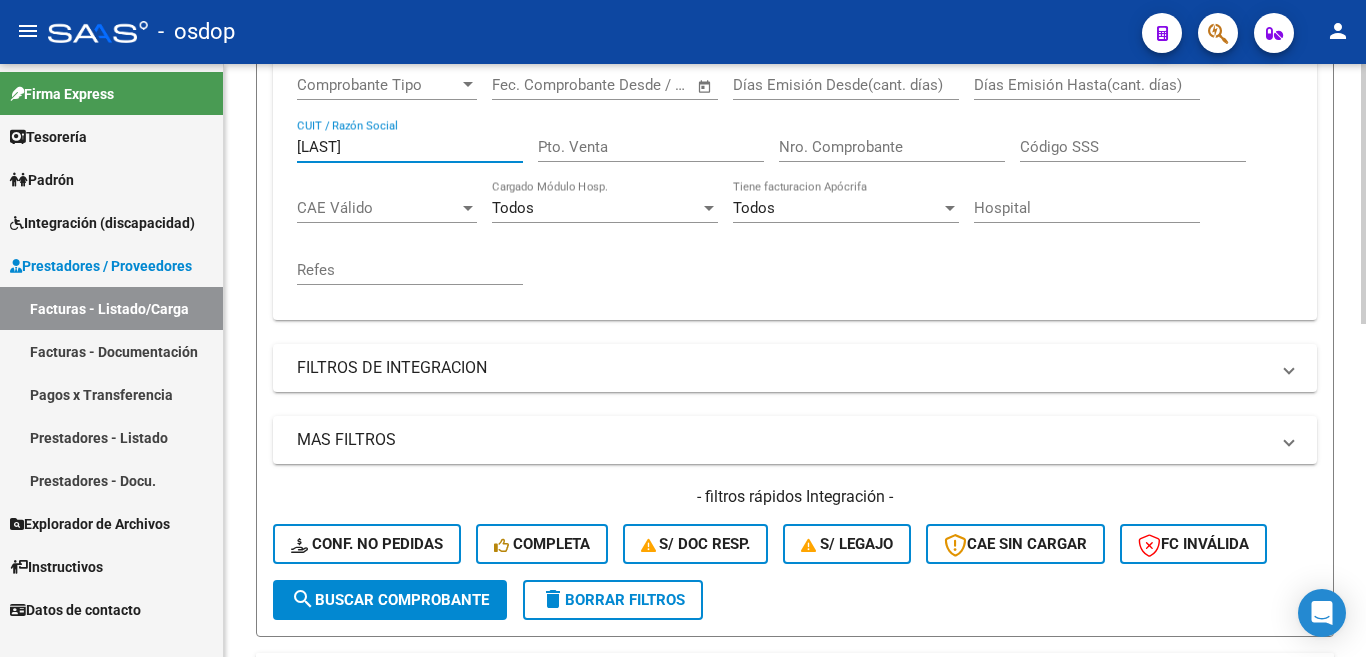 type on "[LAST]" 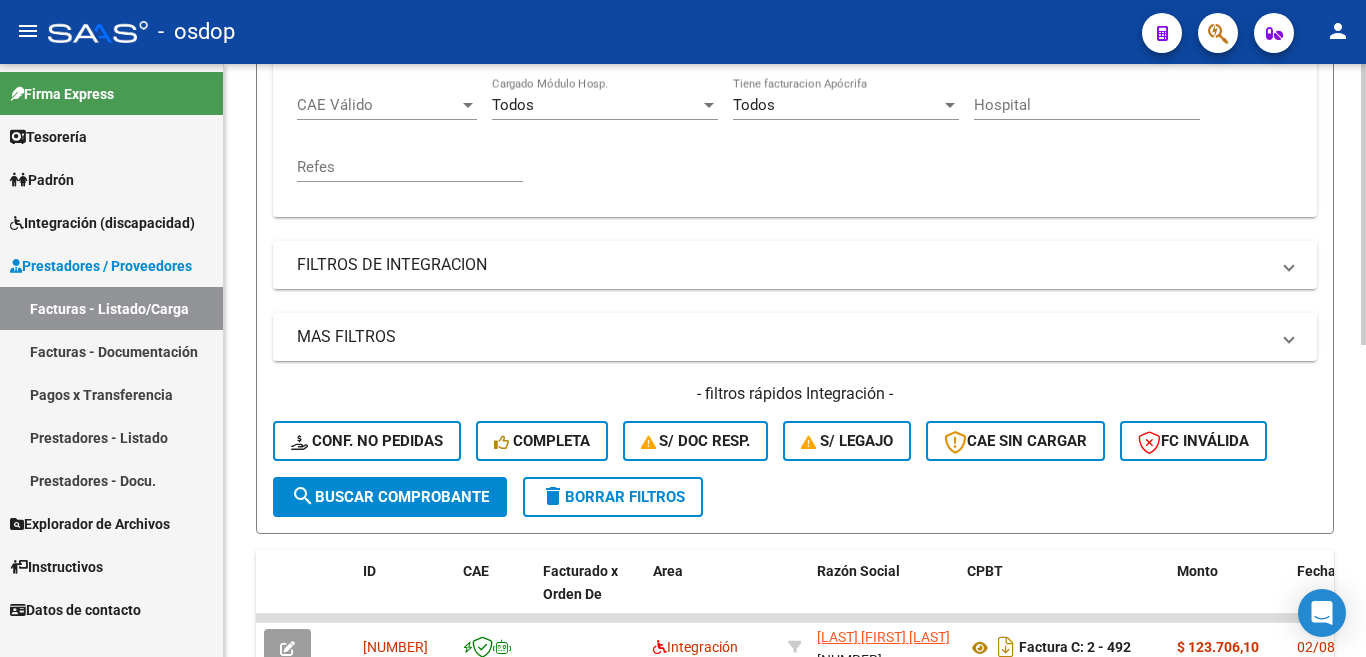 scroll, scrollTop: 657, scrollLeft: 0, axis: vertical 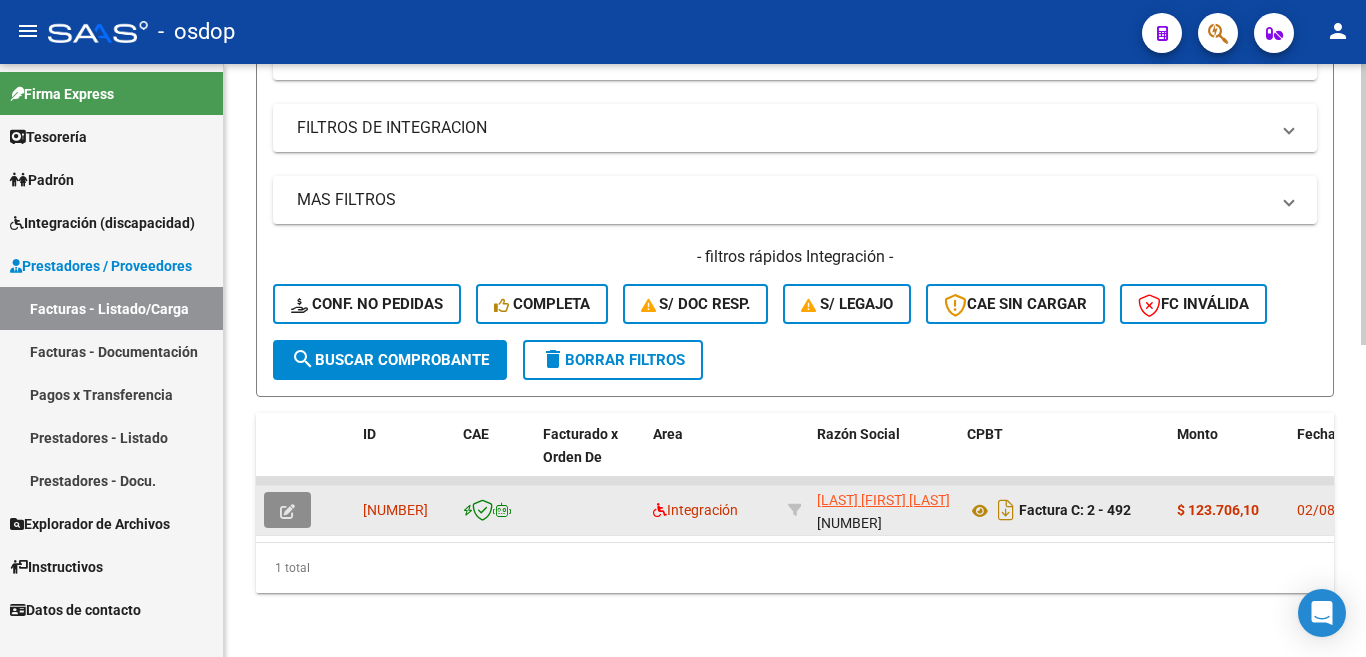 click 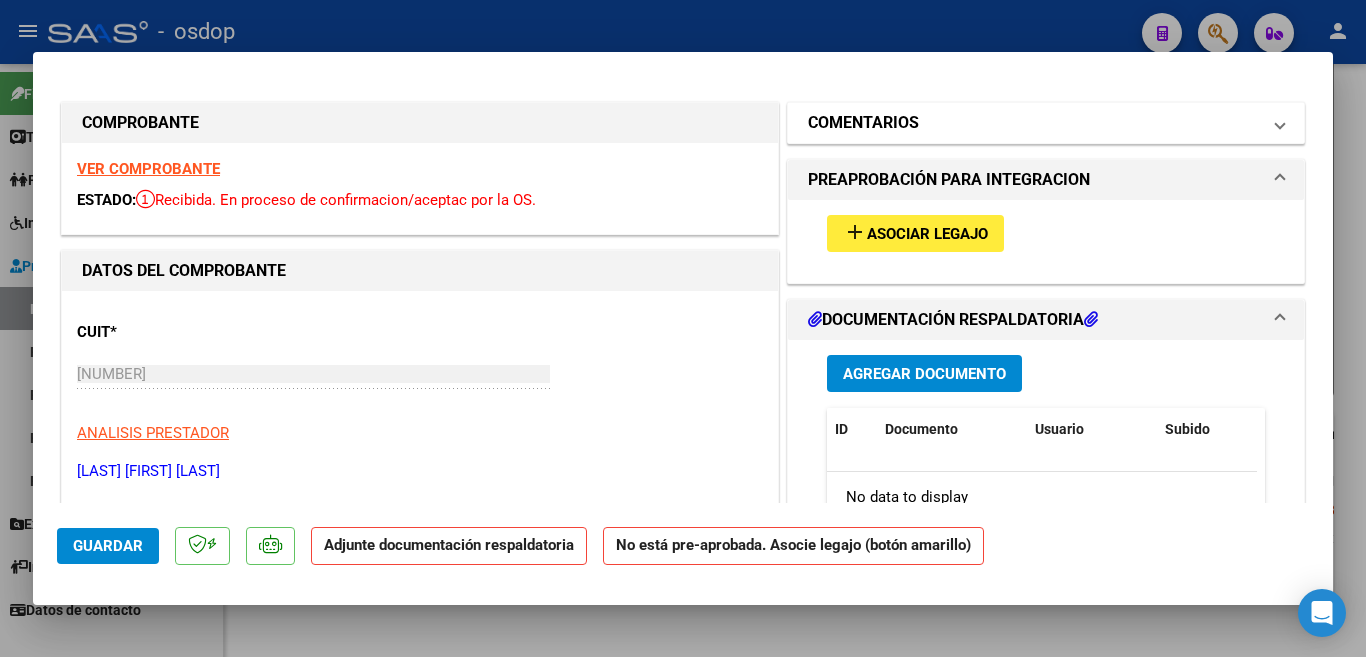 click on "COMENTARIOS" at bounding box center (863, 123) 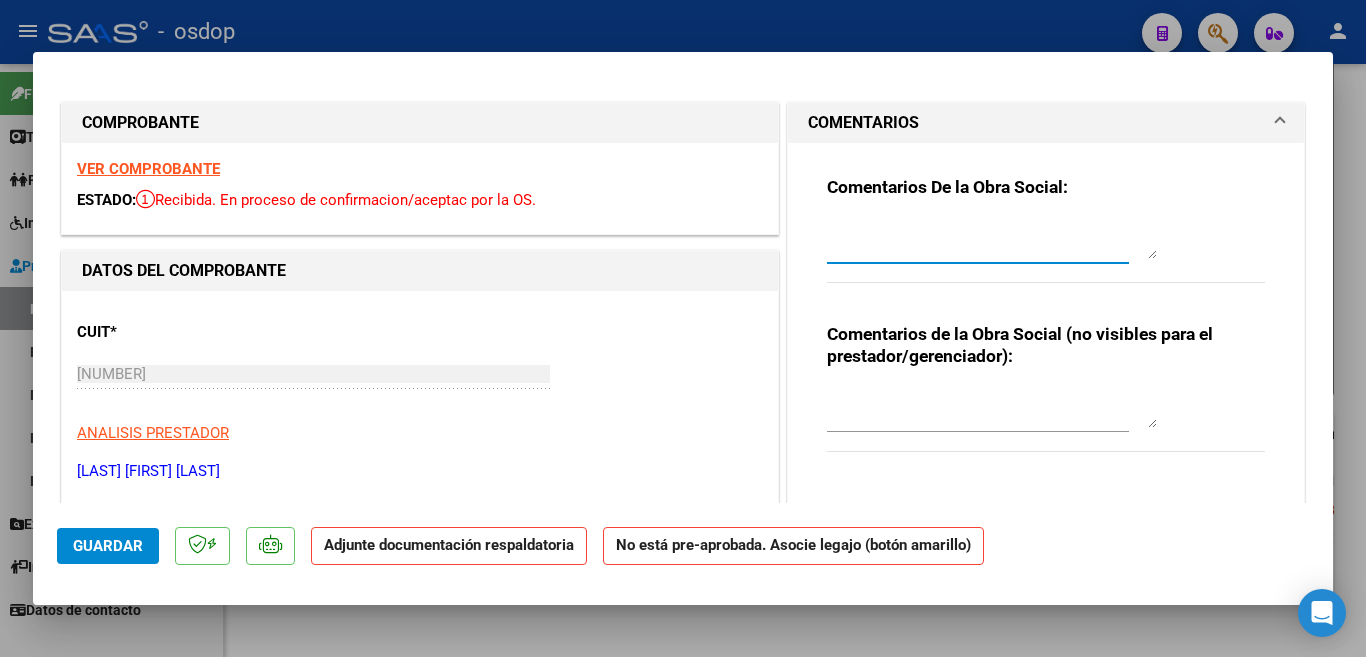 click at bounding box center [992, 239] 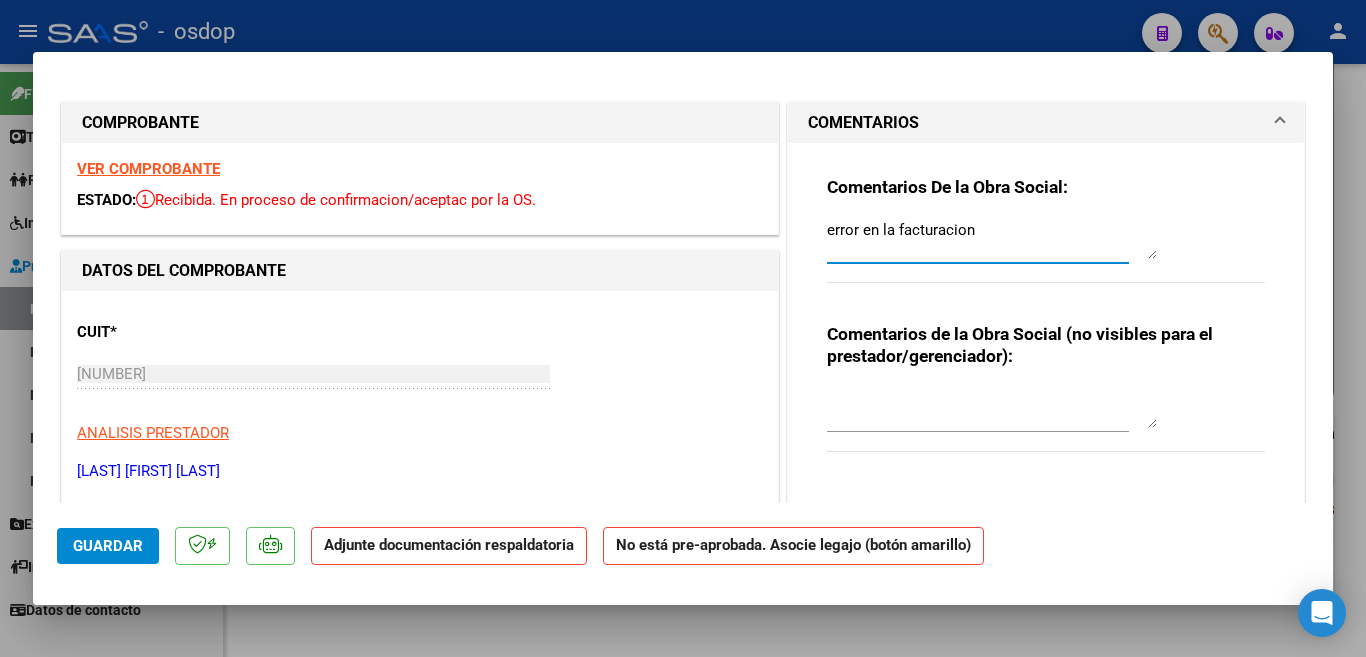 type on "error en la facturacion" 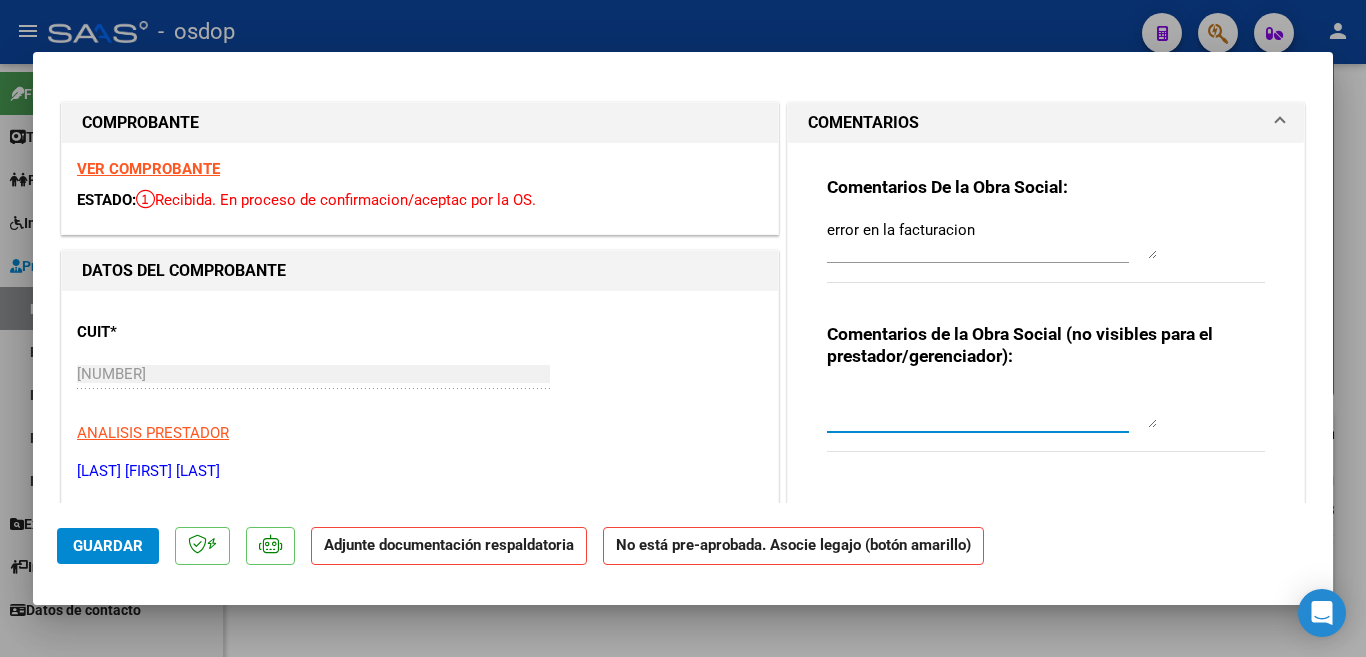 click at bounding box center [992, 408] 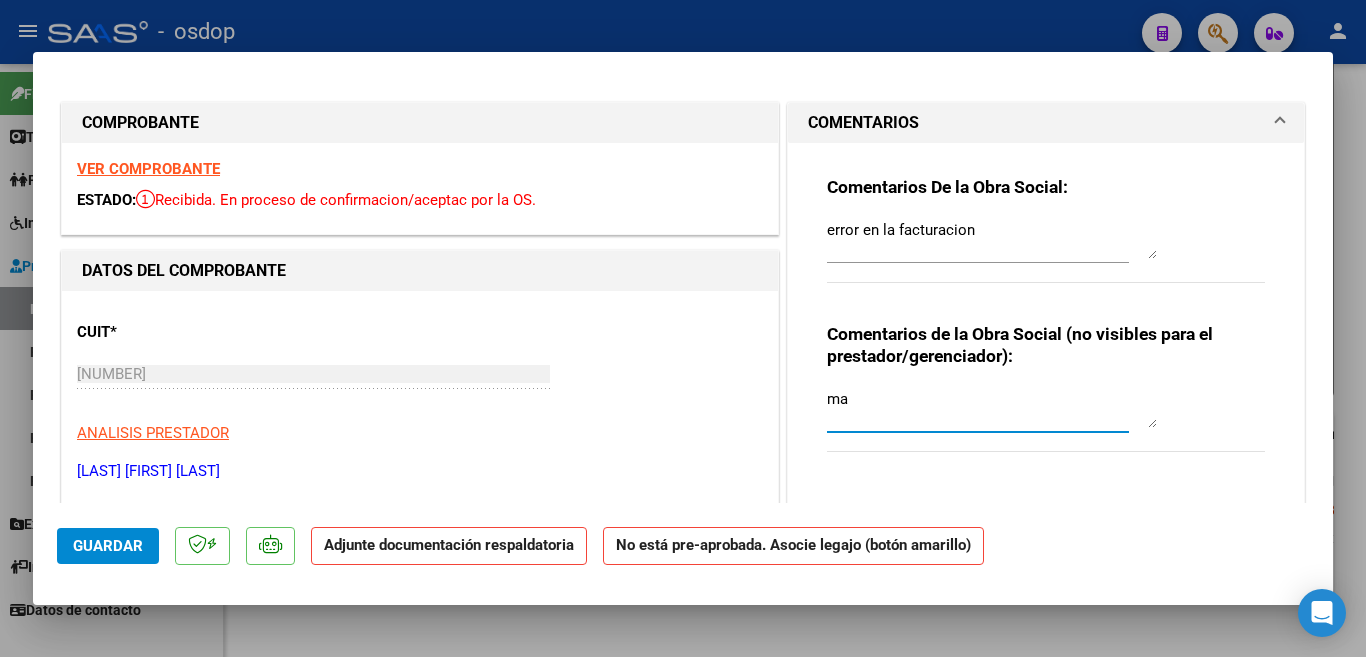 type on "m" 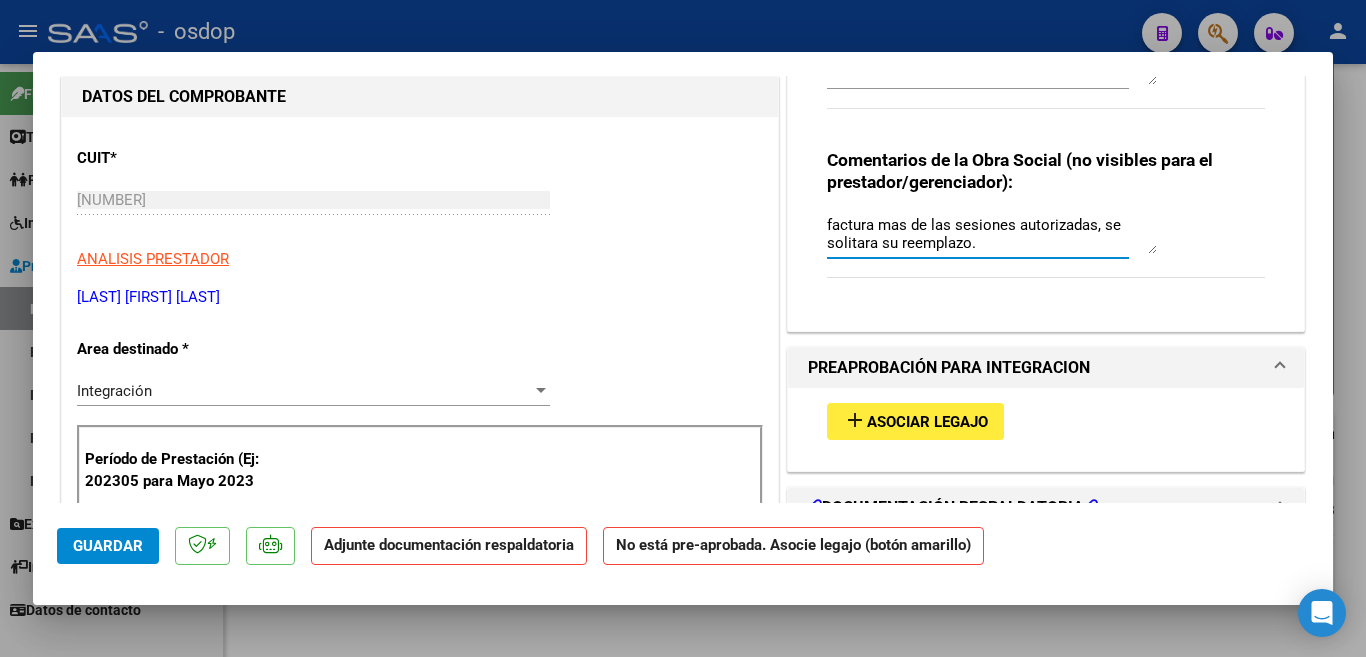 scroll, scrollTop: 200, scrollLeft: 0, axis: vertical 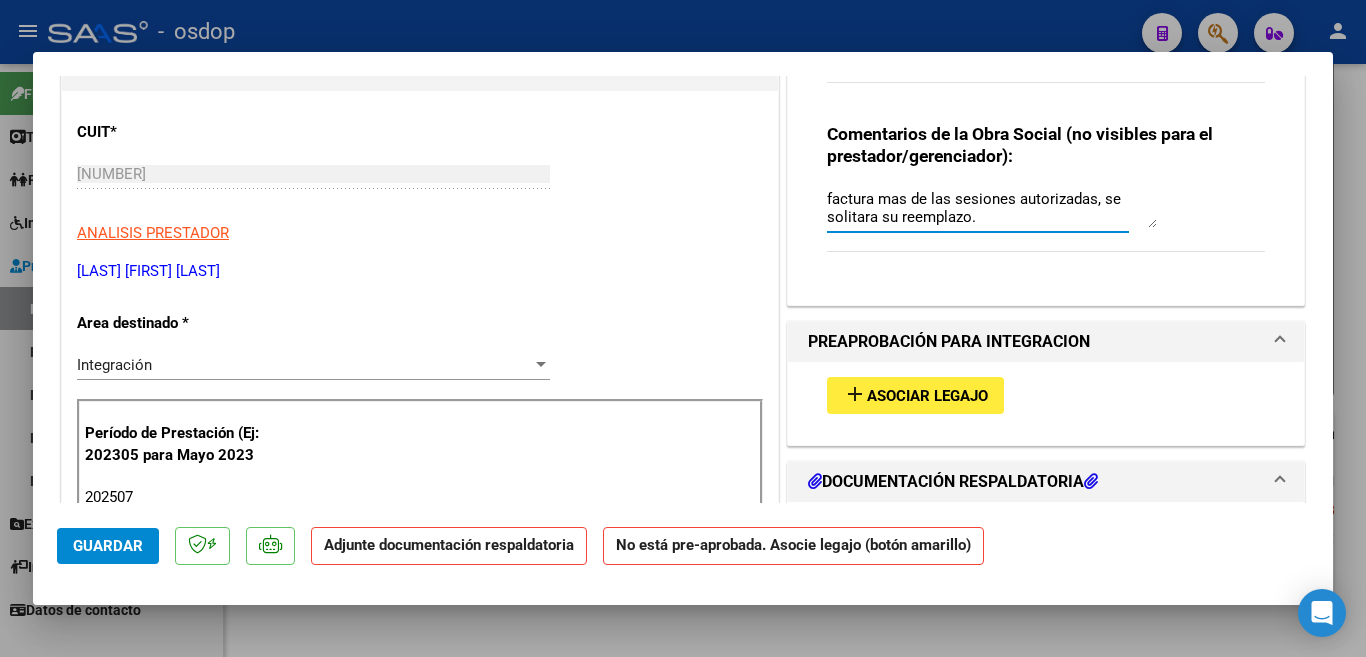 type 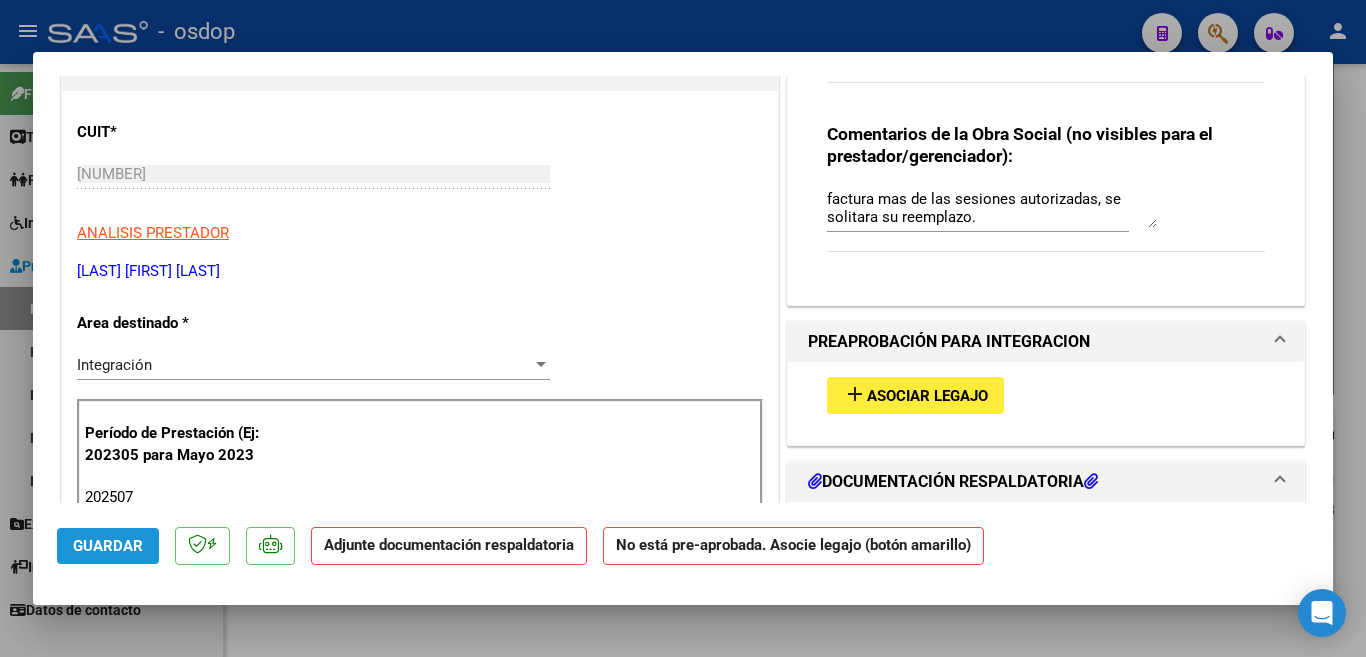 click on "Guardar" 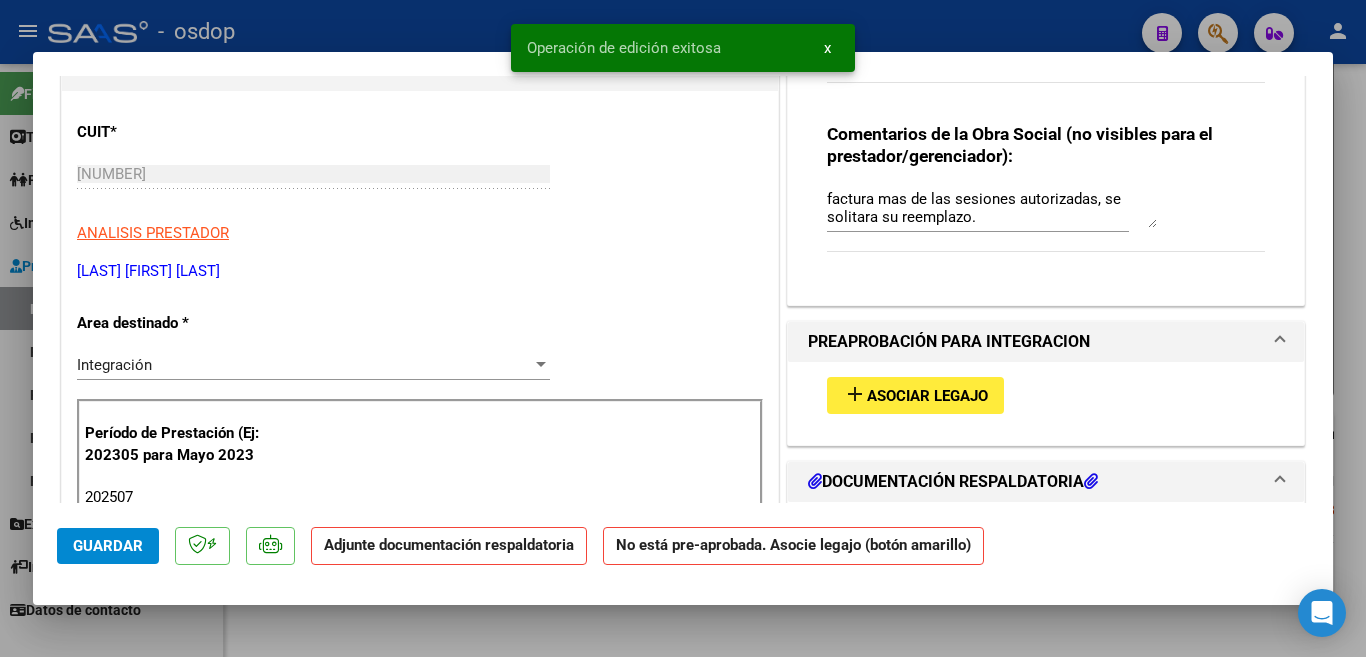 click at bounding box center [683, 328] 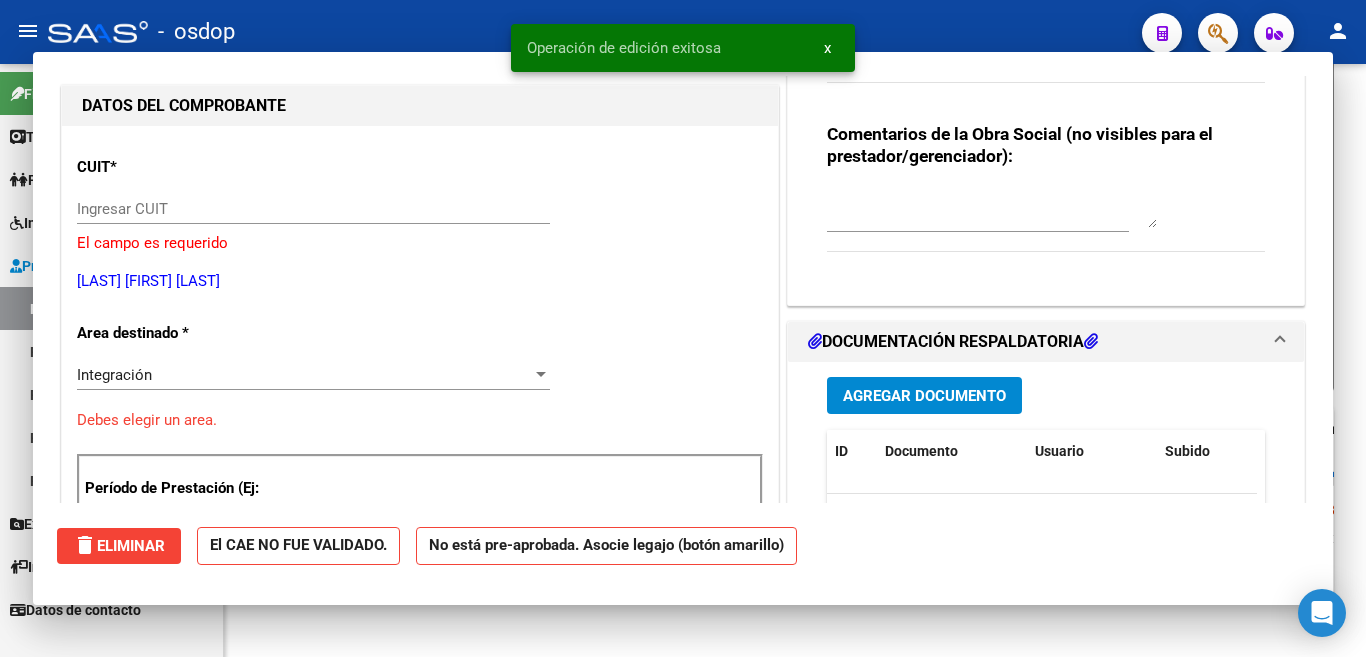 scroll, scrollTop: 235, scrollLeft: 0, axis: vertical 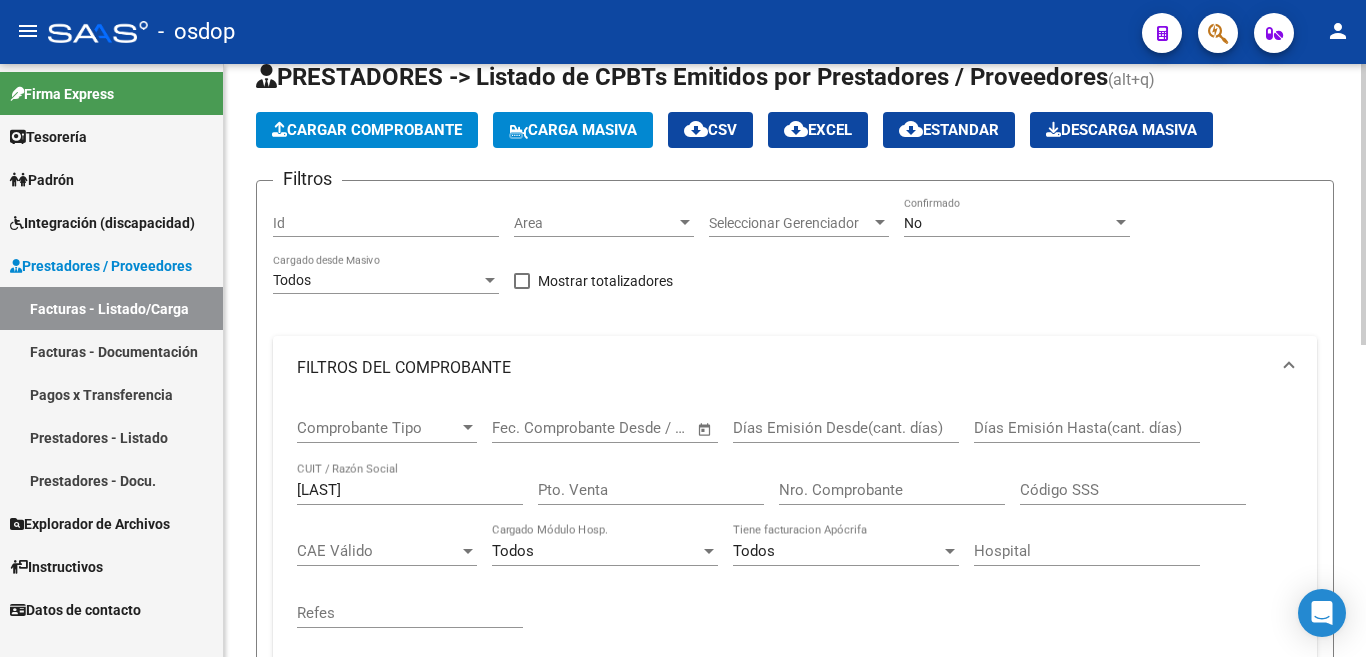 click on "Todos" at bounding box center (377, 280) 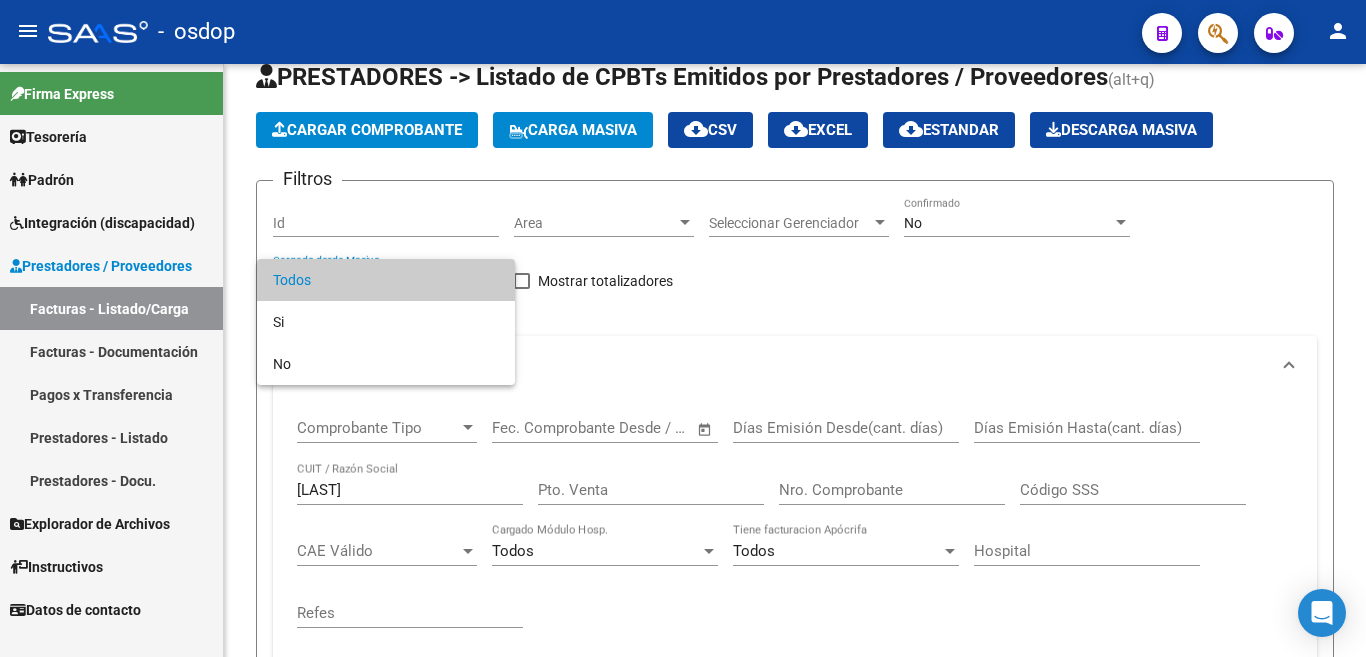 click at bounding box center (683, 328) 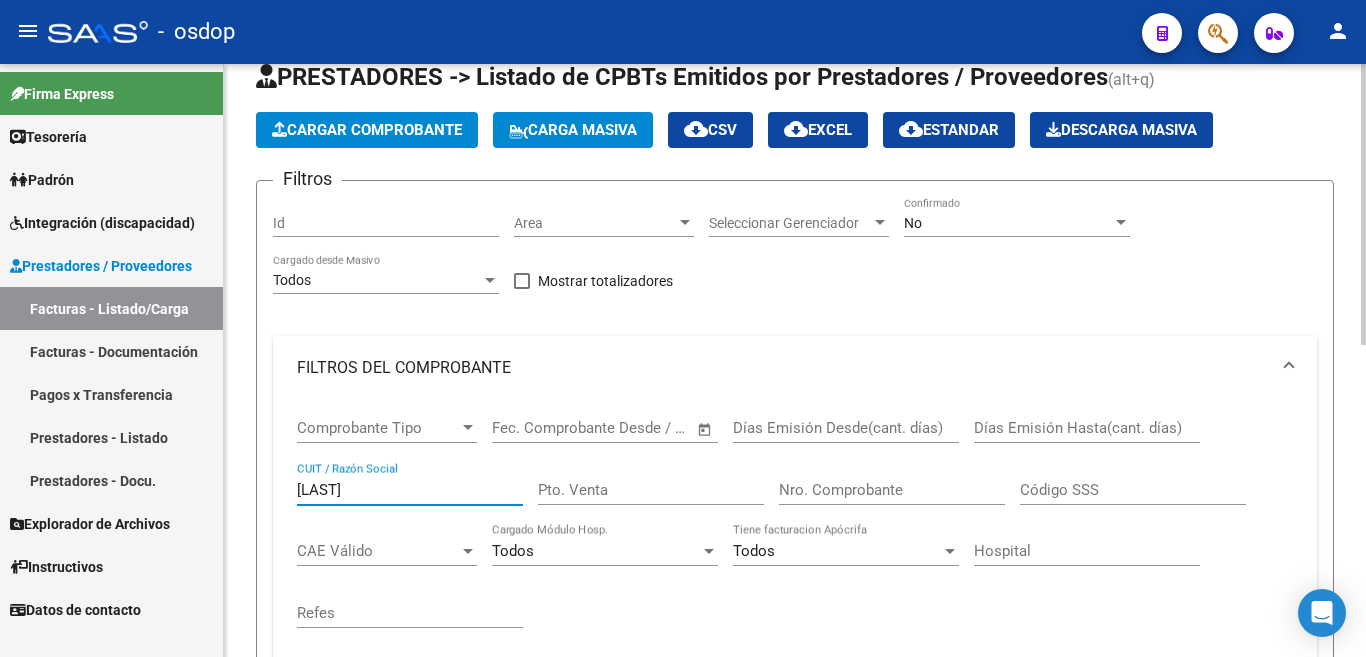 drag, startPoint x: 362, startPoint y: 494, endPoint x: 226, endPoint y: 476, distance: 137.186 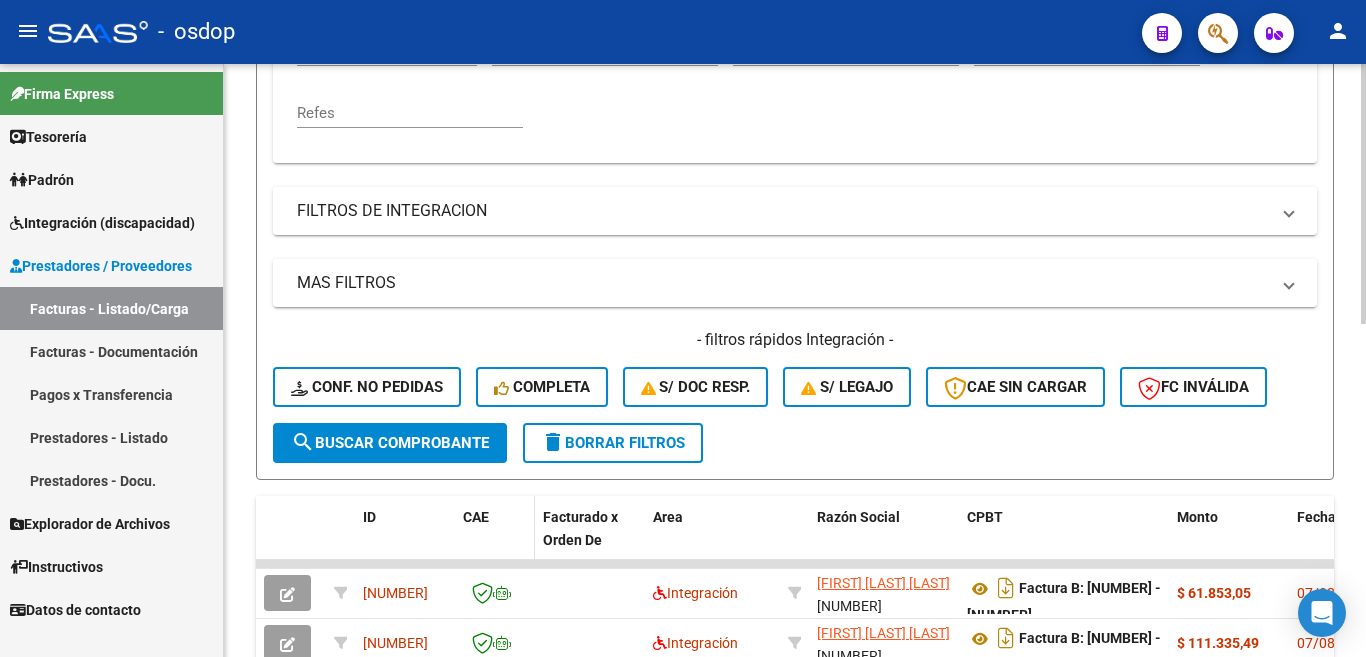 scroll, scrollTop: 657, scrollLeft: 0, axis: vertical 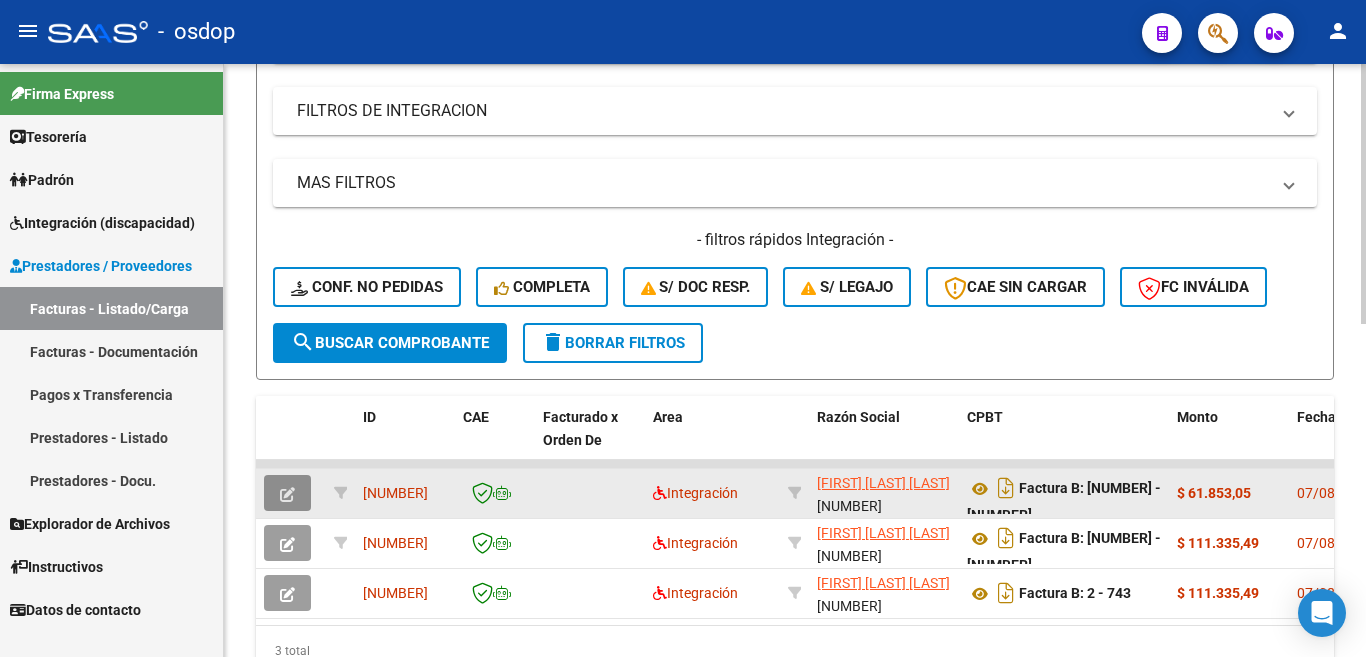 click 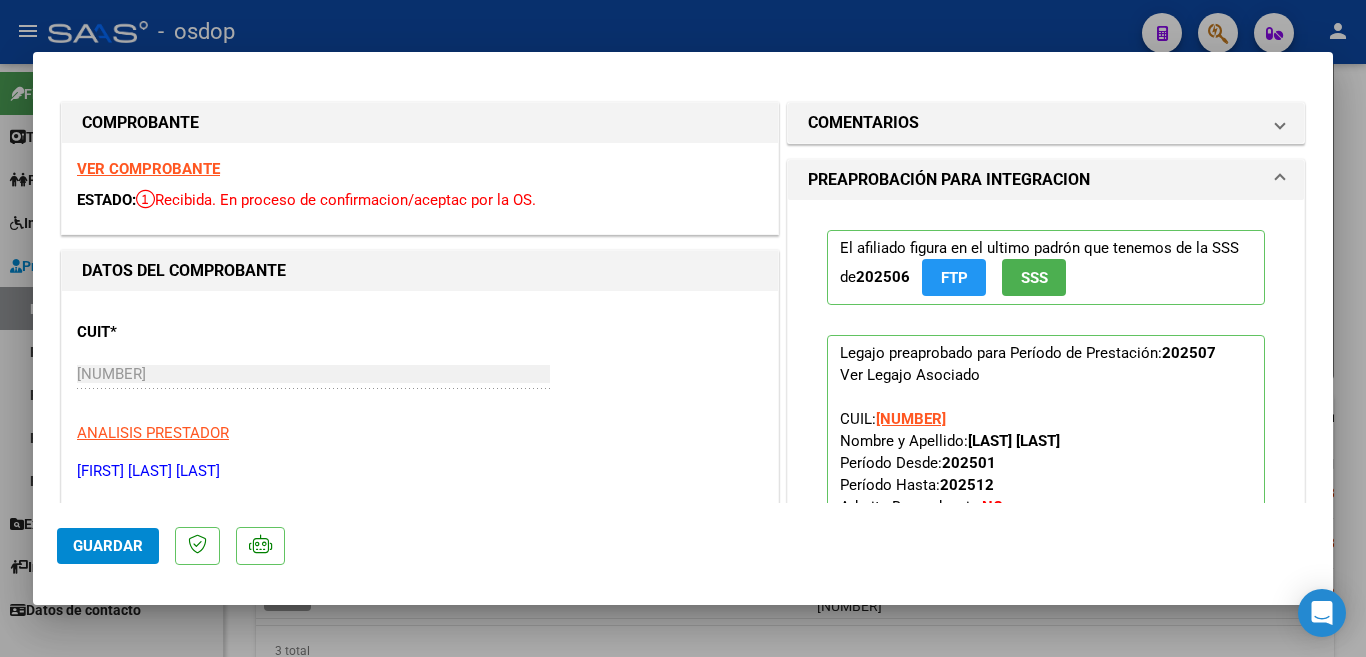 click at bounding box center (683, 328) 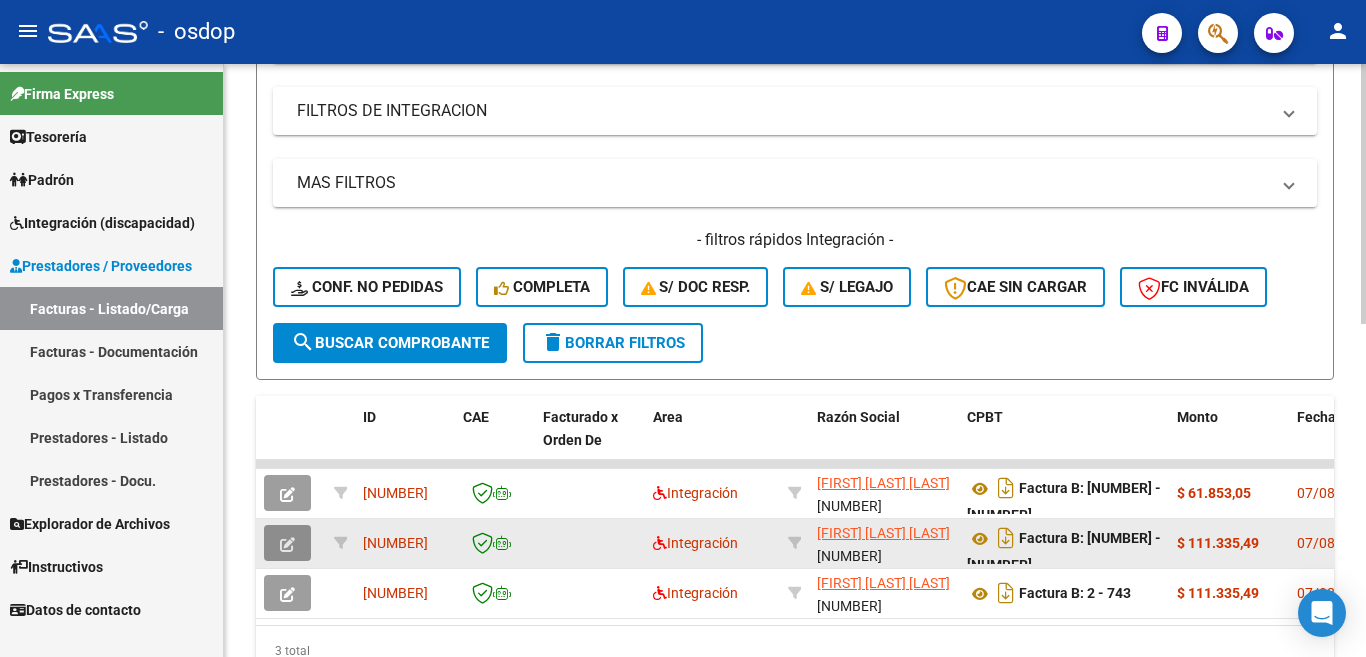 click 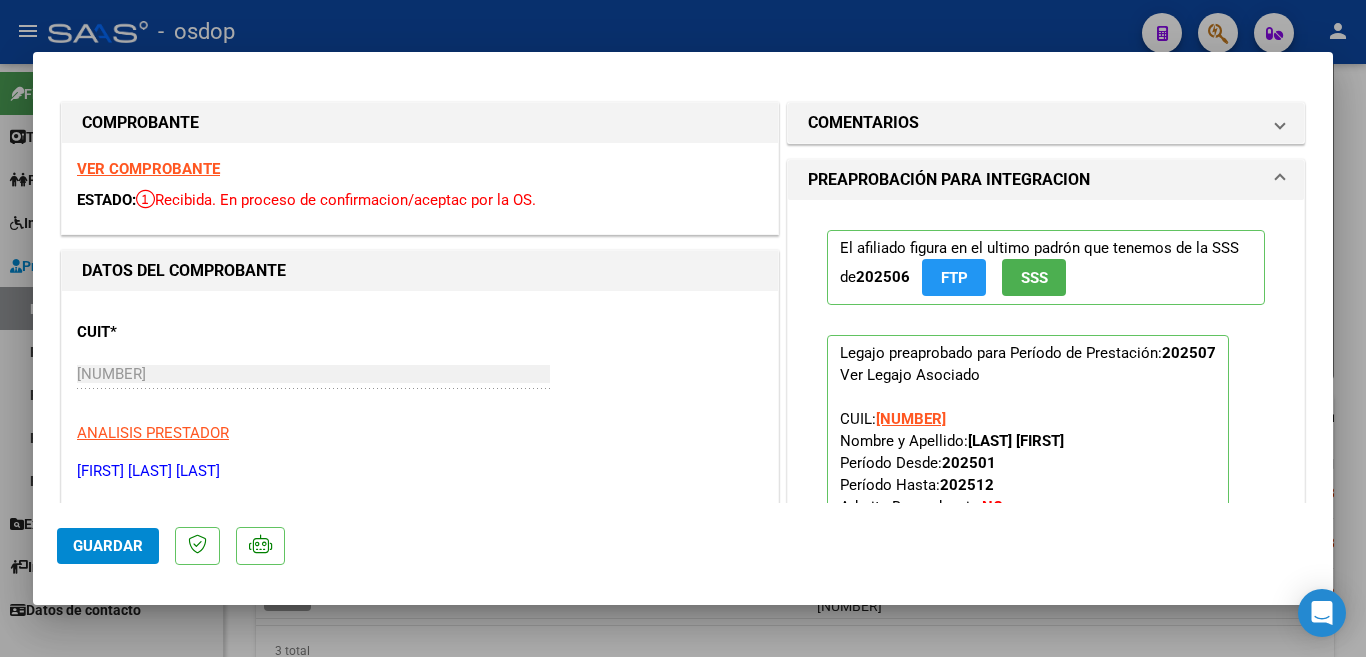 click at bounding box center (683, 328) 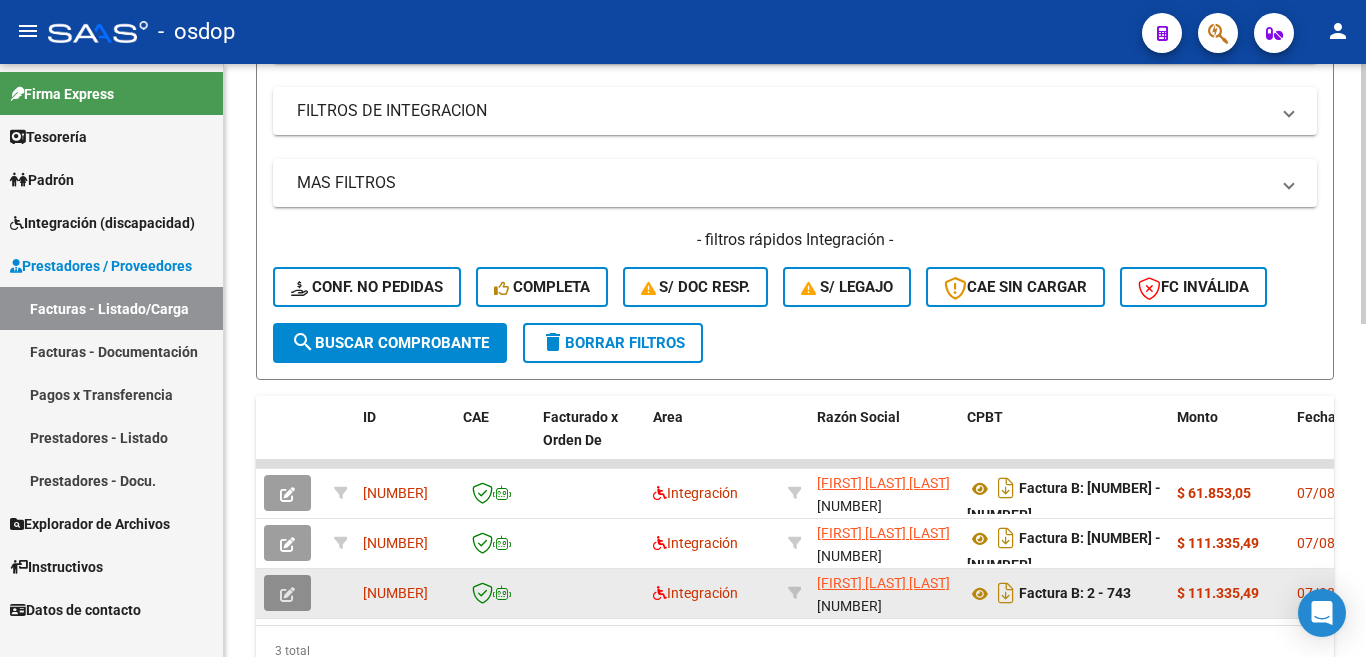 click 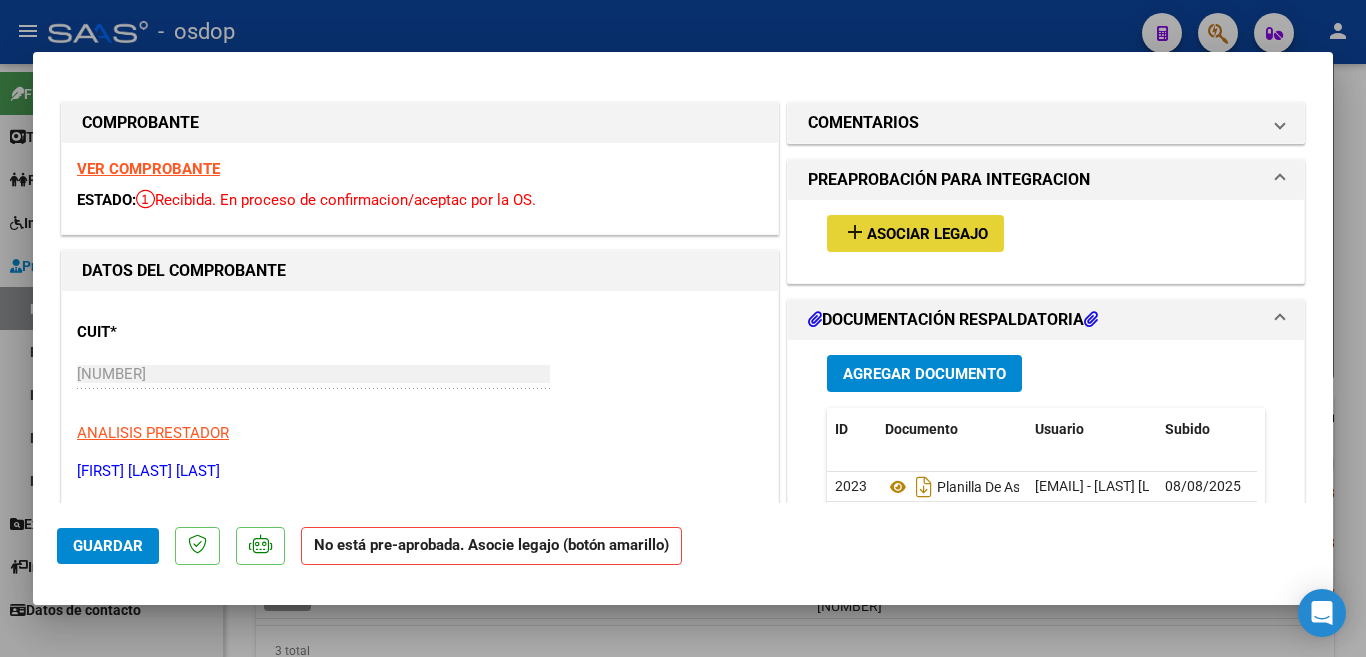 click on "Asociar Legajo" at bounding box center [927, 234] 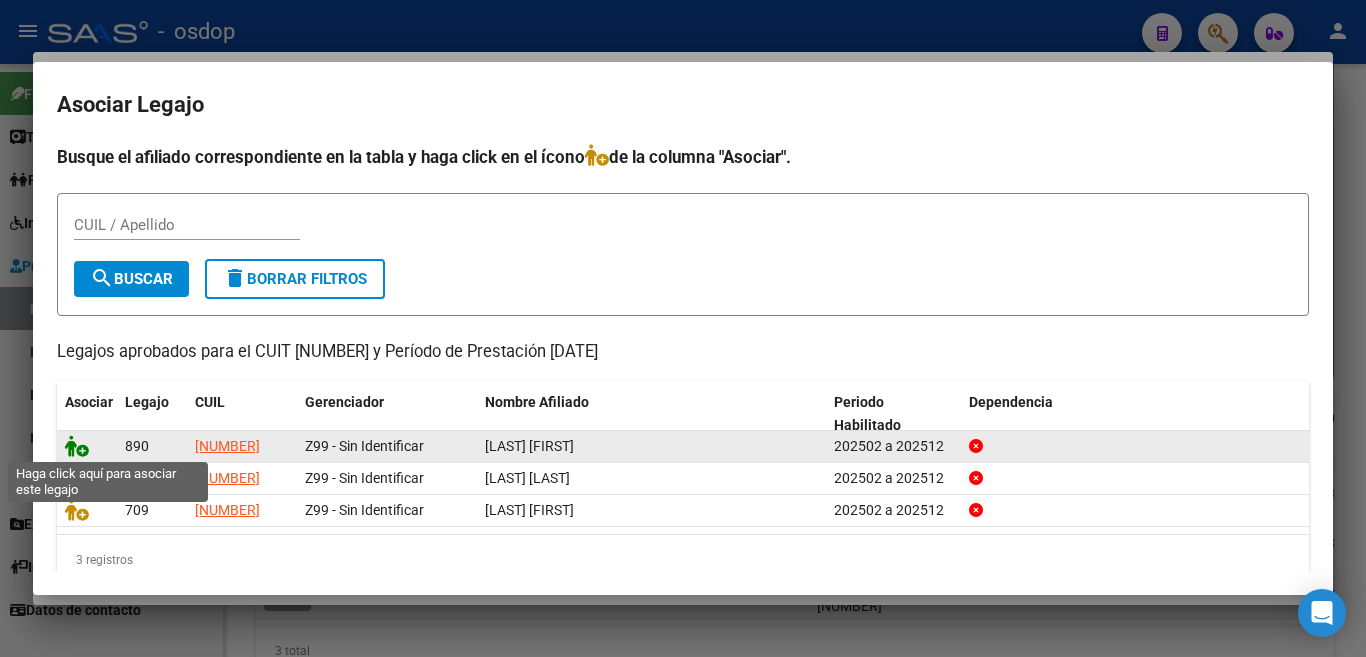 click 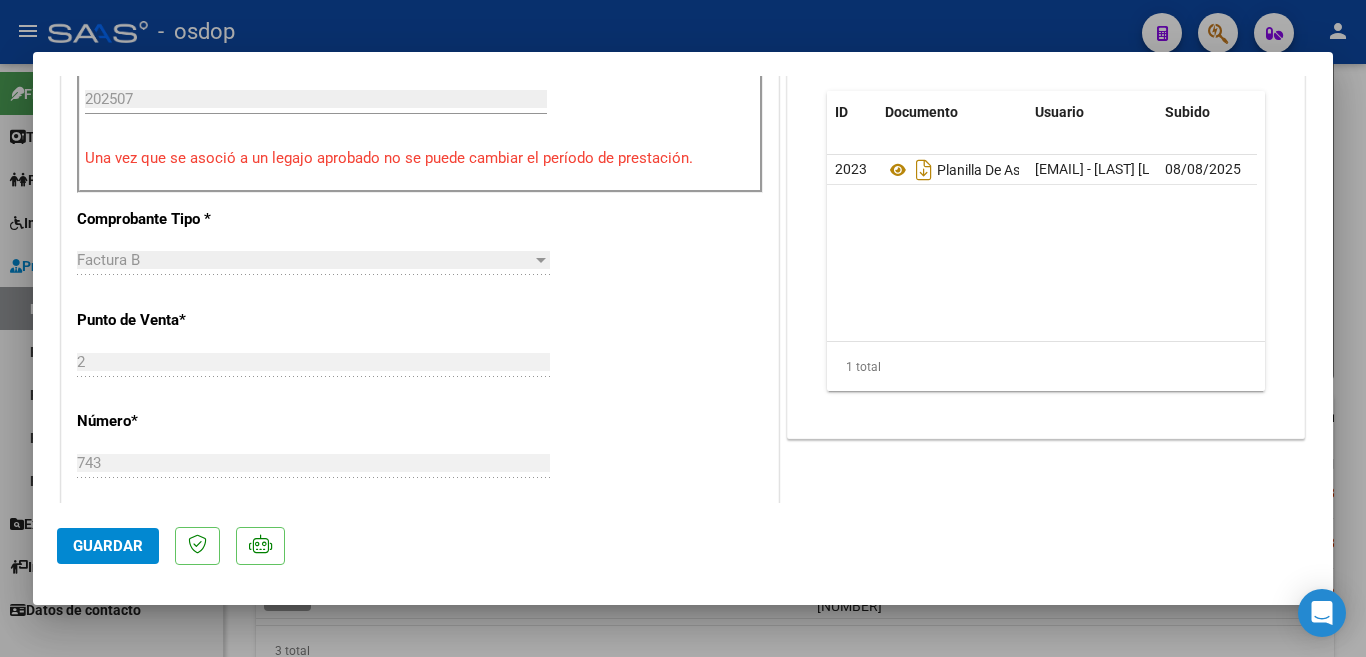 scroll, scrollTop: 600, scrollLeft: 0, axis: vertical 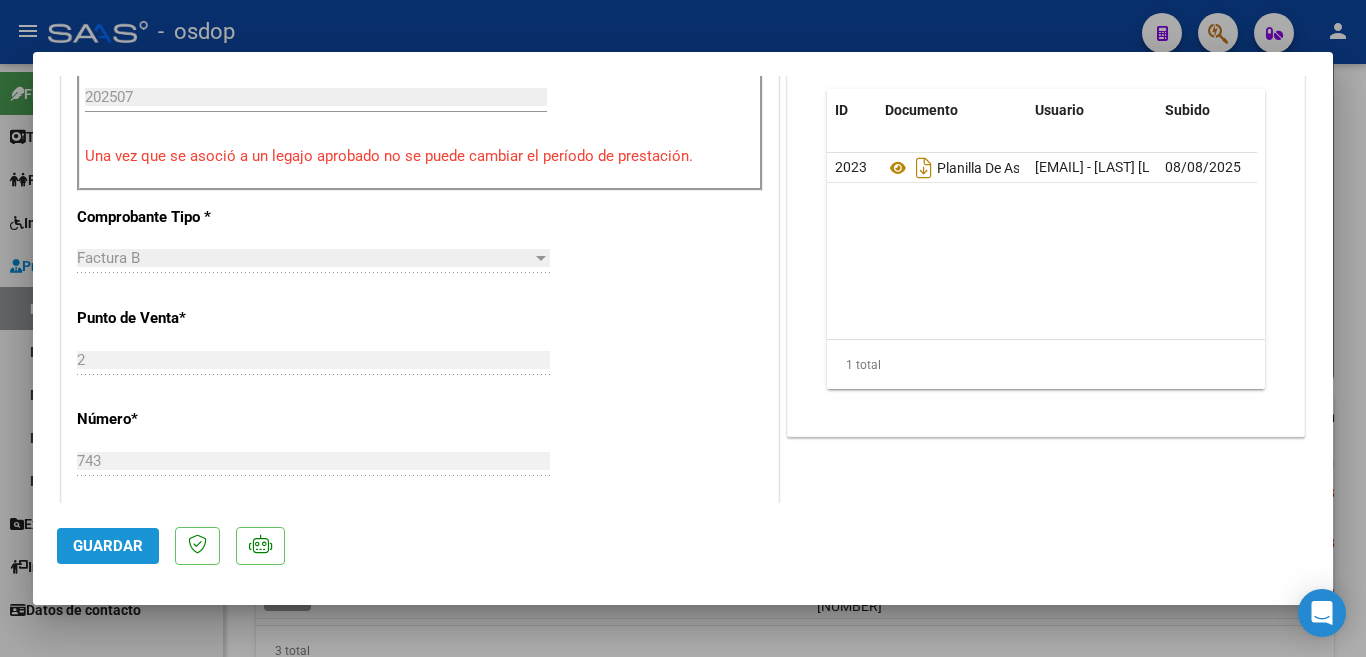 click on "Guardar" 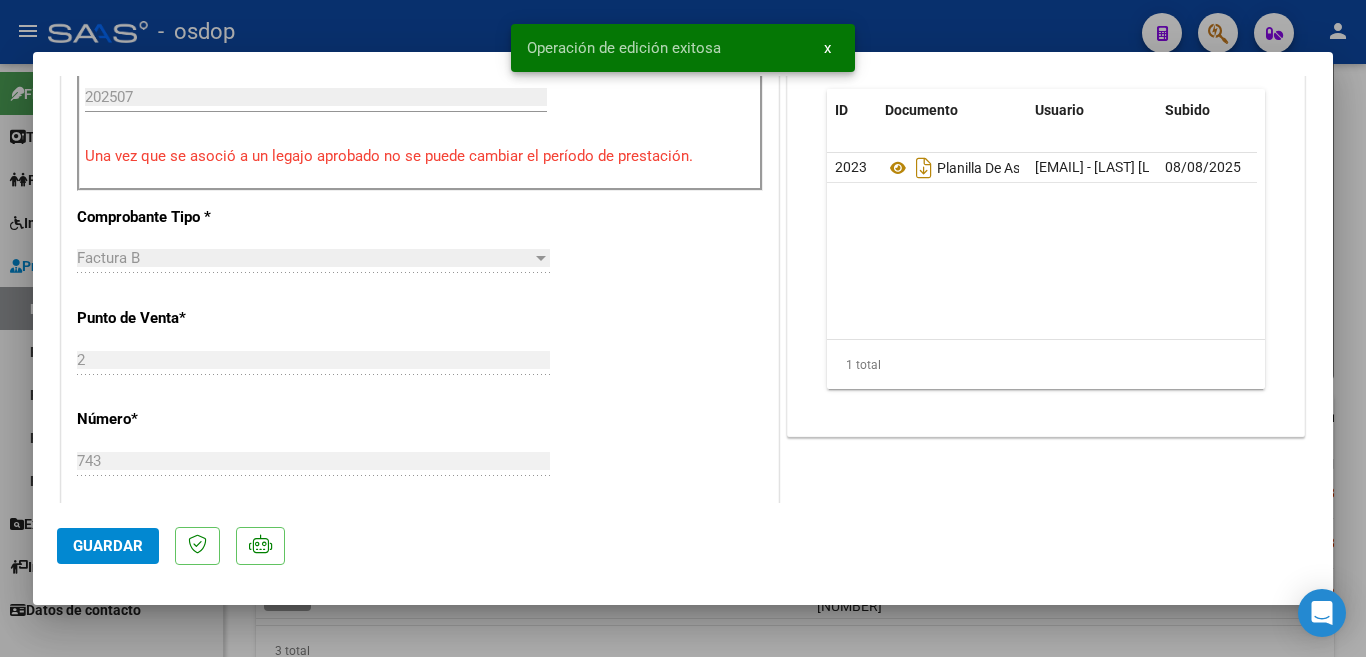 click at bounding box center [683, 328] 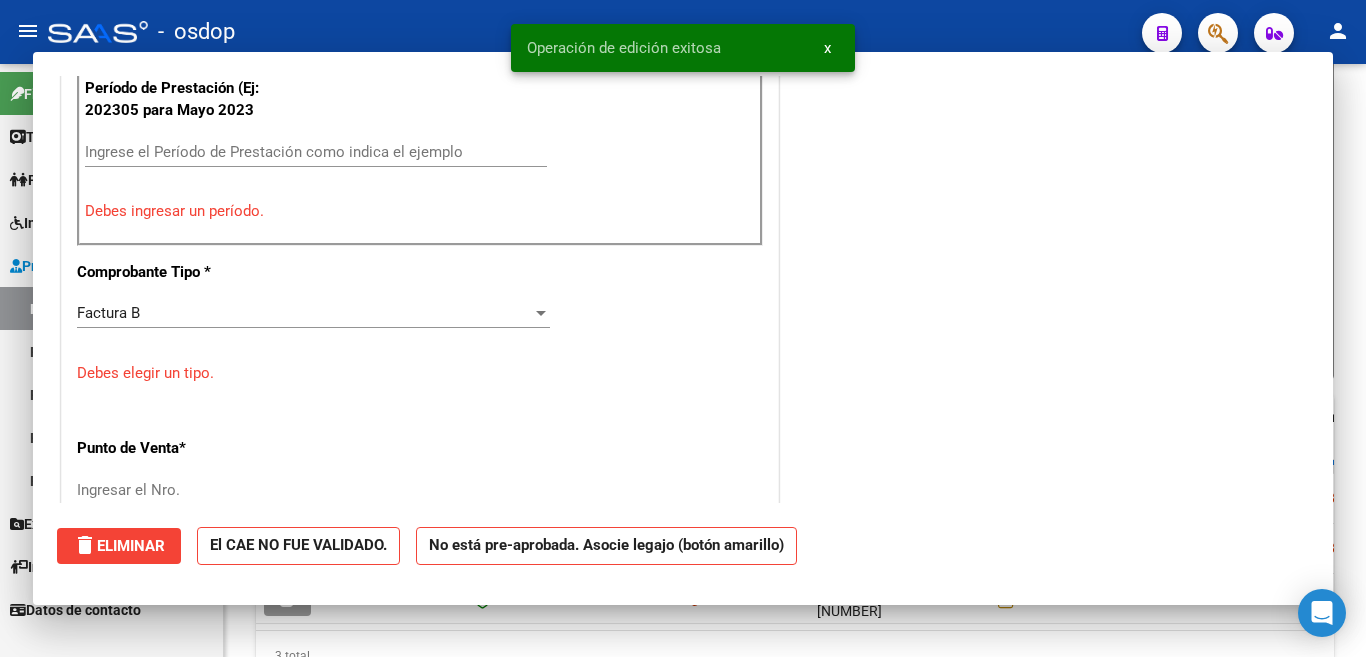 scroll, scrollTop: 0, scrollLeft: 0, axis: both 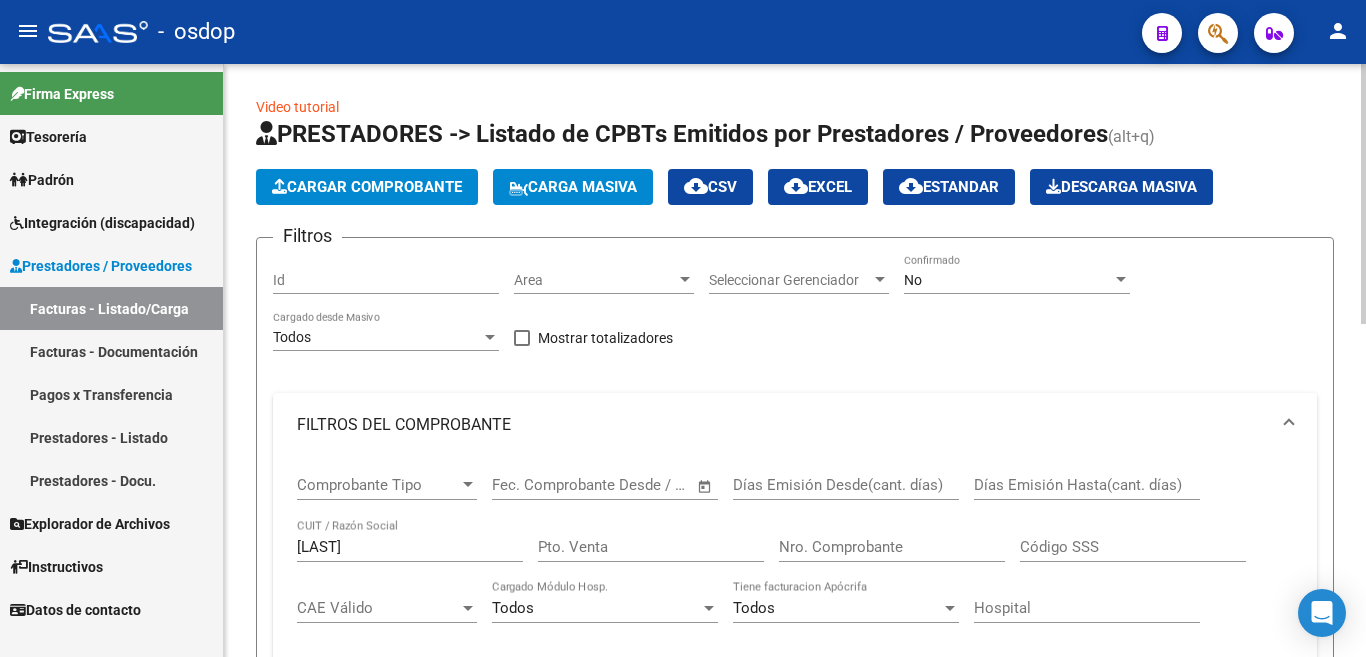click on "Cargar Comprobante" 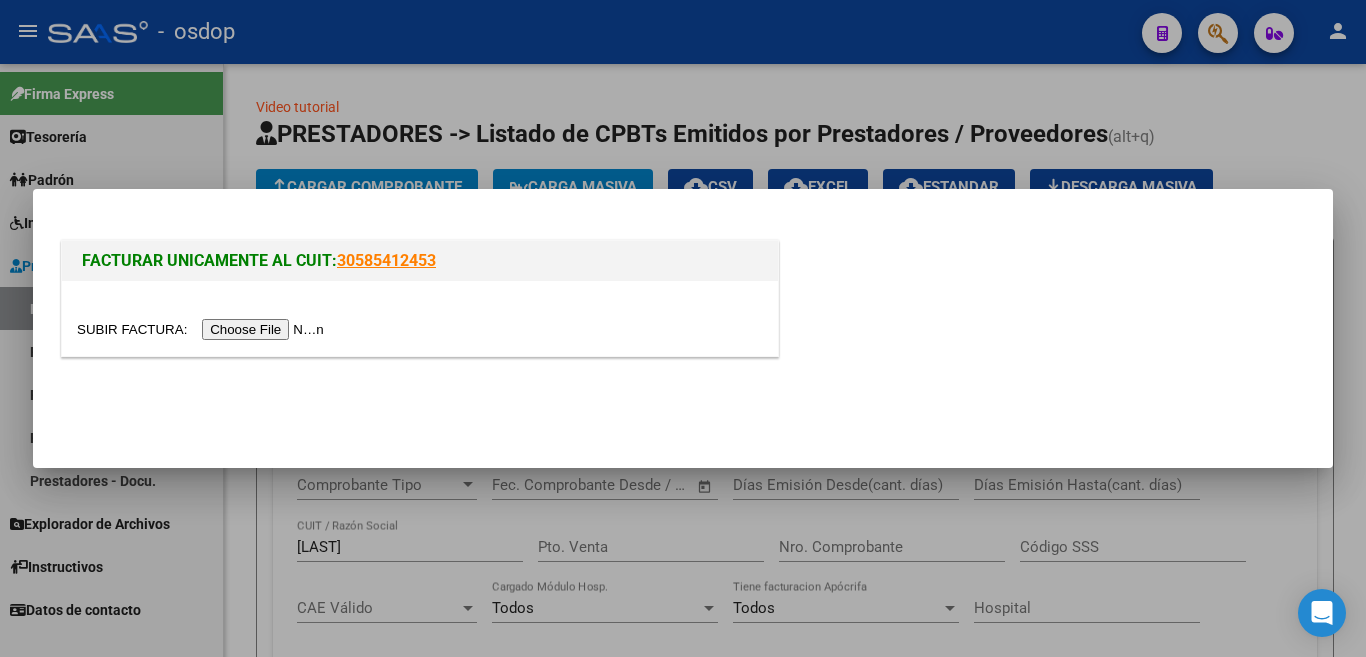 click at bounding box center [203, 329] 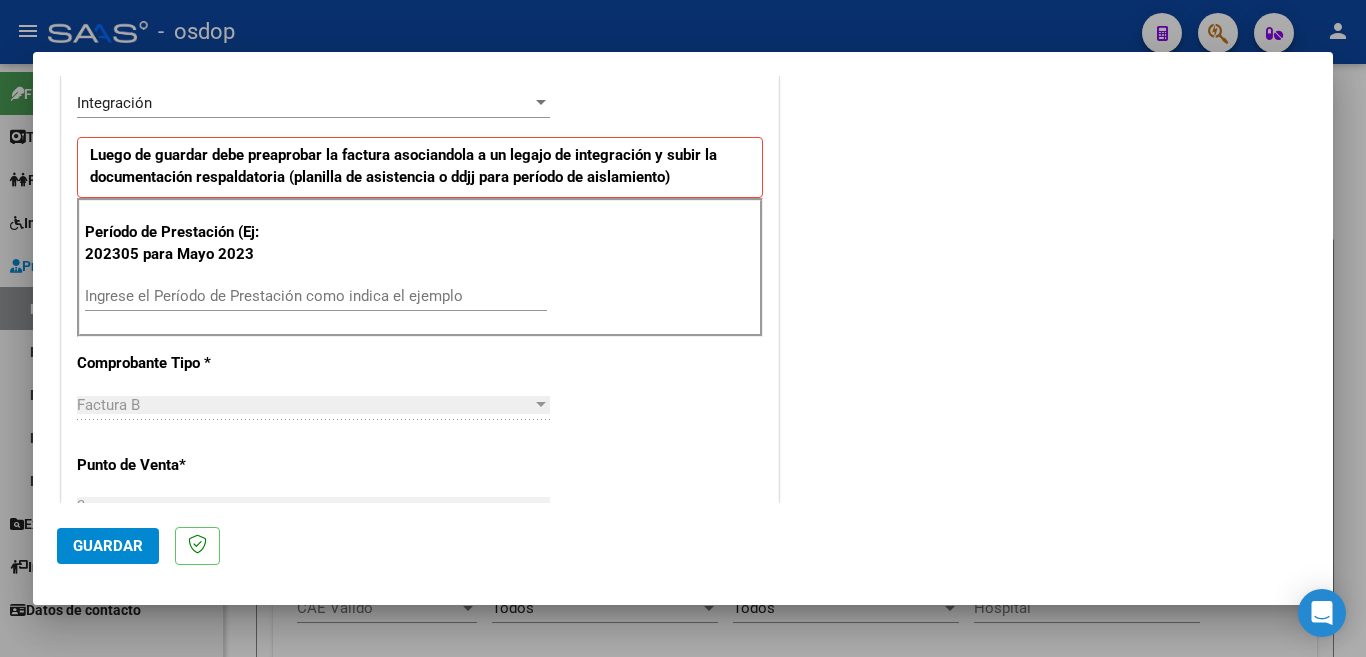 scroll, scrollTop: 500, scrollLeft: 0, axis: vertical 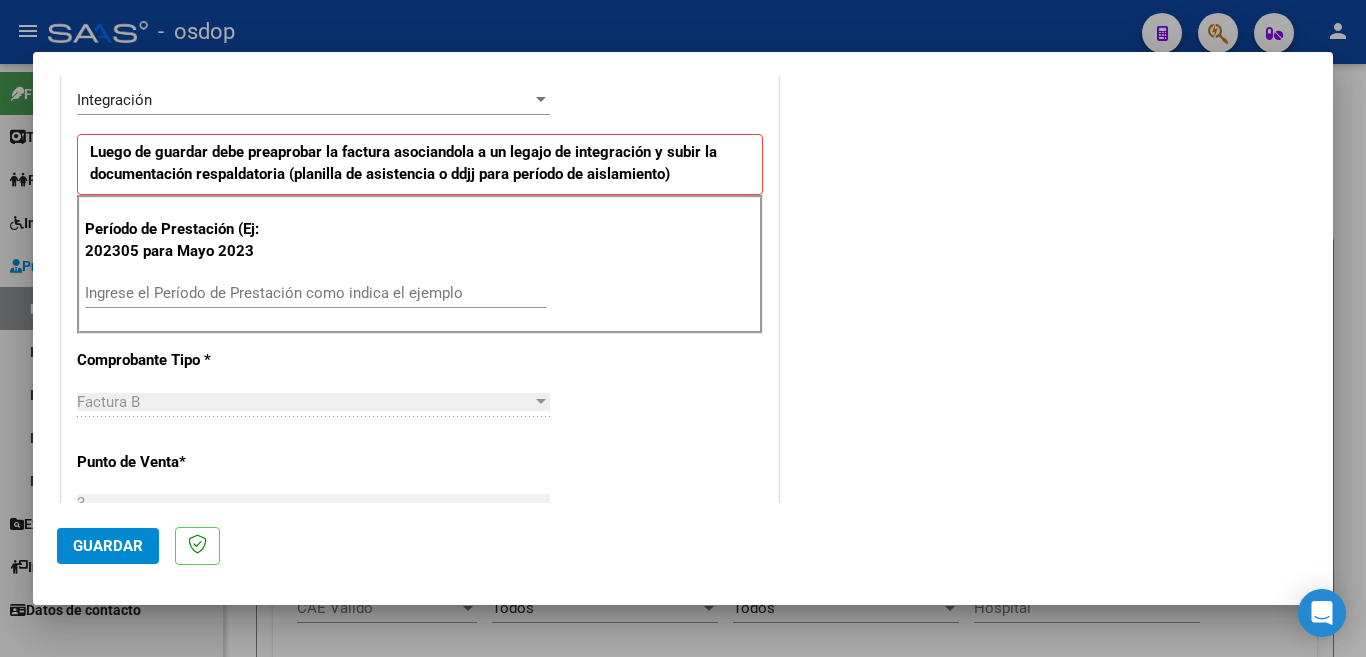 click on "Ingrese el Período de Prestación como indica el ejemplo" at bounding box center (316, 293) 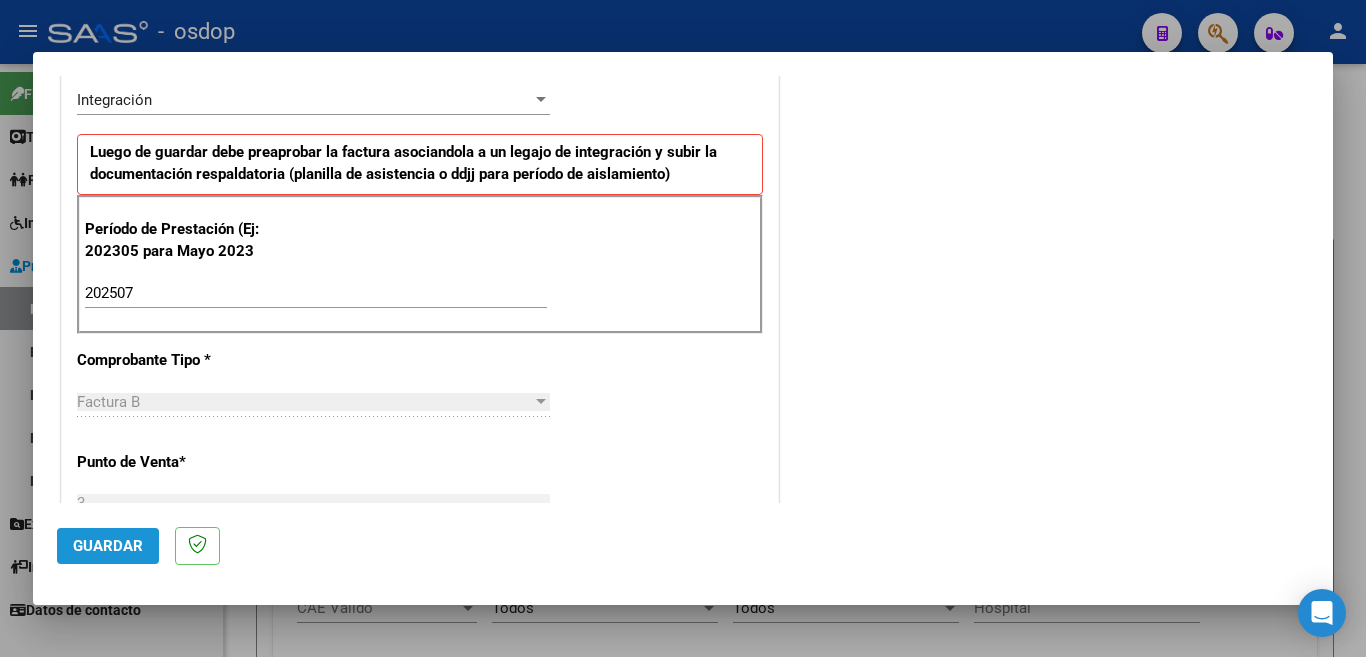 click on "Guardar" 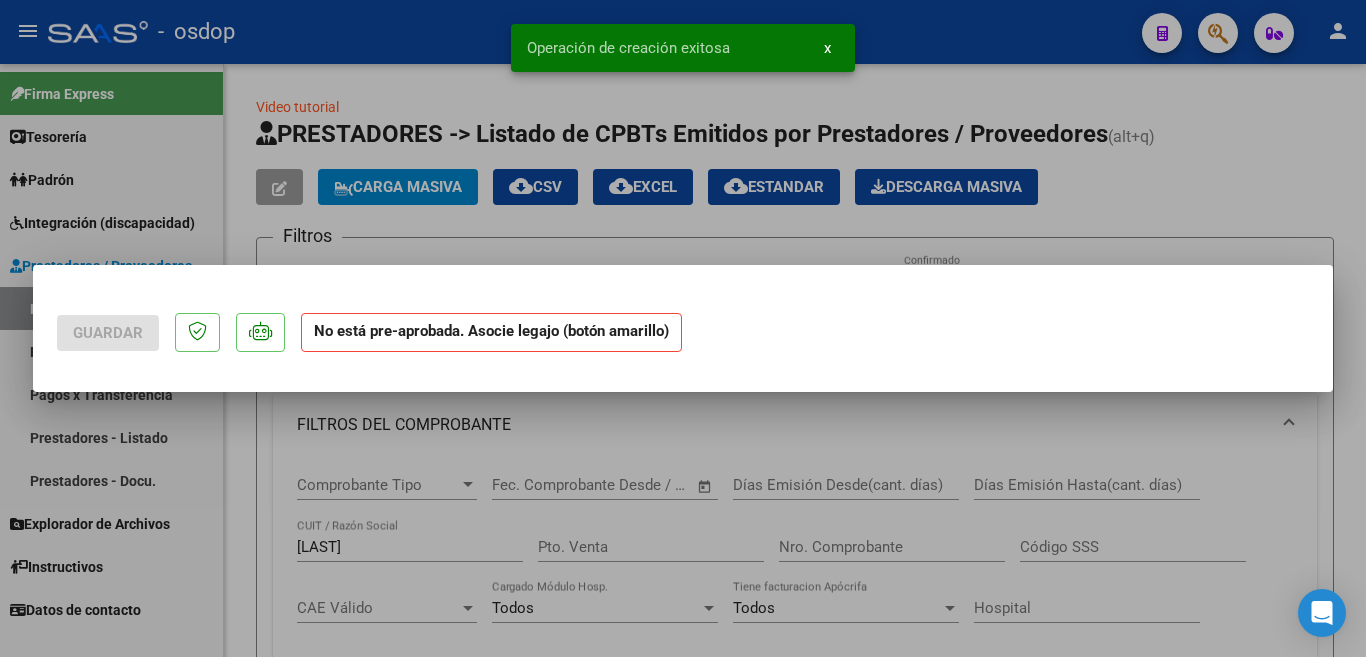 scroll, scrollTop: 0, scrollLeft: 0, axis: both 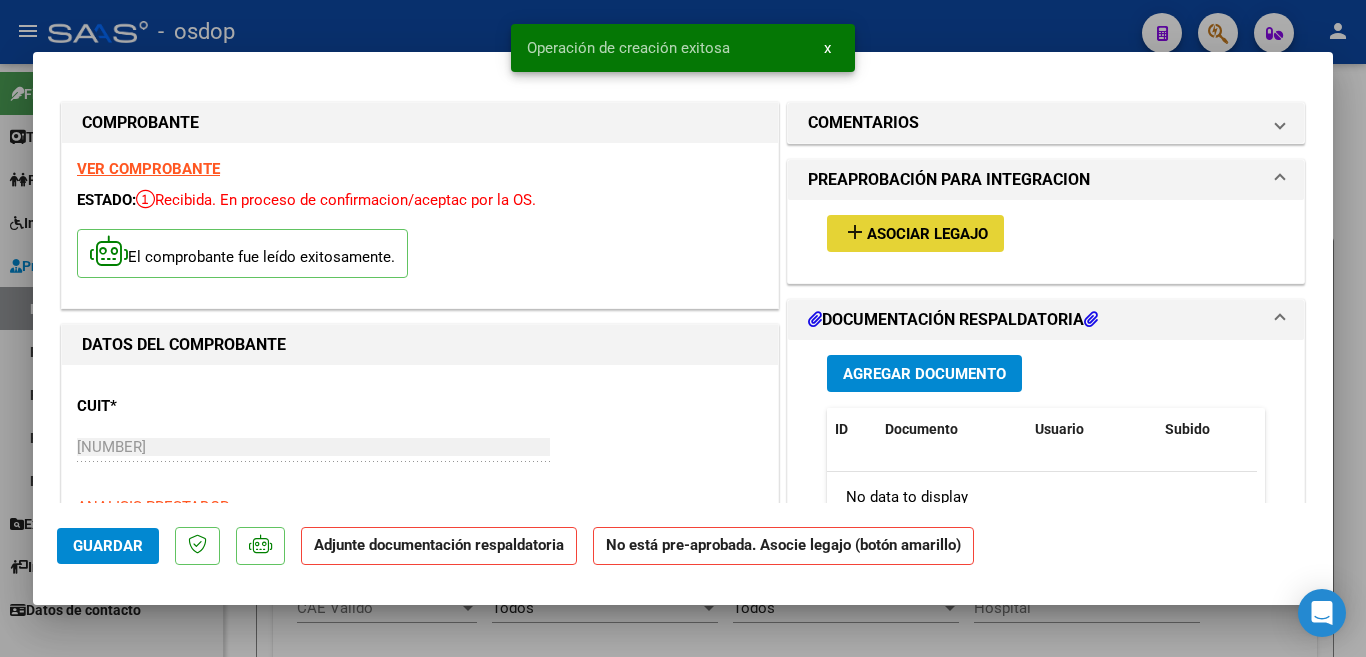 click on "add Asociar Legajo" at bounding box center [915, 233] 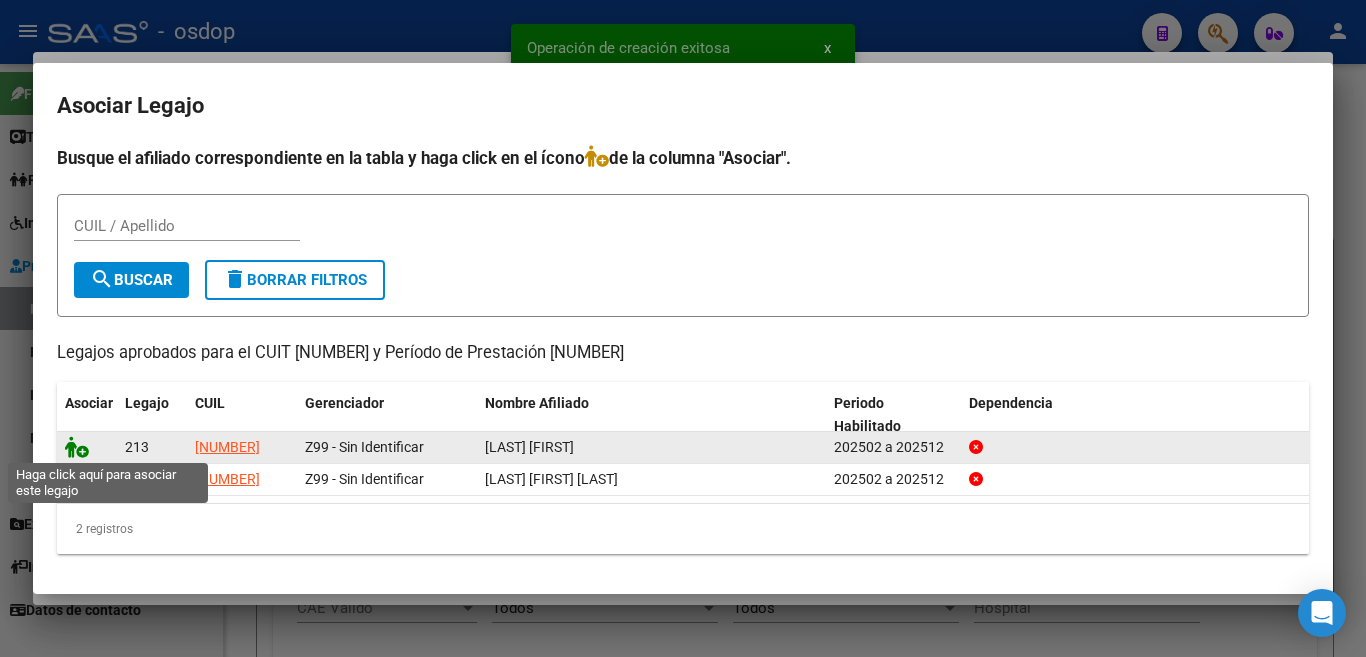 click 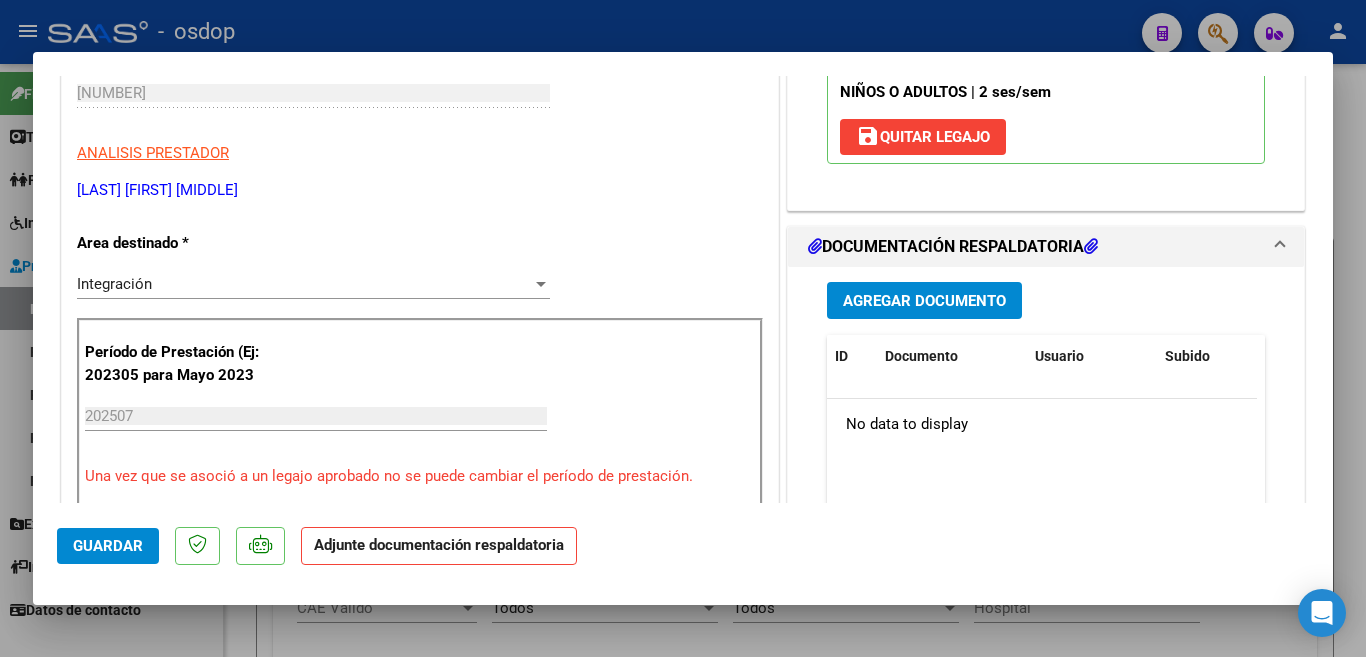 scroll, scrollTop: 400, scrollLeft: 0, axis: vertical 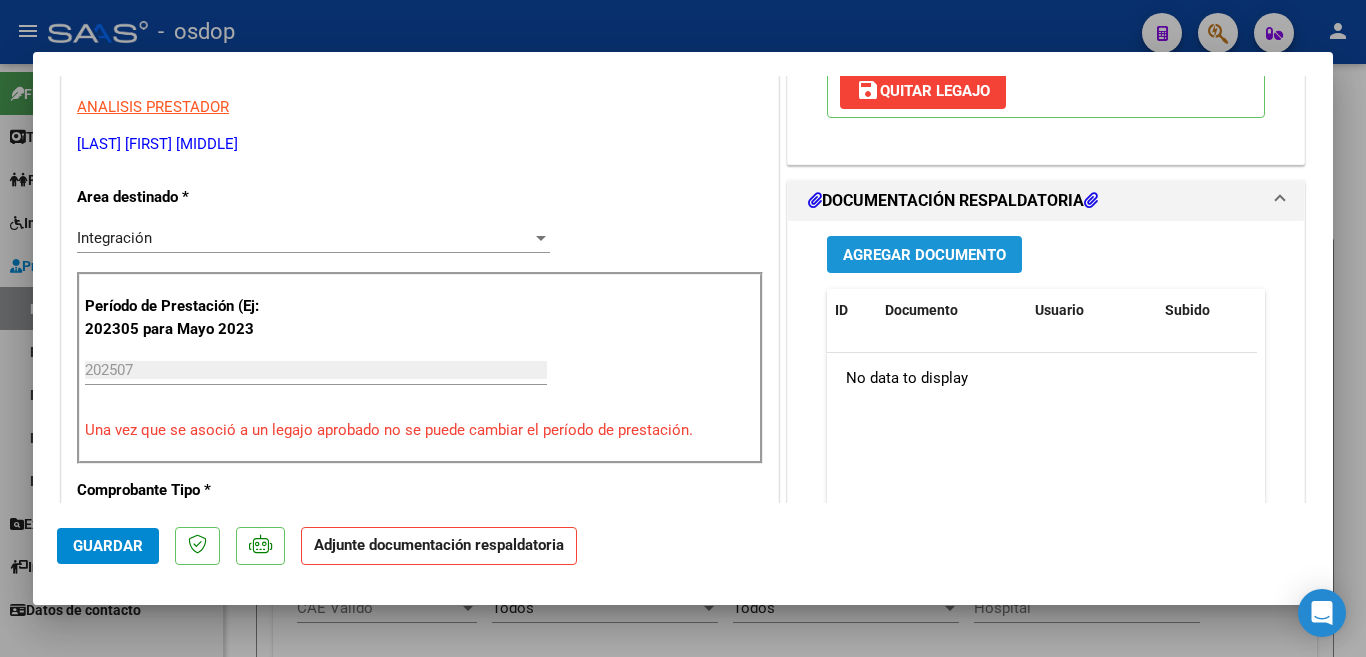 click on "Agregar Documento" at bounding box center (924, 255) 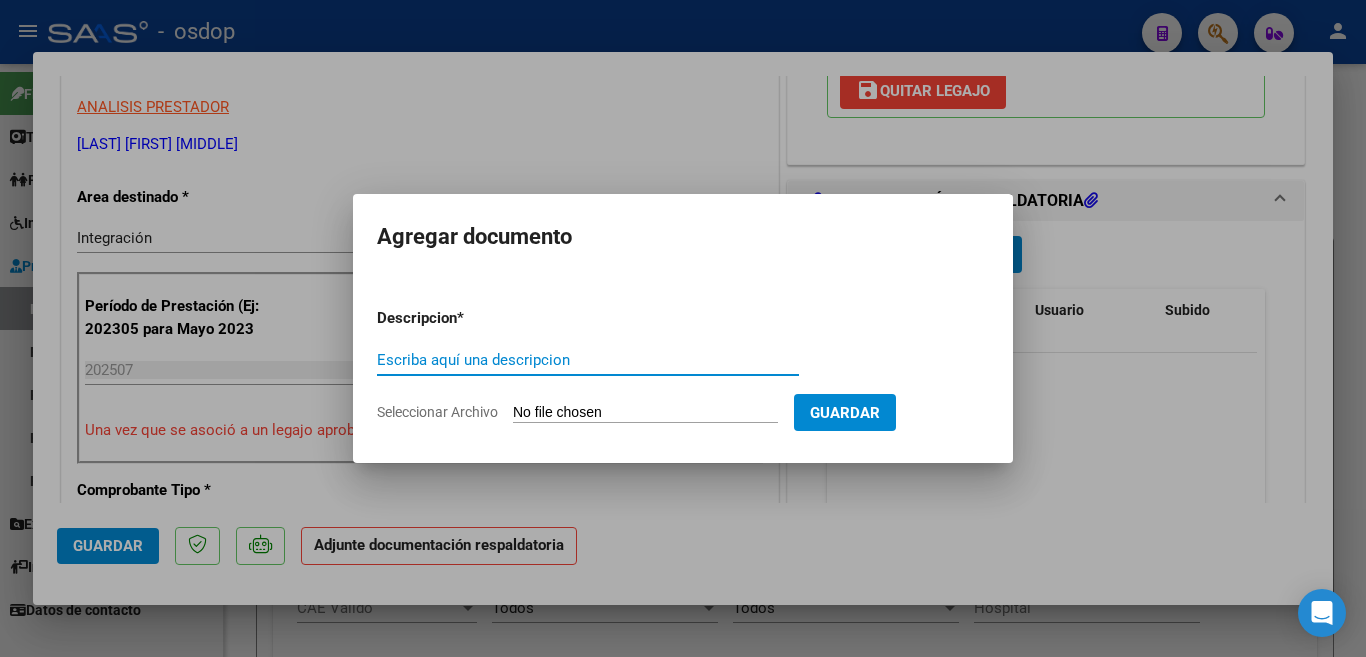 click on "Escriba aquí una descripcion" at bounding box center [588, 360] 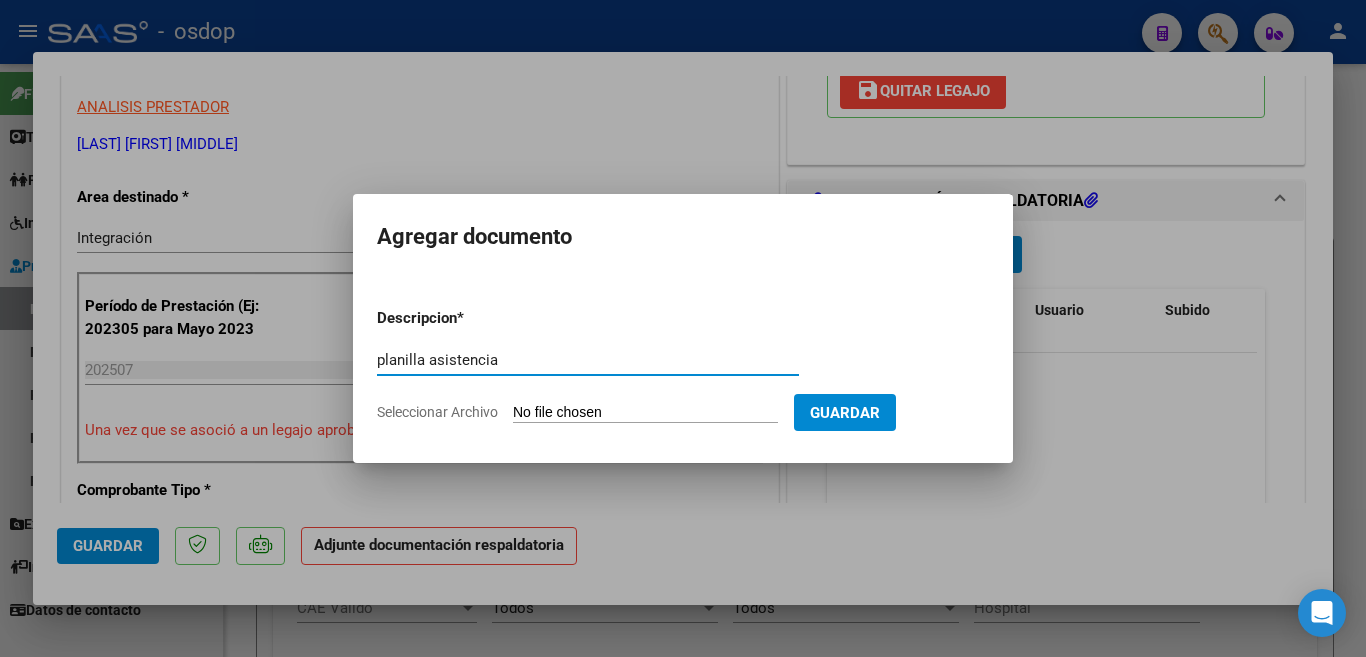 click on "Seleccionar Archivo" at bounding box center (645, 413) 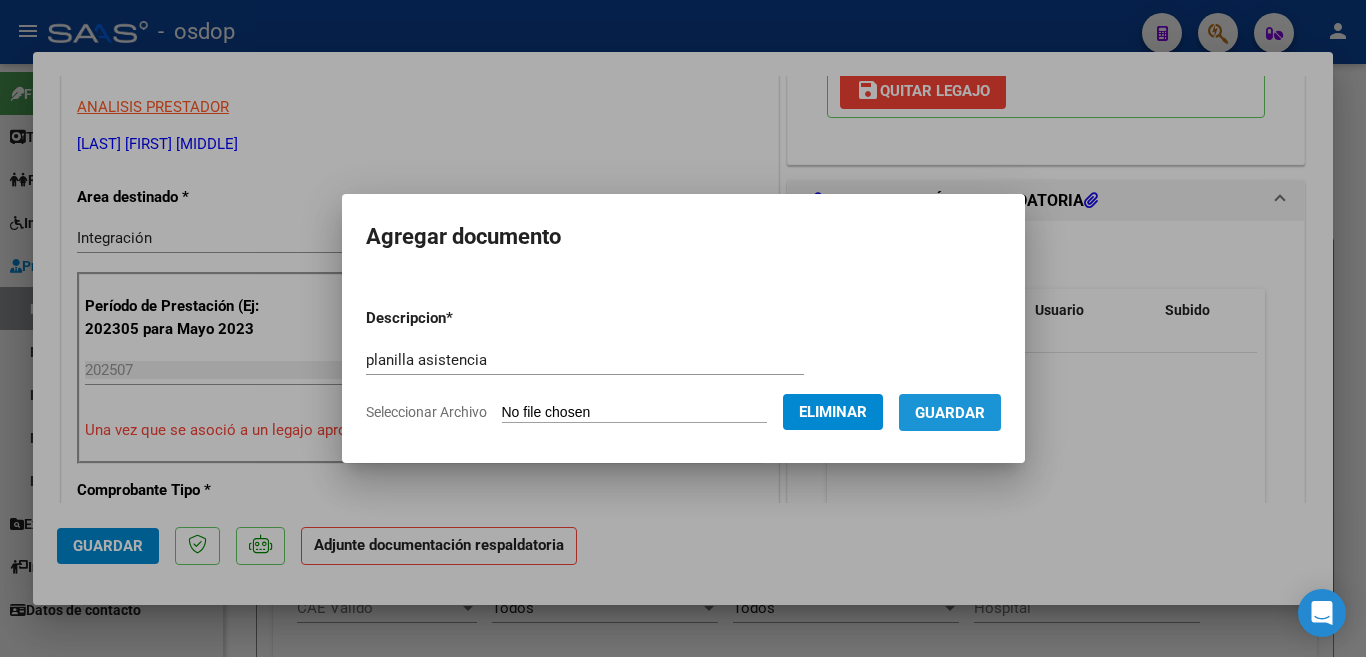 click on "Guardar" at bounding box center [950, 413] 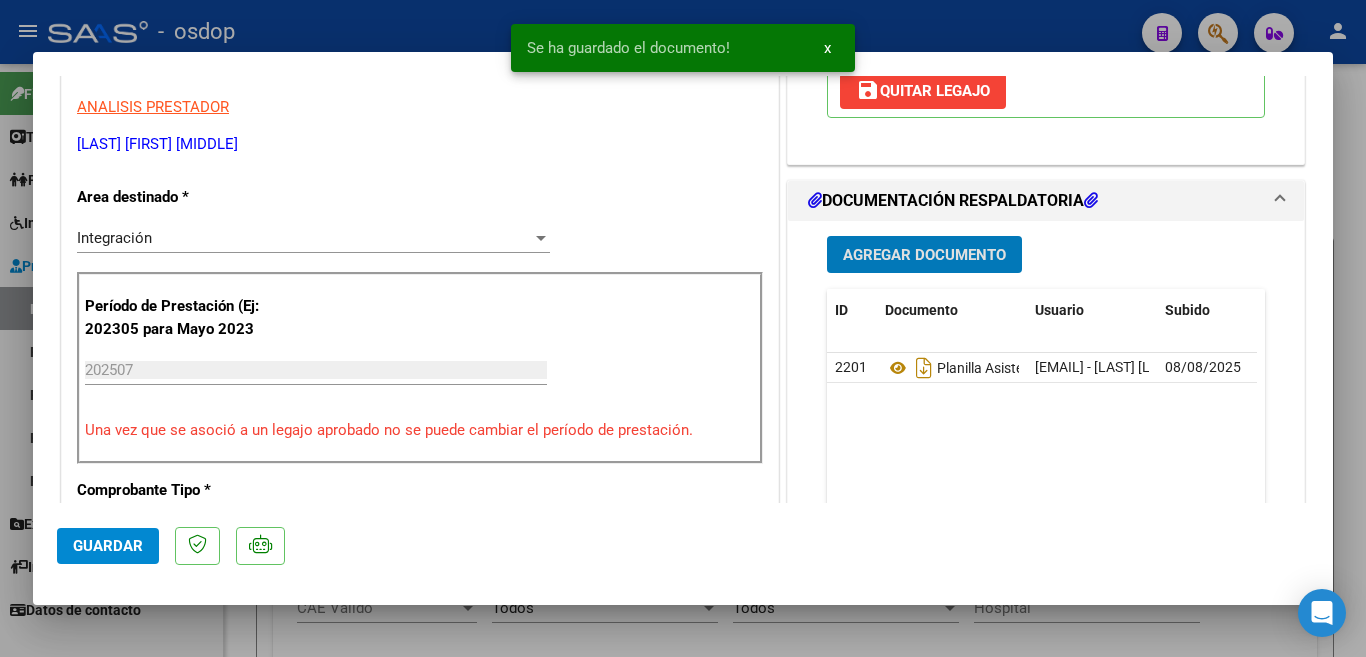 click on "Guardar" 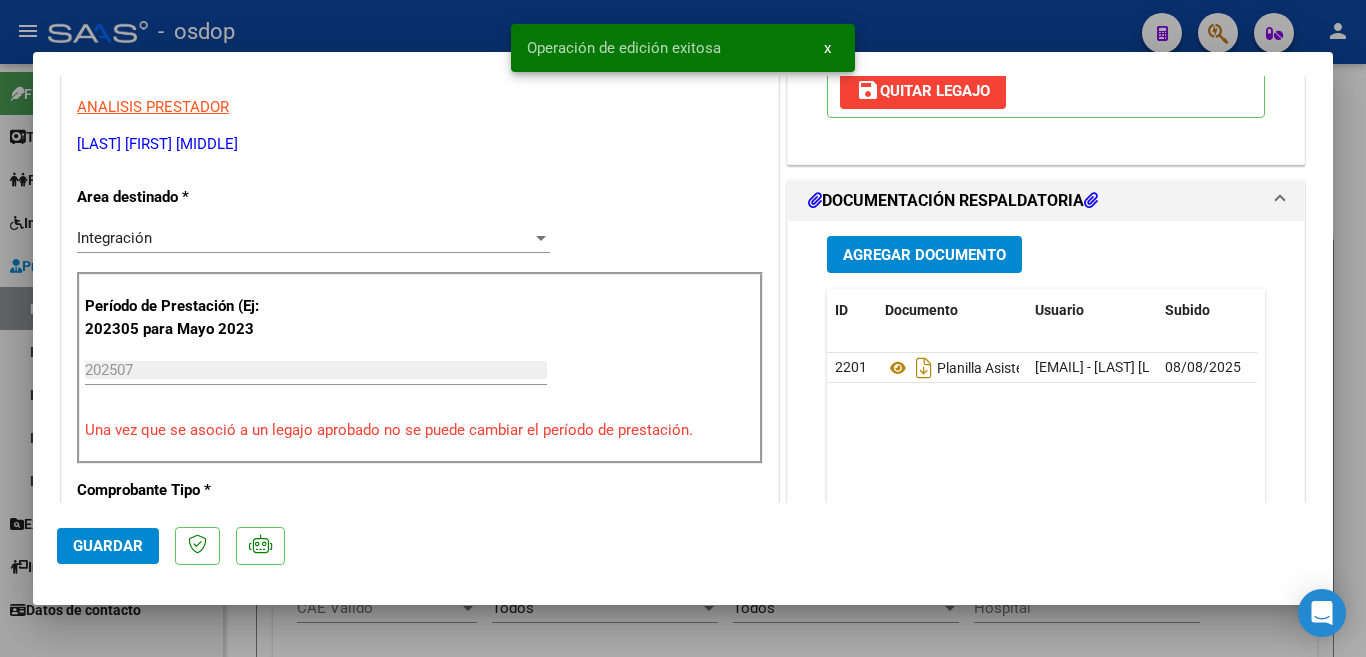 click at bounding box center (683, 328) 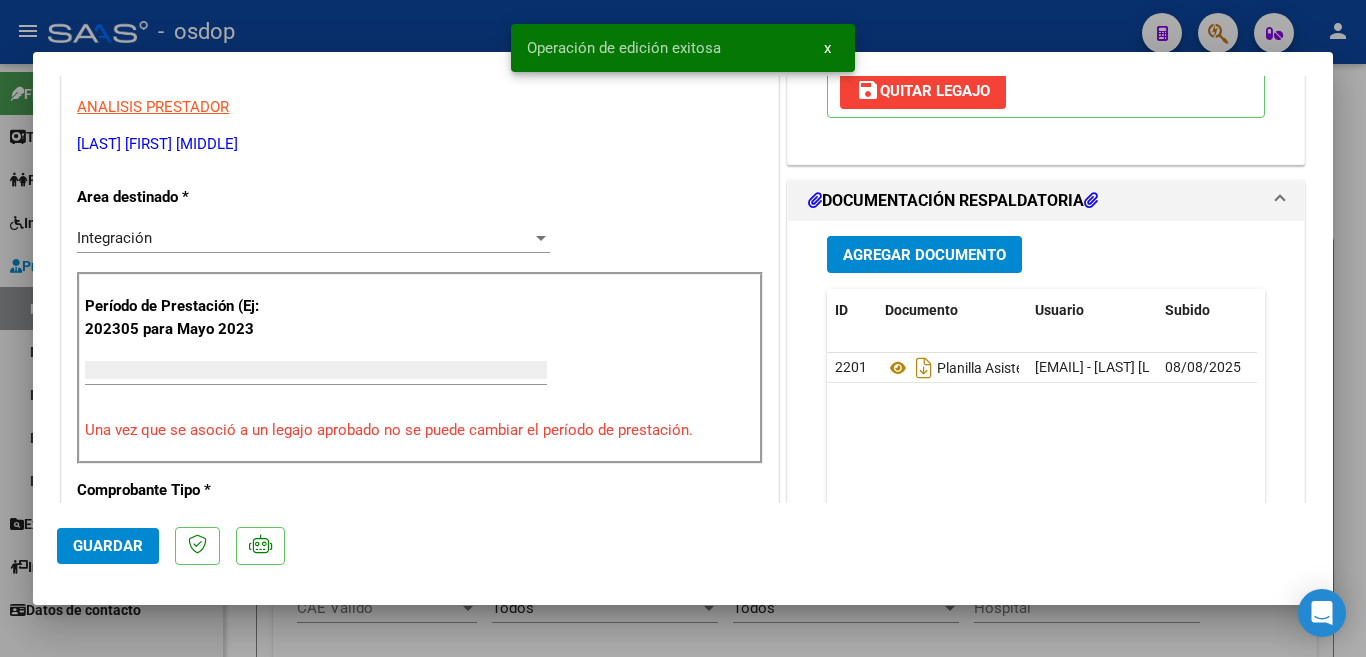 scroll, scrollTop: 339, scrollLeft: 0, axis: vertical 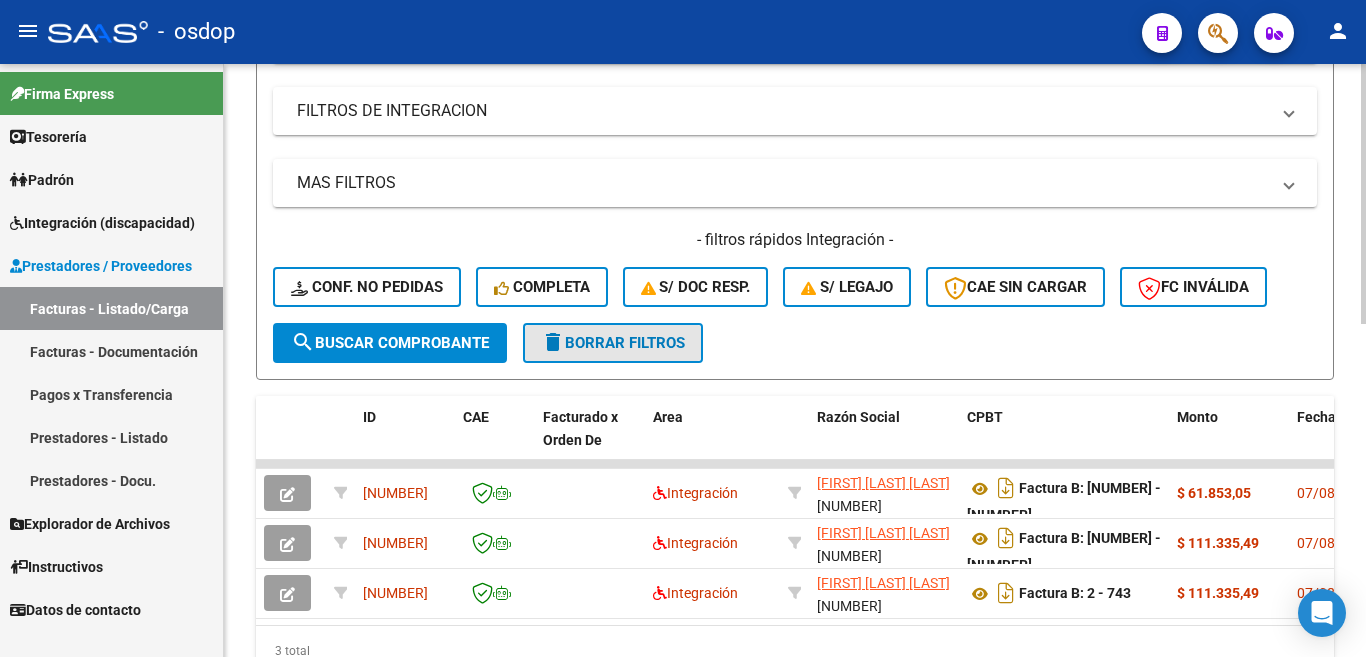 click on "delete  Borrar Filtros" 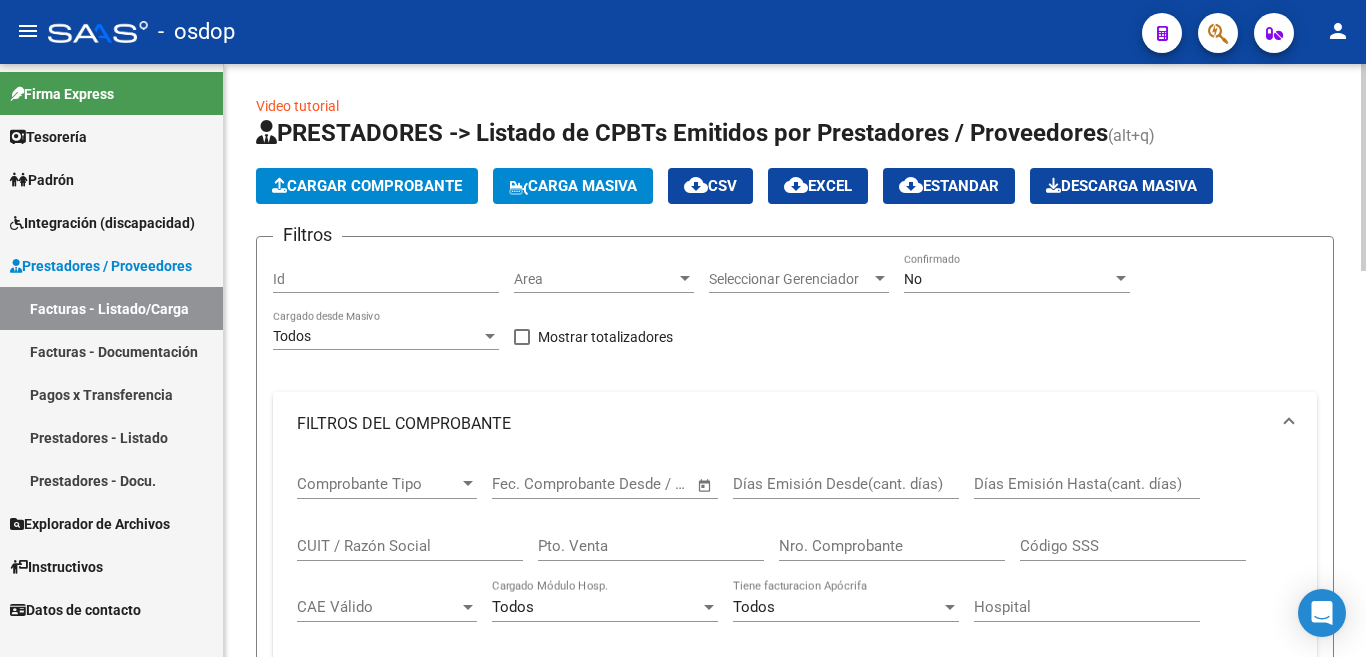 scroll, scrollTop: 0, scrollLeft: 0, axis: both 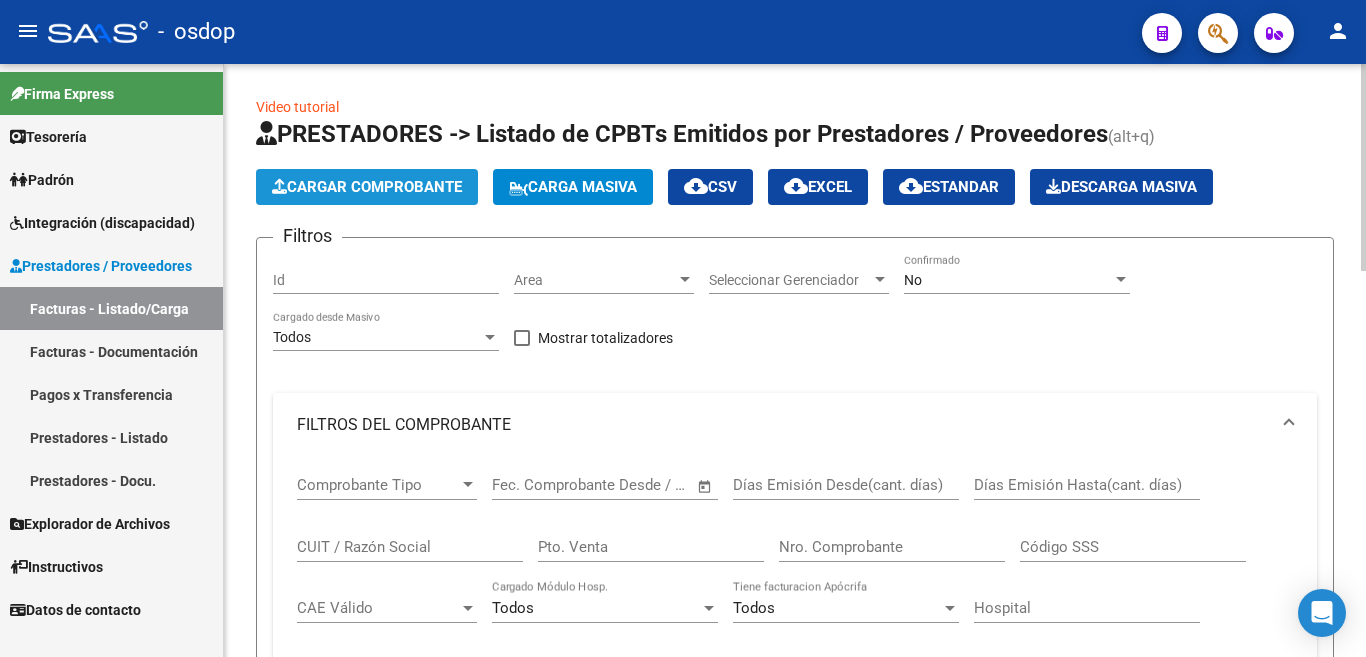 click on "Cargar Comprobante" 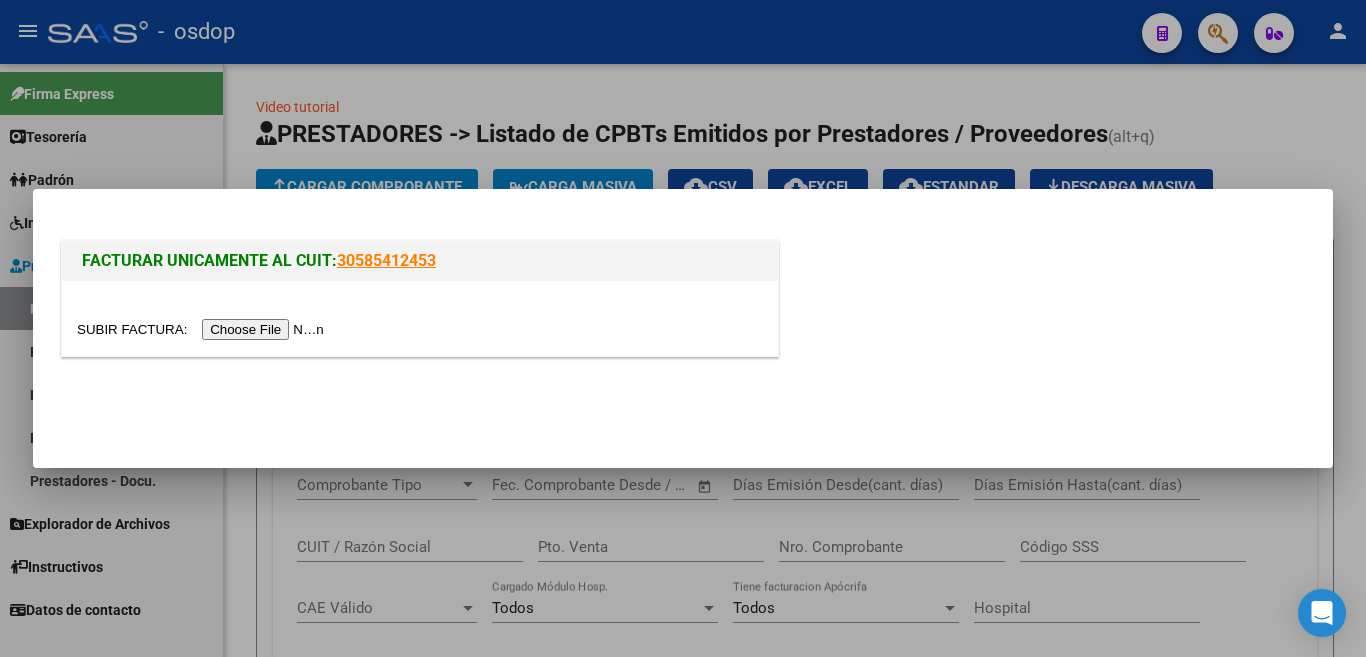 click at bounding box center (203, 329) 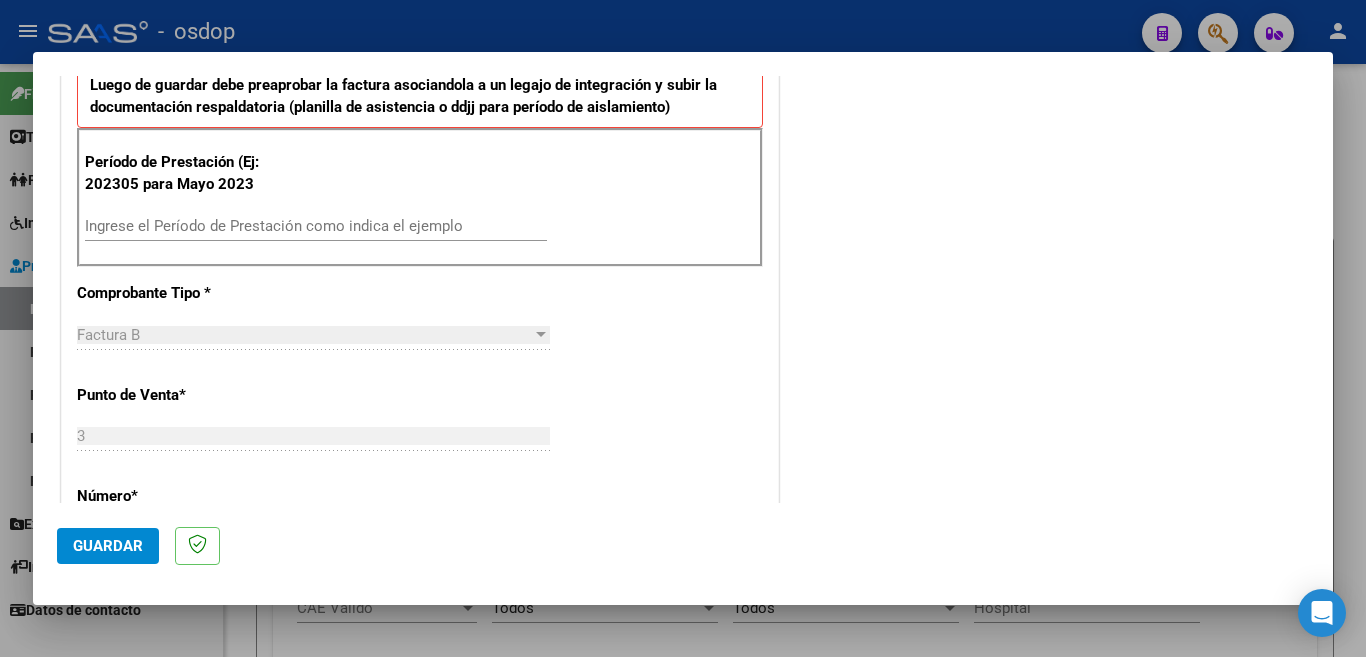 scroll, scrollTop: 600, scrollLeft: 0, axis: vertical 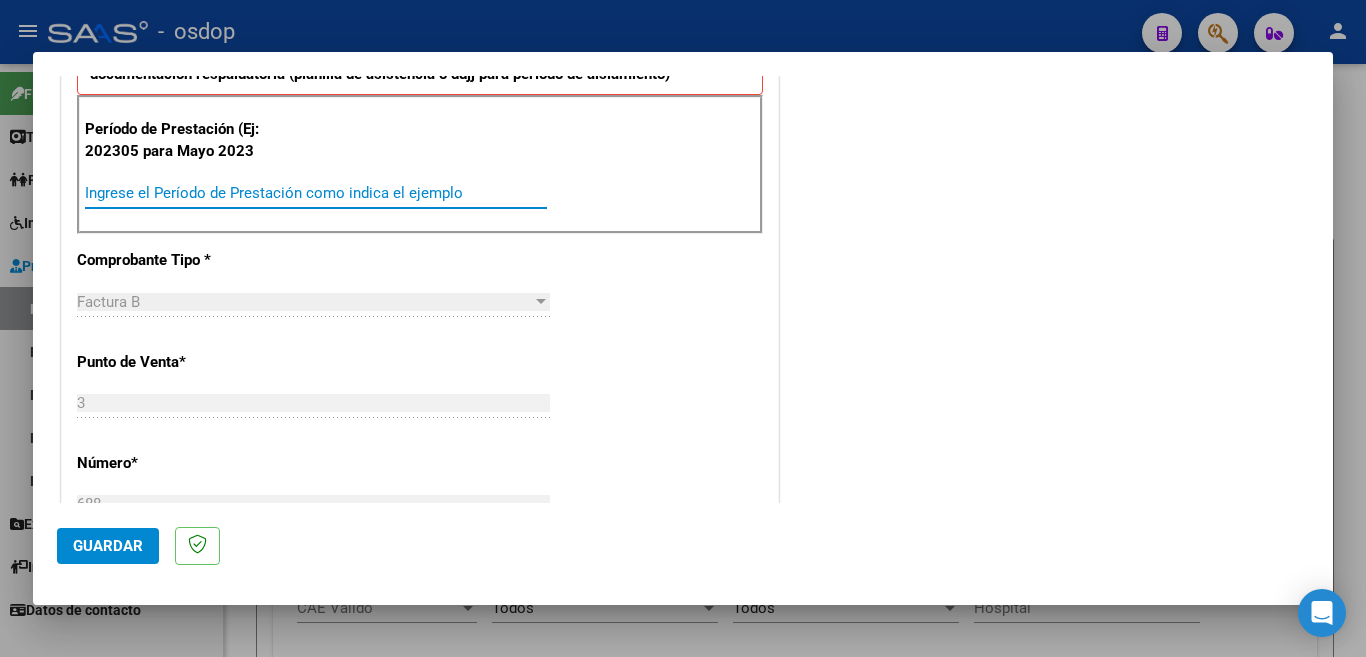click on "Ingrese el Período de Prestación como indica el ejemplo" at bounding box center [316, 193] 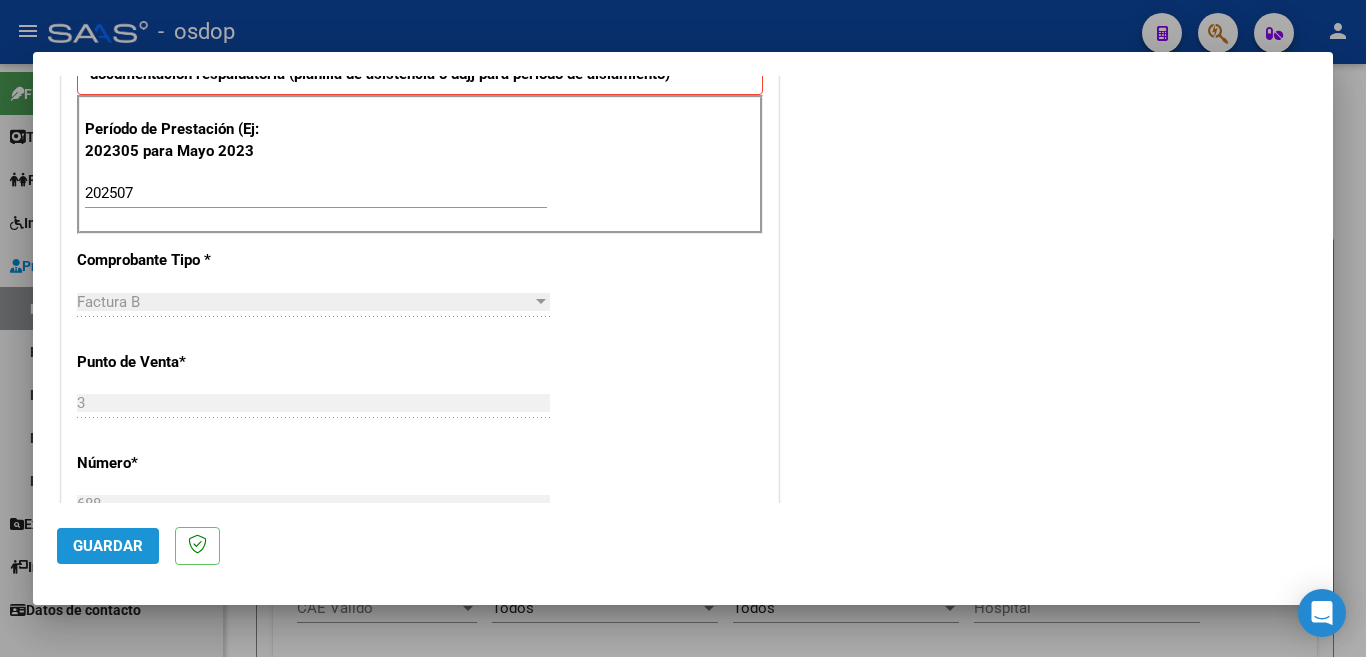 click on "Guardar" 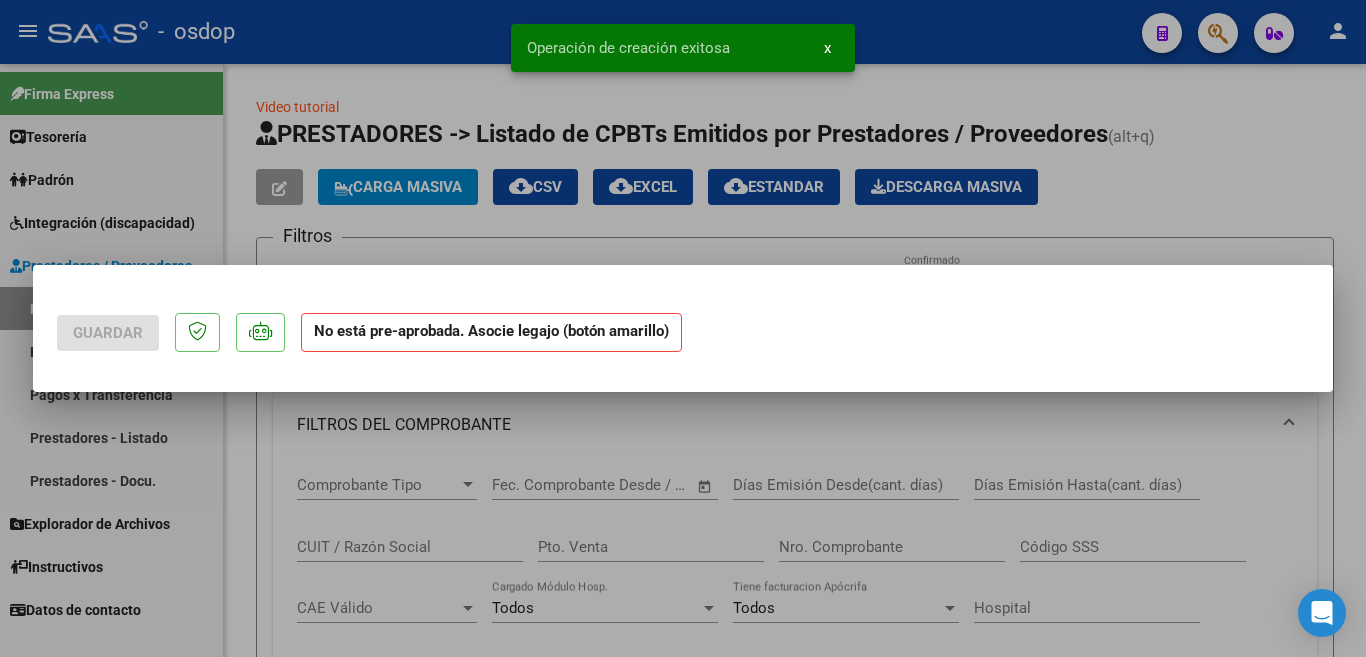 scroll, scrollTop: 0, scrollLeft: 0, axis: both 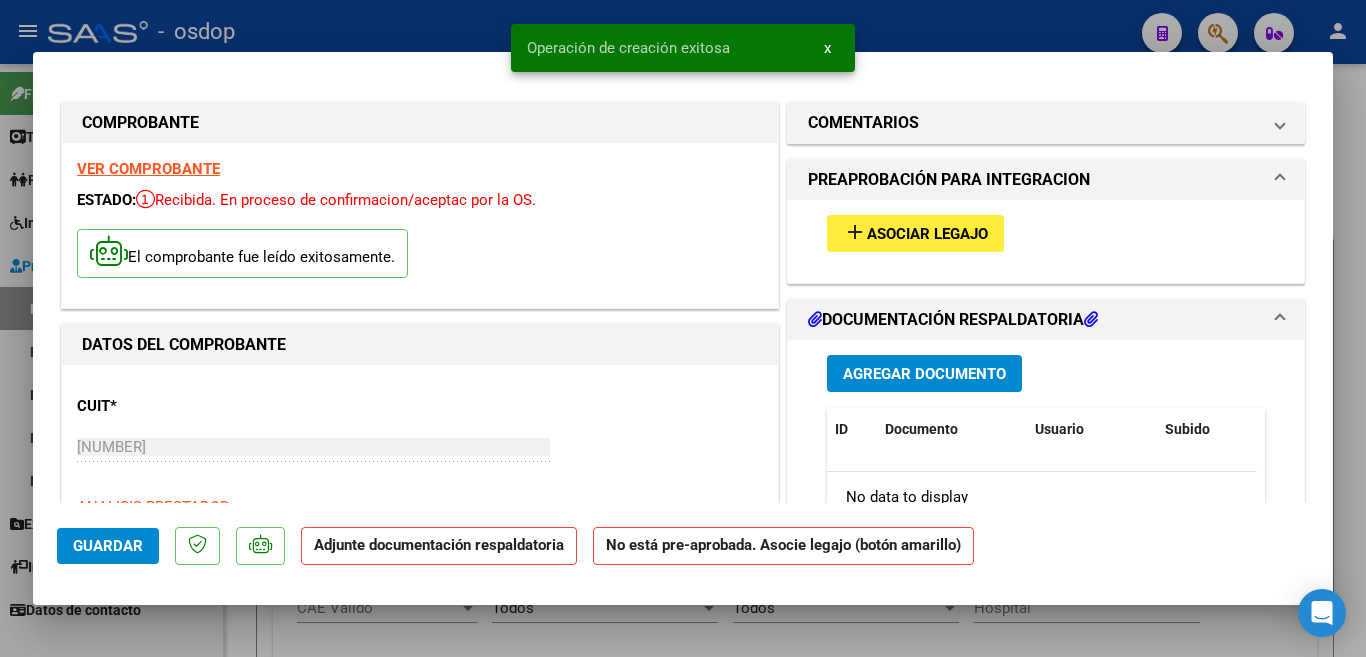 click on "Asociar Legajo" at bounding box center [927, 234] 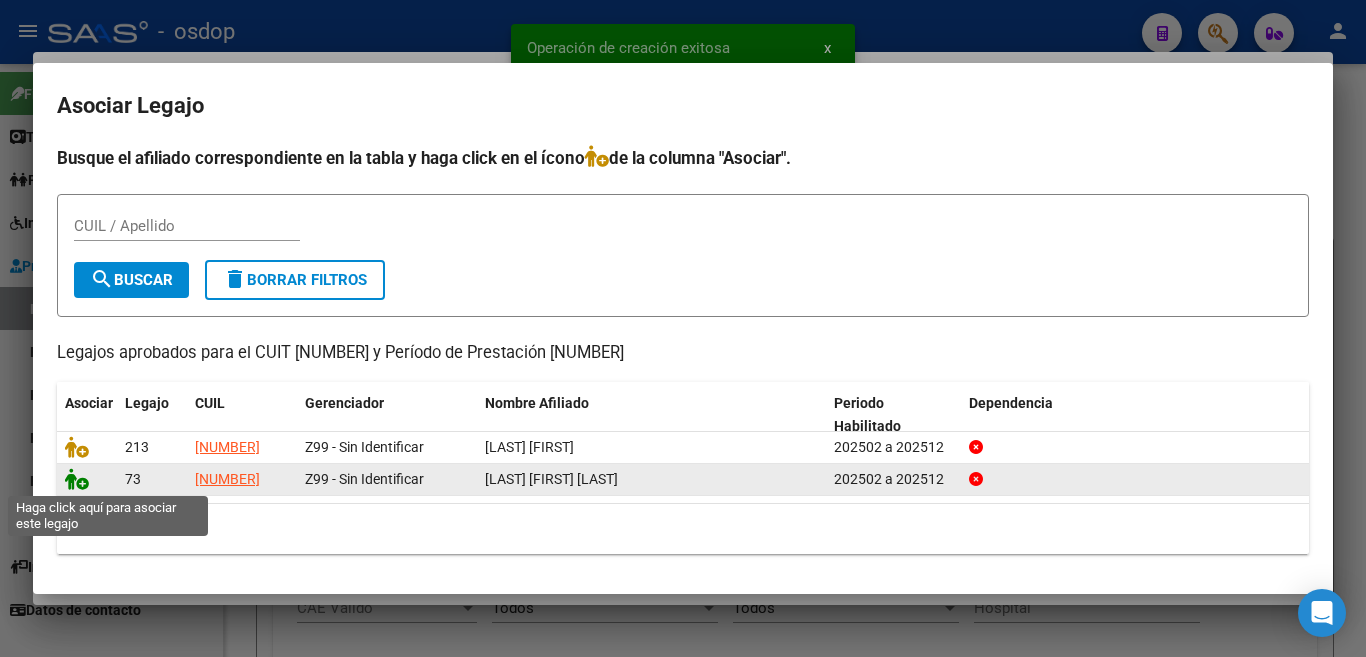 click 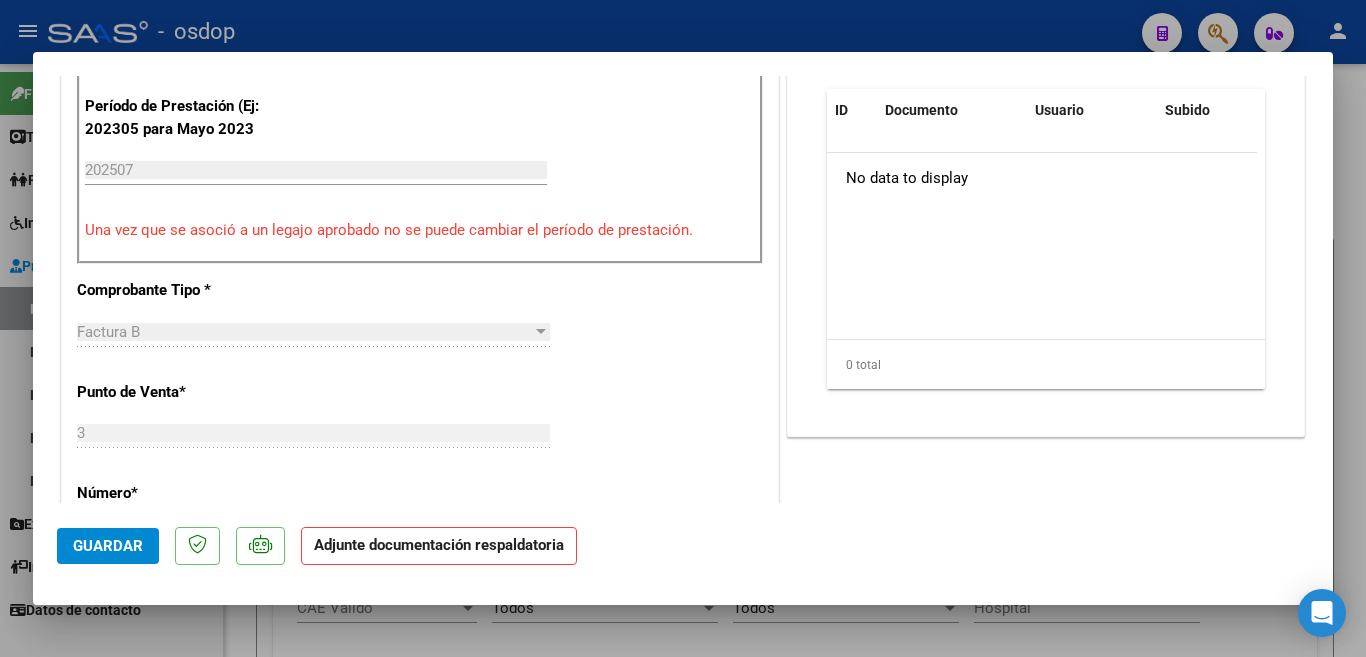 scroll, scrollTop: 400, scrollLeft: 0, axis: vertical 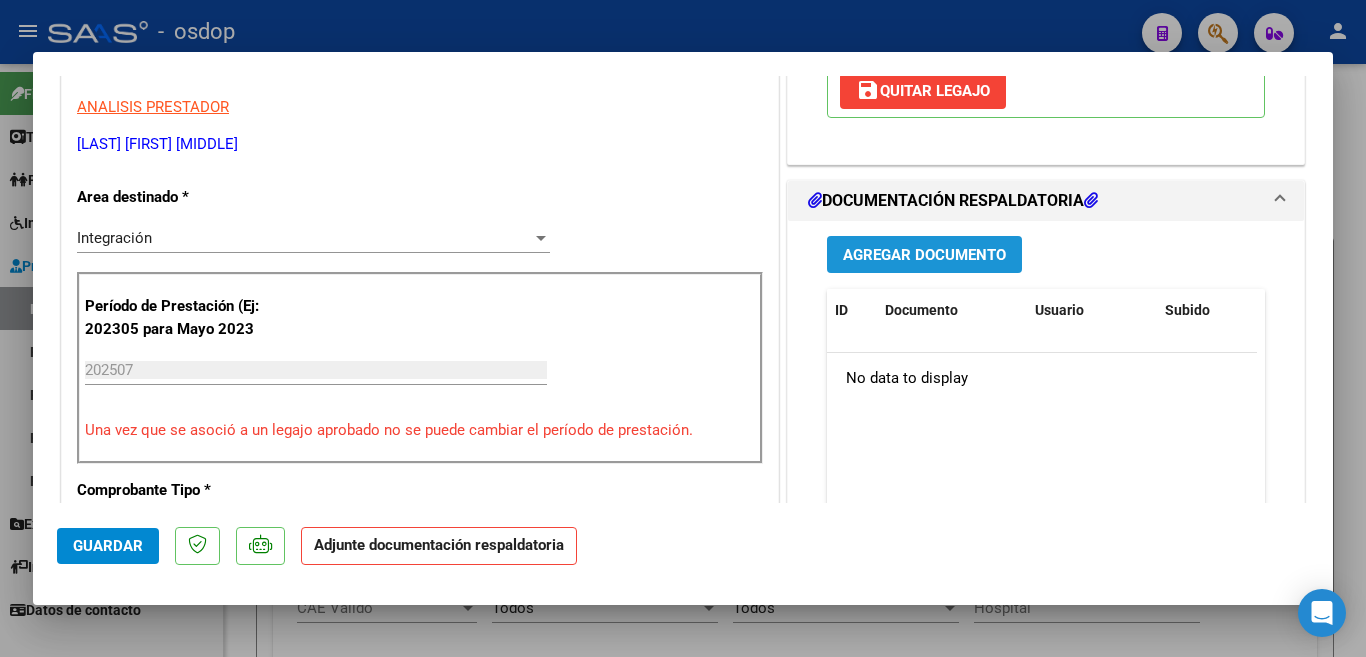 click on "Agregar Documento" at bounding box center [924, 255] 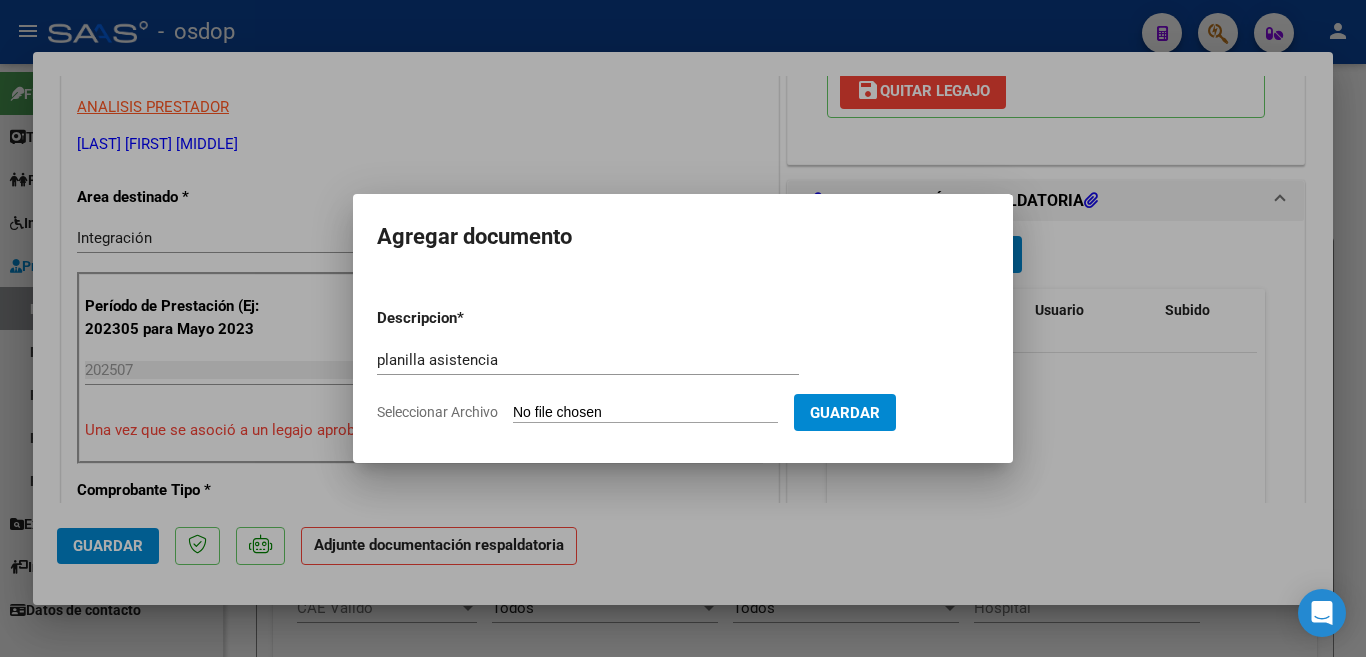 click on "Seleccionar Archivo" at bounding box center (645, 413) 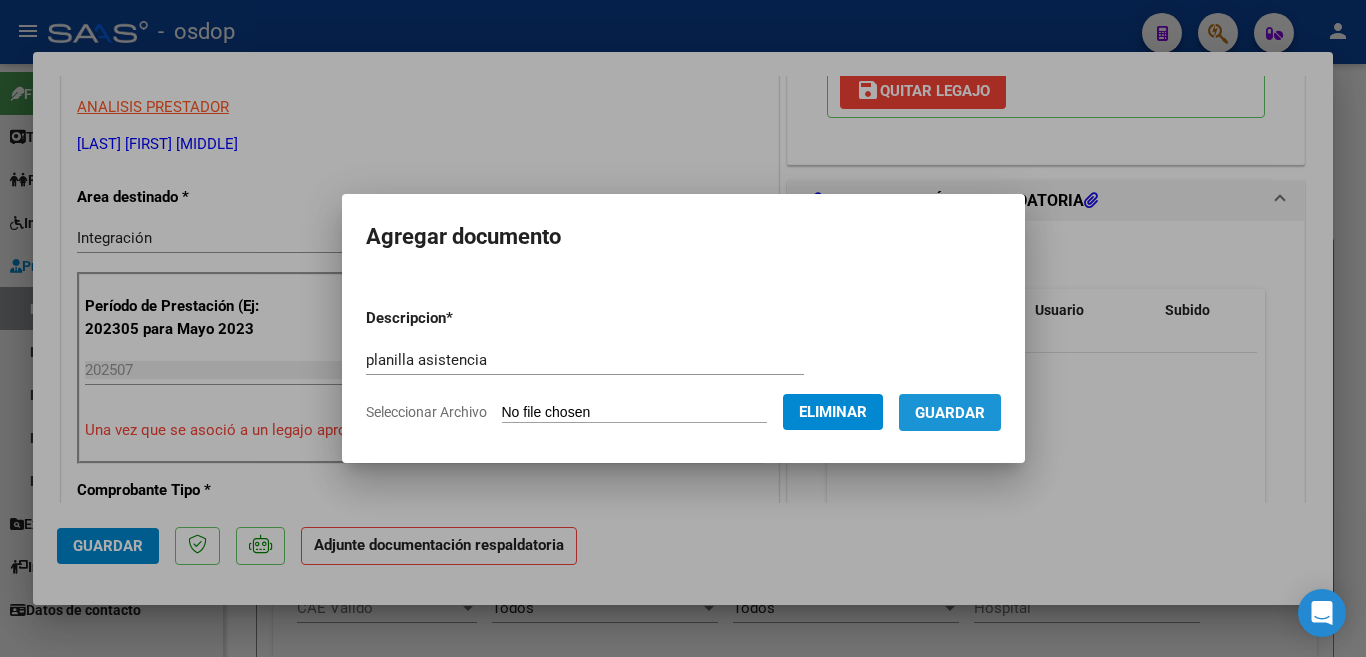 click on "Guardar" at bounding box center [950, 412] 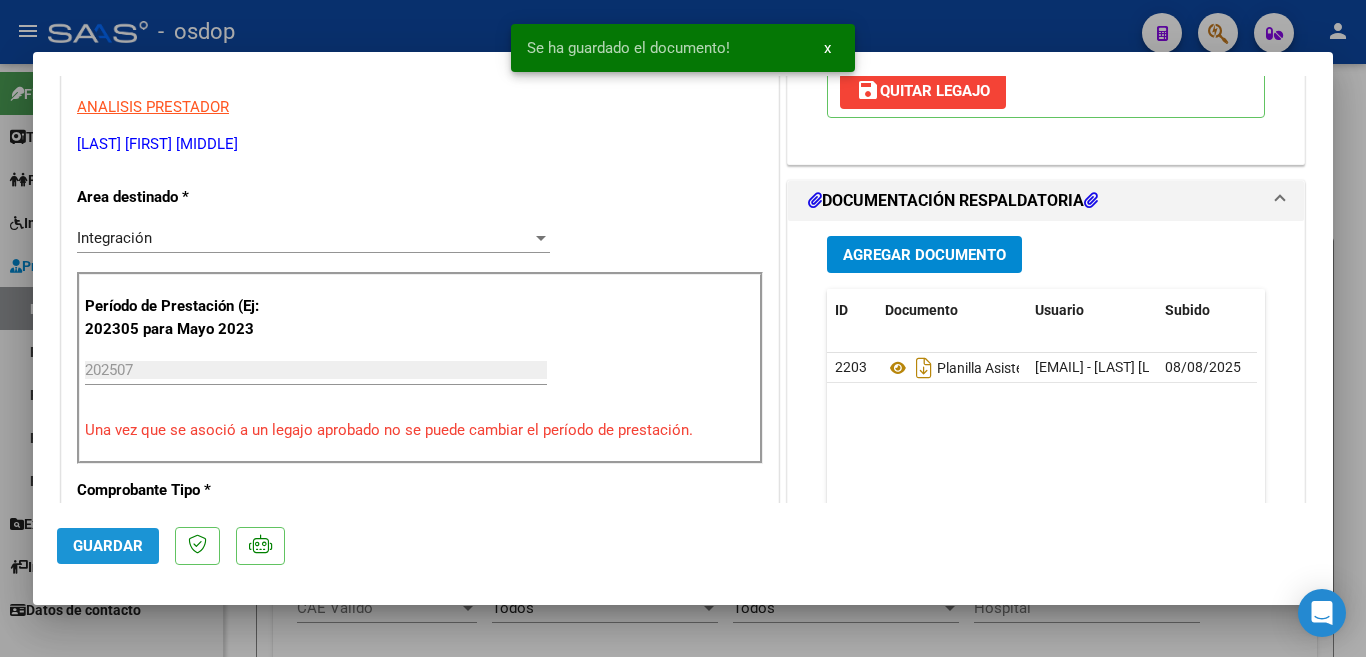 click on "Guardar" 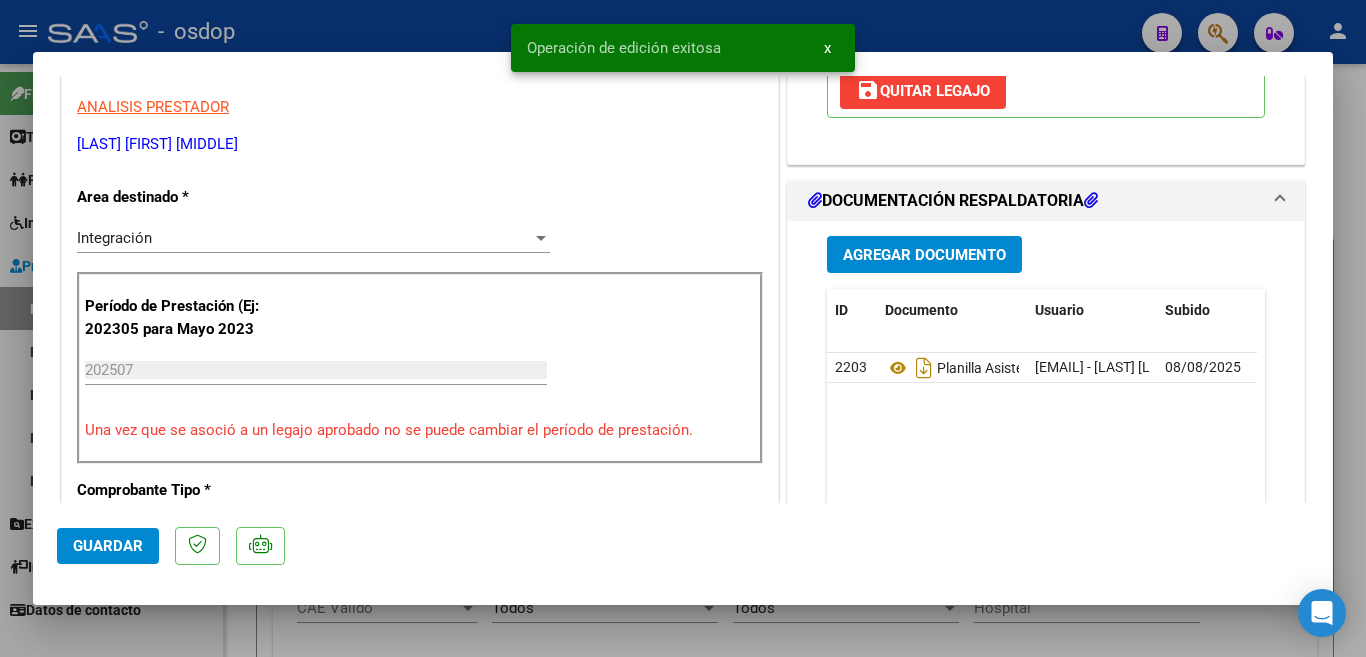 click at bounding box center [683, 328] 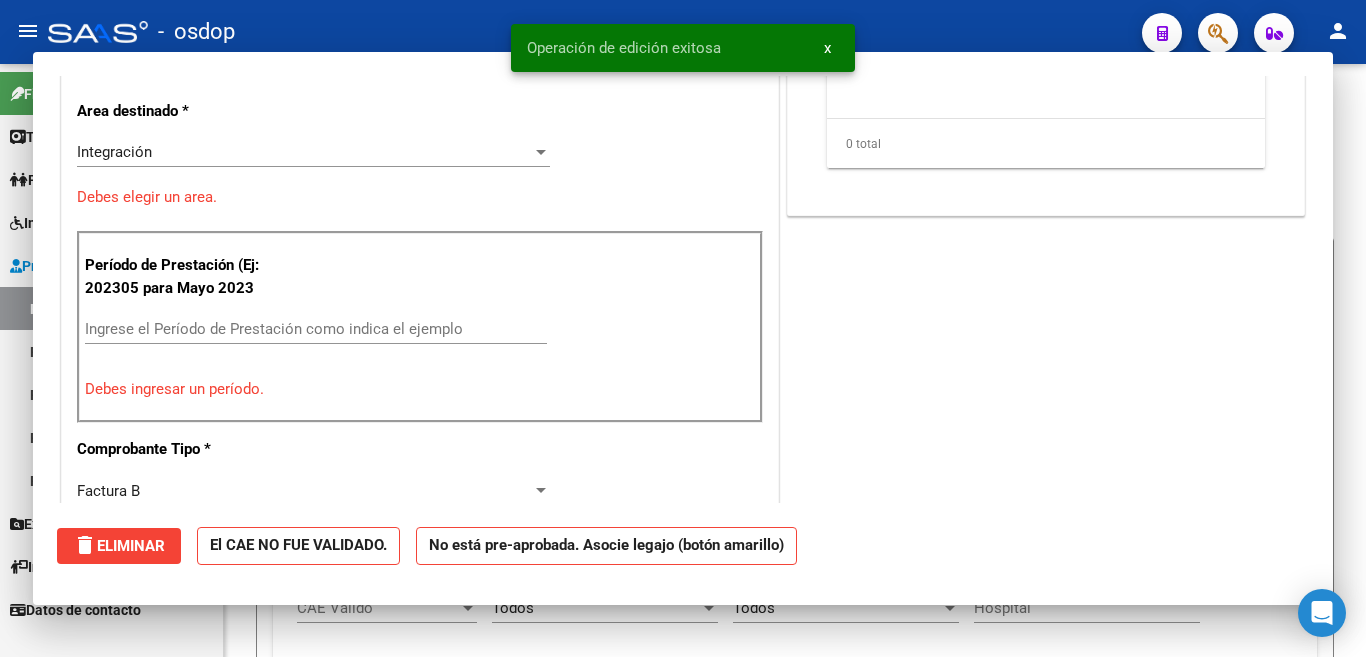 scroll, scrollTop: 0, scrollLeft: 0, axis: both 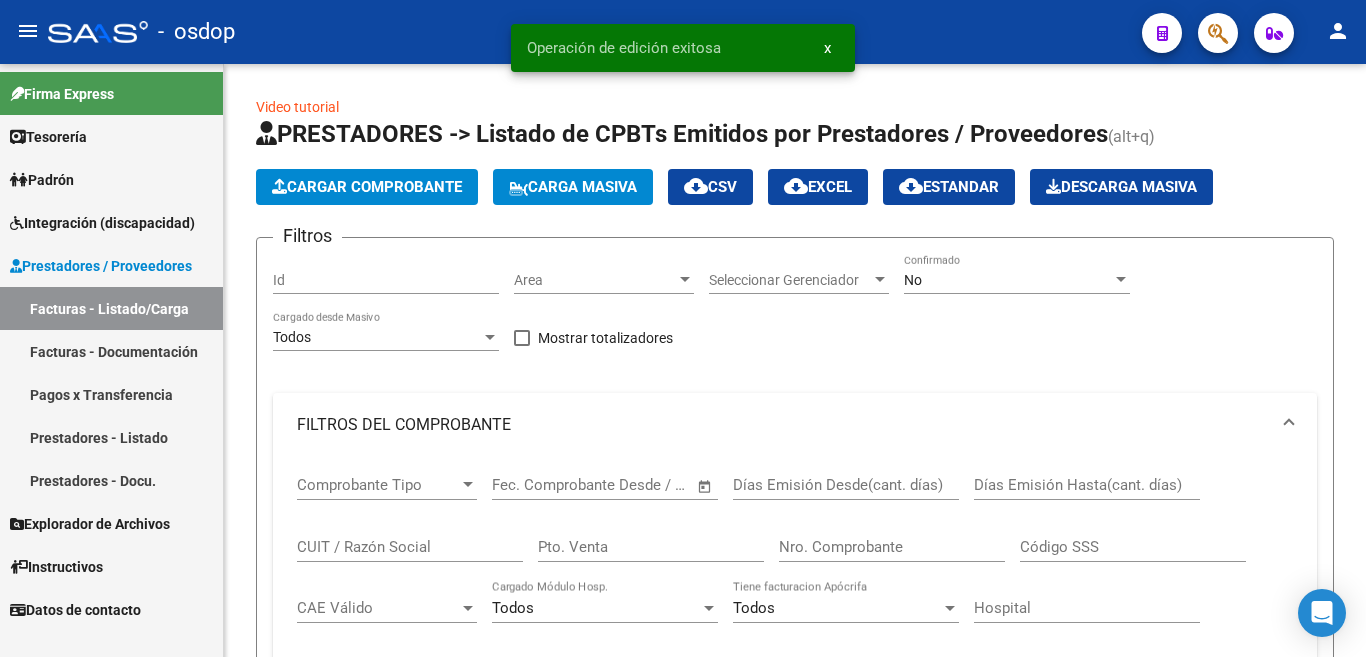 drag, startPoint x: 466, startPoint y: 656, endPoint x: 463, endPoint y: 667, distance: 11.401754 